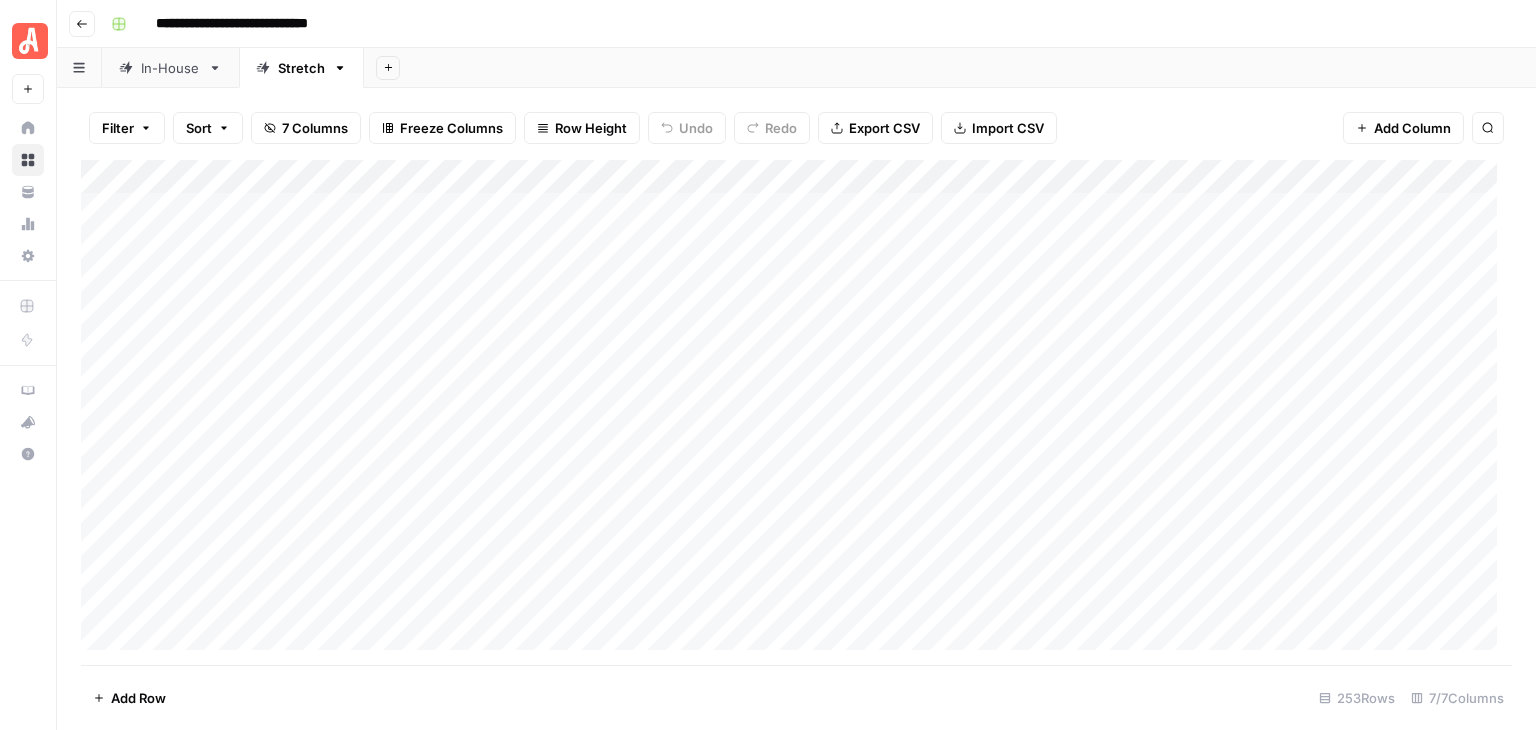 scroll, scrollTop: 0, scrollLeft: 0, axis: both 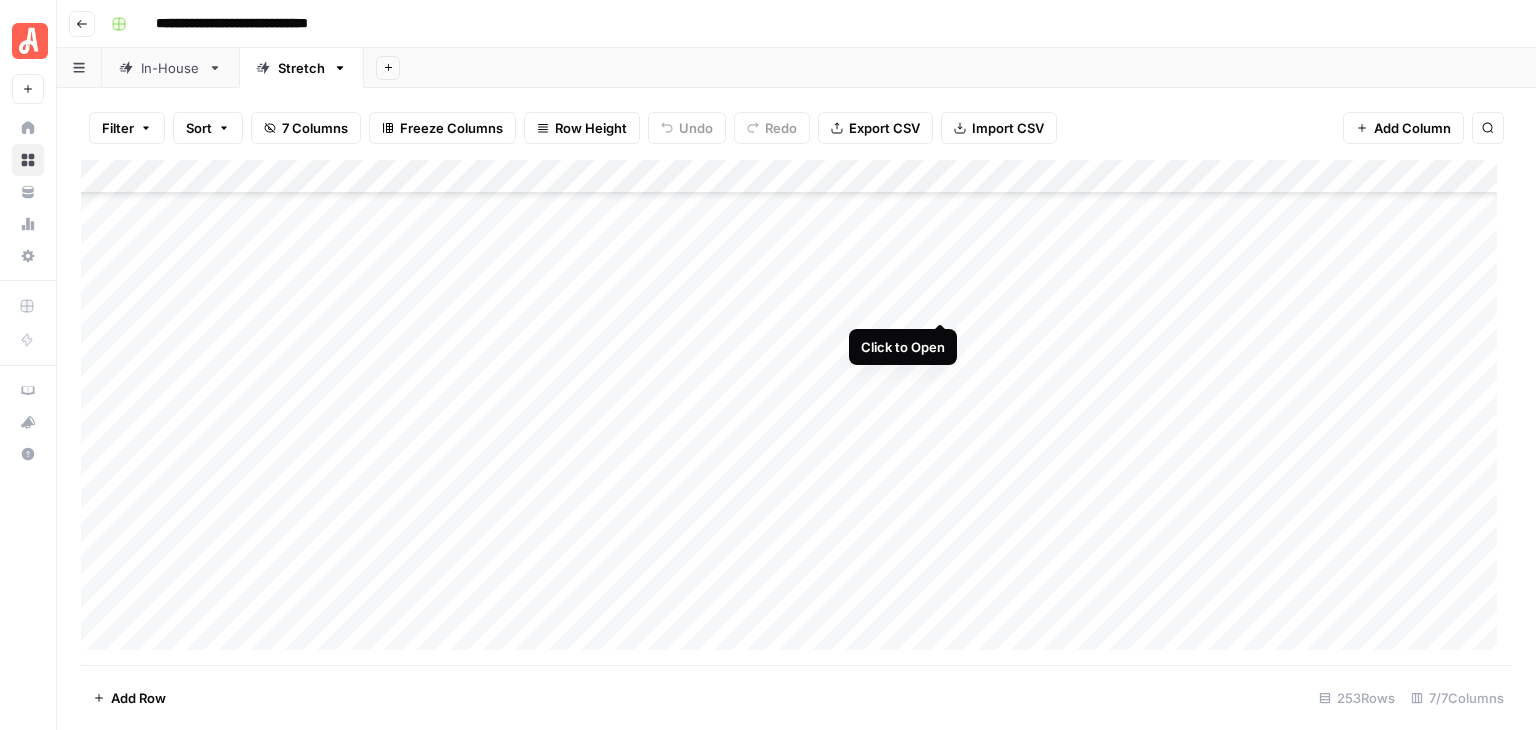 click on "Add Column" at bounding box center [796, 412] 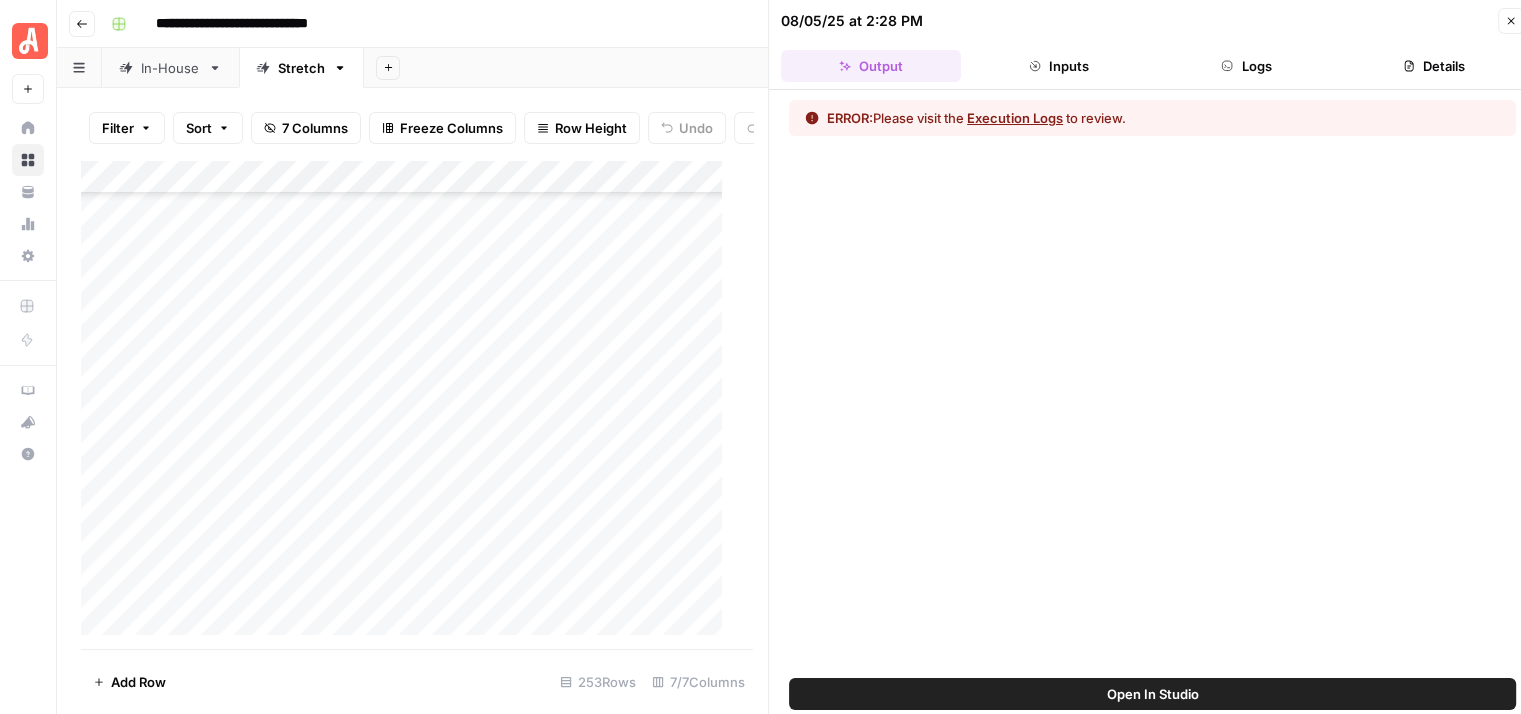 click 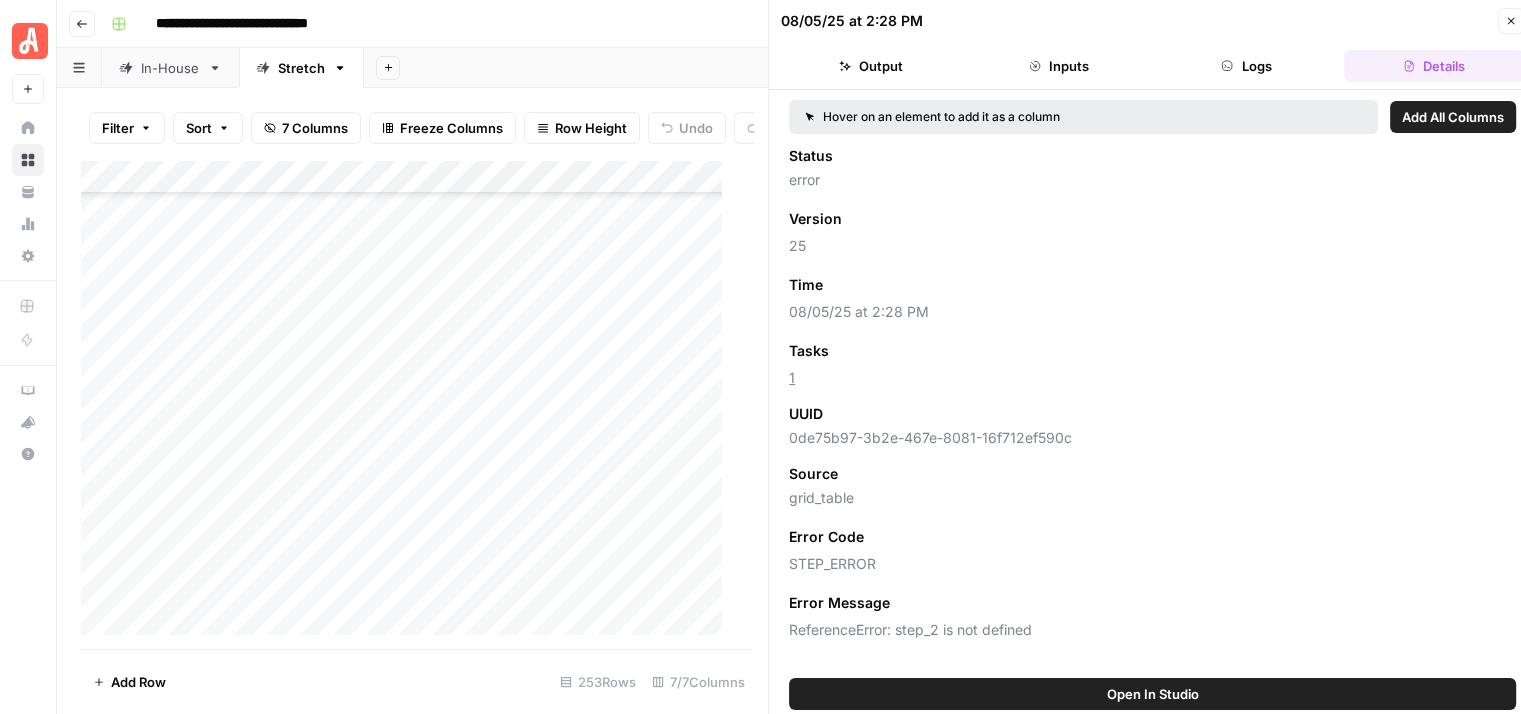 click on "Logs" at bounding box center [1247, 66] 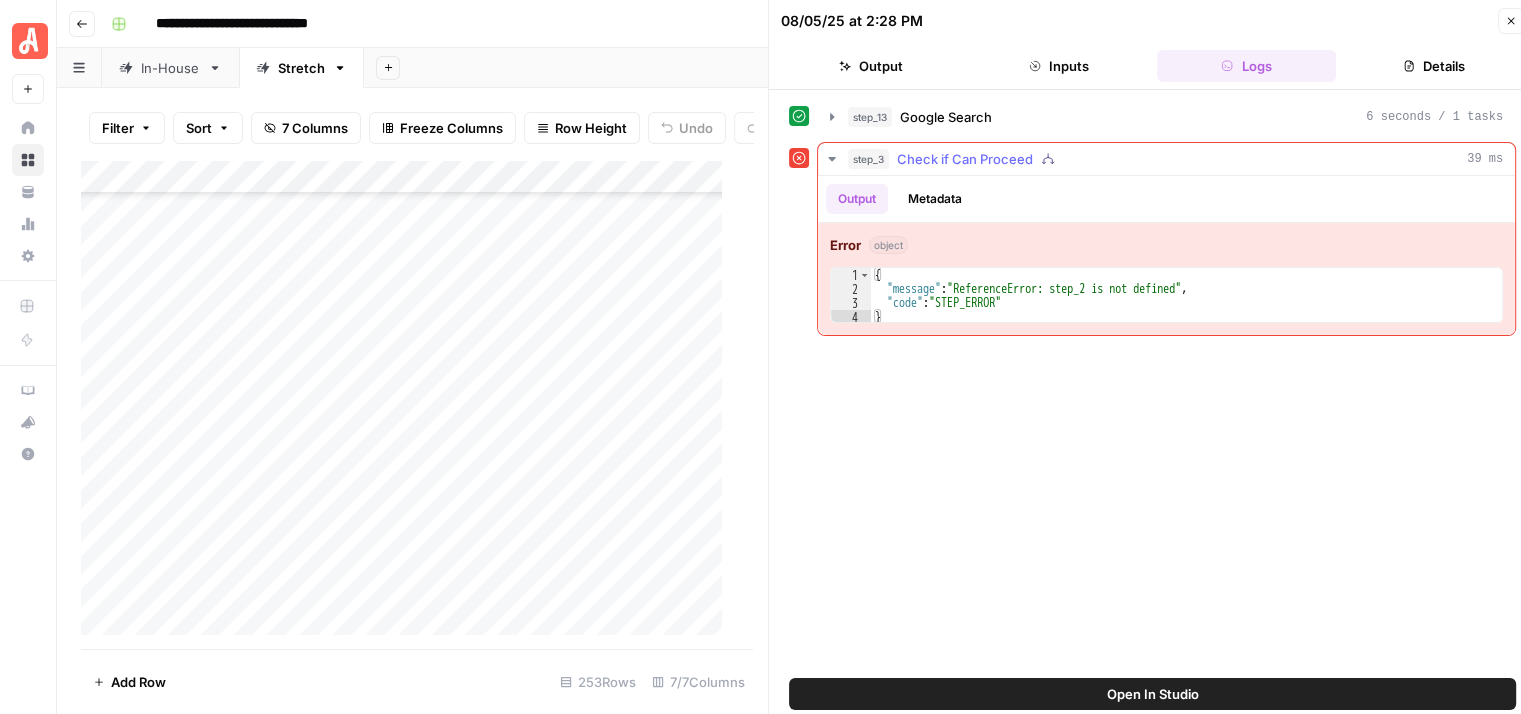 click 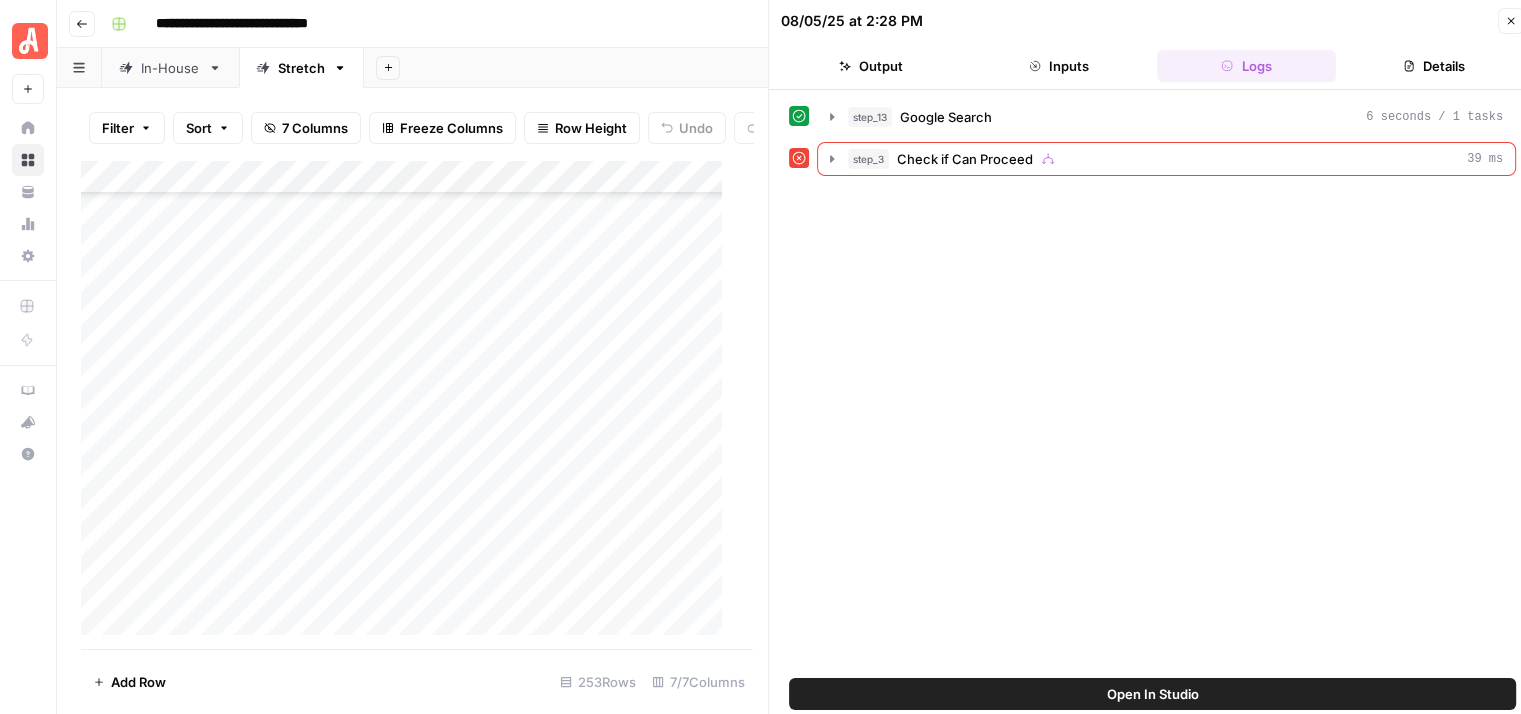 click on "Close" at bounding box center [1511, 21] 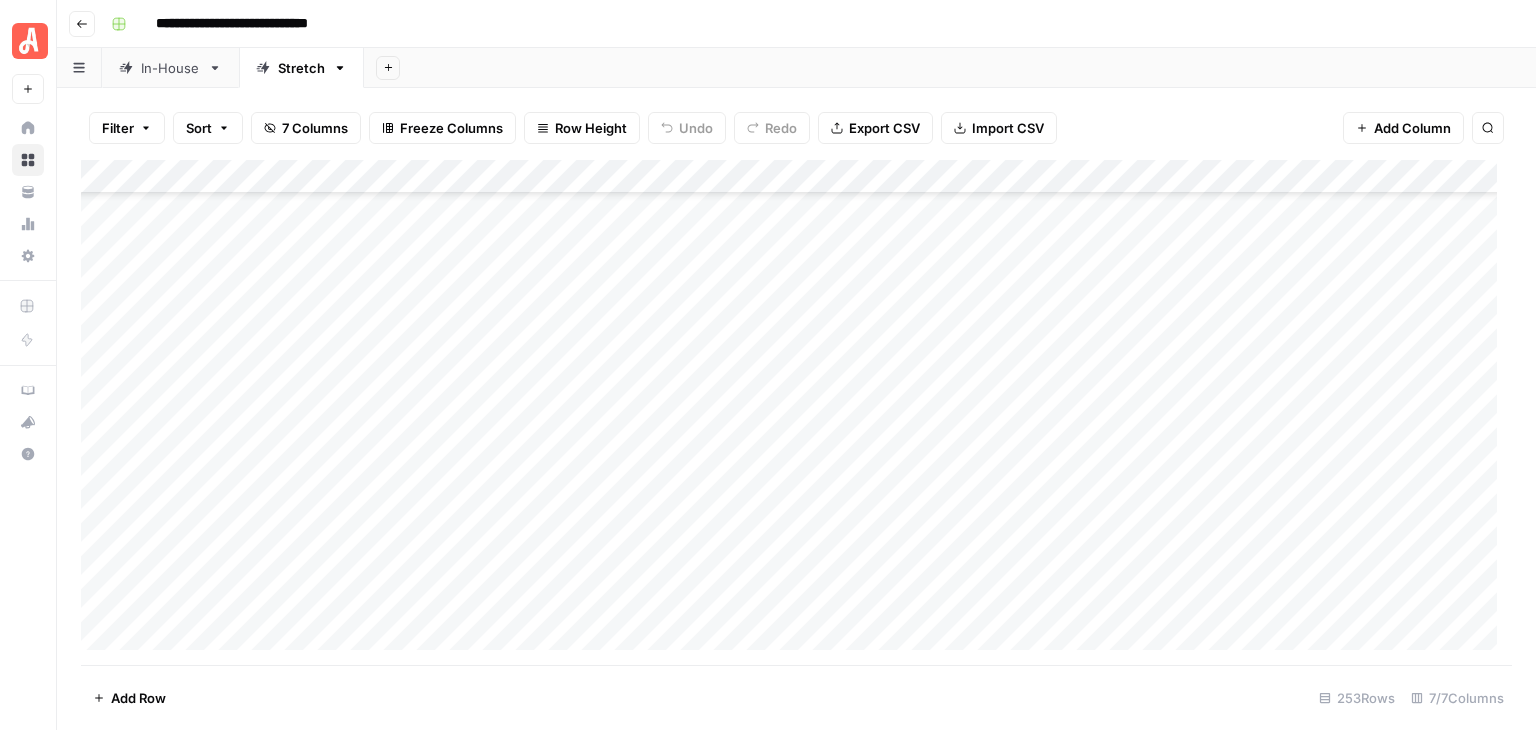 click on "Add Column" at bounding box center [796, 412] 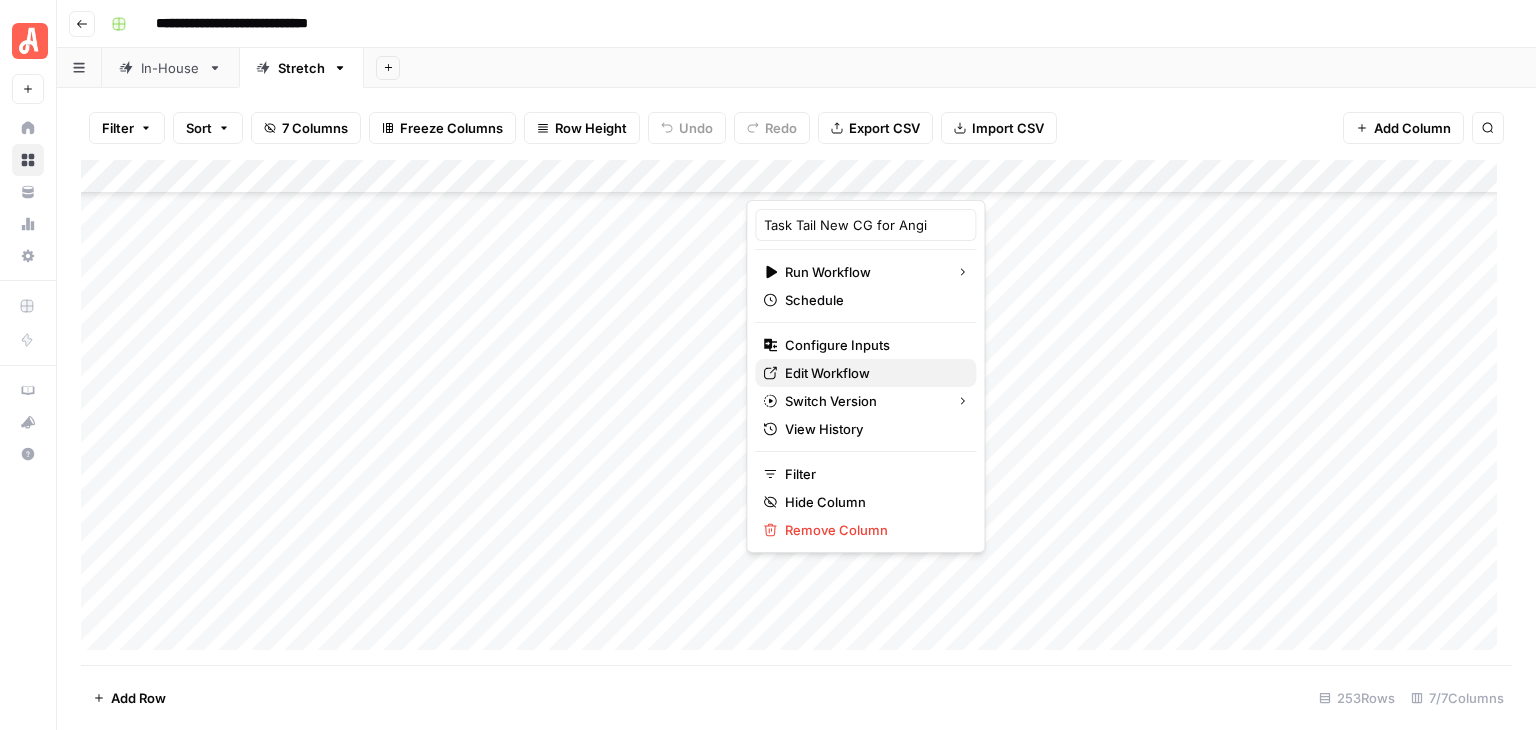 click on "Edit Workflow" at bounding box center (872, 373) 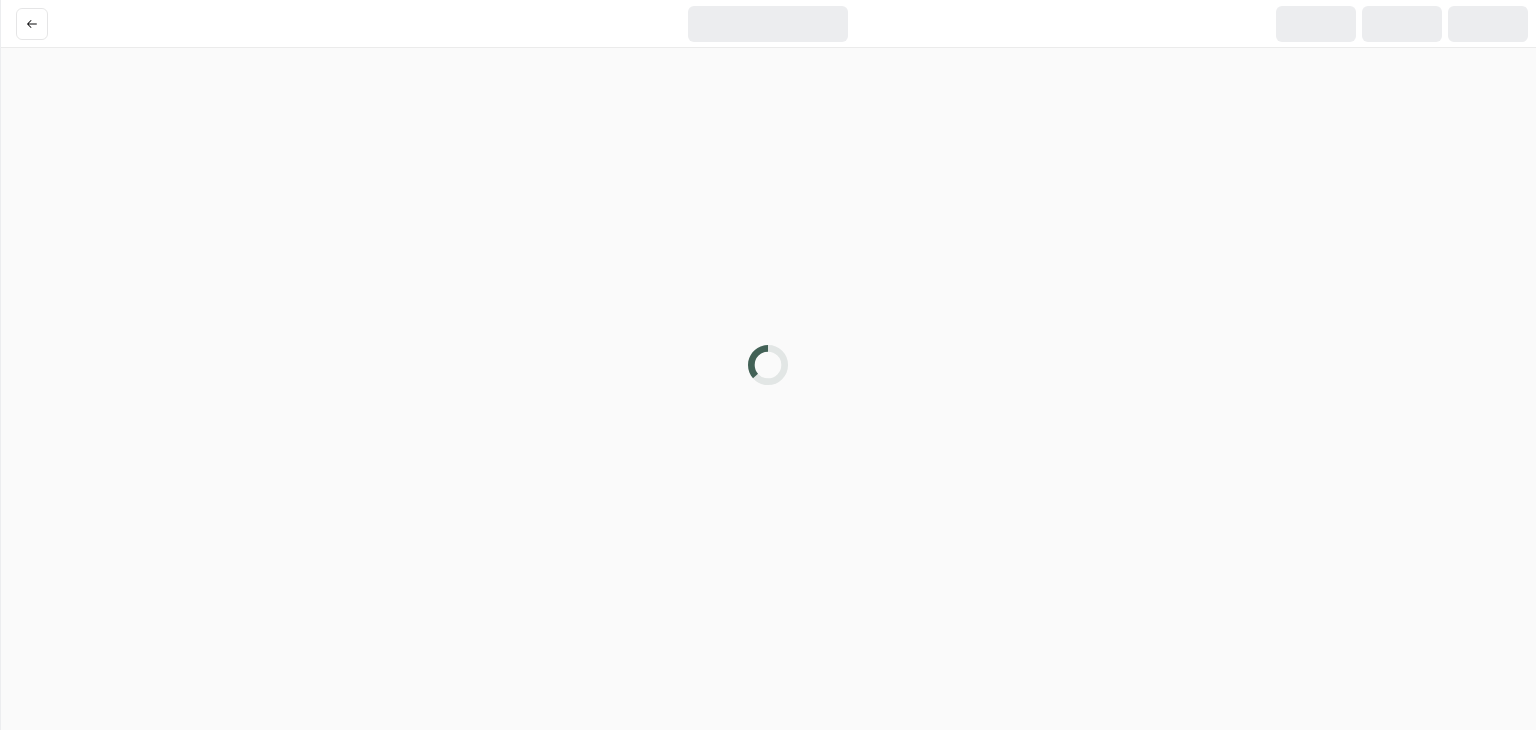 scroll, scrollTop: 0, scrollLeft: 0, axis: both 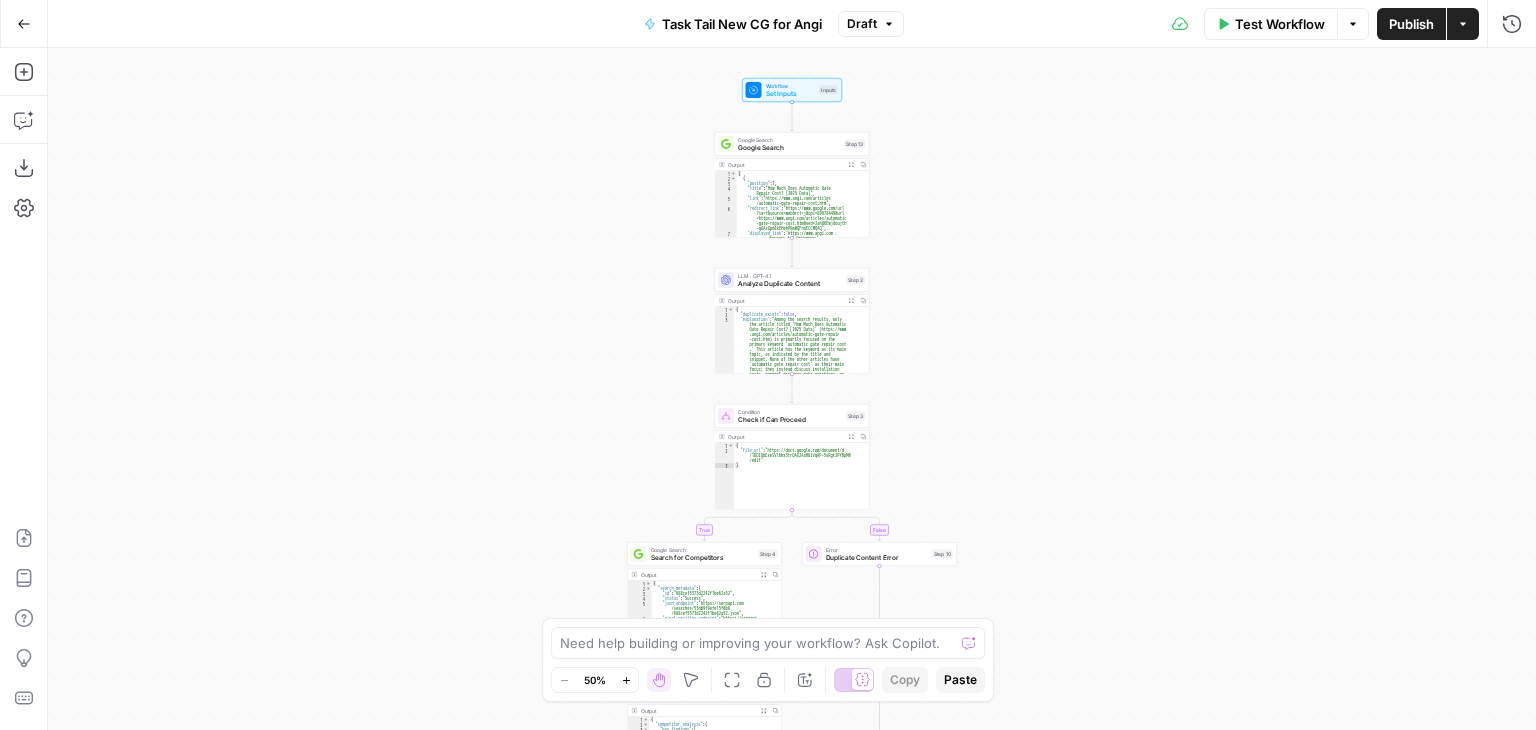 click on "Publish" at bounding box center [1411, 24] 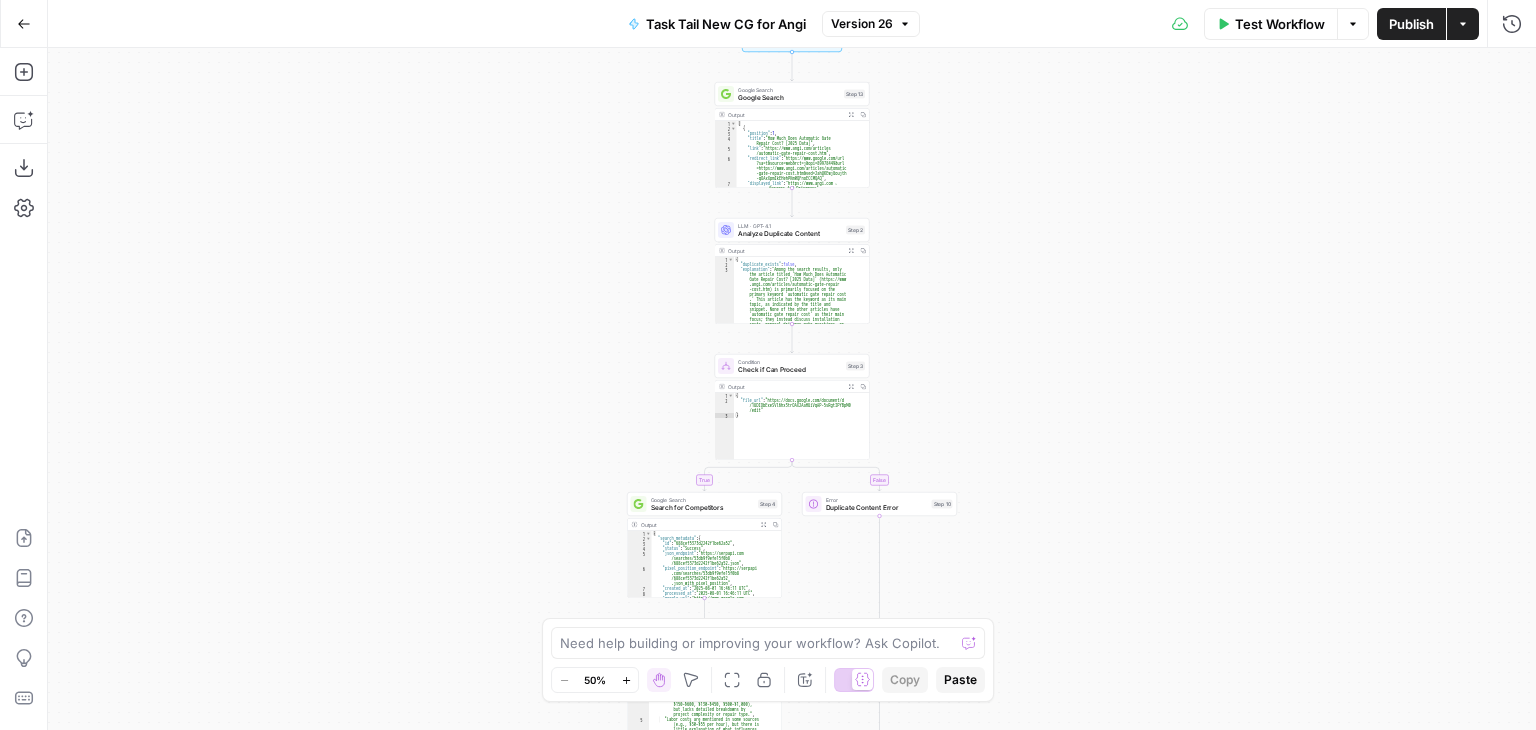 click 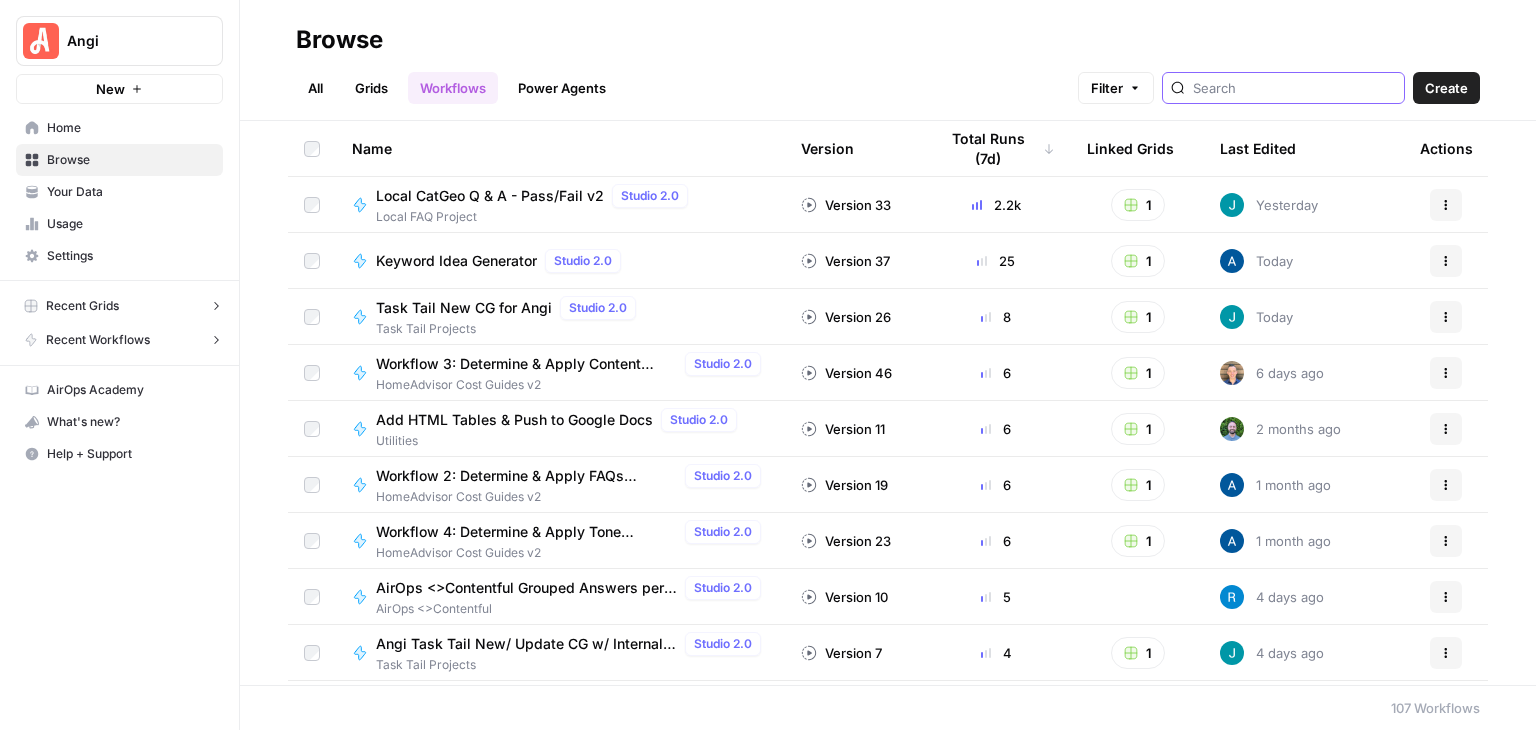 click at bounding box center [1294, 88] 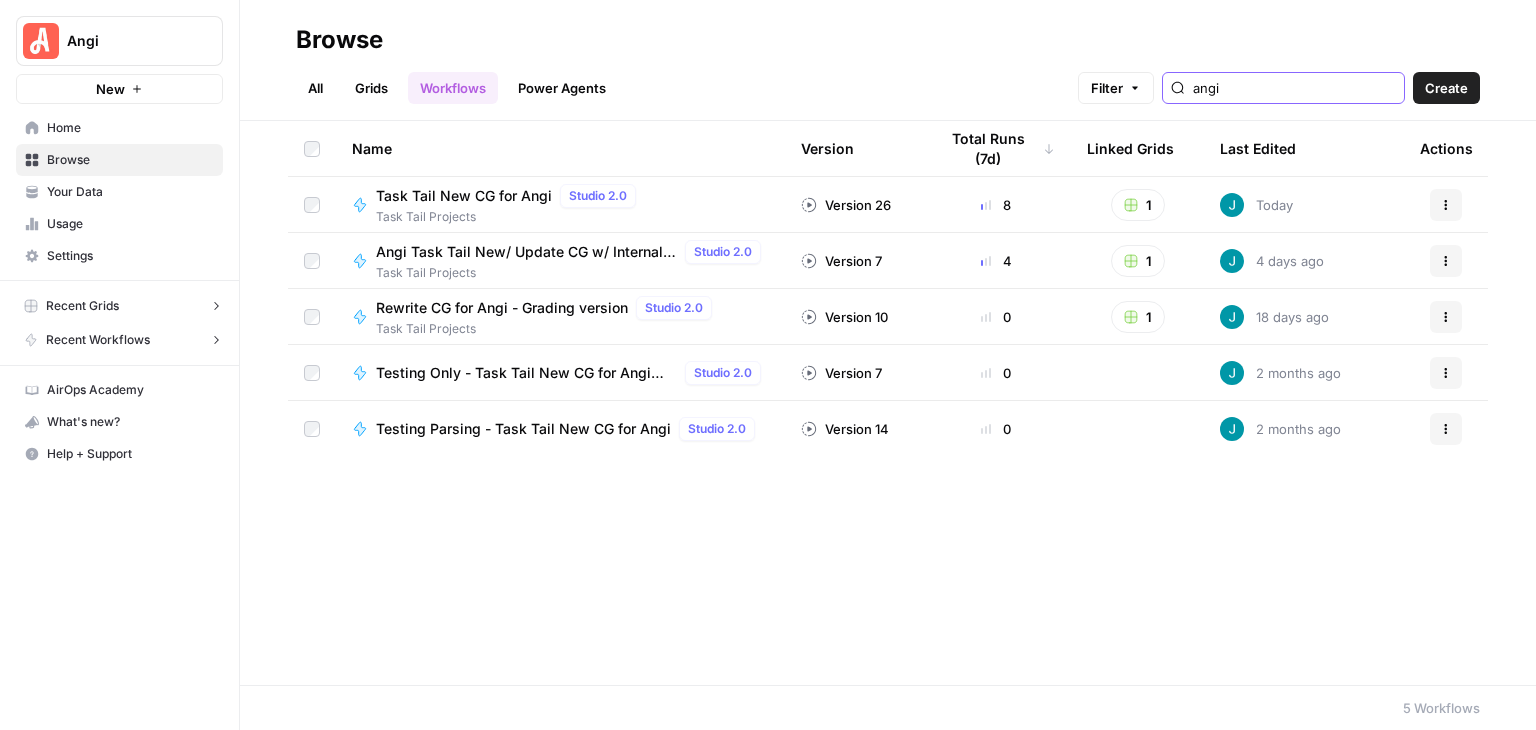 type on "angi" 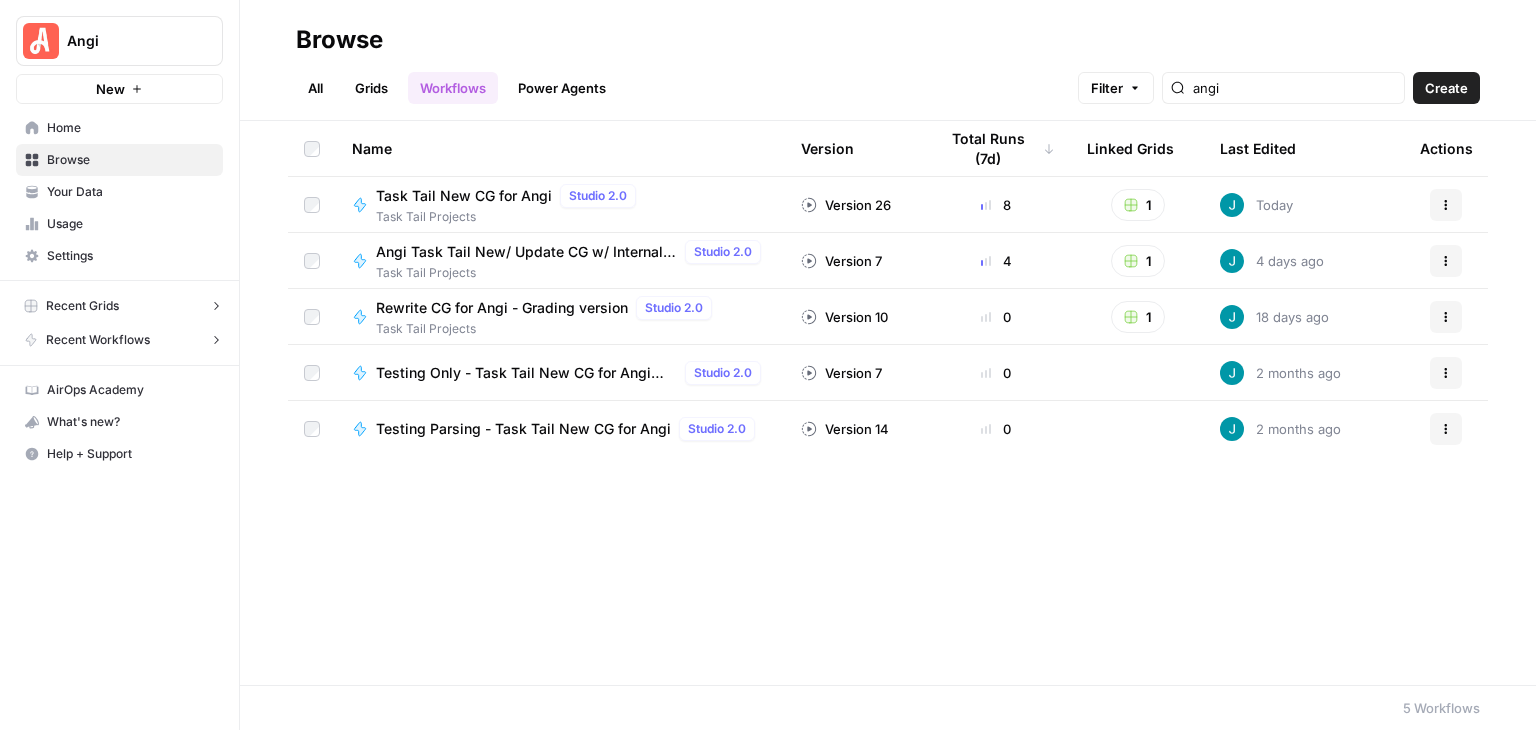 click on "Angi Task Tail New/ Update CG w/ Internal Links" at bounding box center (526, 252) 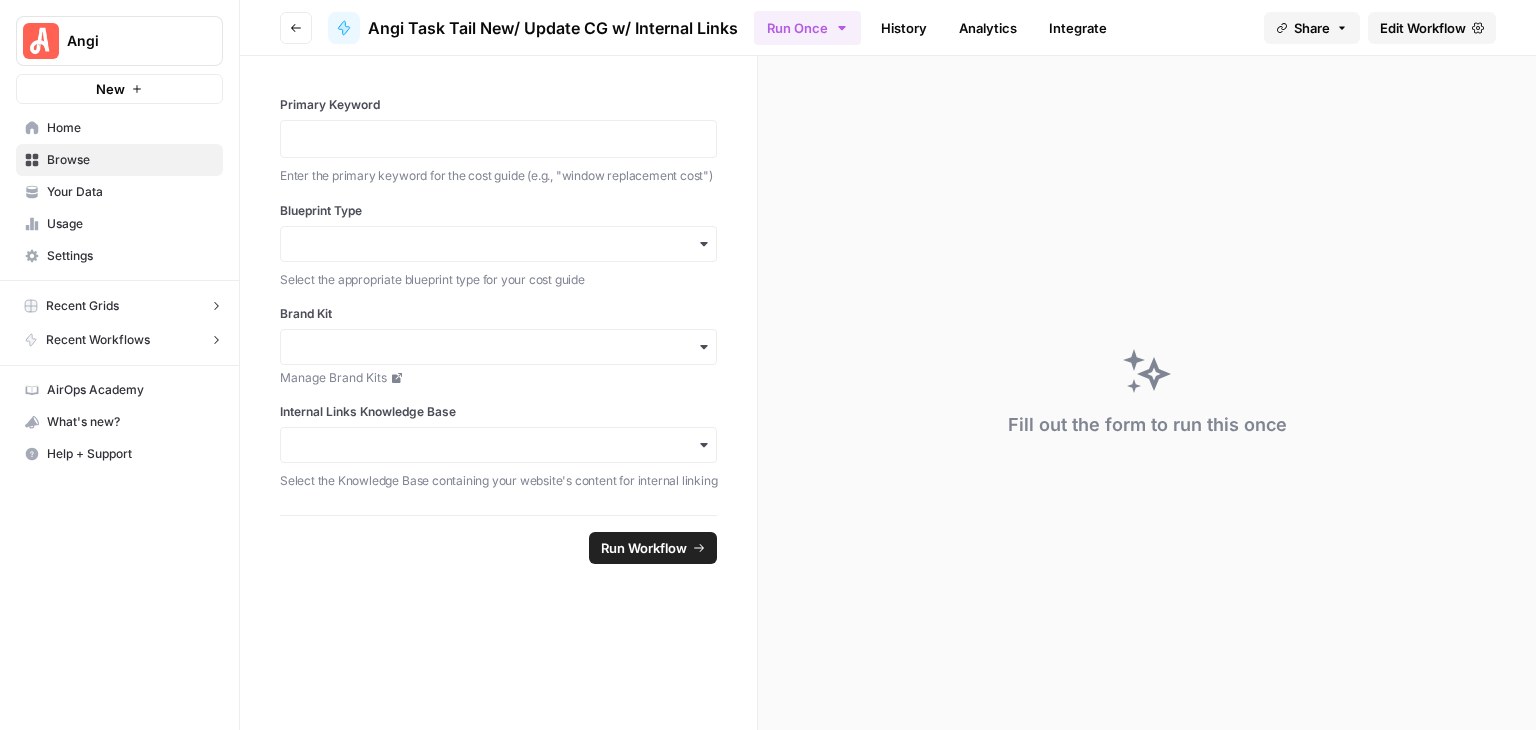 click on "Edit Workflow" at bounding box center [1423, 28] 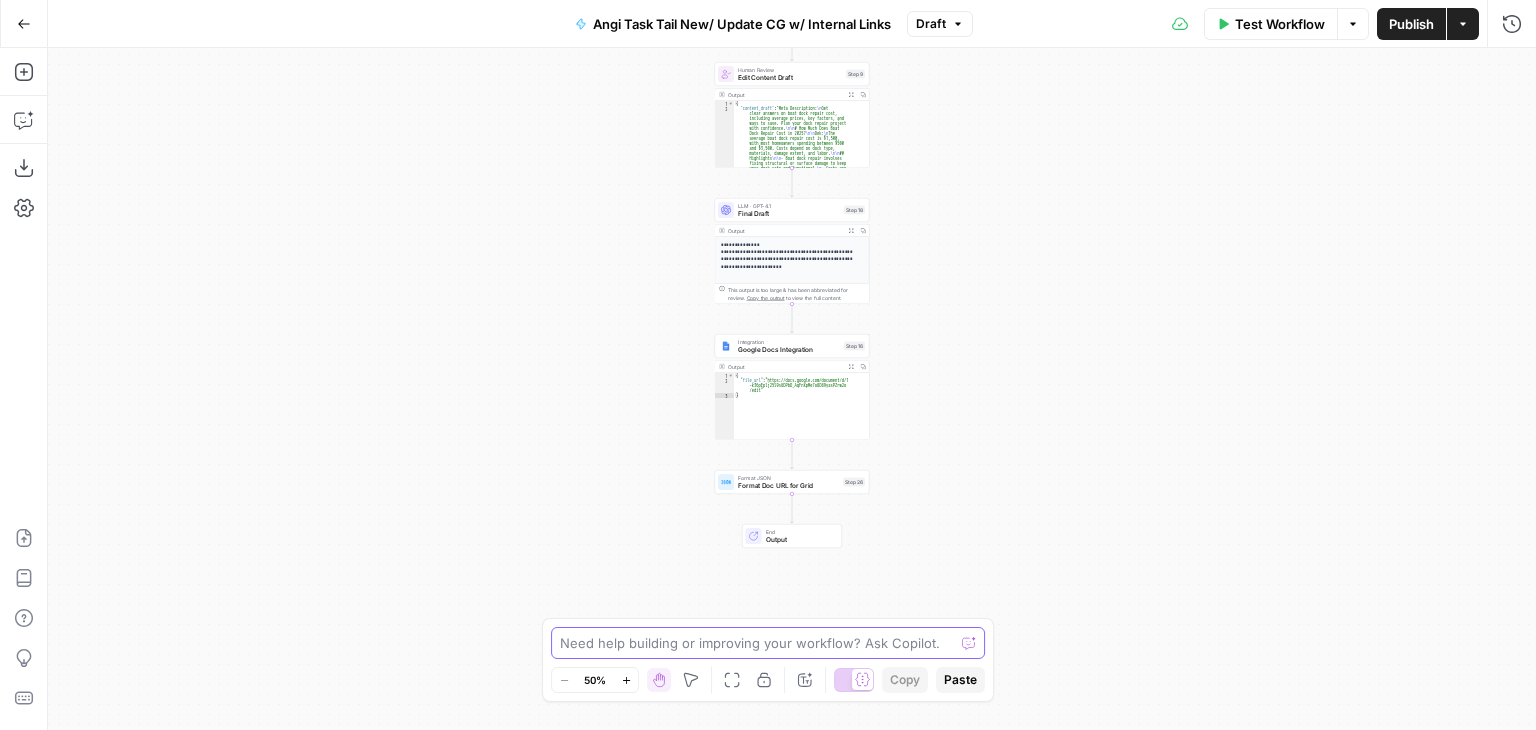 click at bounding box center [757, 643] 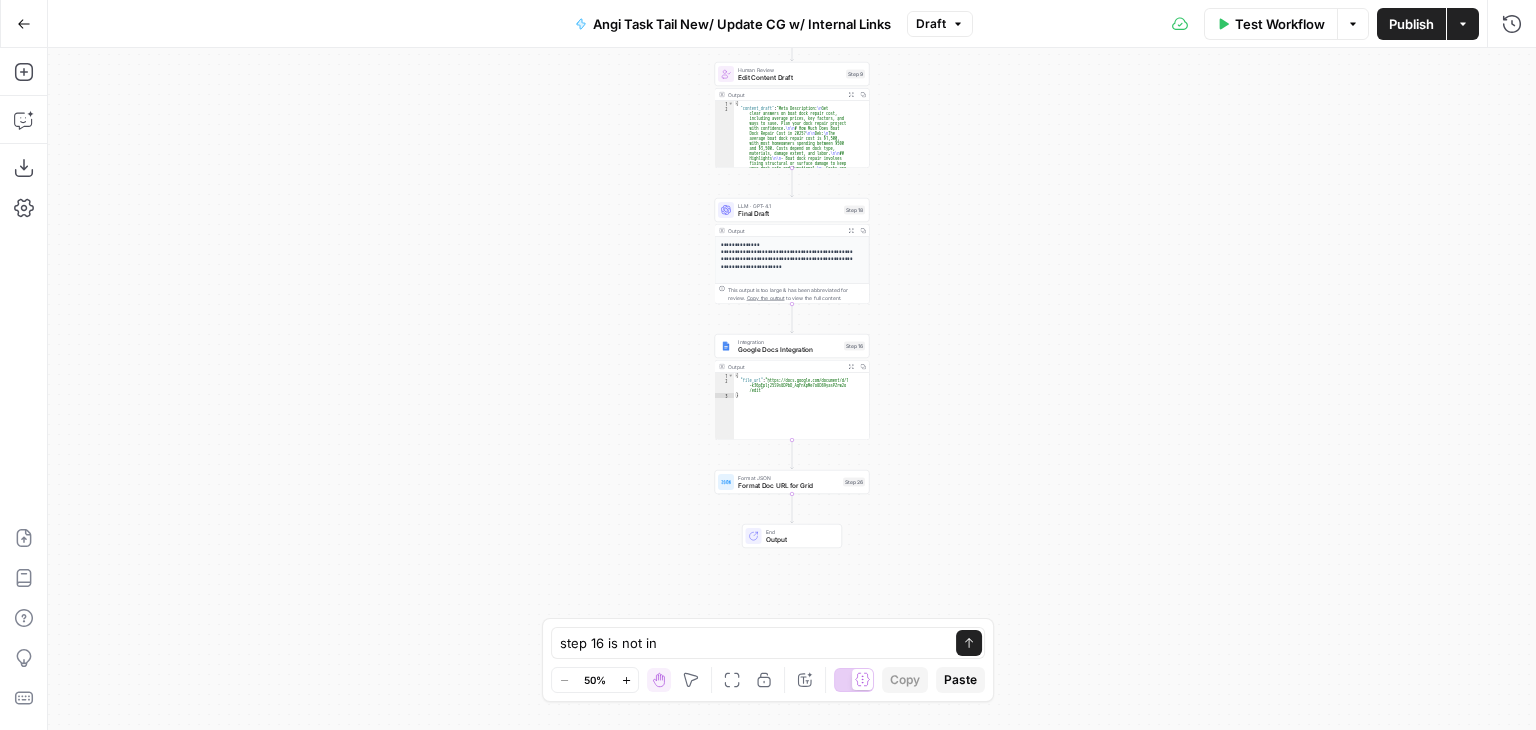 click 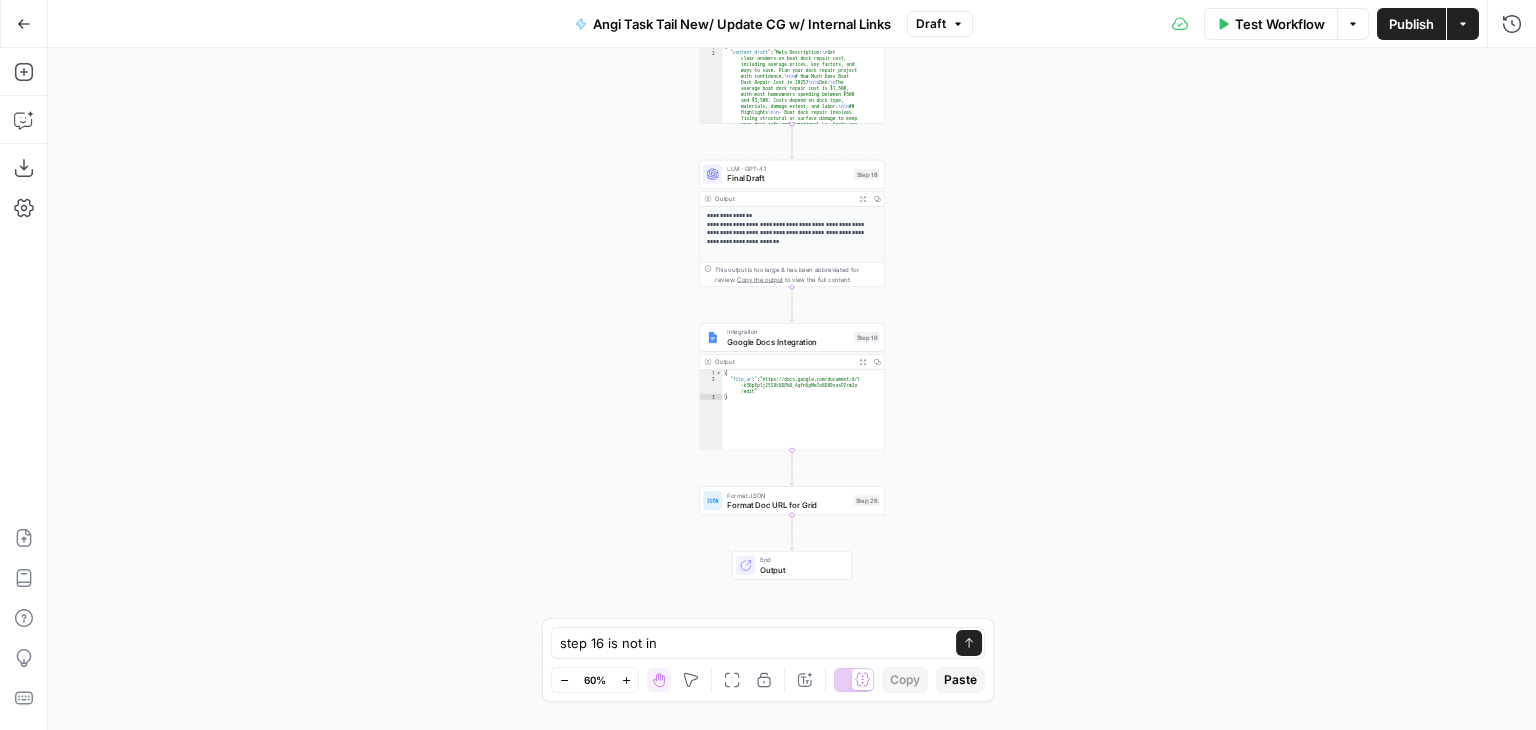 click 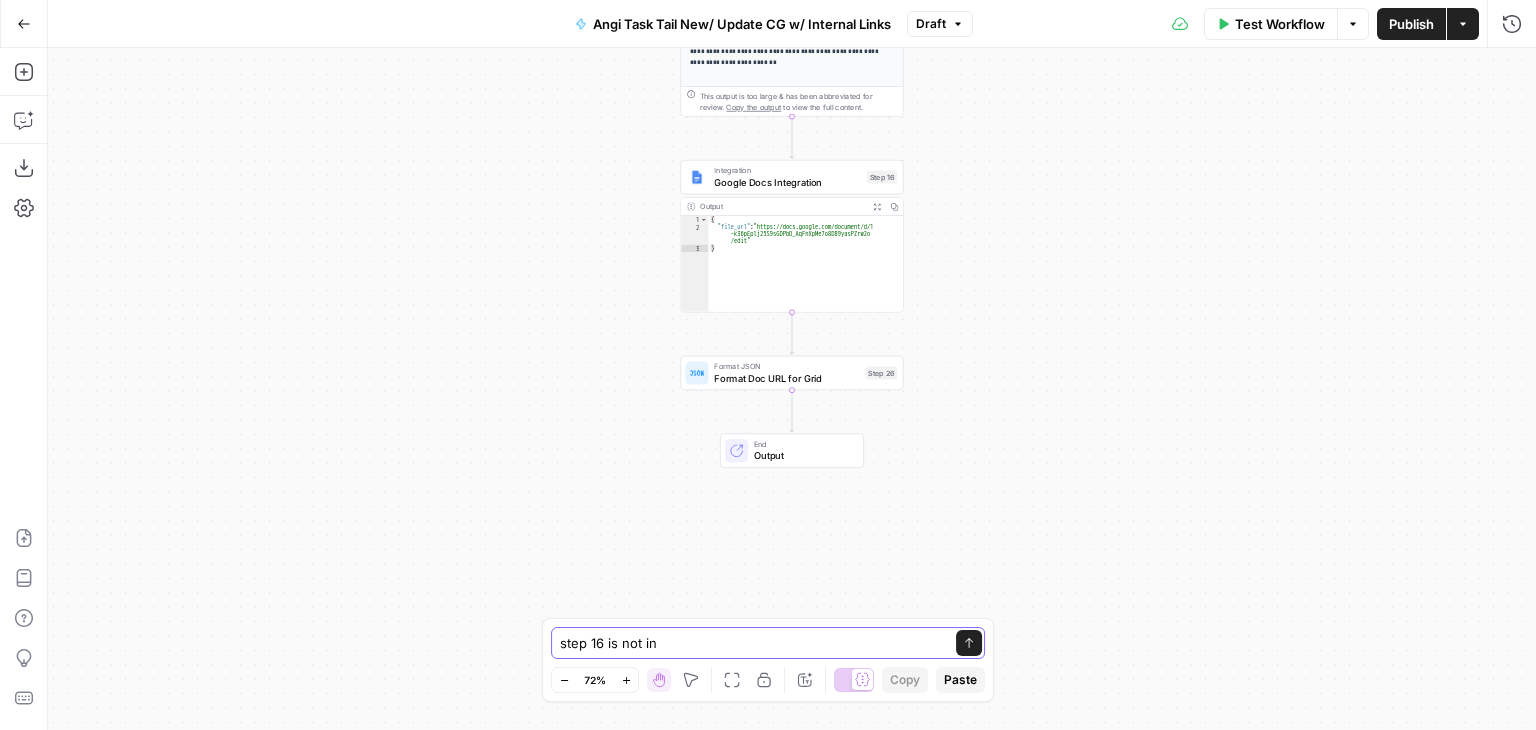 click on "step 16 is not in" at bounding box center (748, 643) 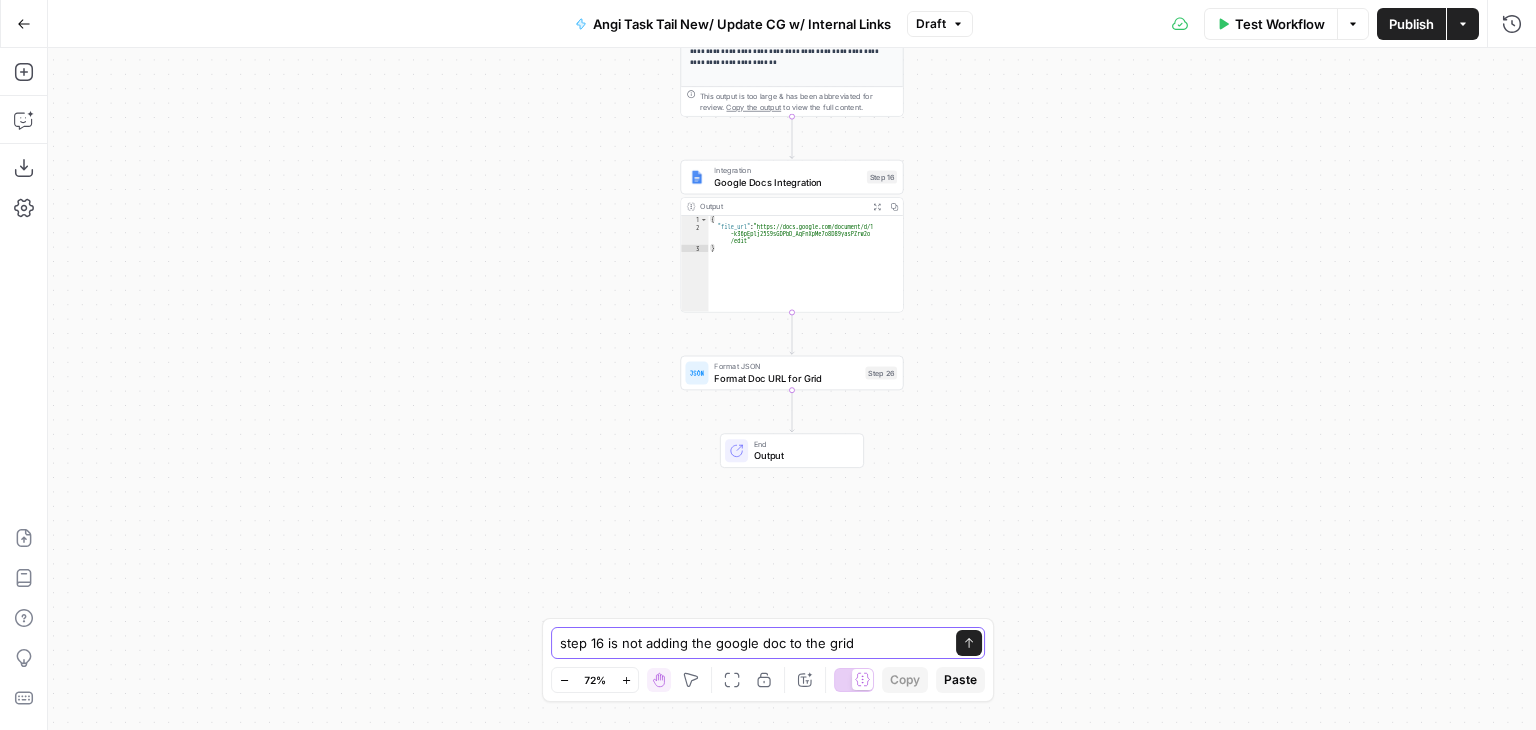 type on "step 16 is not adding the google doc to the grid." 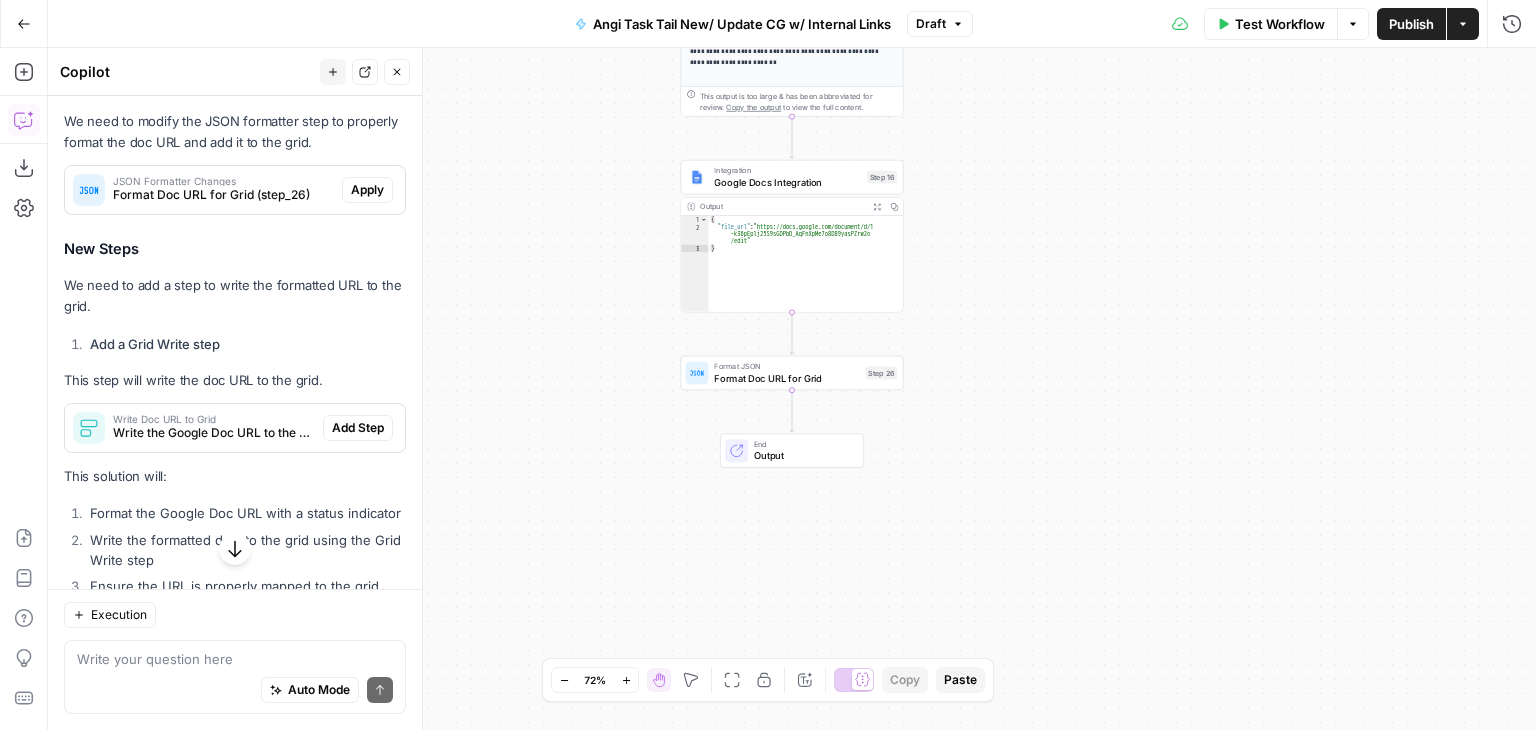 scroll, scrollTop: 239, scrollLeft: 0, axis: vertical 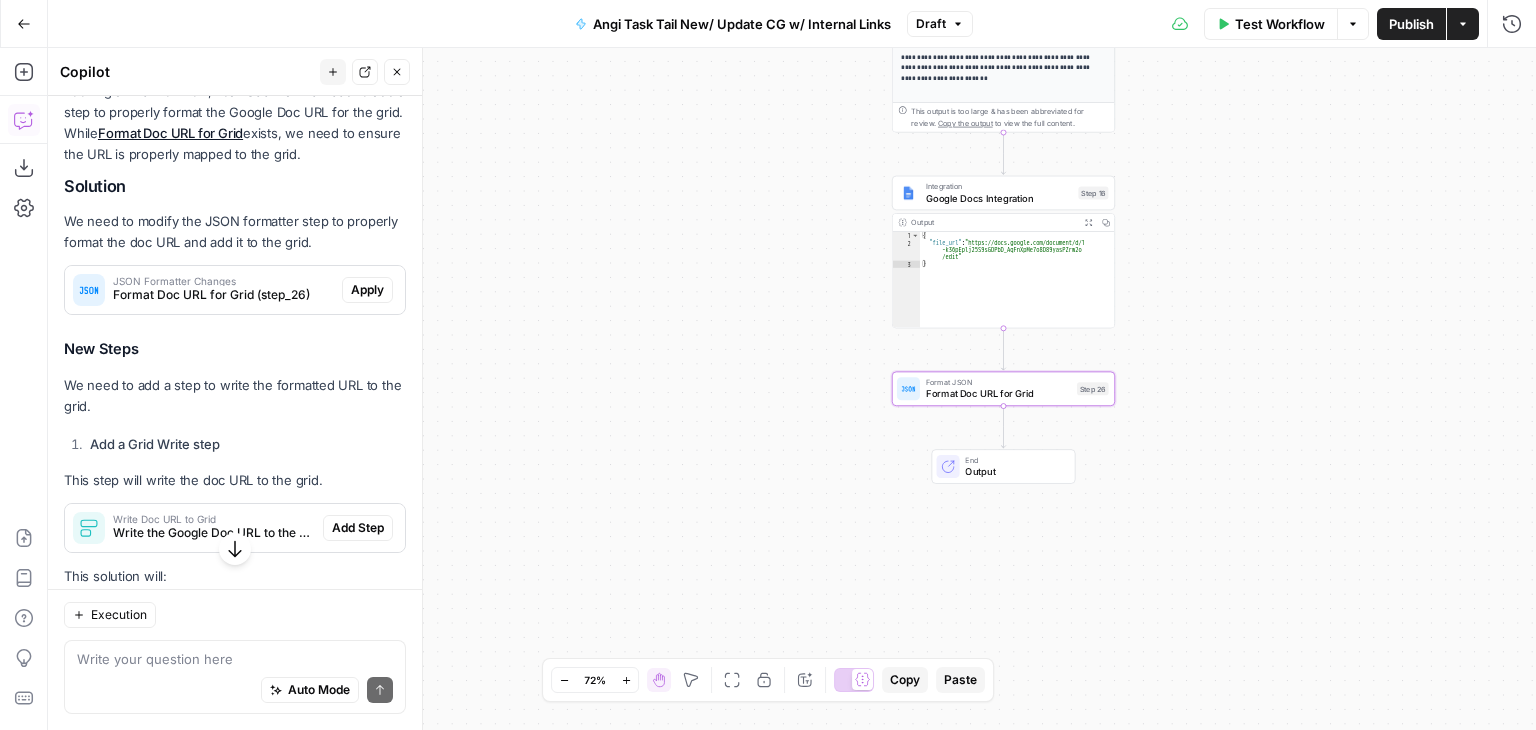 click on "Apply" at bounding box center [367, 290] 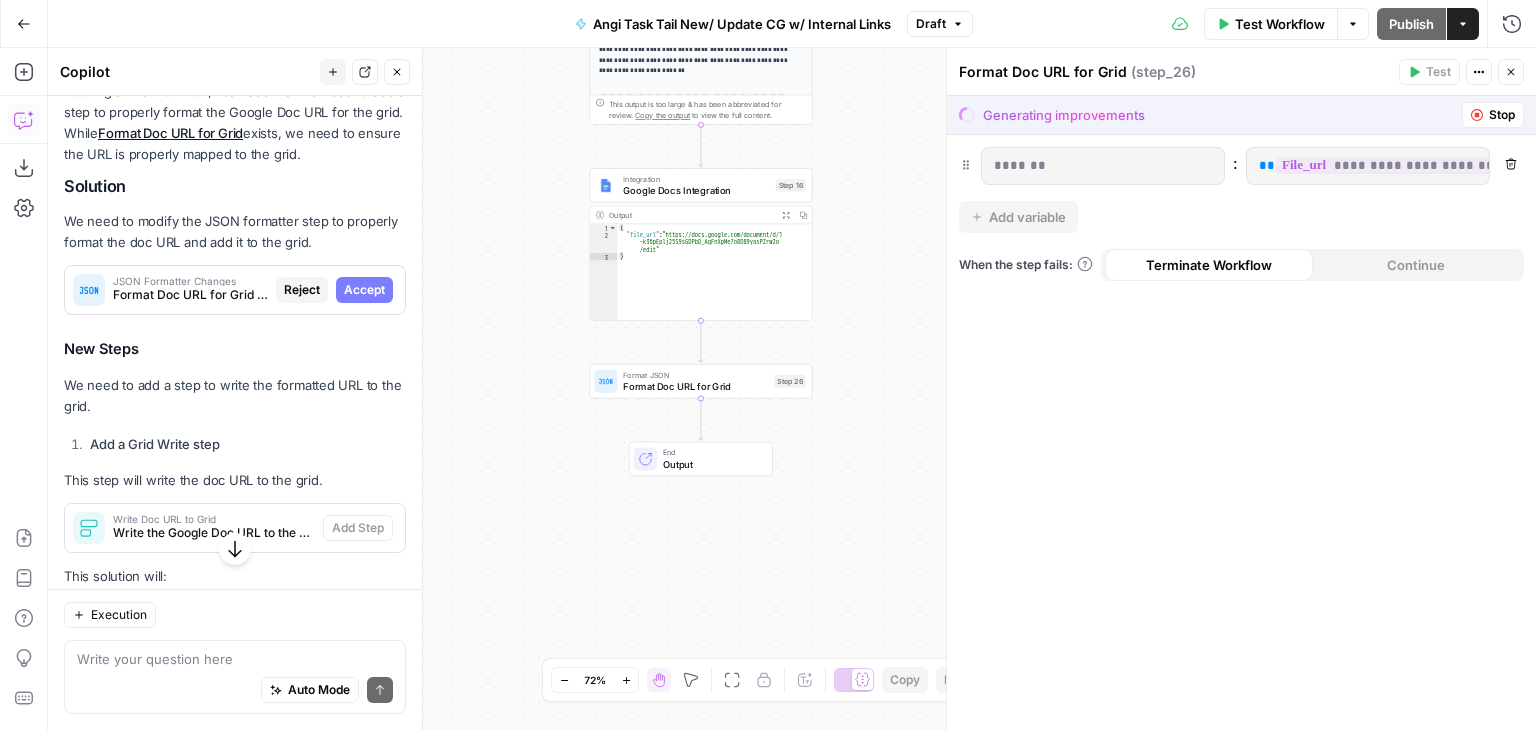 click on "Stop" at bounding box center (1493, 115) 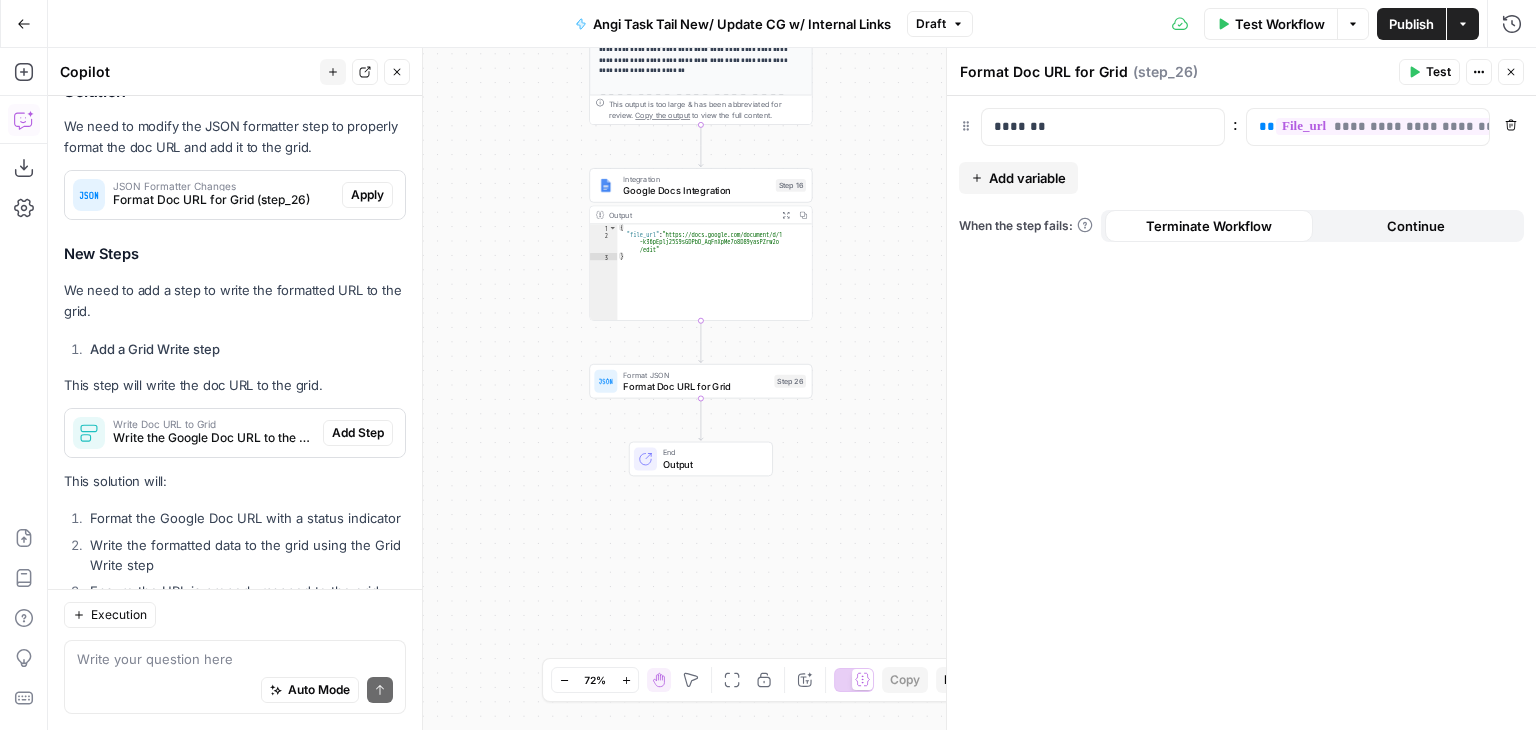 scroll, scrollTop: 239, scrollLeft: 0, axis: vertical 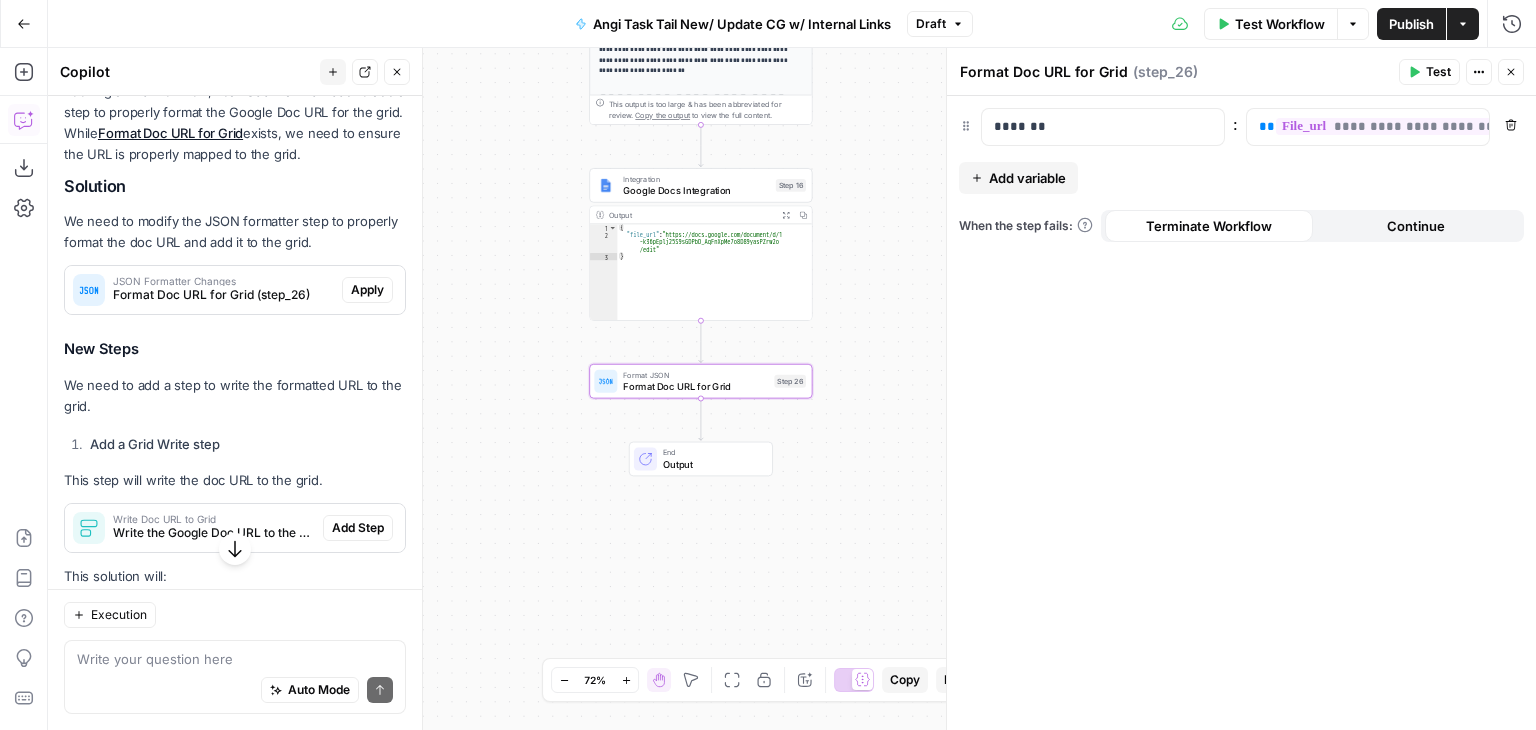click on "Apply" at bounding box center (367, 290) 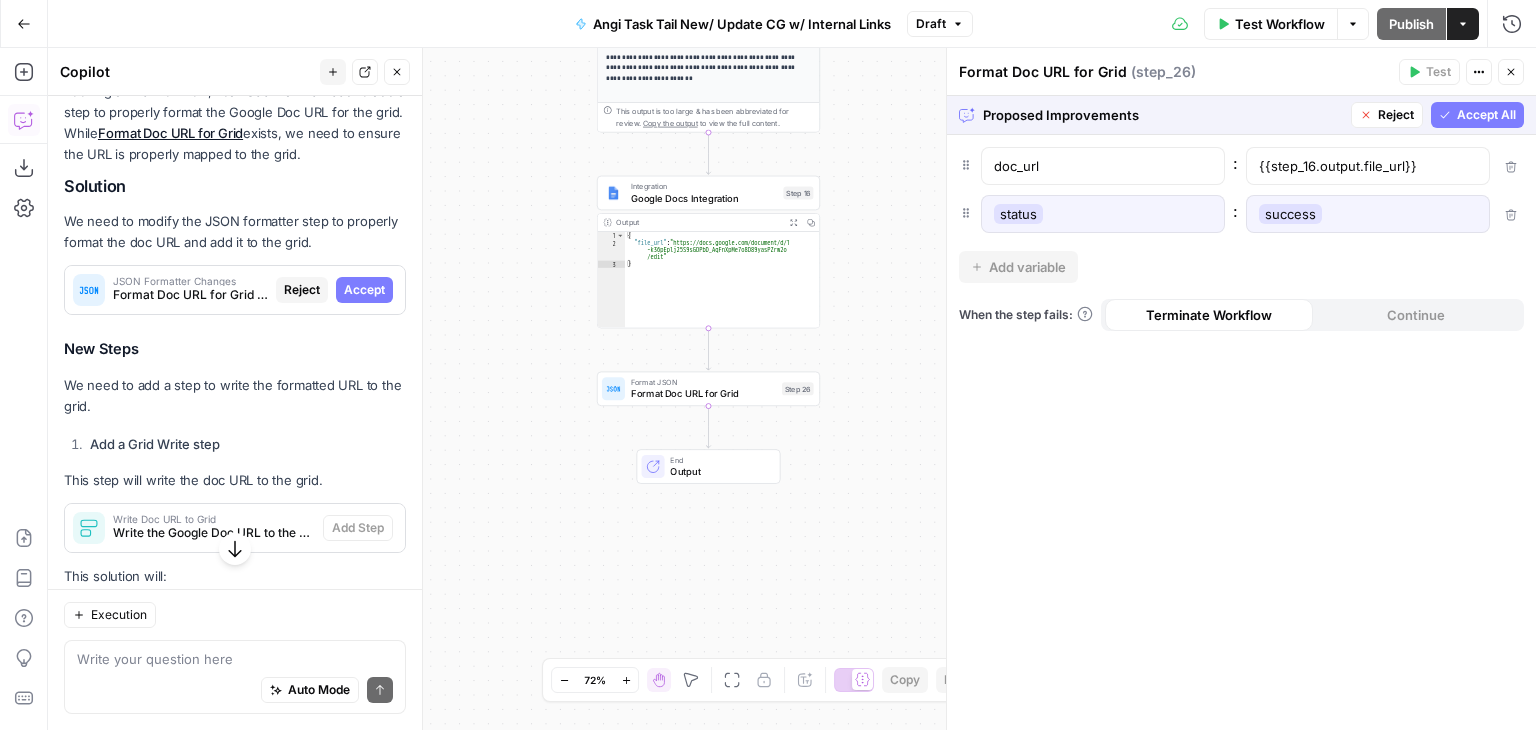 click on "Accept All" at bounding box center (1486, 115) 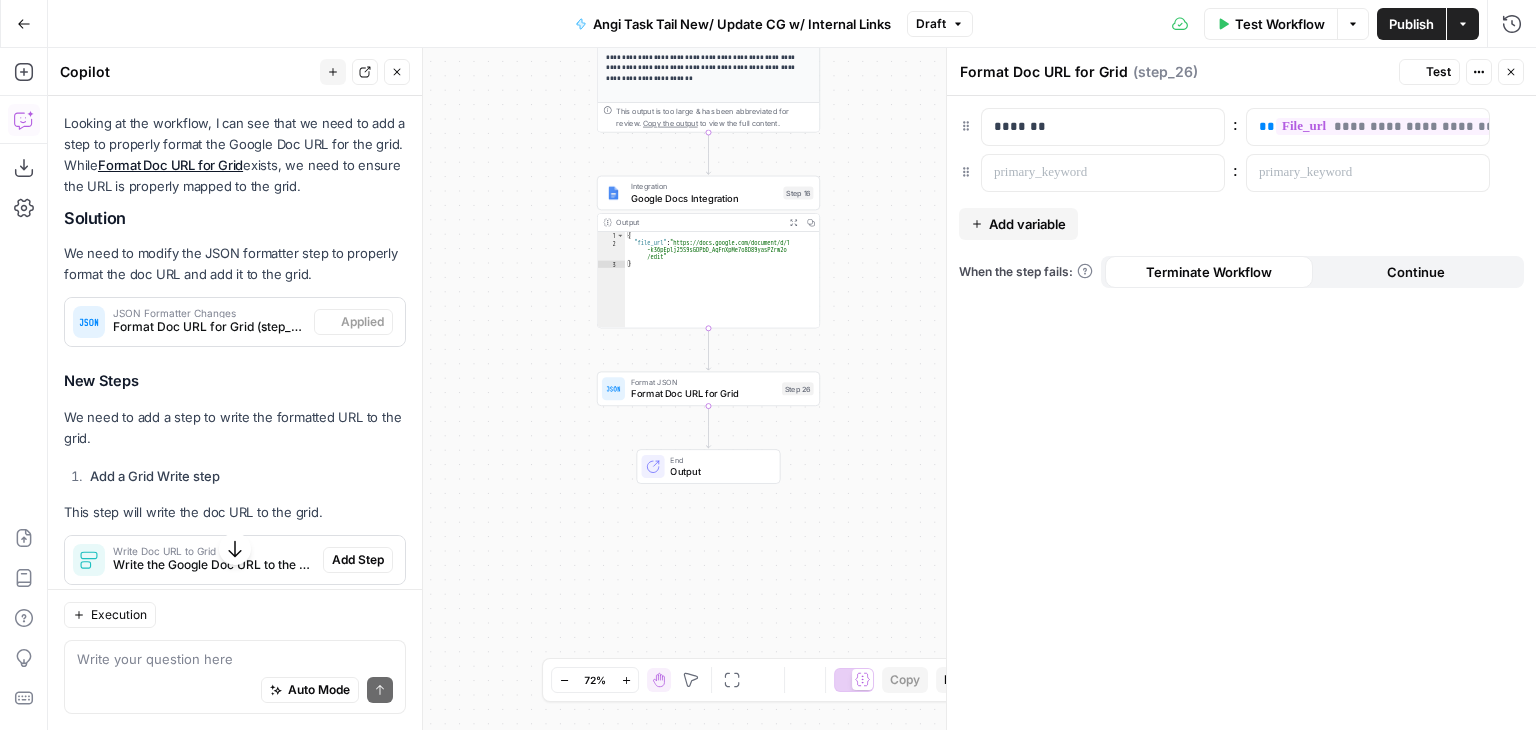 scroll, scrollTop: 271, scrollLeft: 0, axis: vertical 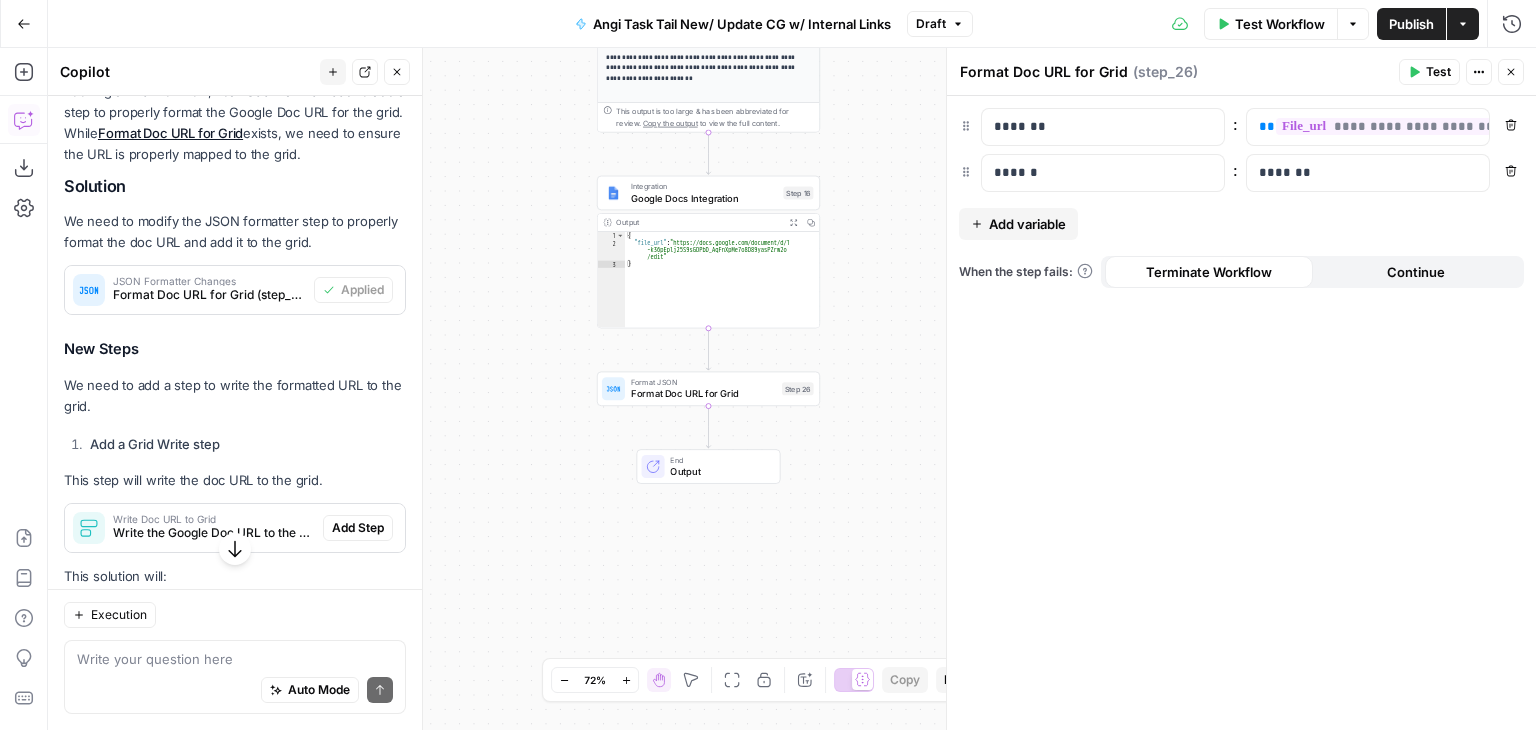 click on "Add Step" at bounding box center [358, 528] 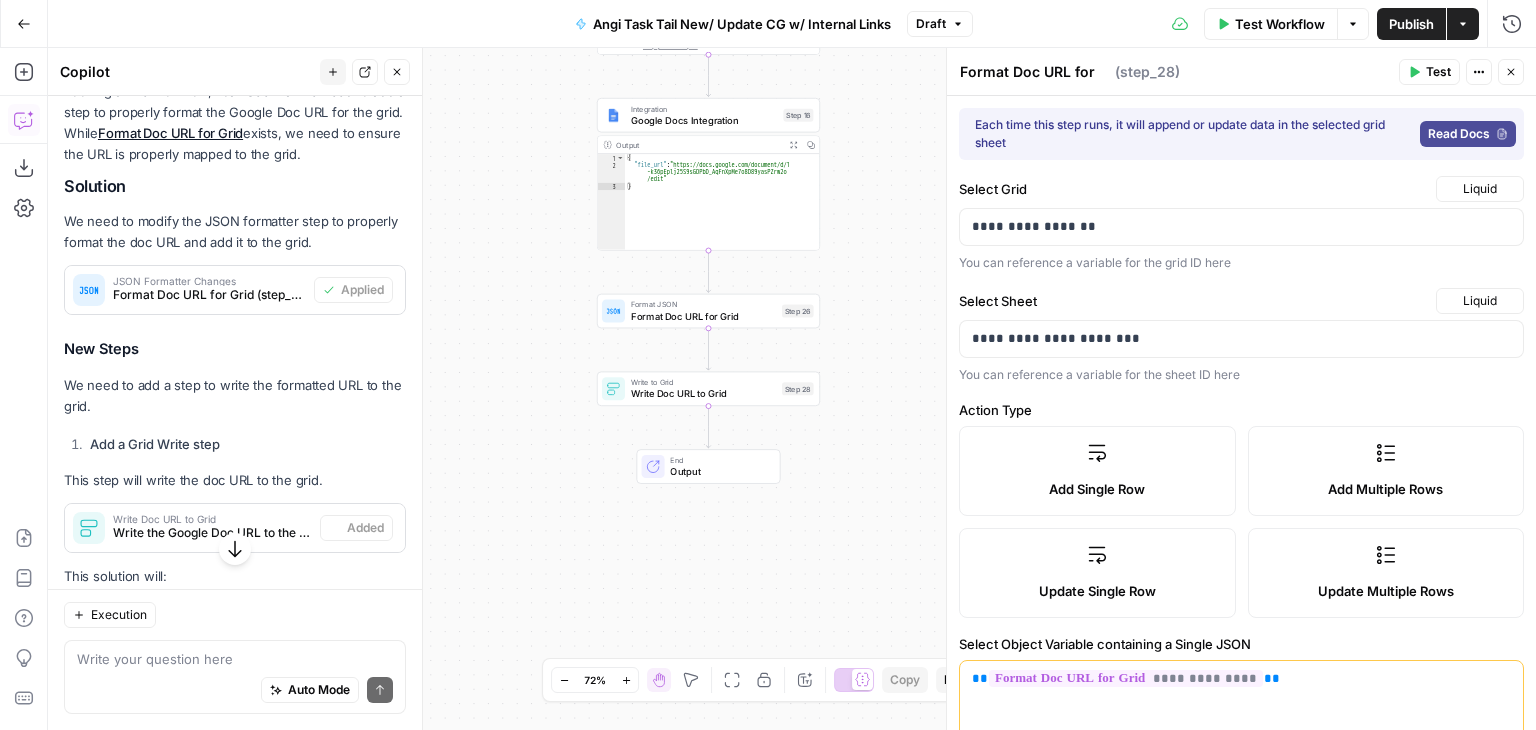 type on "Write Doc URL to Grid" 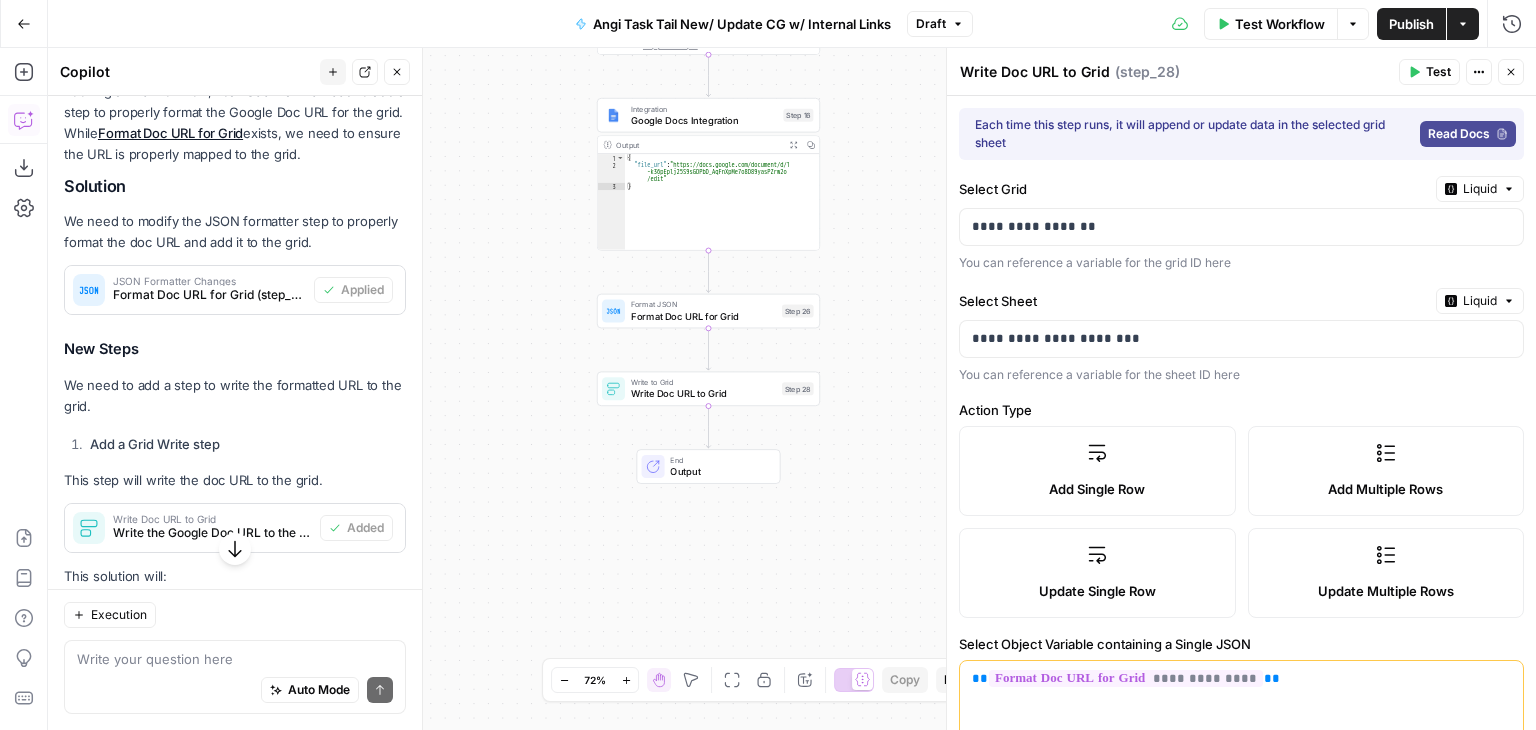 click on "Liquid" at bounding box center (1480, 189) 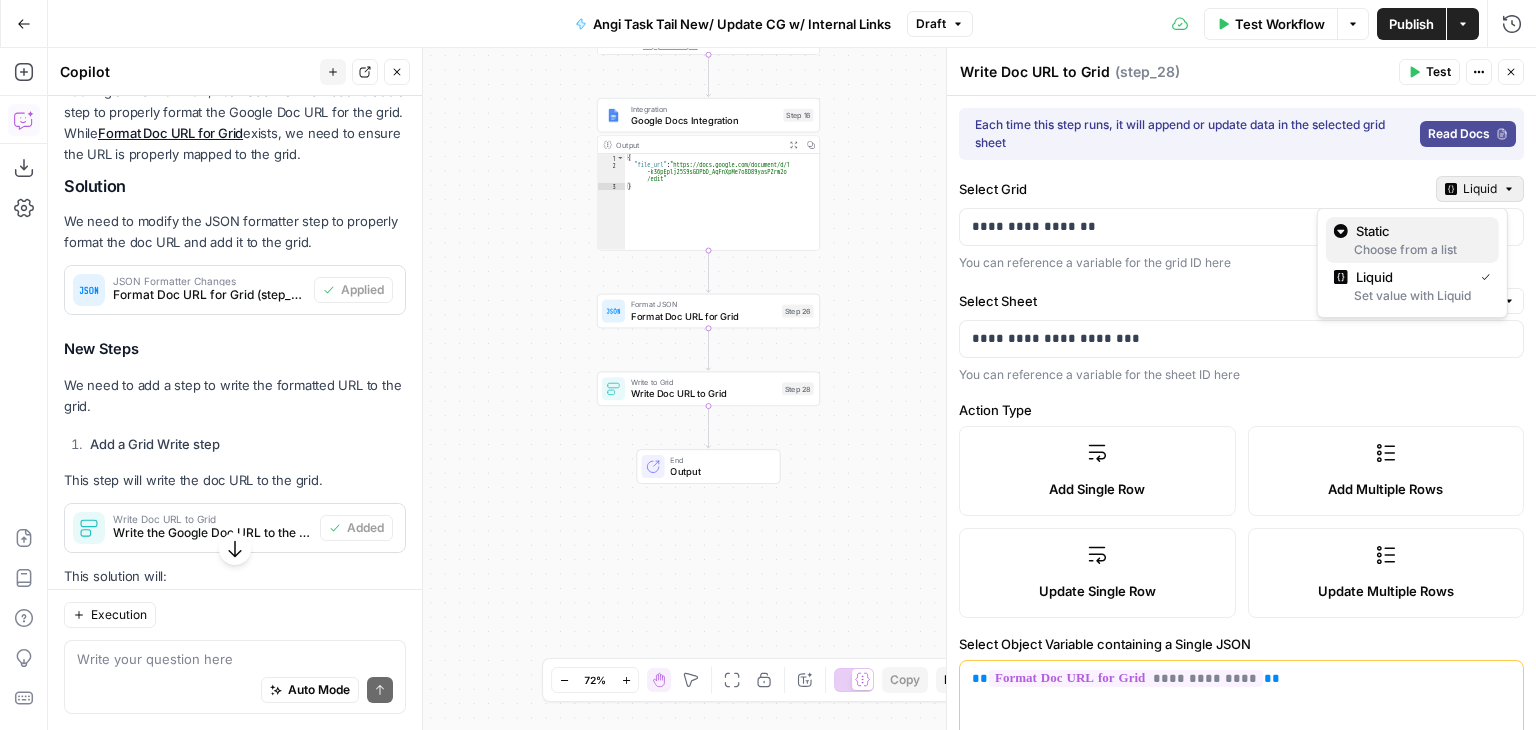 click on "Choose from a list" at bounding box center [1412, 250] 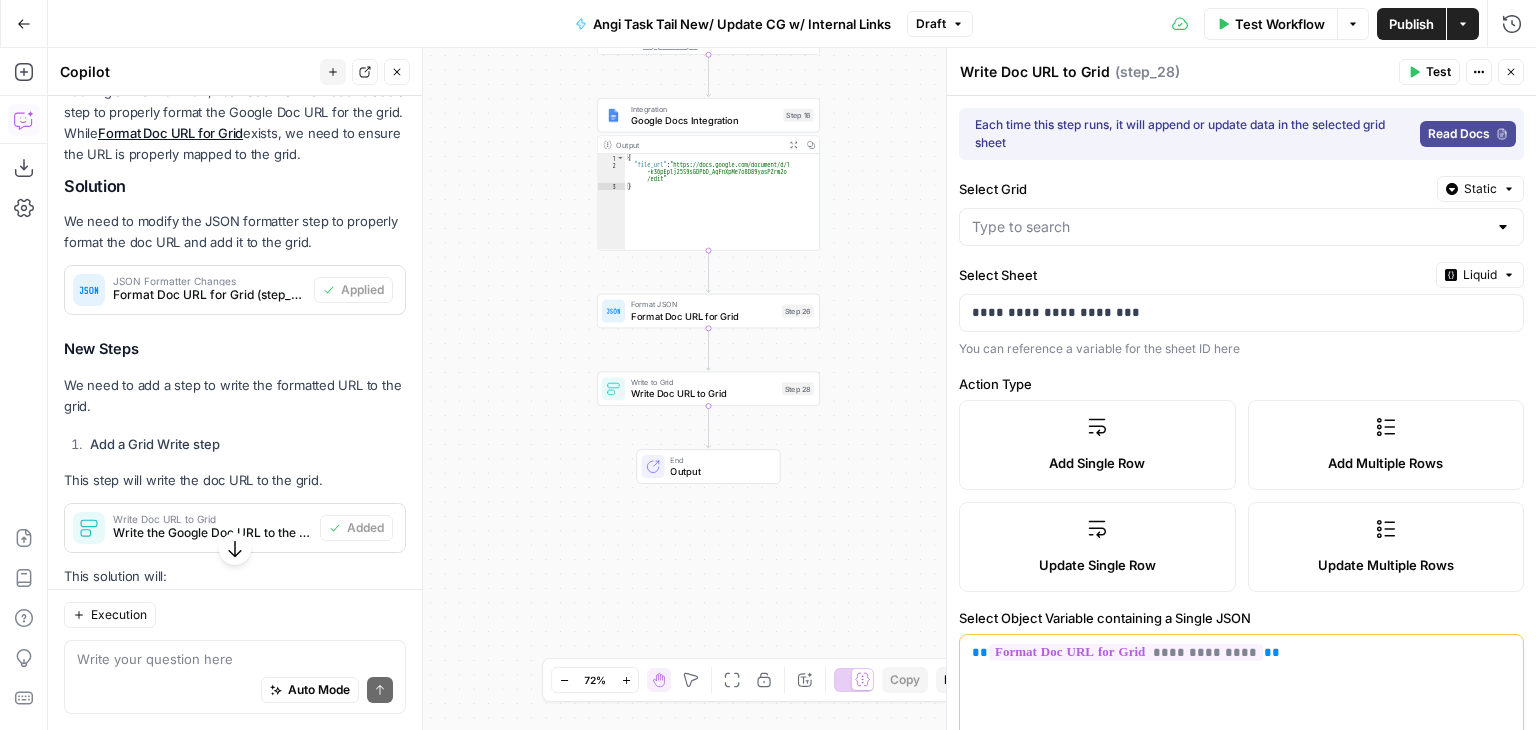 click at bounding box center (1503, 227) 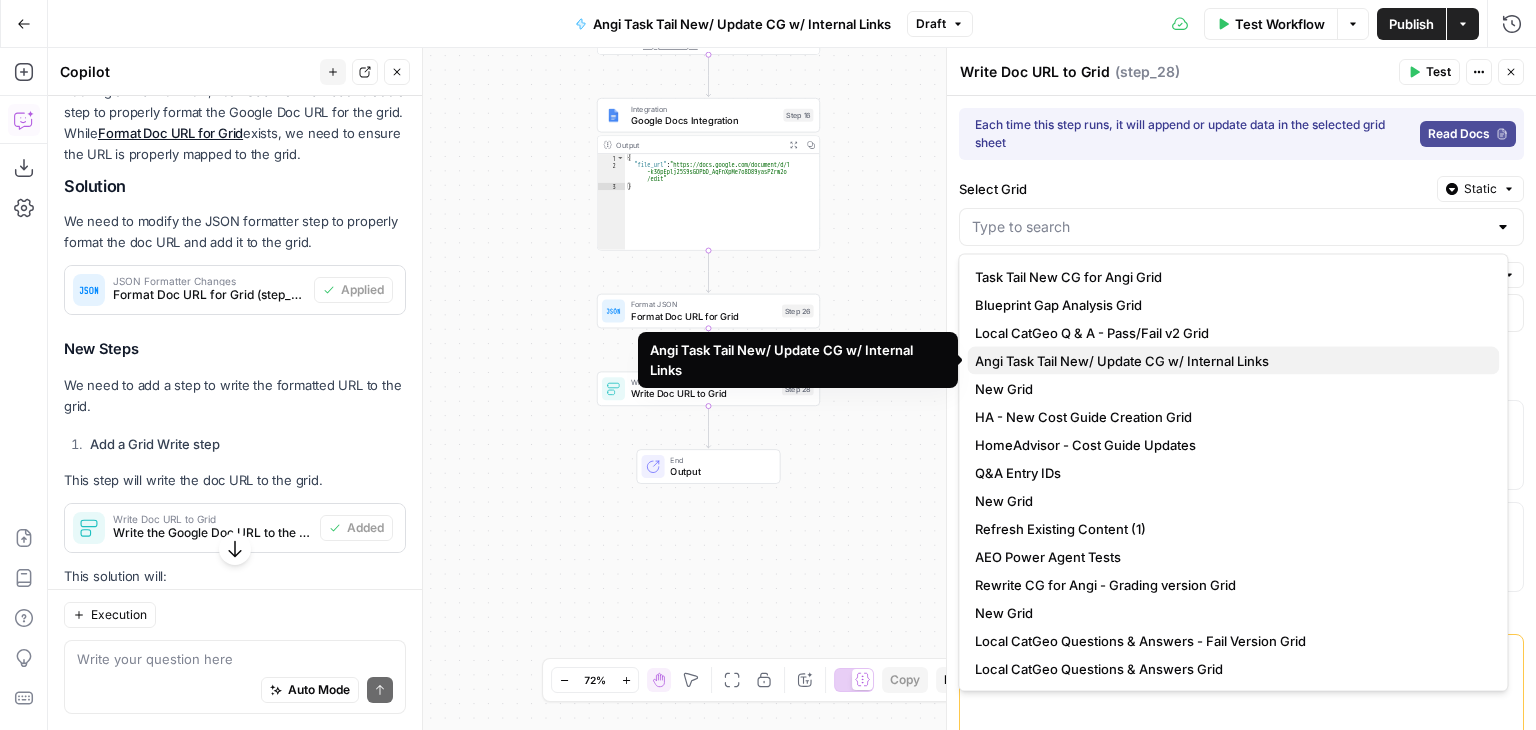 click on "Angi Task Tail New/ Update CG w/ Internal Links" at bounding box center [1229, 361] 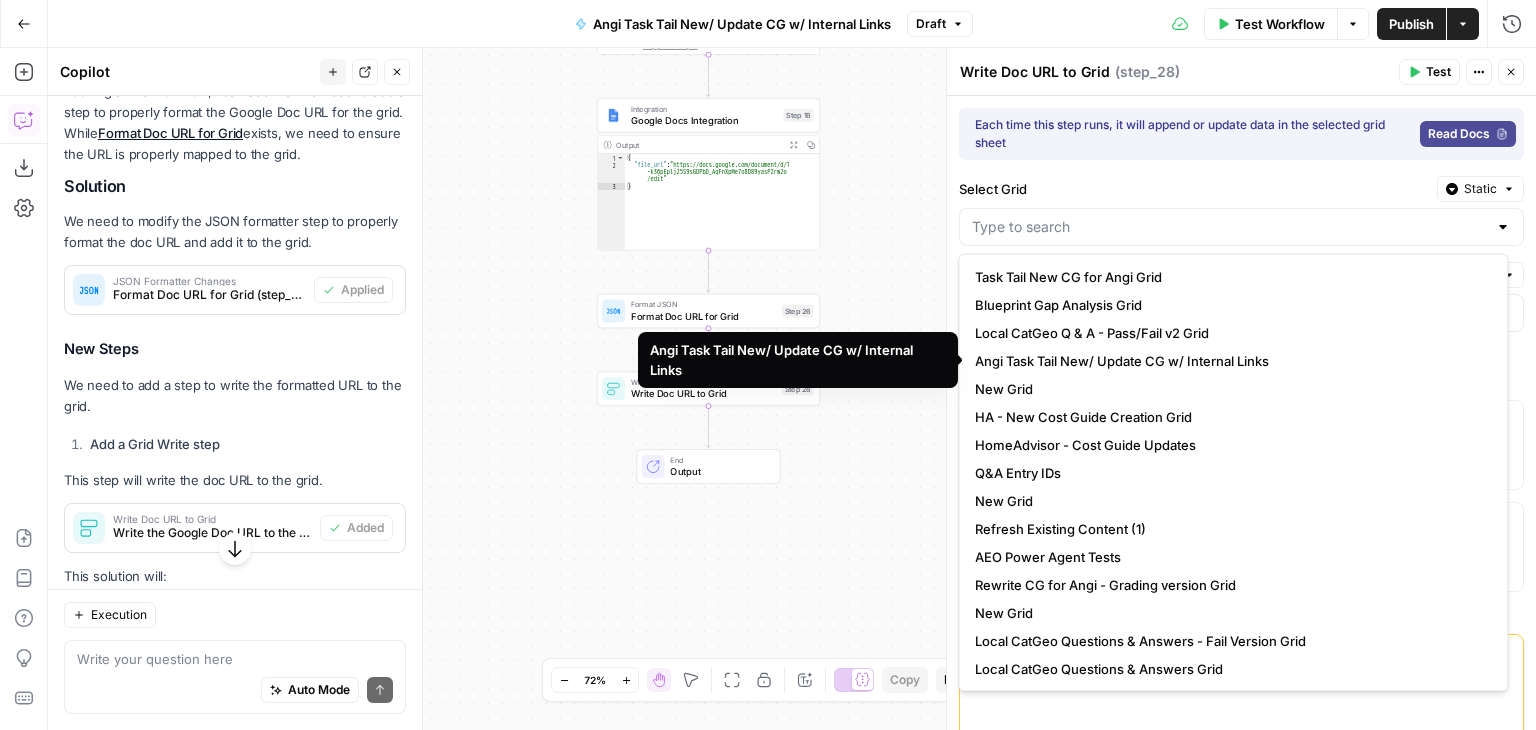 type on "Angi Task Tail New/ Update CG w/ Internal Links" 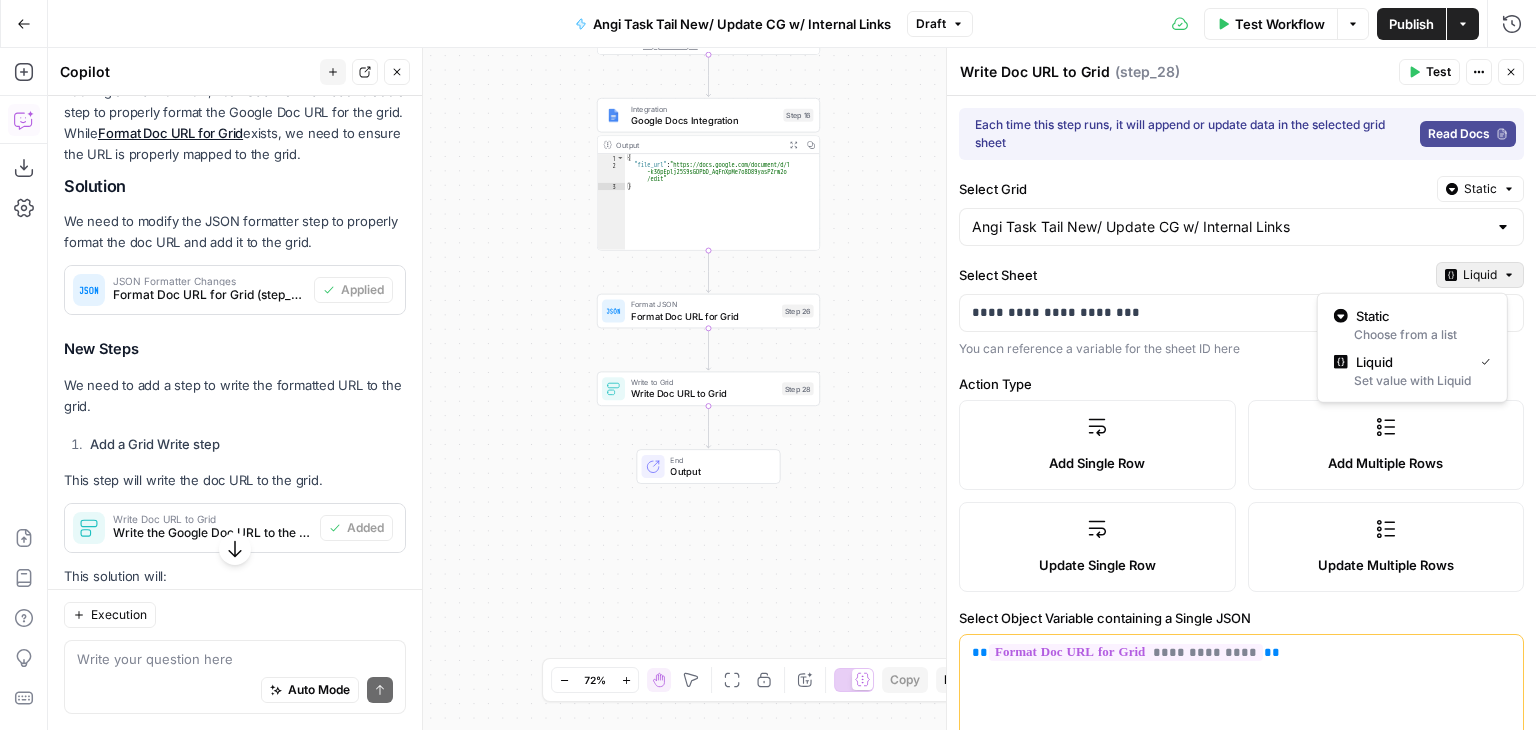 click on "Liquid" at bounding box center (1480, 275) 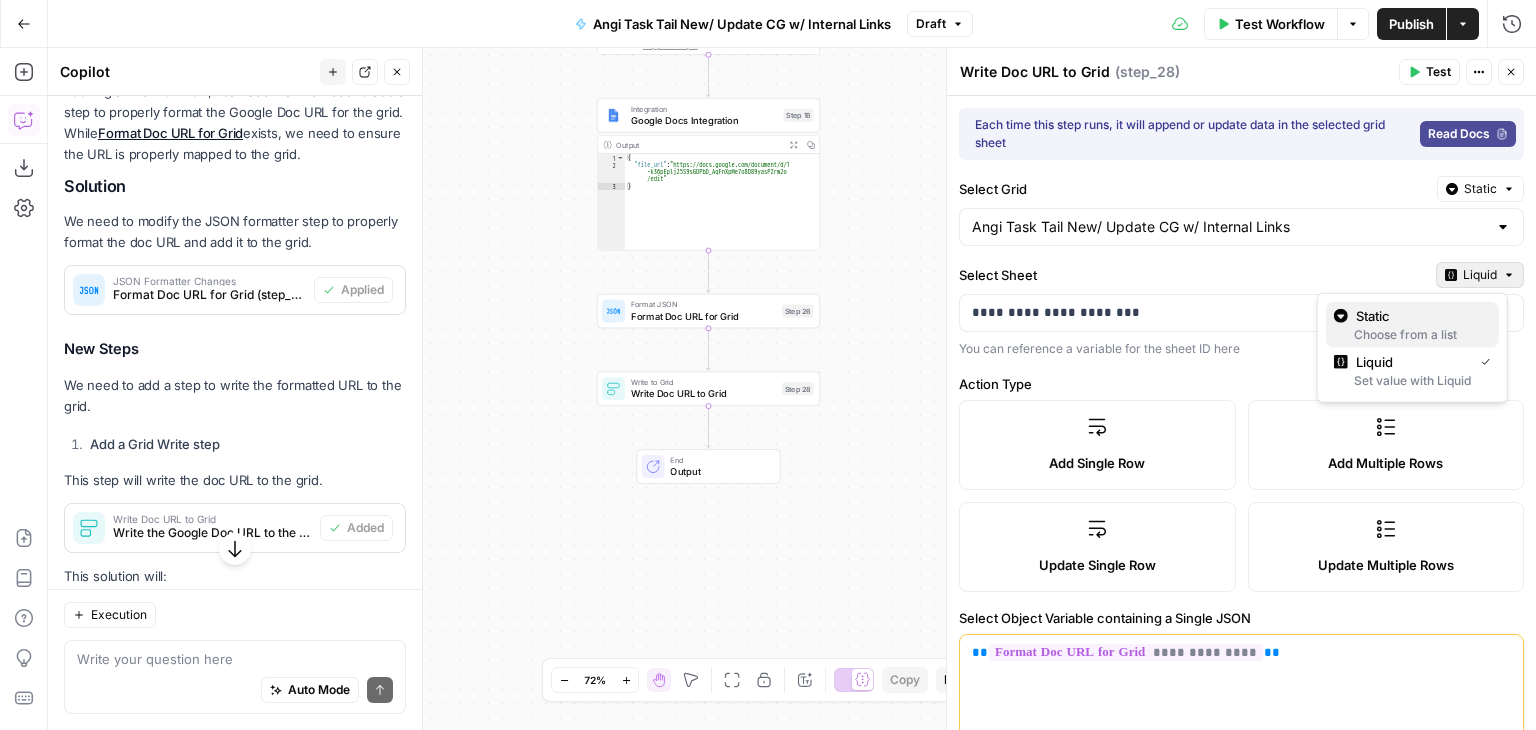click on "Static" at bounding box center [1419, 316] 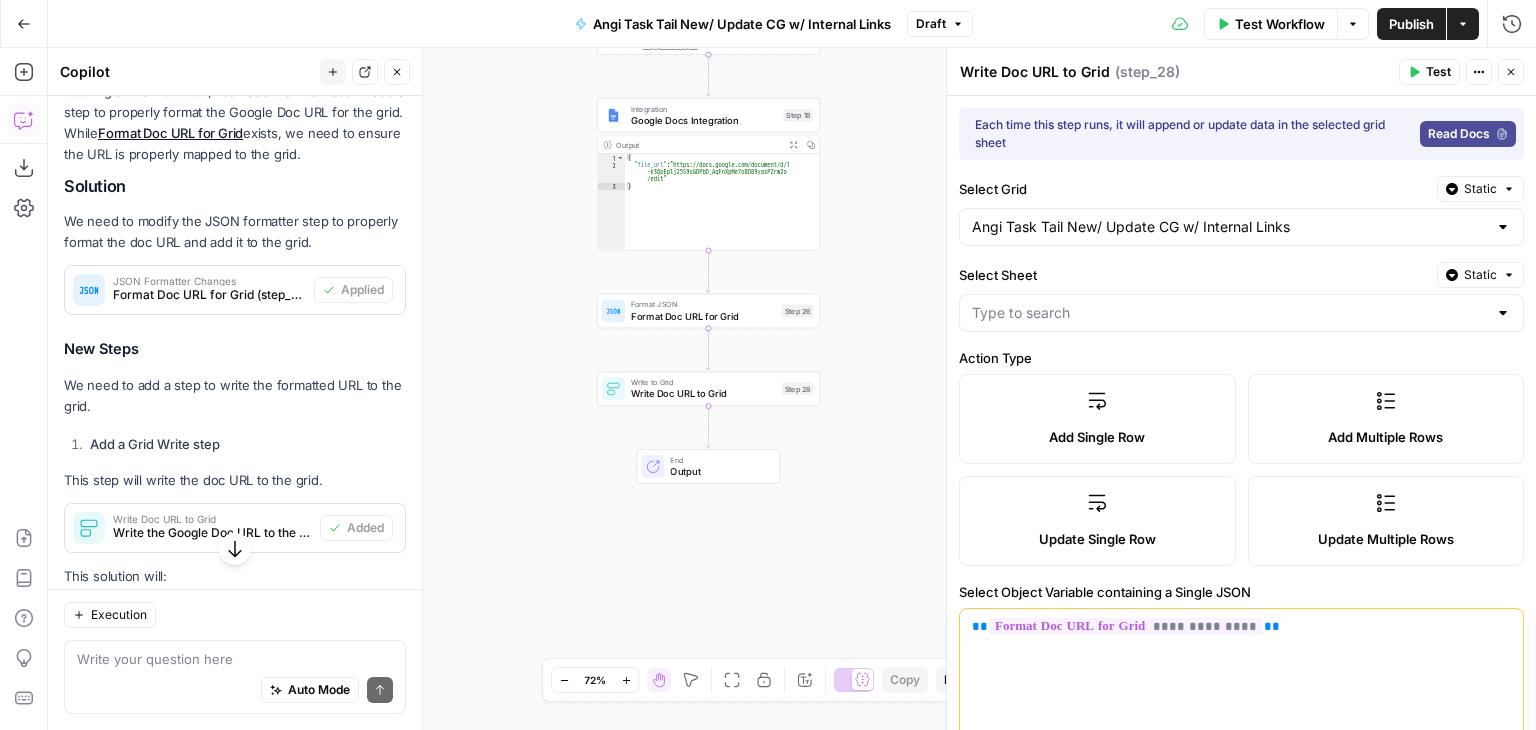 click at bounding box center (1503, 313) 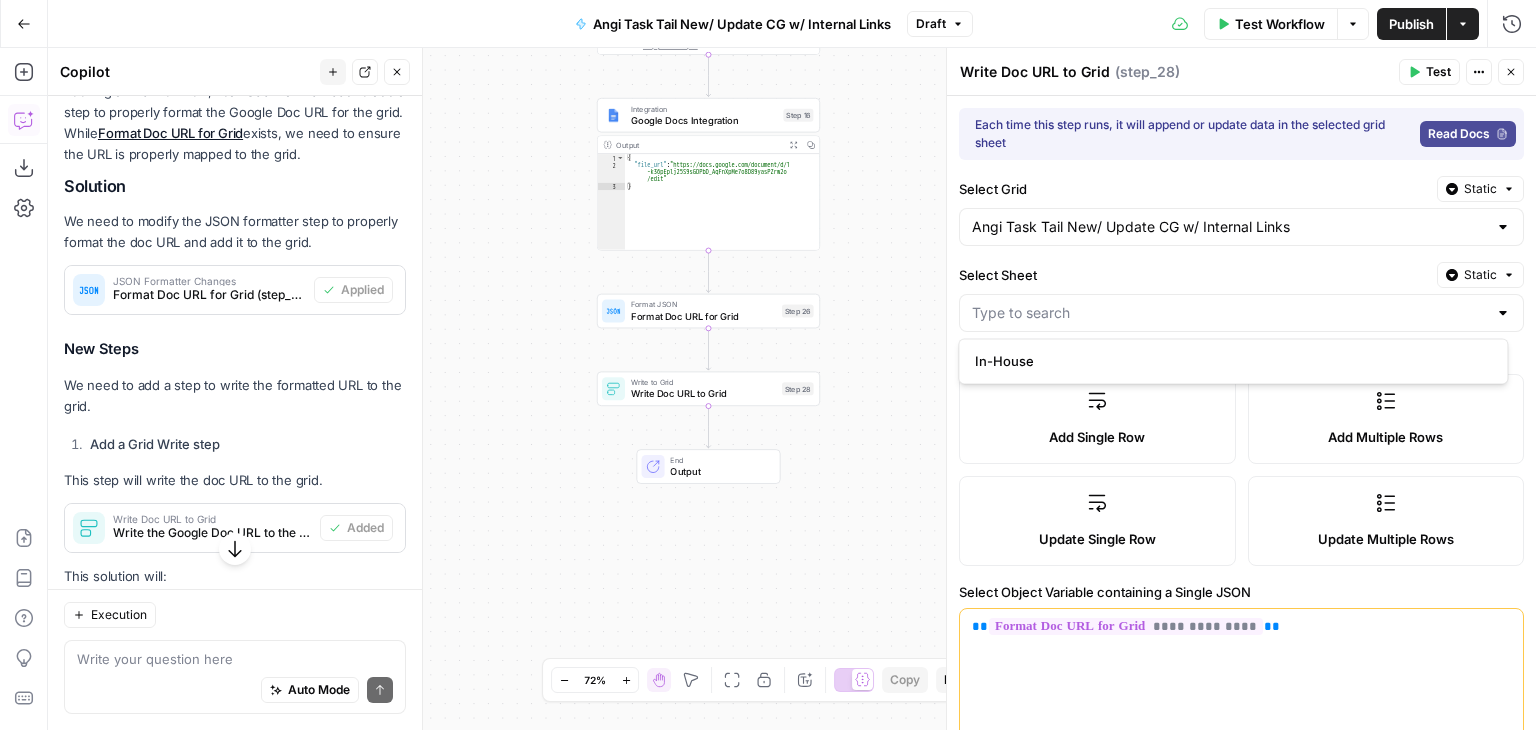 click on "Workflow Set Inputs Inputs Google Search Google Search Step 13 Output Expand Output Copy 1 2 3 4 5 6 7 [    {      "position" :  1 ,      "title" :  "Boat Dock Repair Costs [2025           Data]" ,      "link" :  "https://www.angi.com/articles/boat          -dock-repair-cost.htm" ,      "redirect_link" :  "https://www.google.com          /url?sa=t&source=web&rct=j&opi          =89978449&url=https://www.angi.com          /articles/boat-dock-repair-cost.htm&ved          =2ahUKEwj1sLXYieqOAxUIlmoFHbz8FksQFnoEC          BYQAQ" ,      "displayed_link" :  "https://www.angi.com ›           Solution Center › Home Exteriors" ,     LLM · GPT-4.1 Analyze Duplicate Content Step 2 Output Expand Output Copy 1 2 3 {    "duplicate_exists" :  true ,    "explanation" :  "The article titled 'Boat Dock         Repair Costs [2025 Data]' (https://www.angi        .com/articles/boat-dock-repair-cost.htm) is                       ," at bounding box center [792, 389] 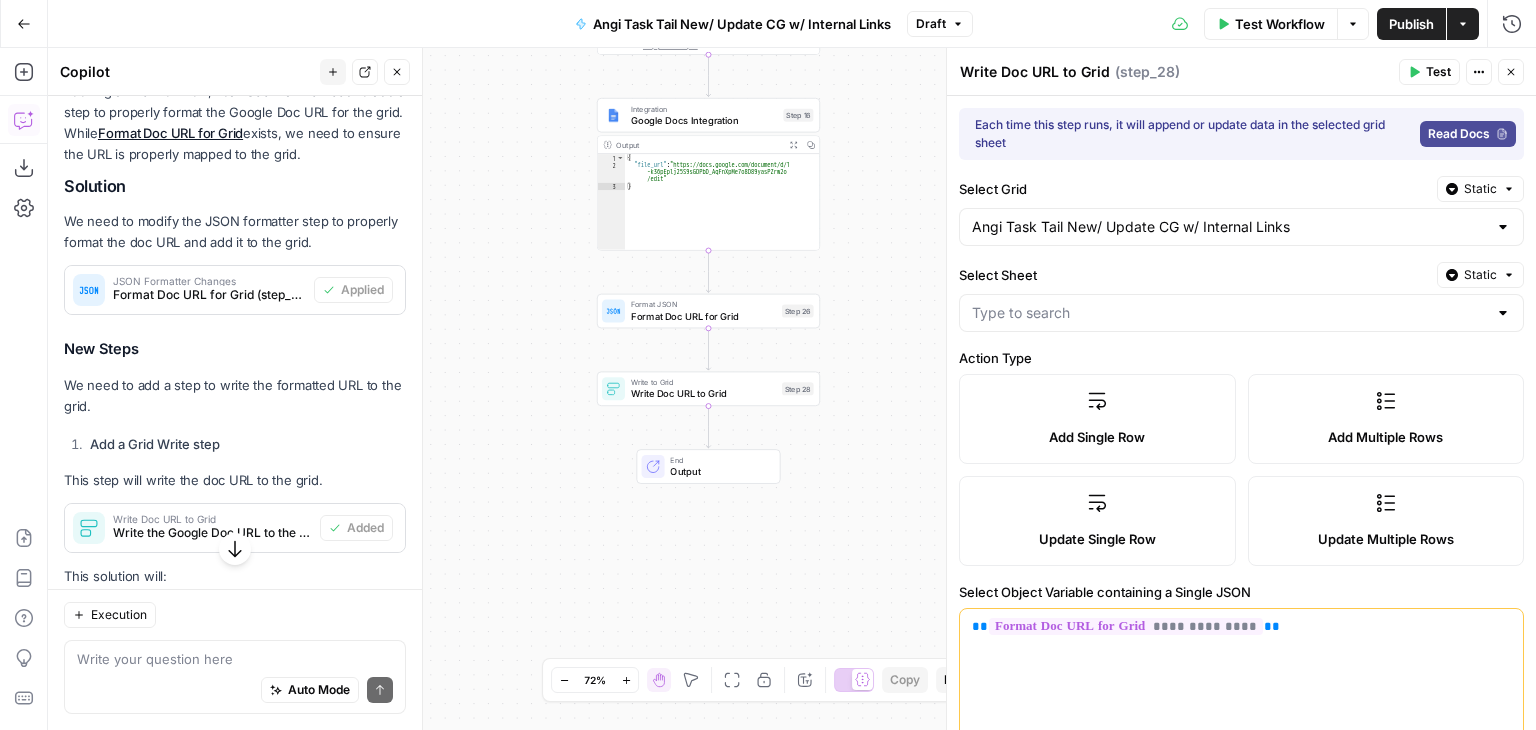 click at bounding box center [1503, 313] 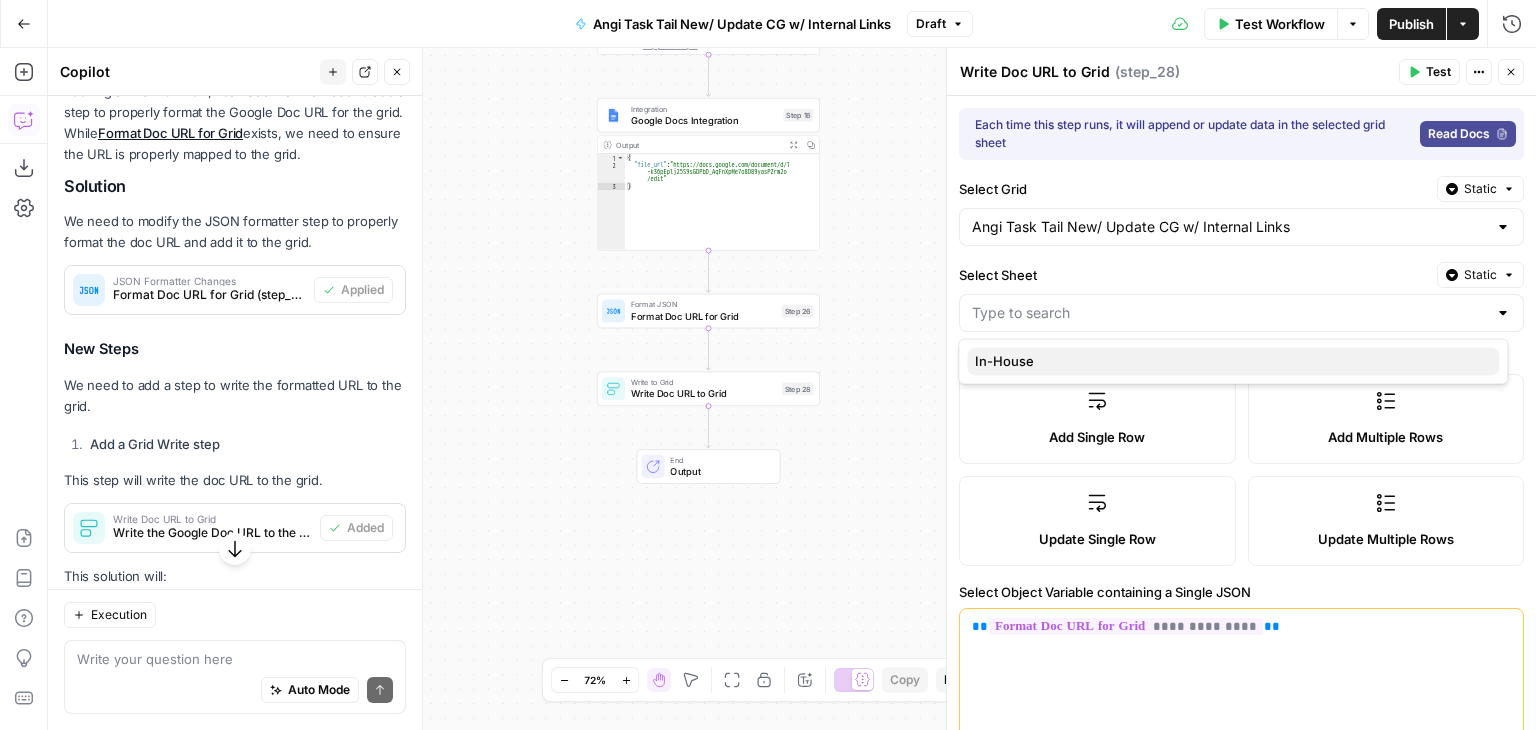 click on "In-House" at bounding box center [1229, 361] 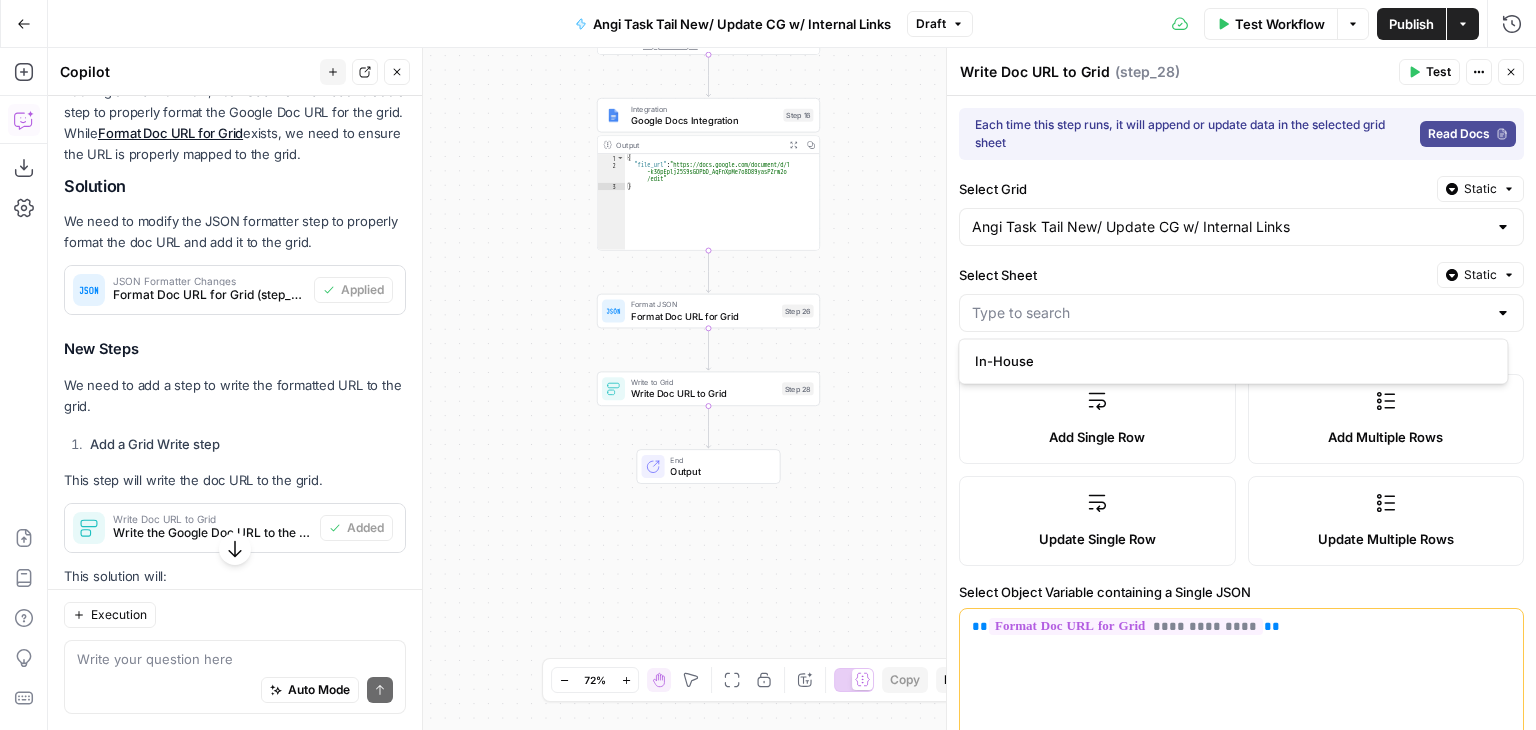 type on "In-House" 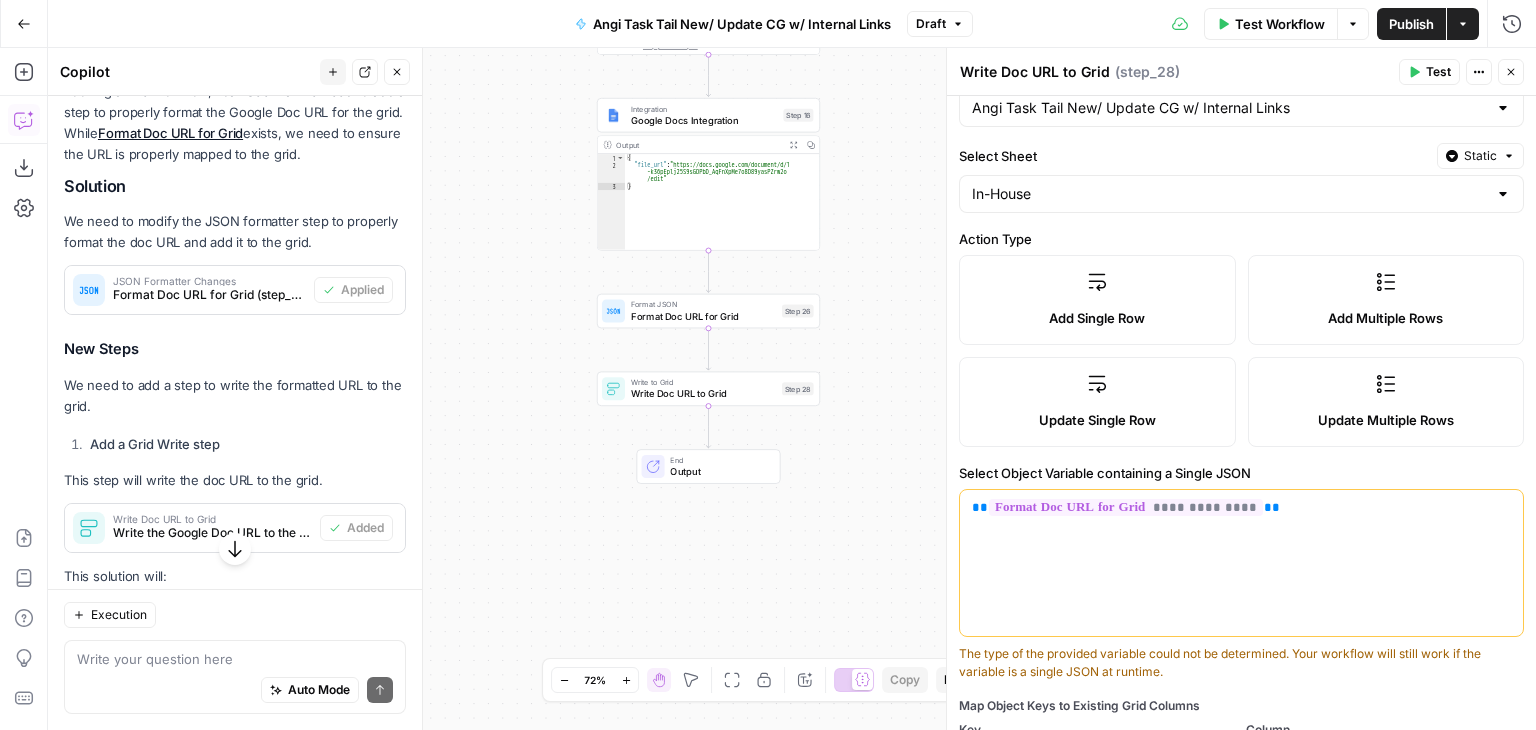 scroll, scrollTop: 0, scrollLeft: 0, axis: both 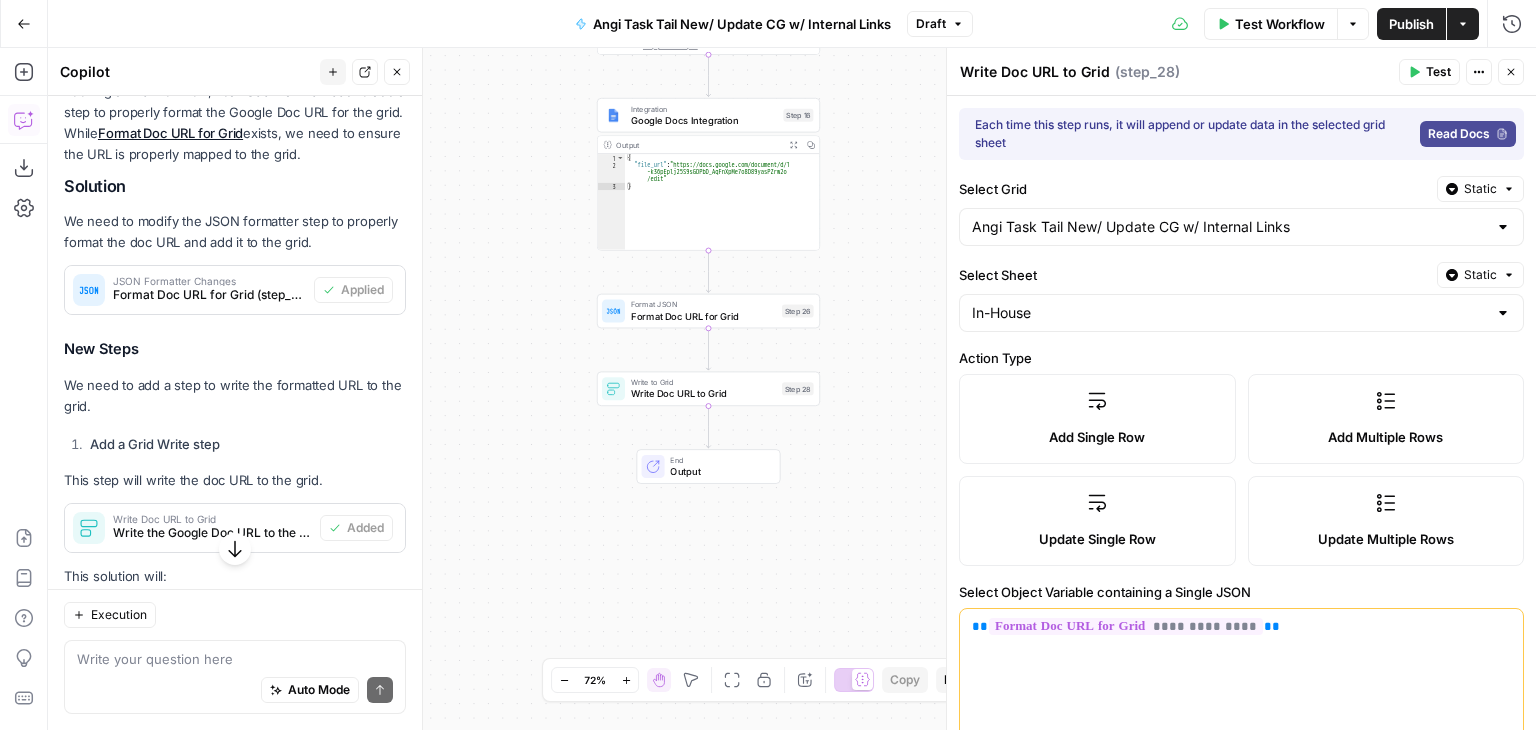 click 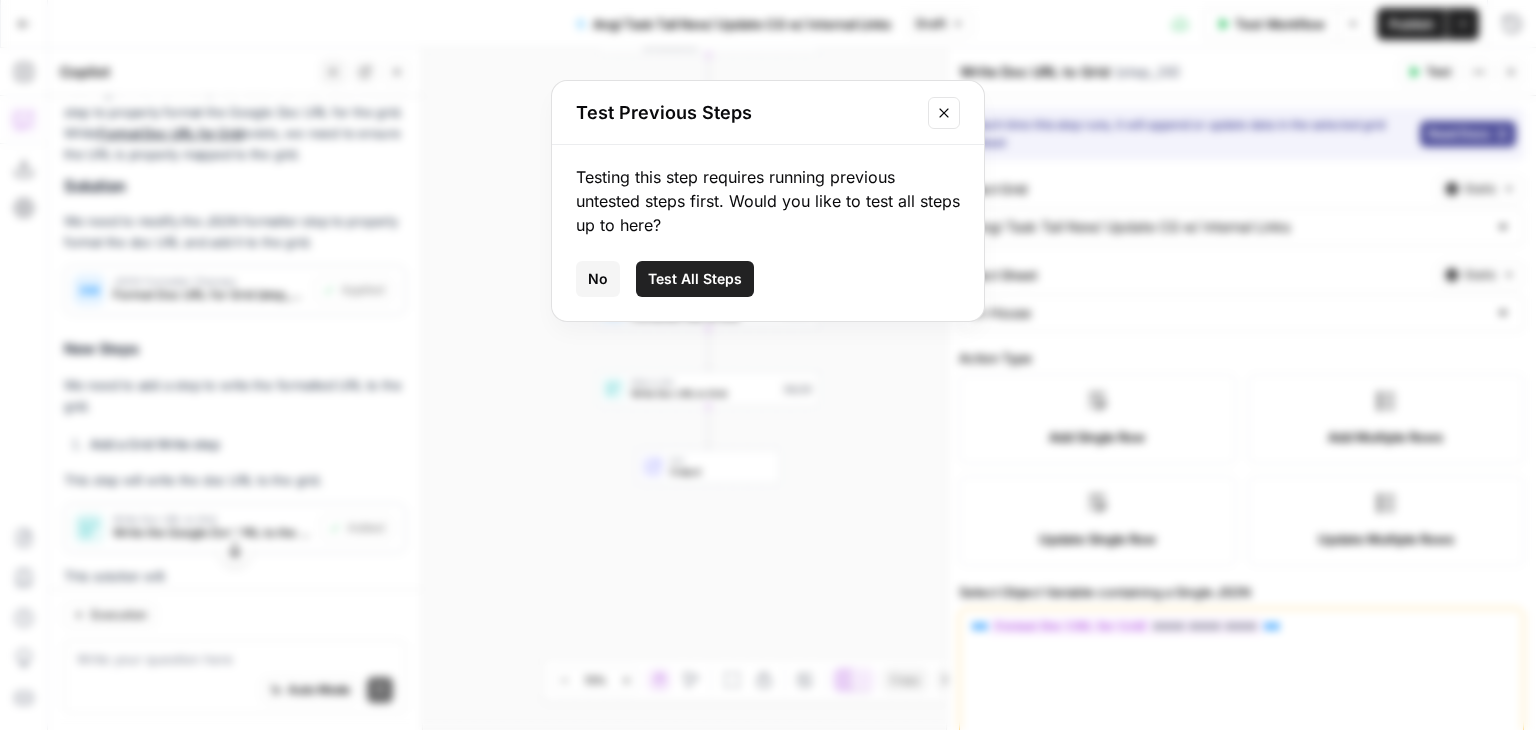 click 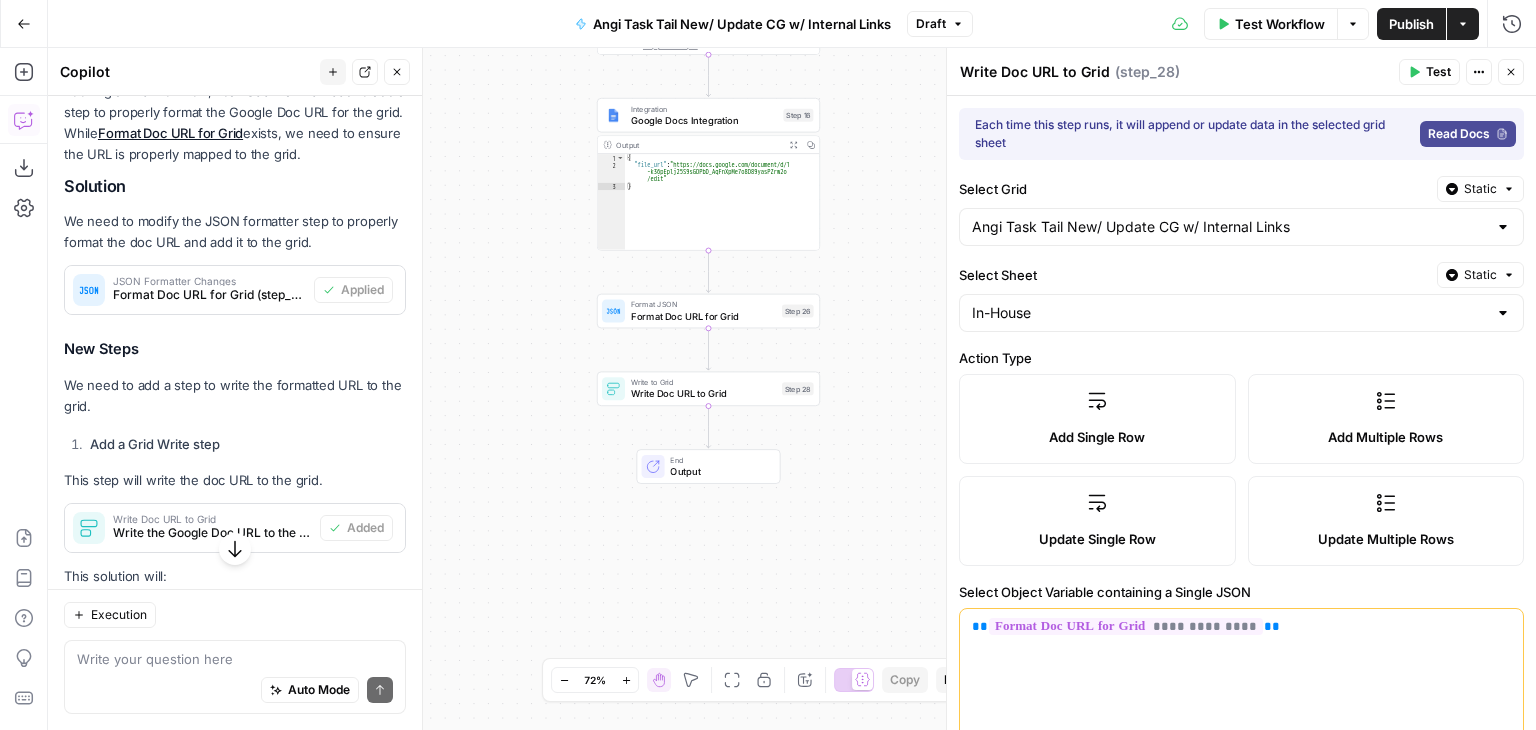 click on "Publish" at bounding box center (1411, 24) 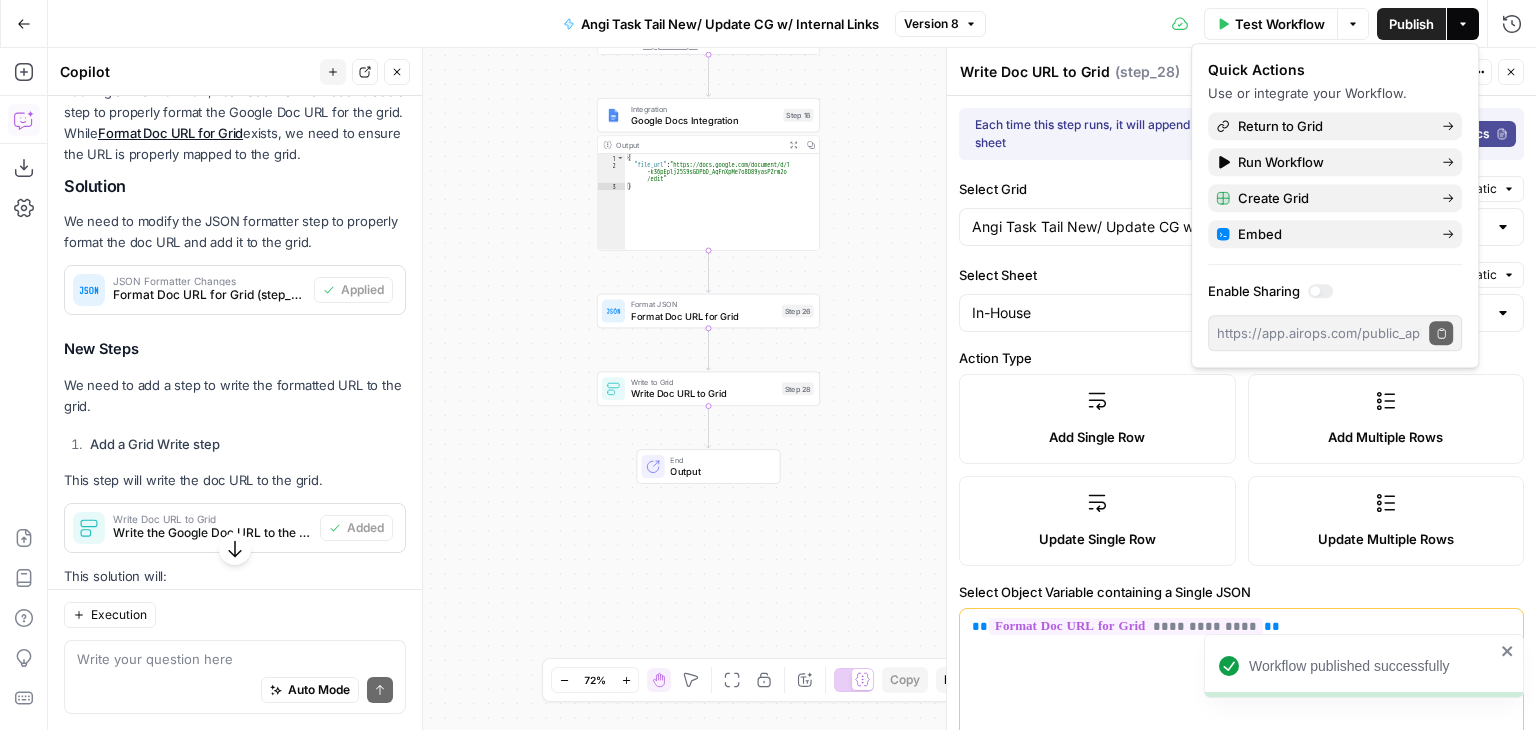 click on "Workflow Set Inputs Inputs Google Search Google Search Step 13 Output Expand Output Copy 1 2 3 4 5 6 7 [    {      "position" :  1 ,      "title" :  "Boat Dock Repair Costs [2025           Data]" ,      "link" :  "https://www.angi.com/articles/boat          -dock-repair-cost.htm" ,      "redirect_link" :  "https://www.google.com          /url?sa=t&source=web&rct=j&opi          =89978449&url=https://www.angi.com          /articles/boat-dock-repair-cost.htm&ved          =2ahUKEwj1sLXYieqOAxUIlmoFHbz8FksQFnoEC          BYQAQ" ,      "displayed_link" :  "https://www.angi.com ›           Solution Center › Home Exteriors" ,     LLM · GPT-4.1 Analyze Duplicate Content Step 2 Output Expand Output Copy 1 2 3 {    "duplicate_exists" :  true ,    "explanation" :  "The article titled 'Boat Dock         Repair Costs [2025 Data]' (https://www.angi        .com/articles/boat-dock-repair-cost.htm) is                       ," at bounding box center (792, 389) 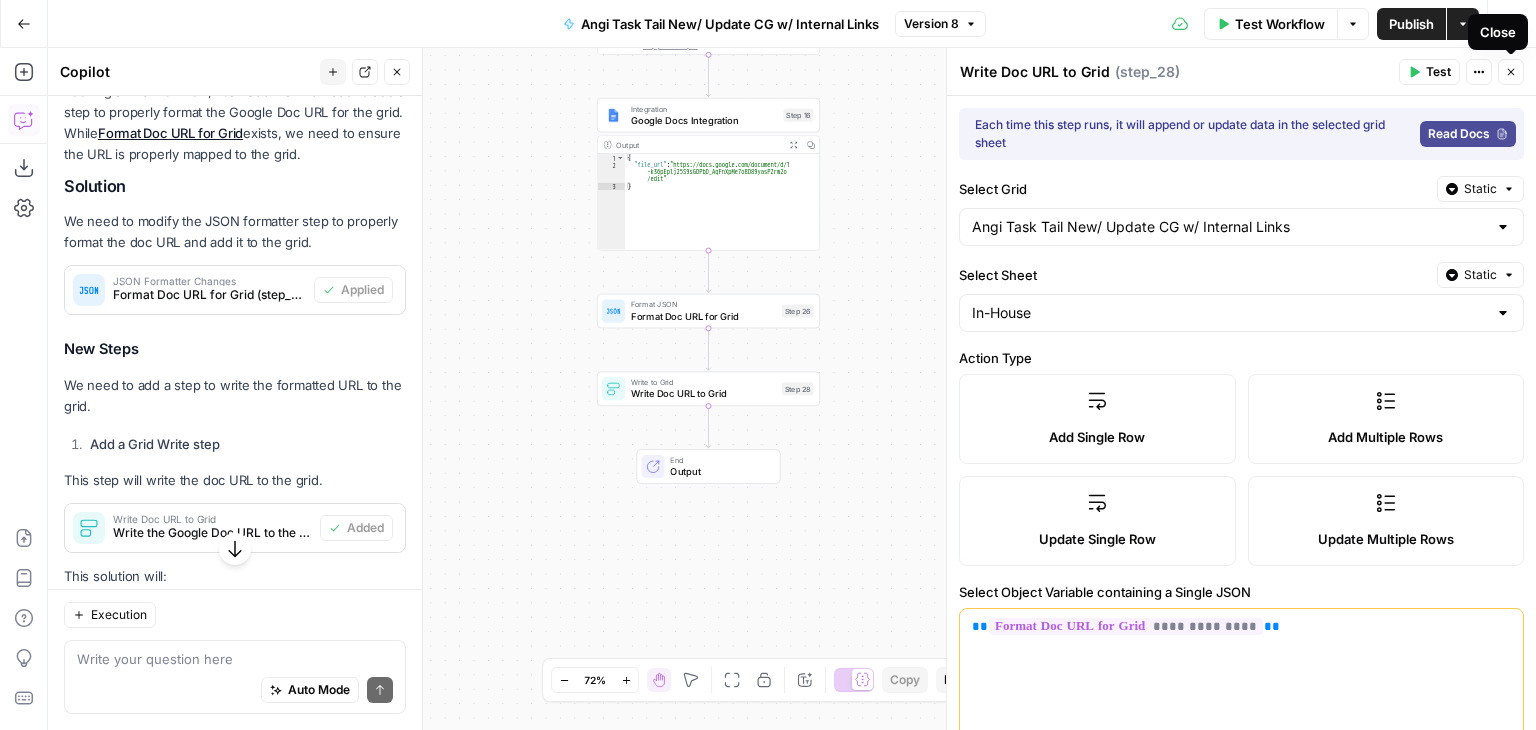 click 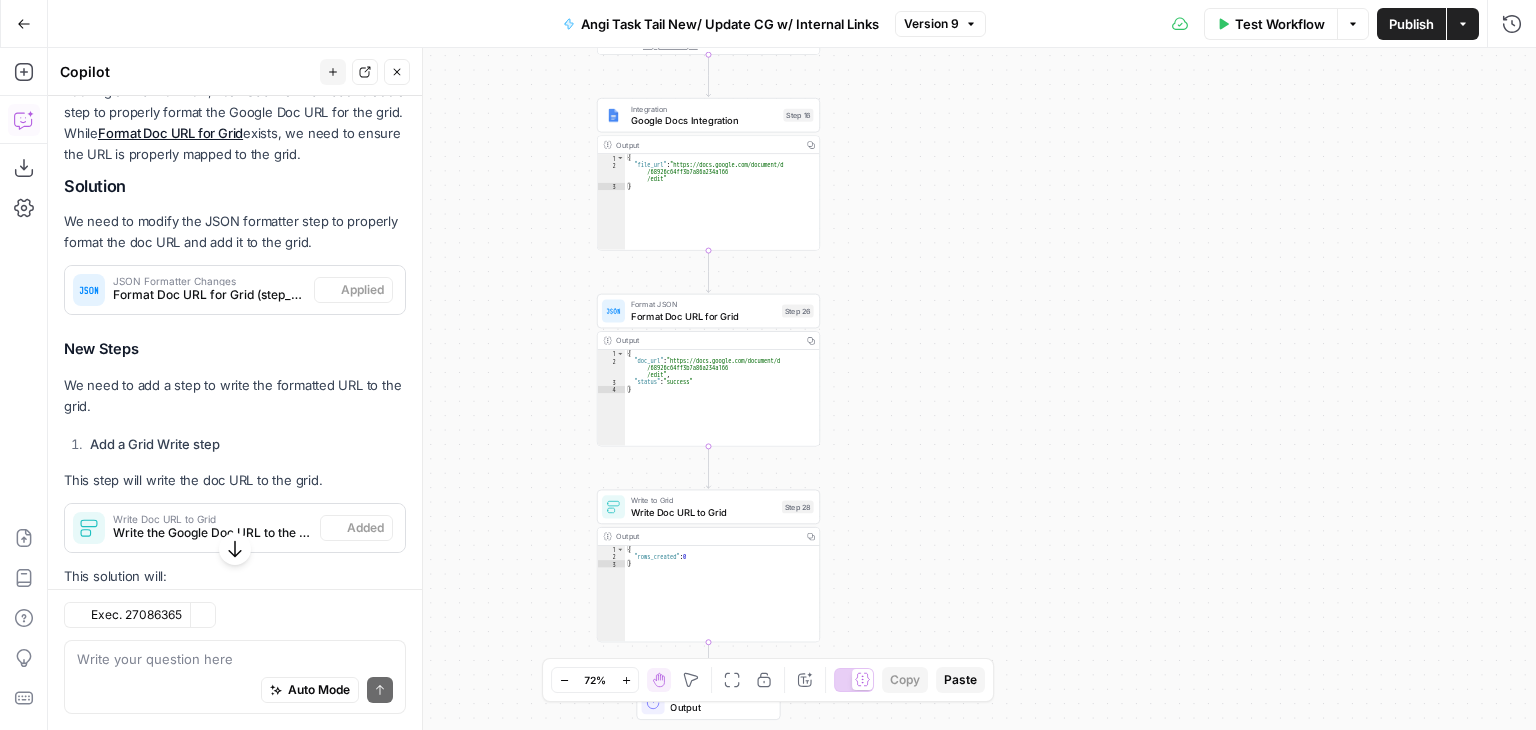 scroll, scrollTop: 271, scrollLeft: 0, axis: vertical 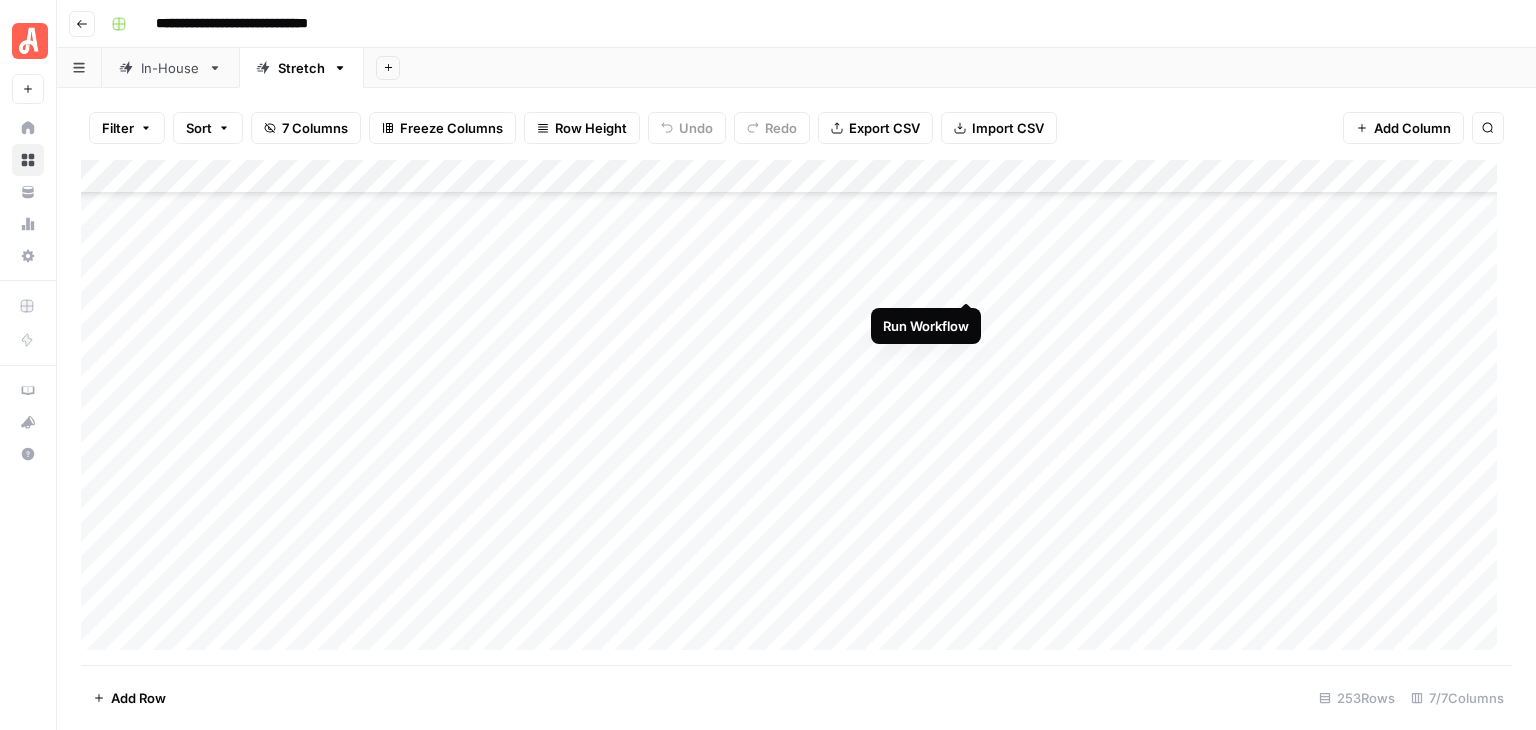 click on "Add Column" at bounding box center (796, 412) 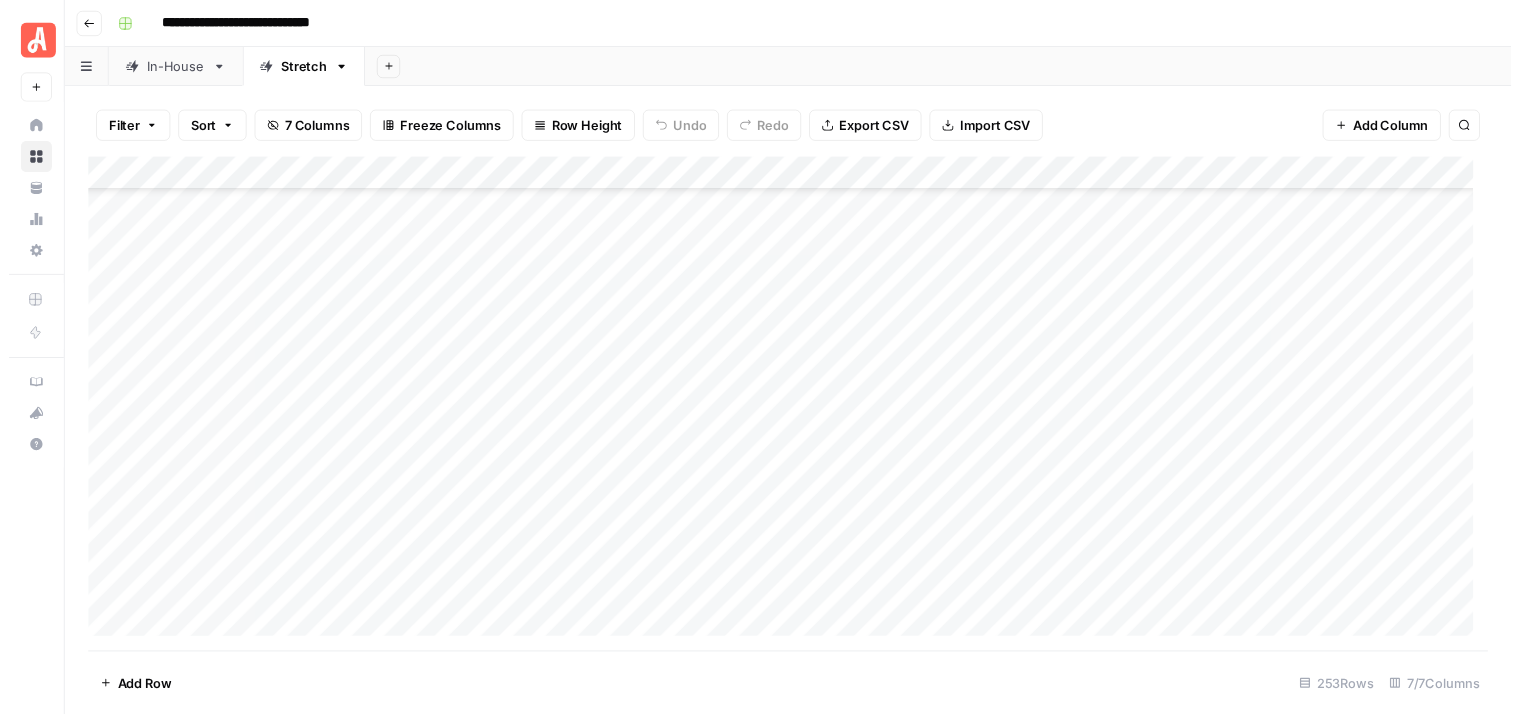 scroll, scrollTop: 5200, scrollLeft: 0, axis: vertical 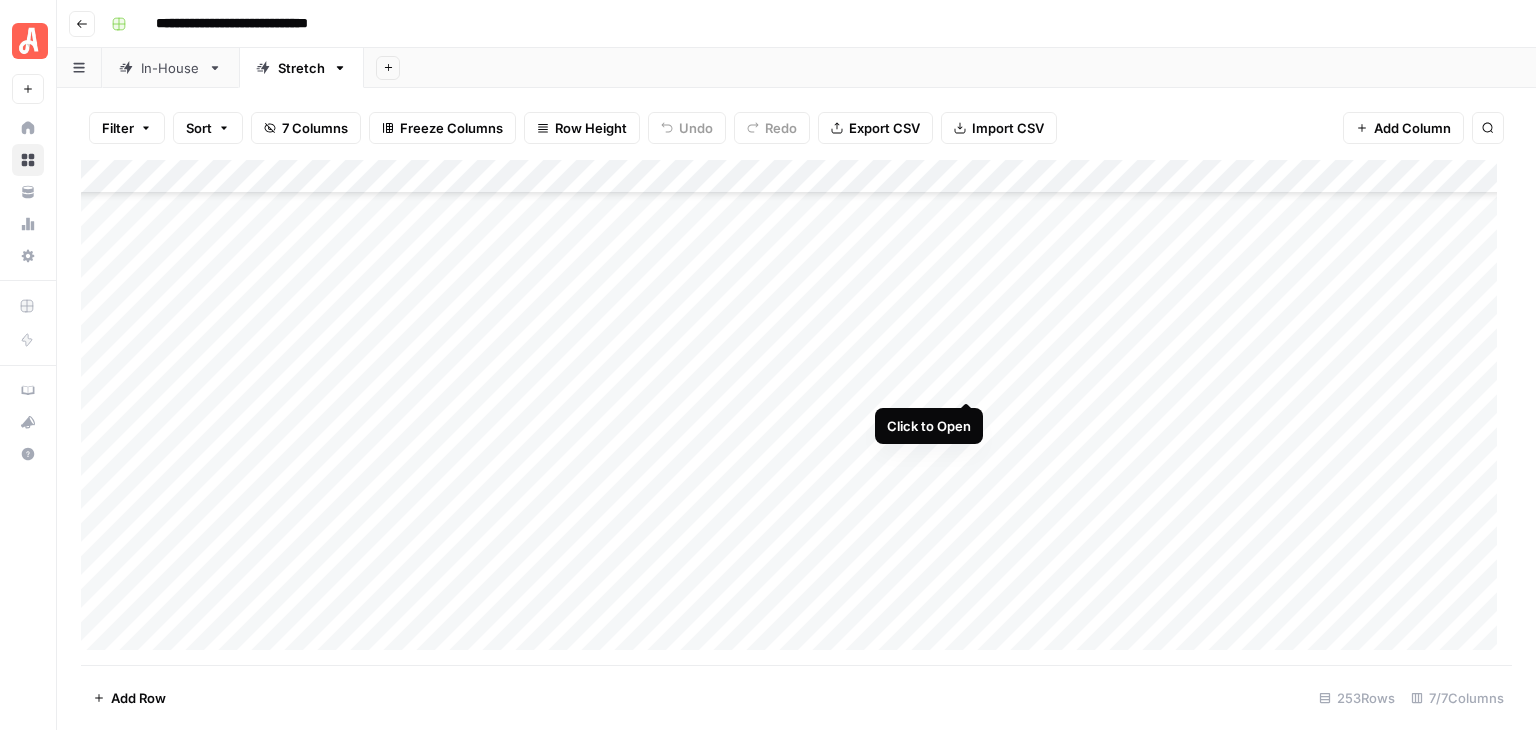 click on "Add Column" at bounding box center [796, 412] 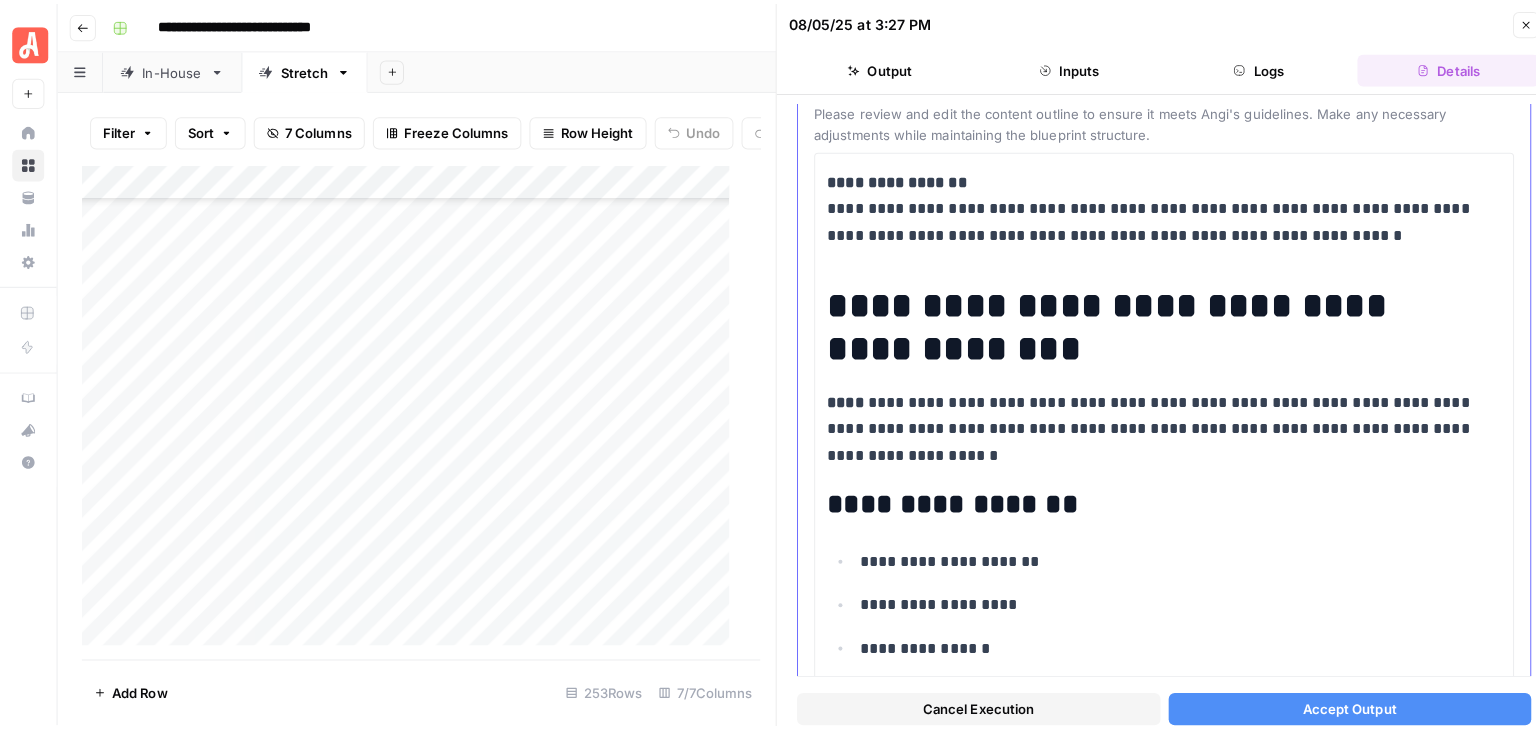 scroll, scrollTop: 0, scrollLeft: 0, axis: both 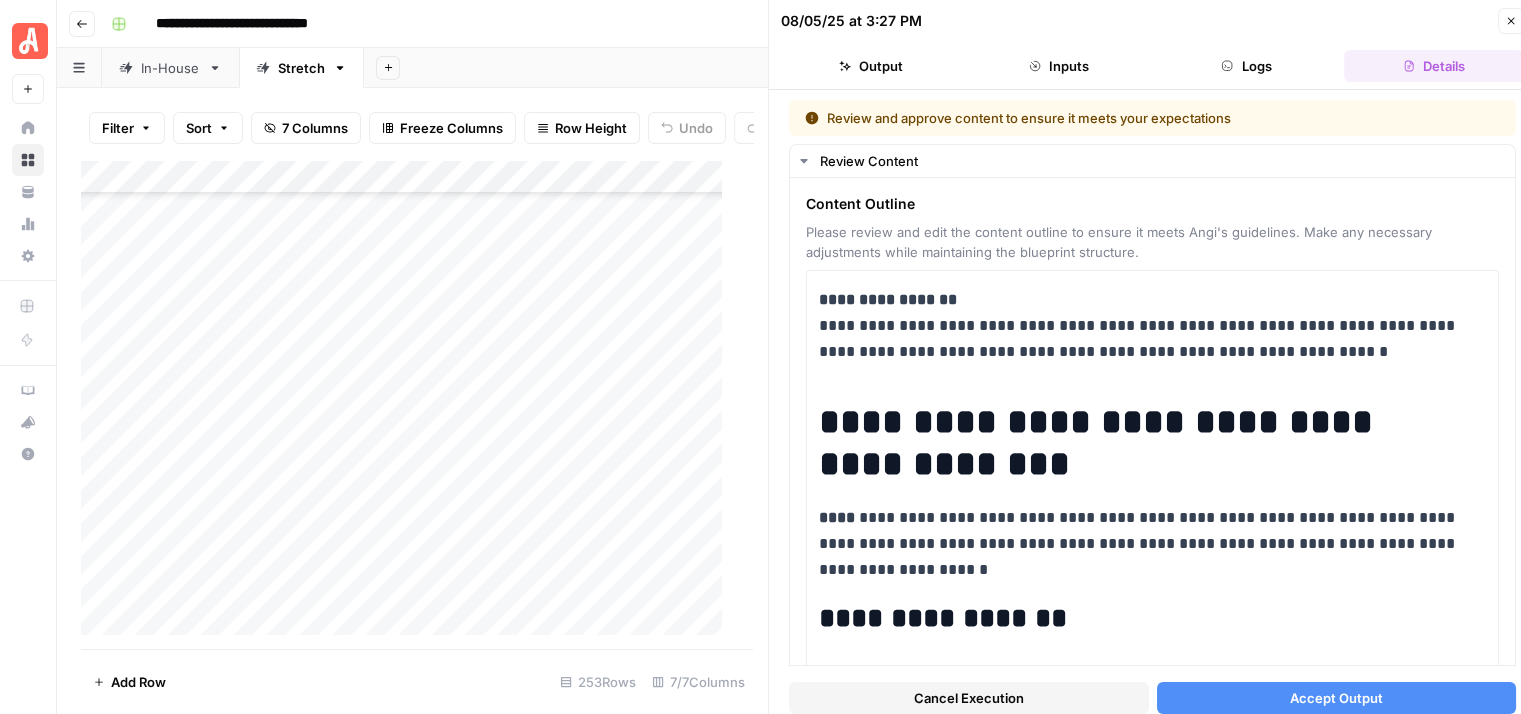 click 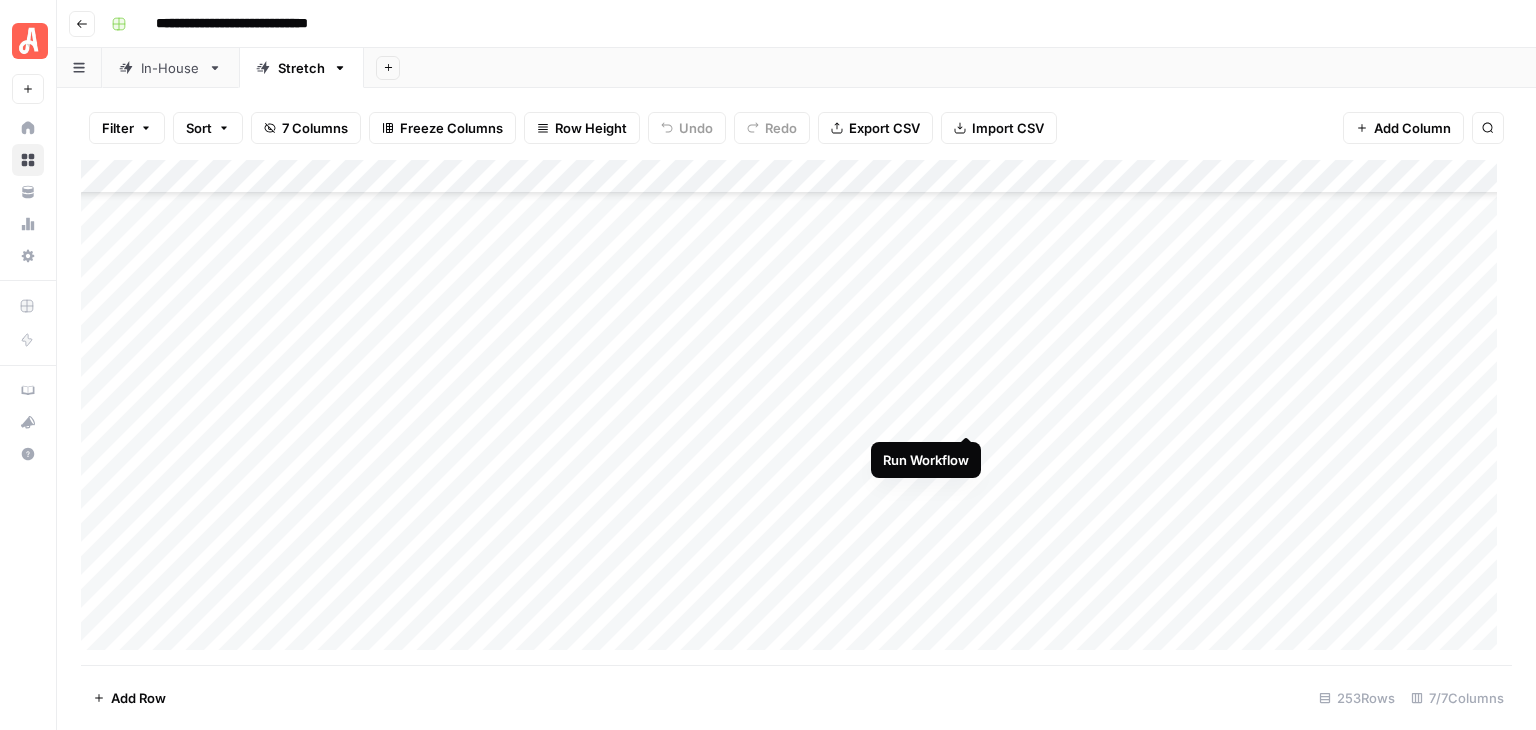 click on "Add Column" at bounding box center (796, 412) 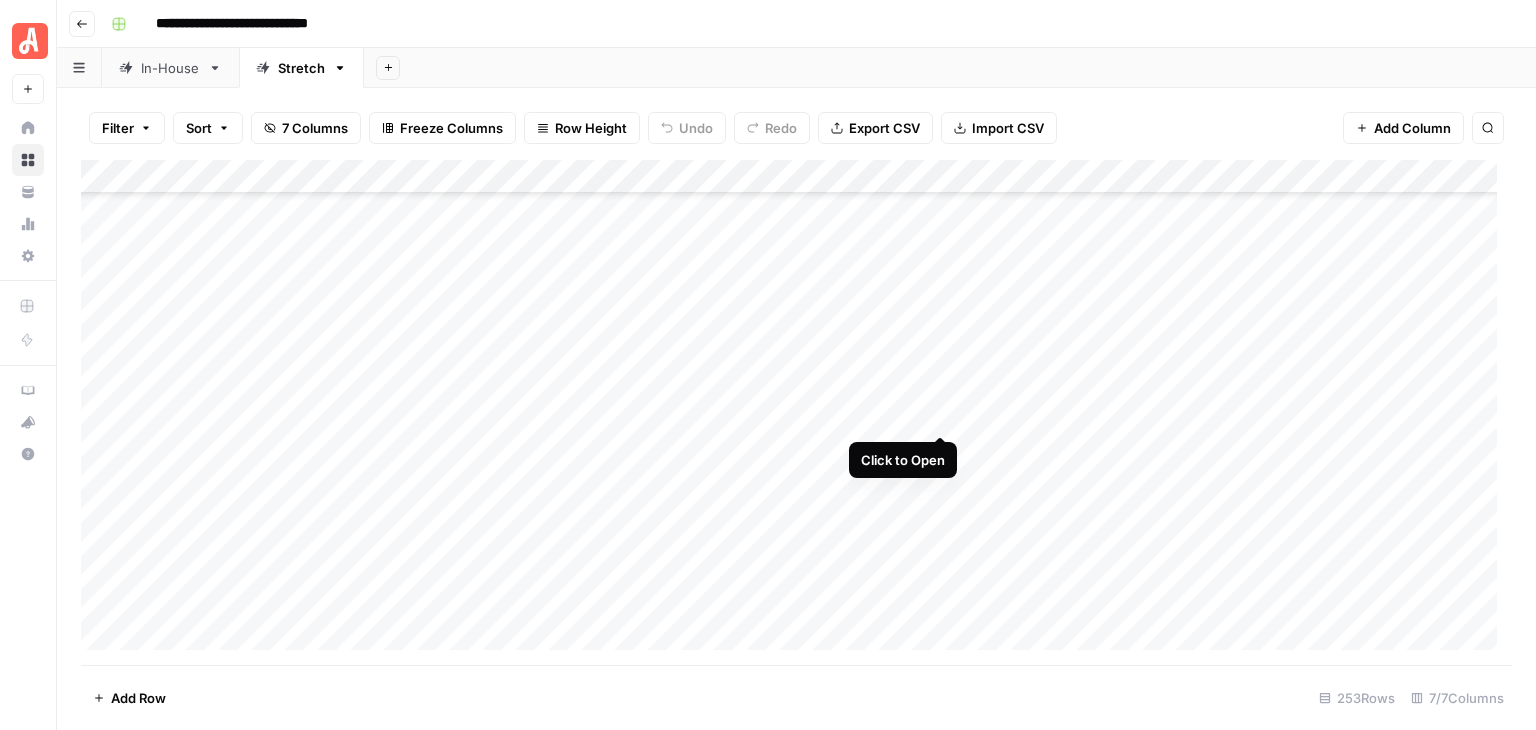 click on "Add Column" at bounding box center [796, 412] 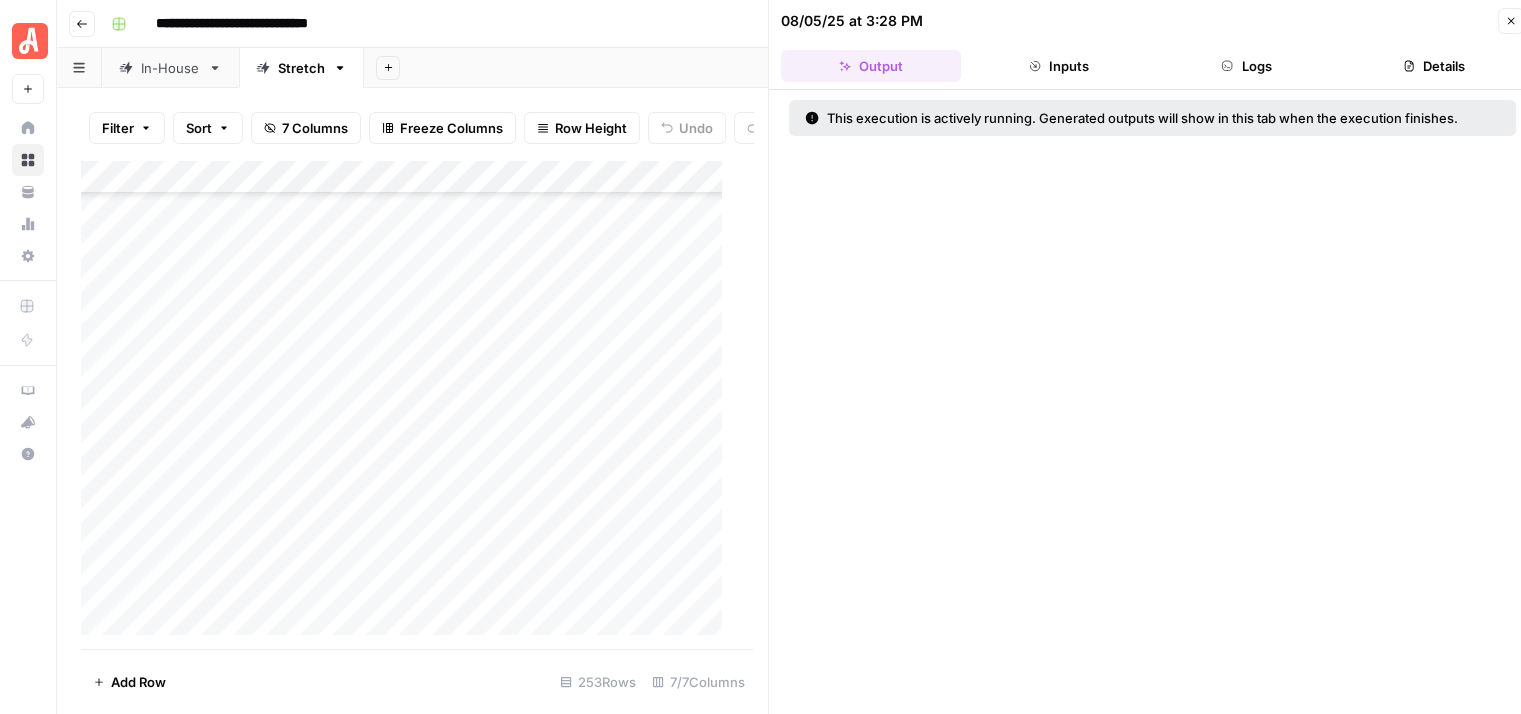 click on "Logs" at bounding box center (1247, 66) 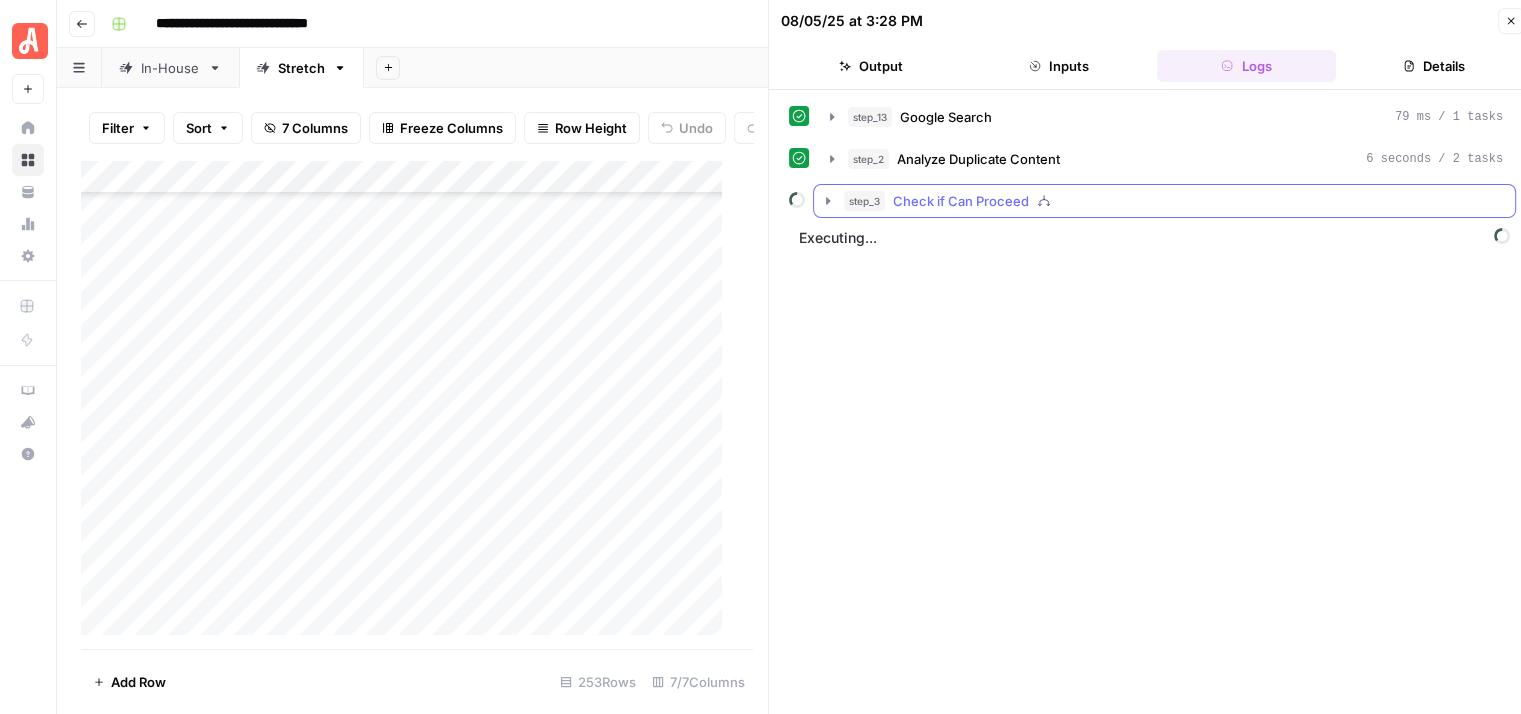 click 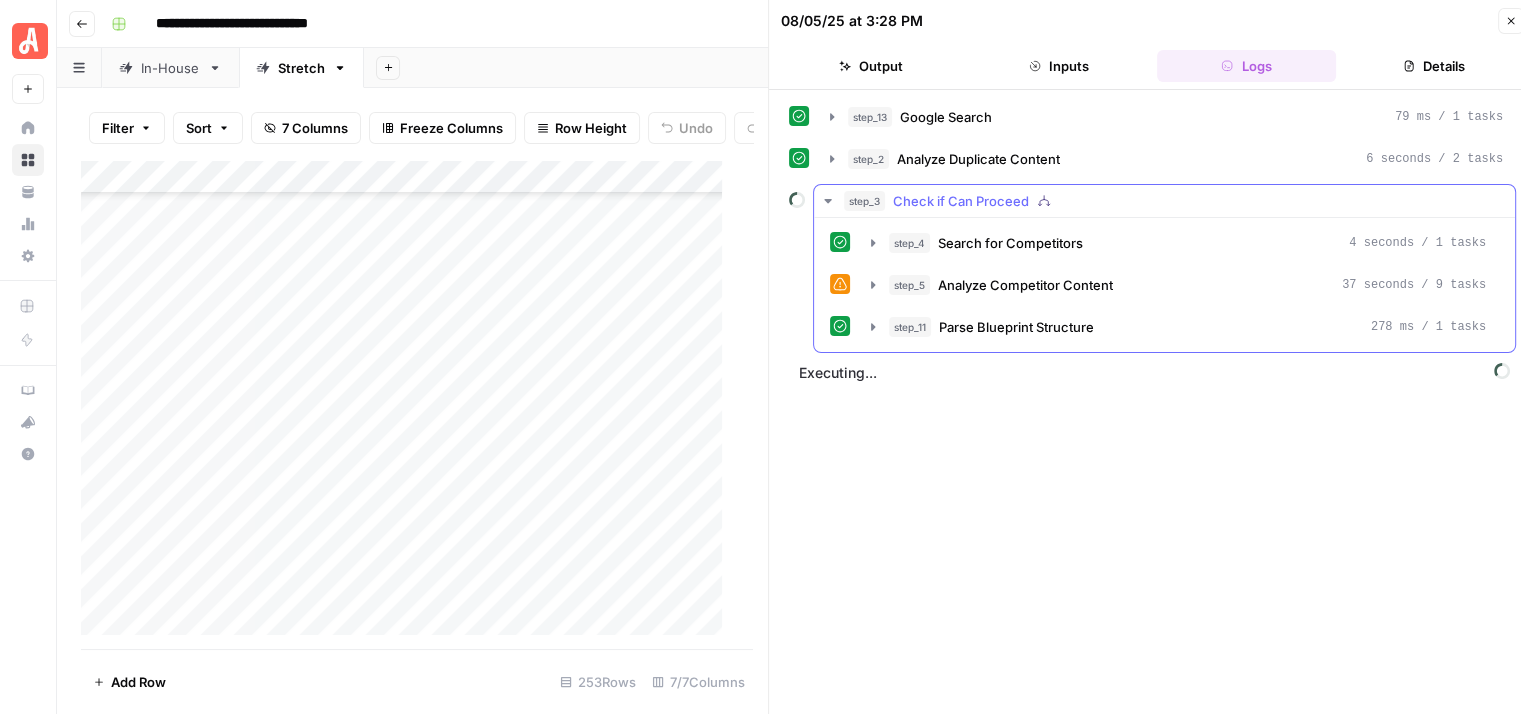 click 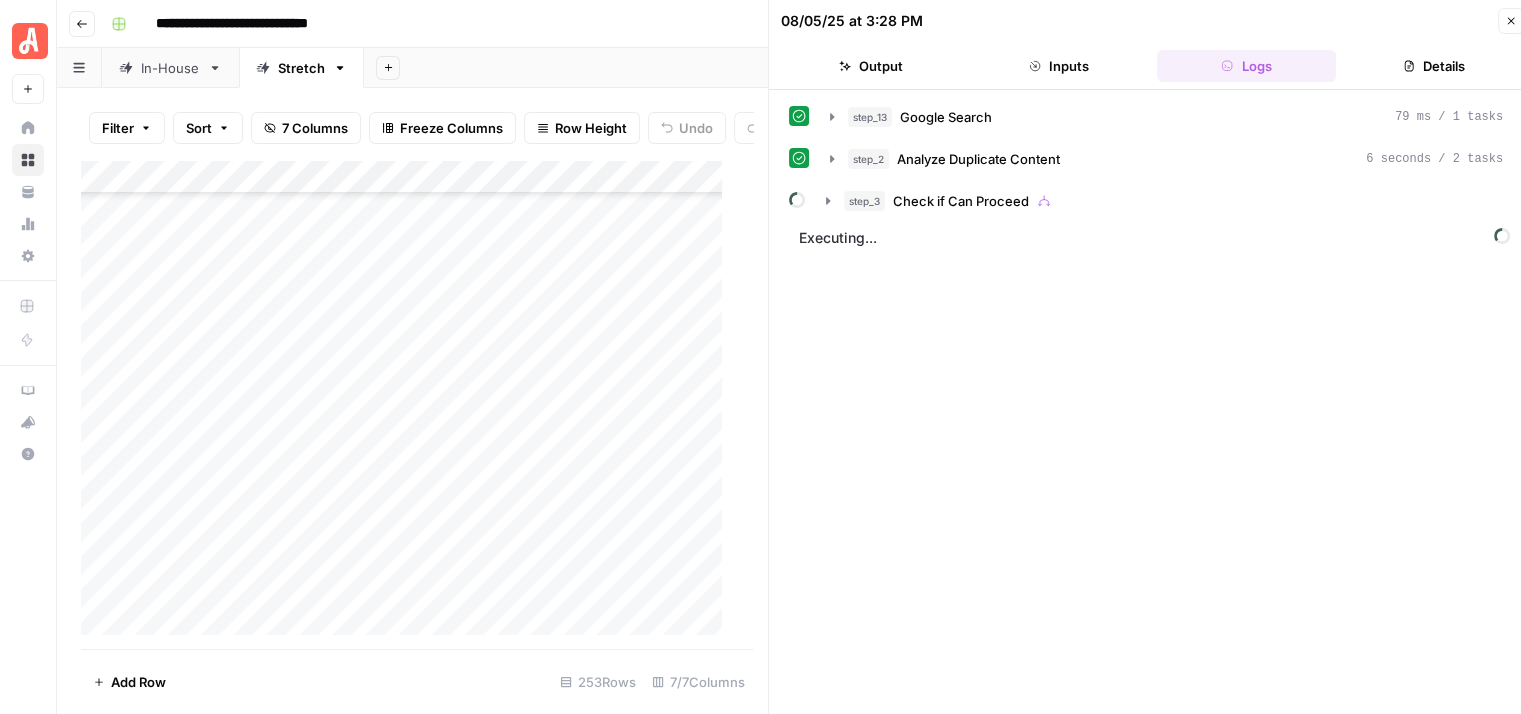 click 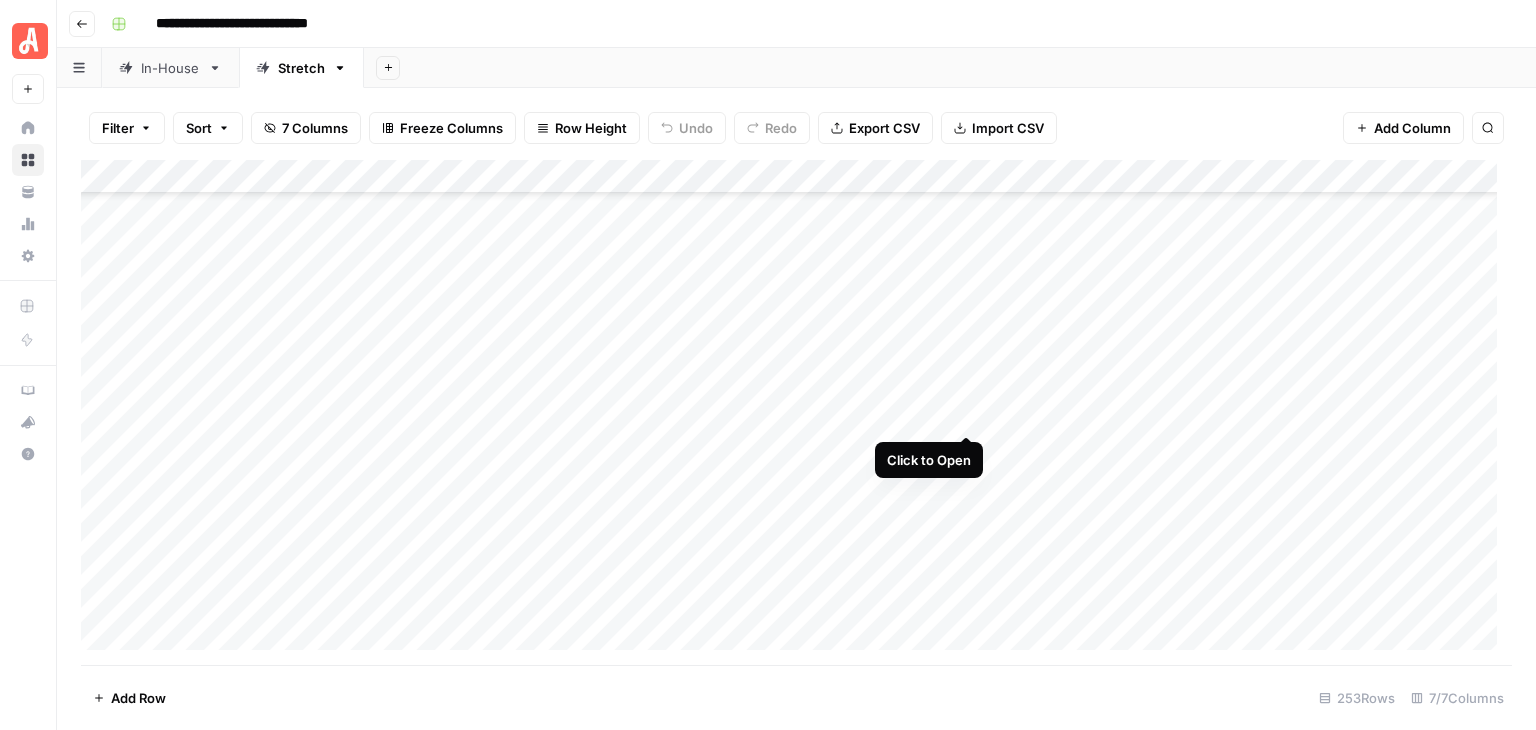 click on "Add Column" at bounding box center (796, 412) 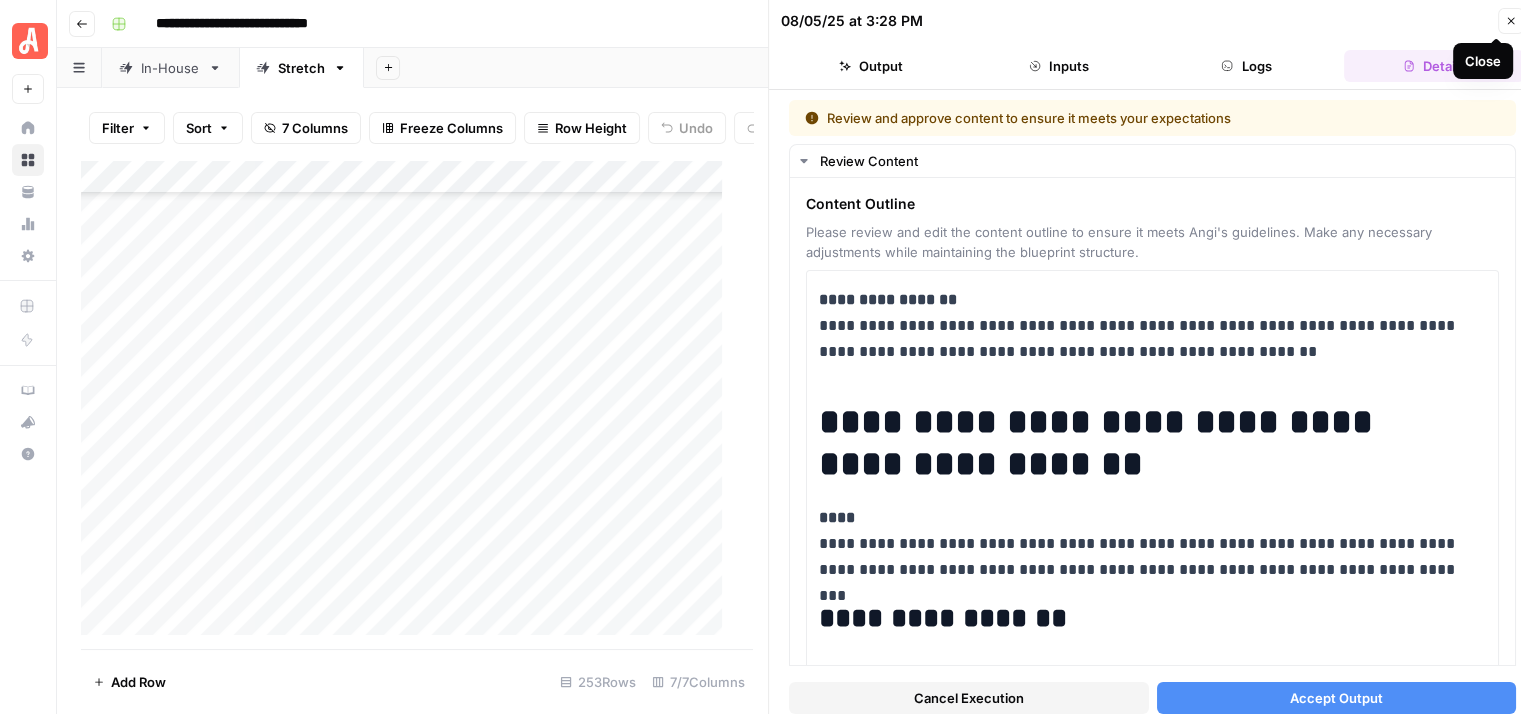 click 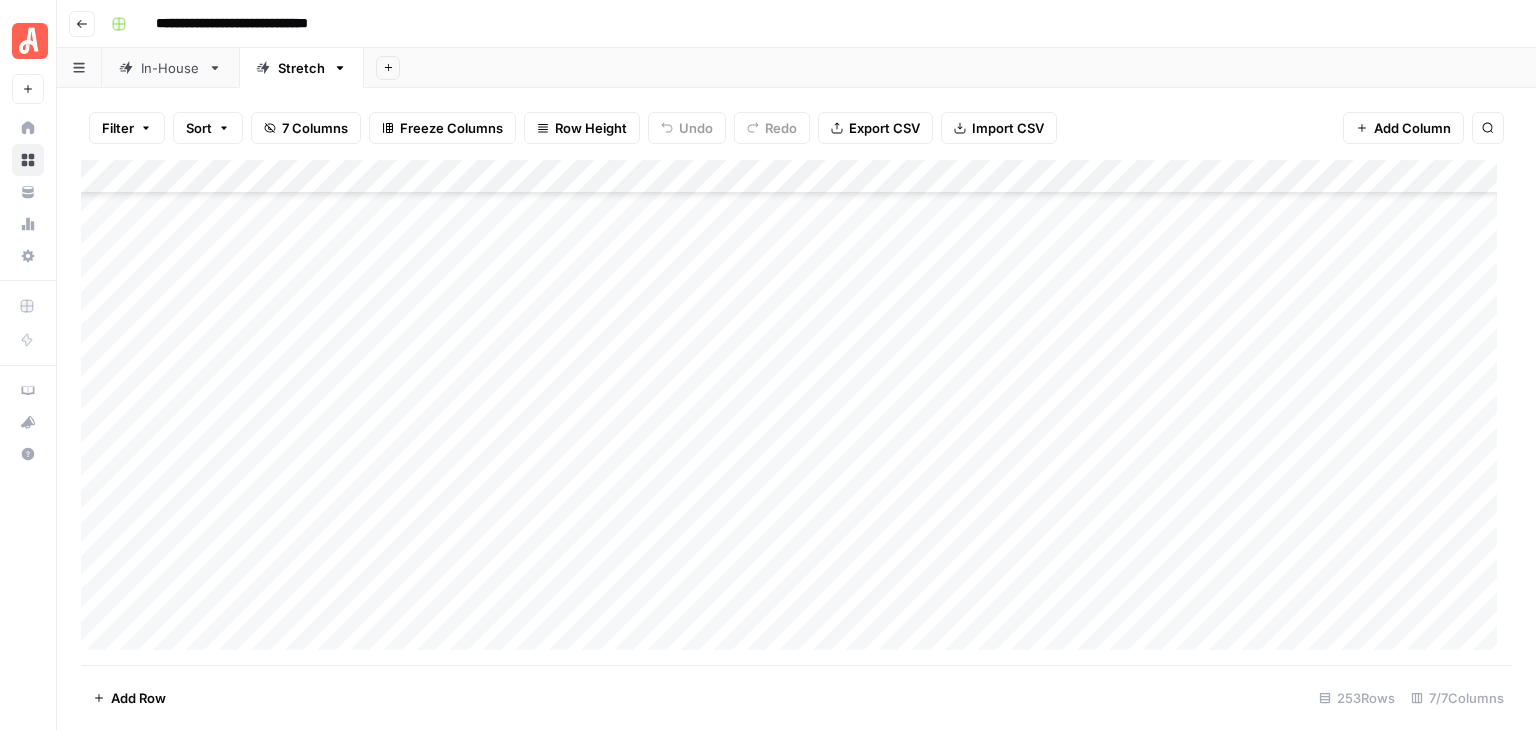 click on "Add Row 253  Rows 7/7  Columns" at bounding box center (796, 697) 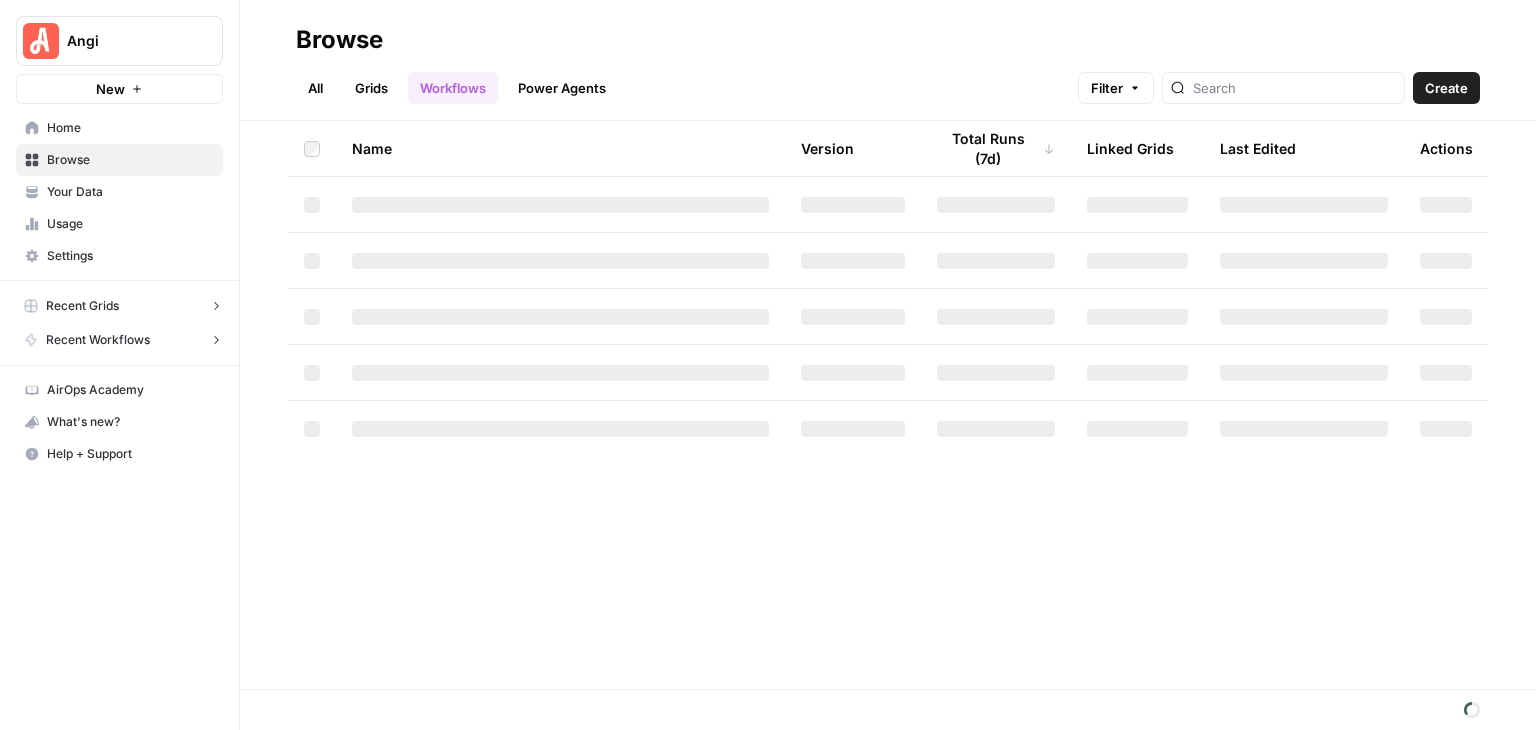 scroll, scrollTop: 0, scrollLeft: 0, axis: both 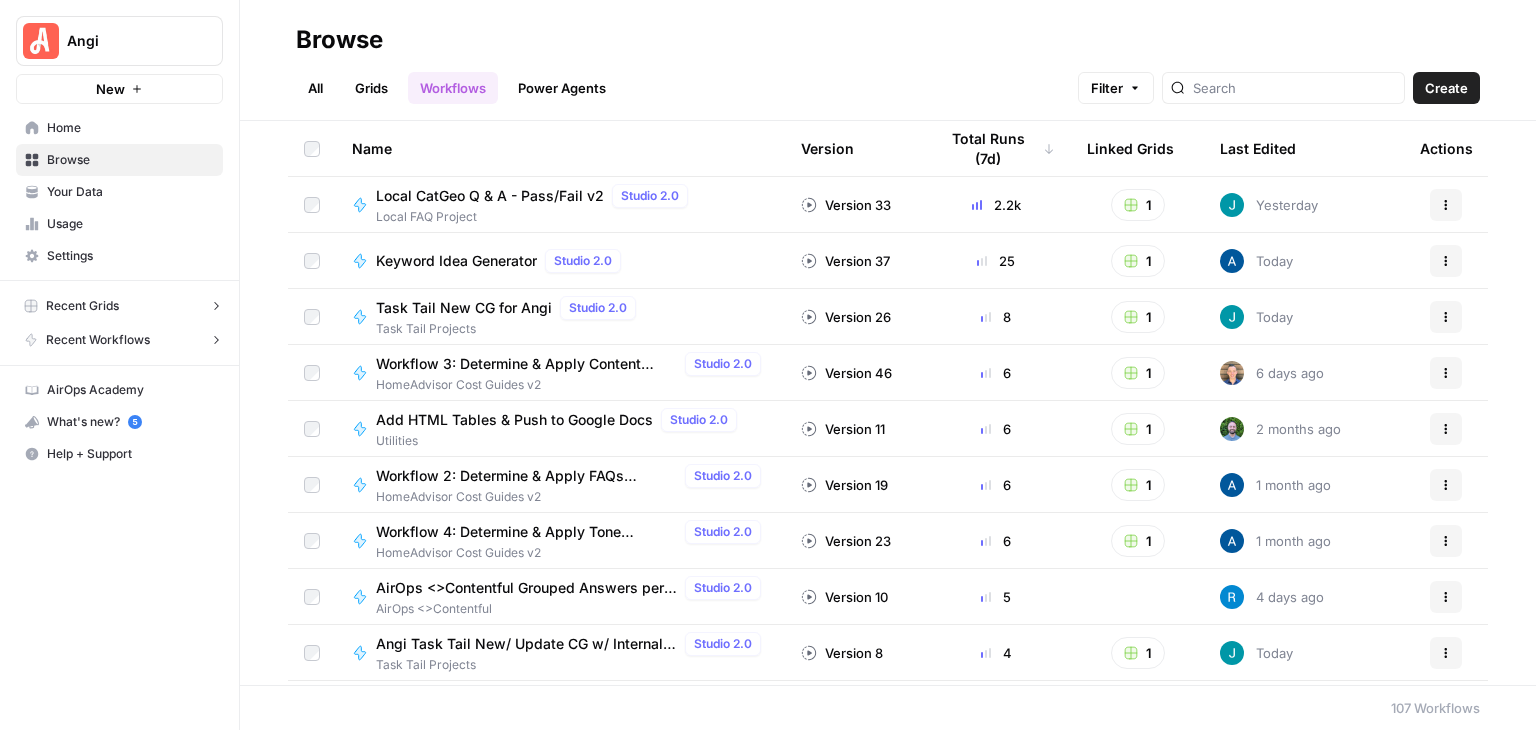 click on "Grids" at bounding box center (371, 88) 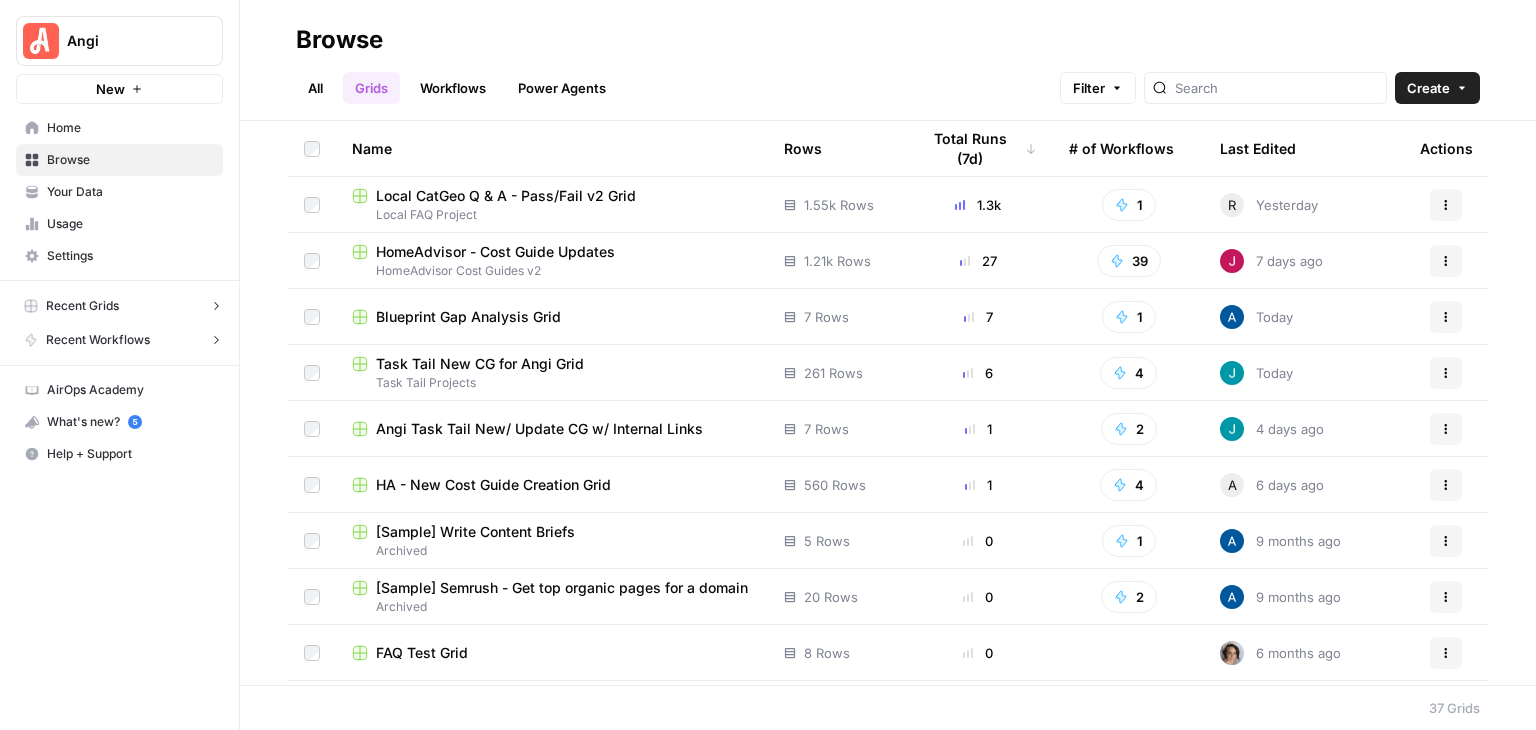 click on "Angi Task Tail New/ Update CG w/ Internal Links" at bounding box center (539, 429) 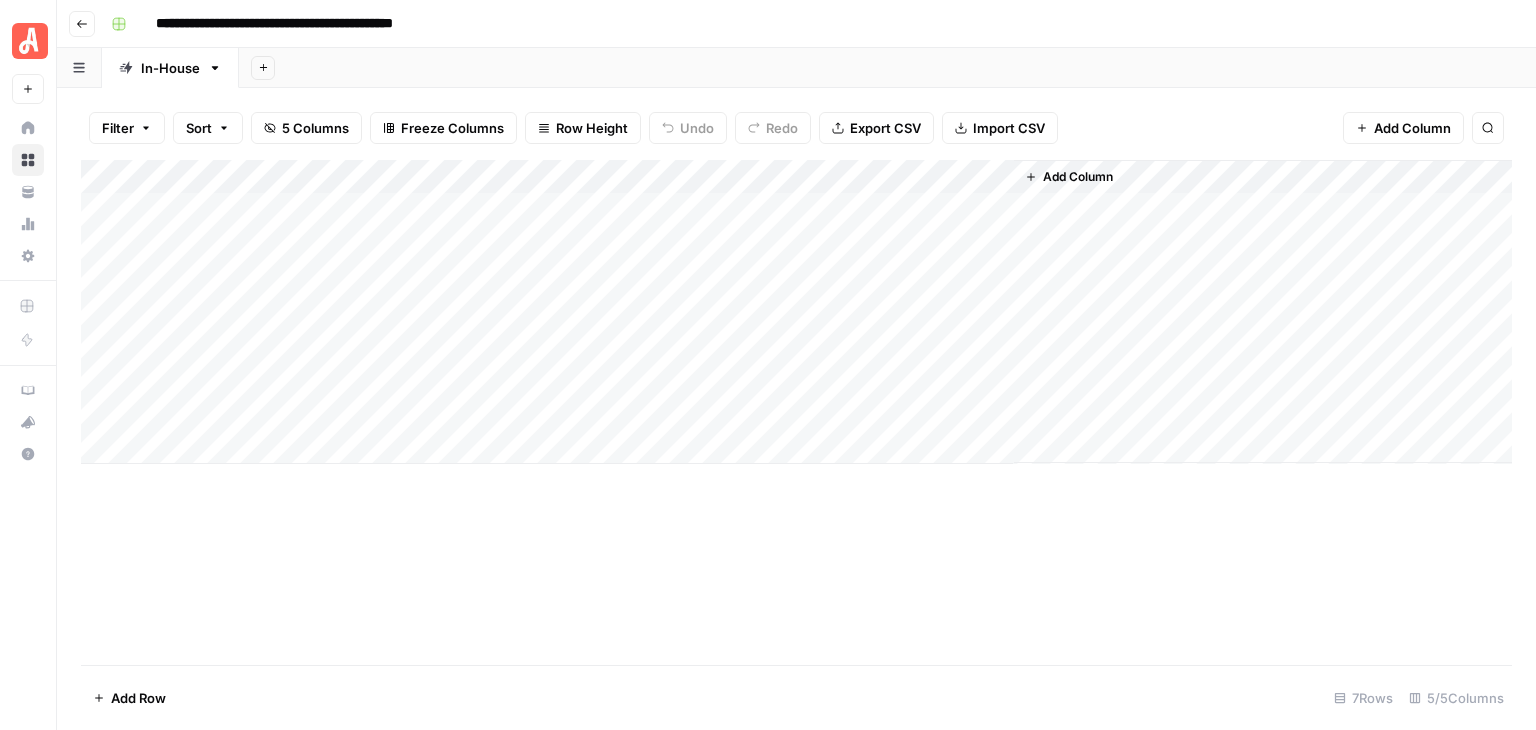 click on "Add Column" at bounding box center (796, 312) 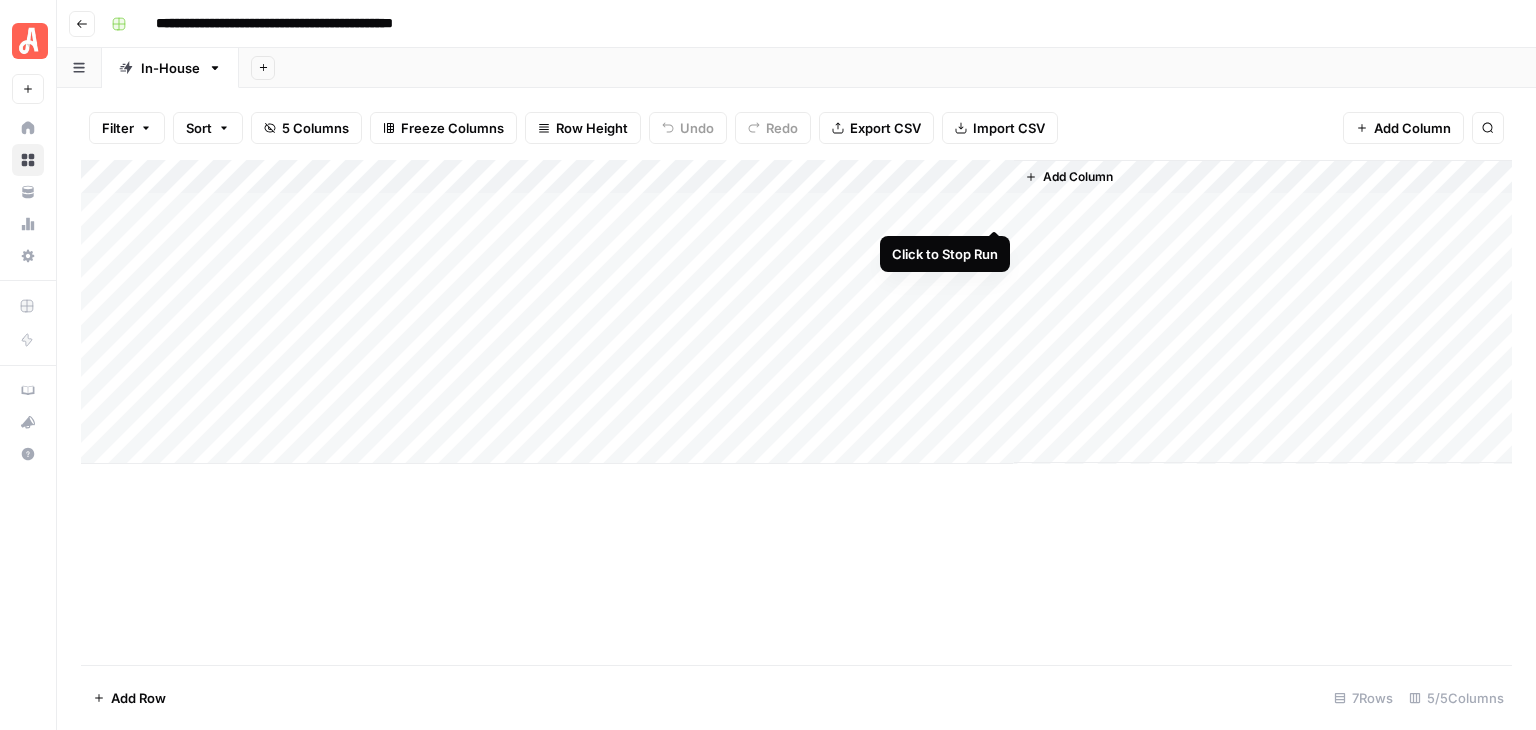 click on "Add Column" at bounding box center [796, 312] 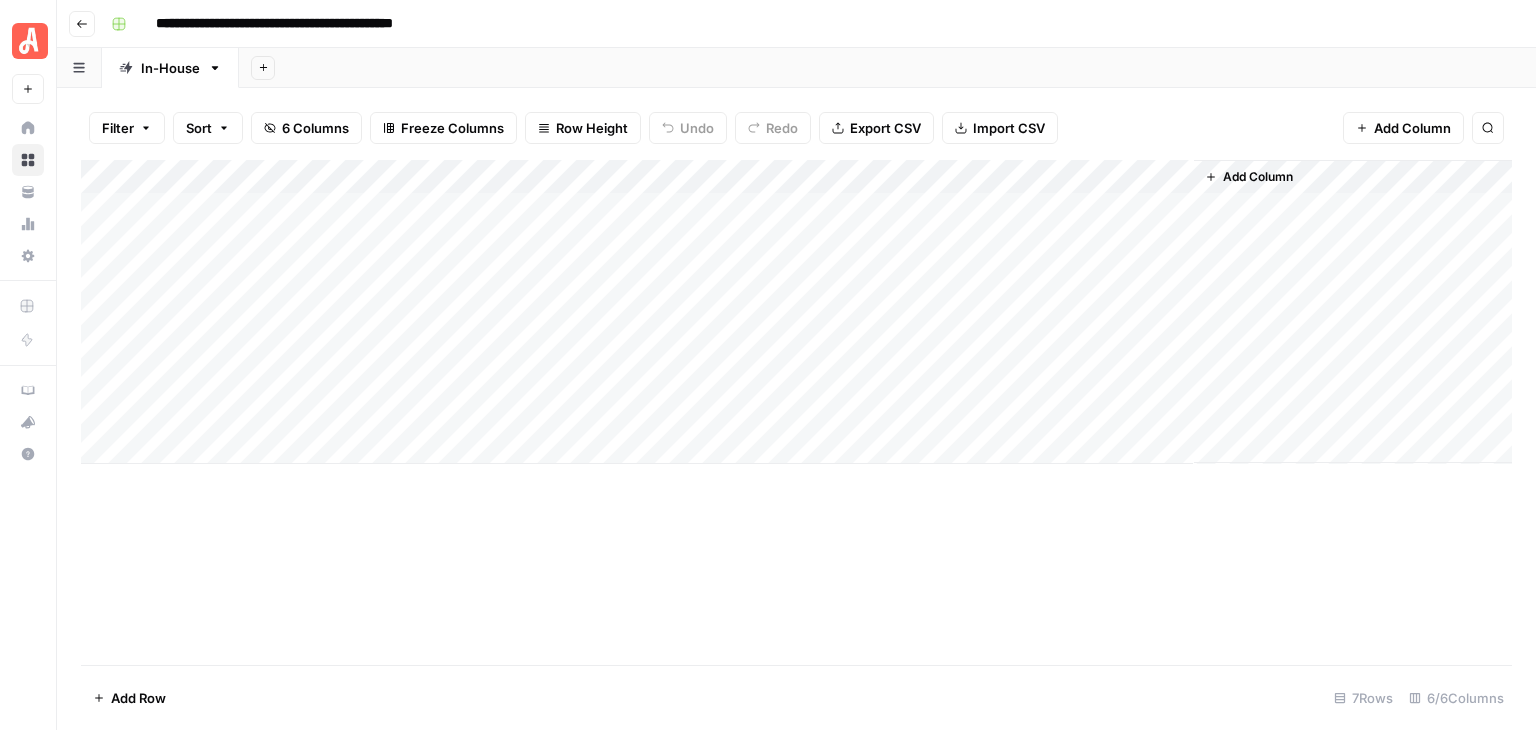 click on "Add Column" at bounding box center [796, 312] 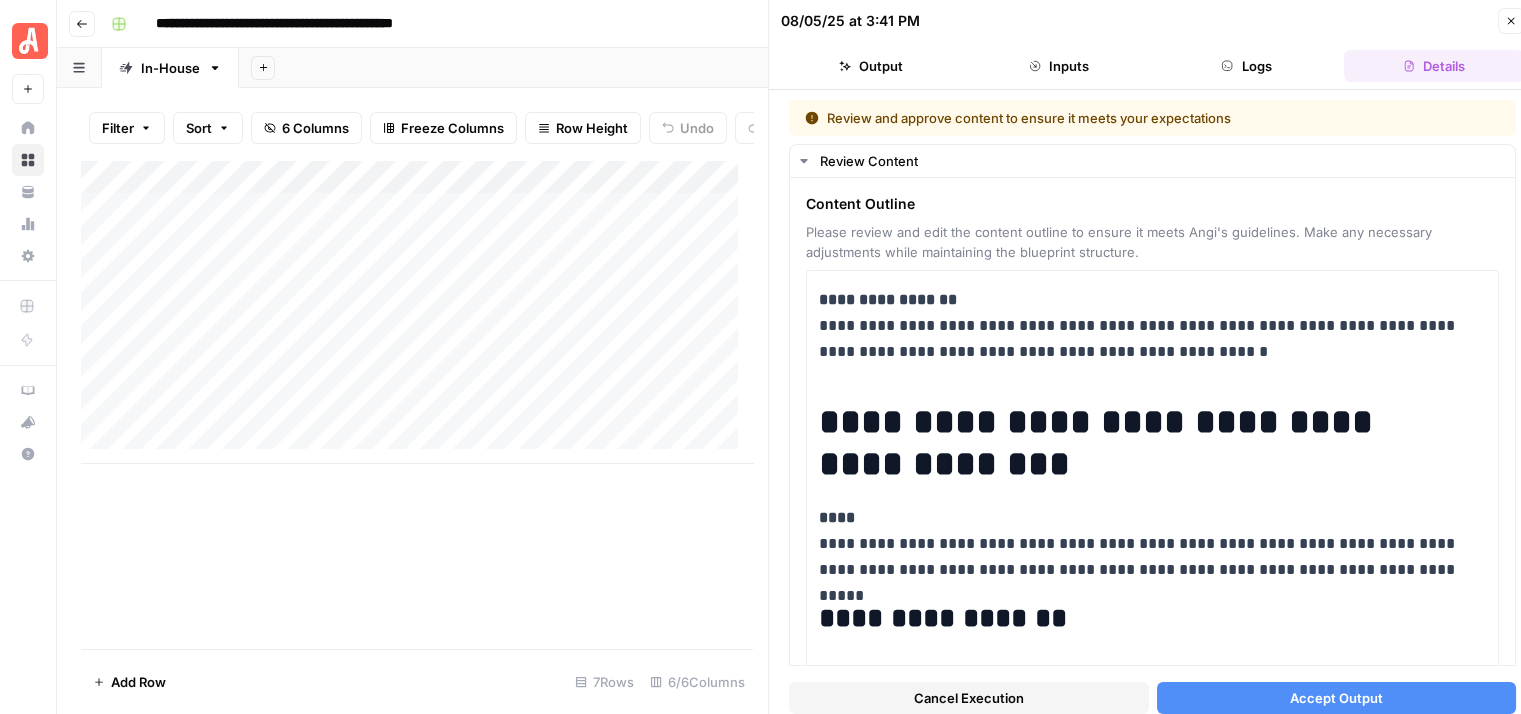 click on "Accept Output" at bounding box center [1336, 698] 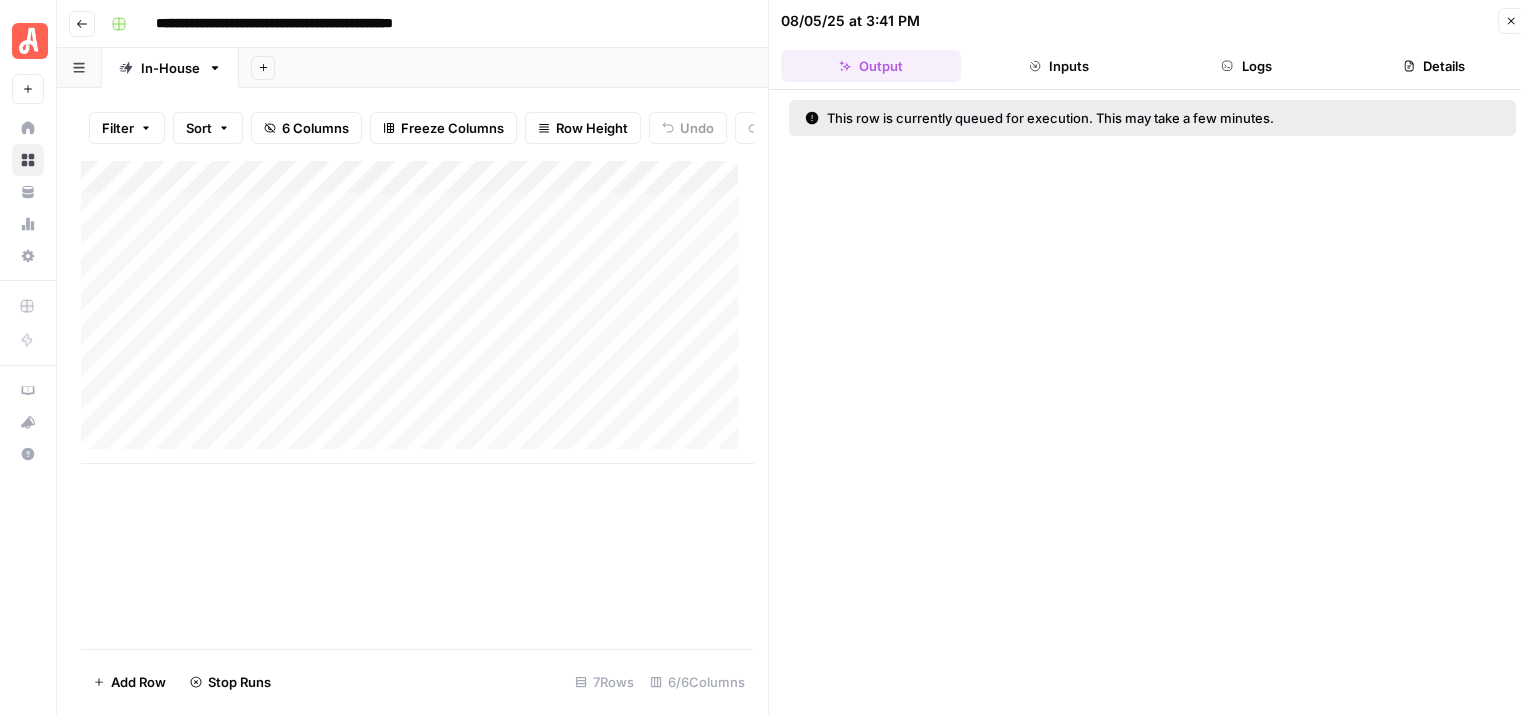 click 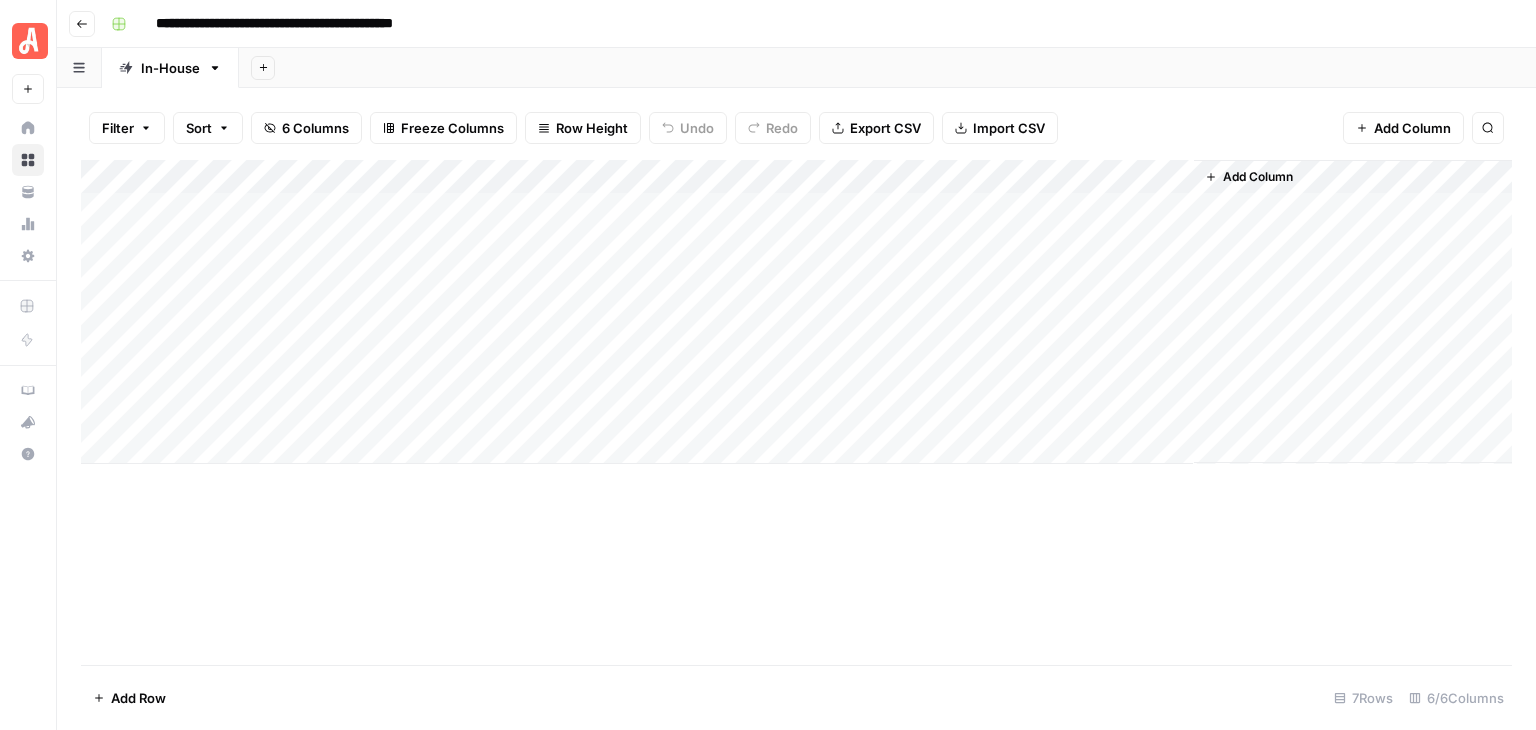 click on "Add Column" at bounding box center [796, 312] 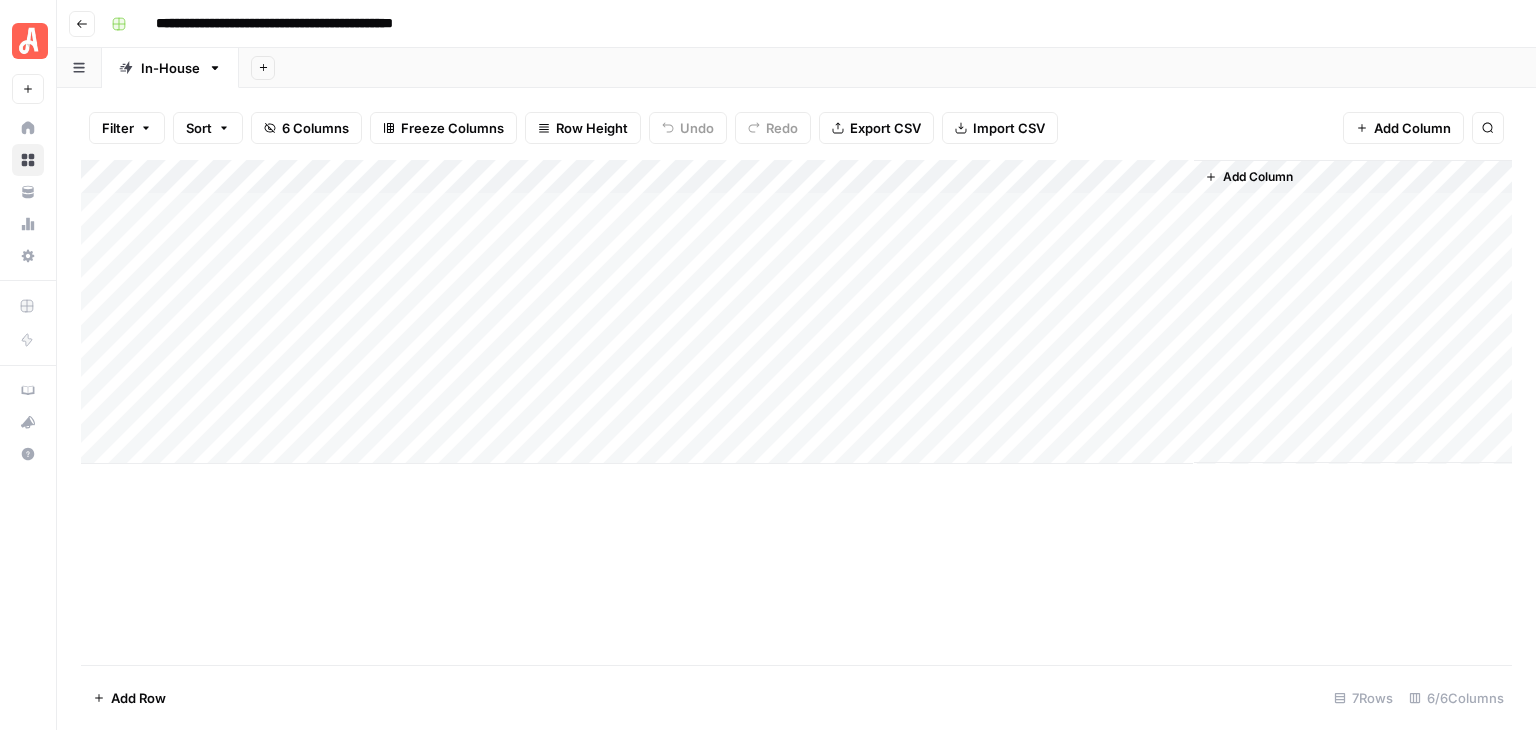 click on "Add Column" at bounding box center [796, 312] 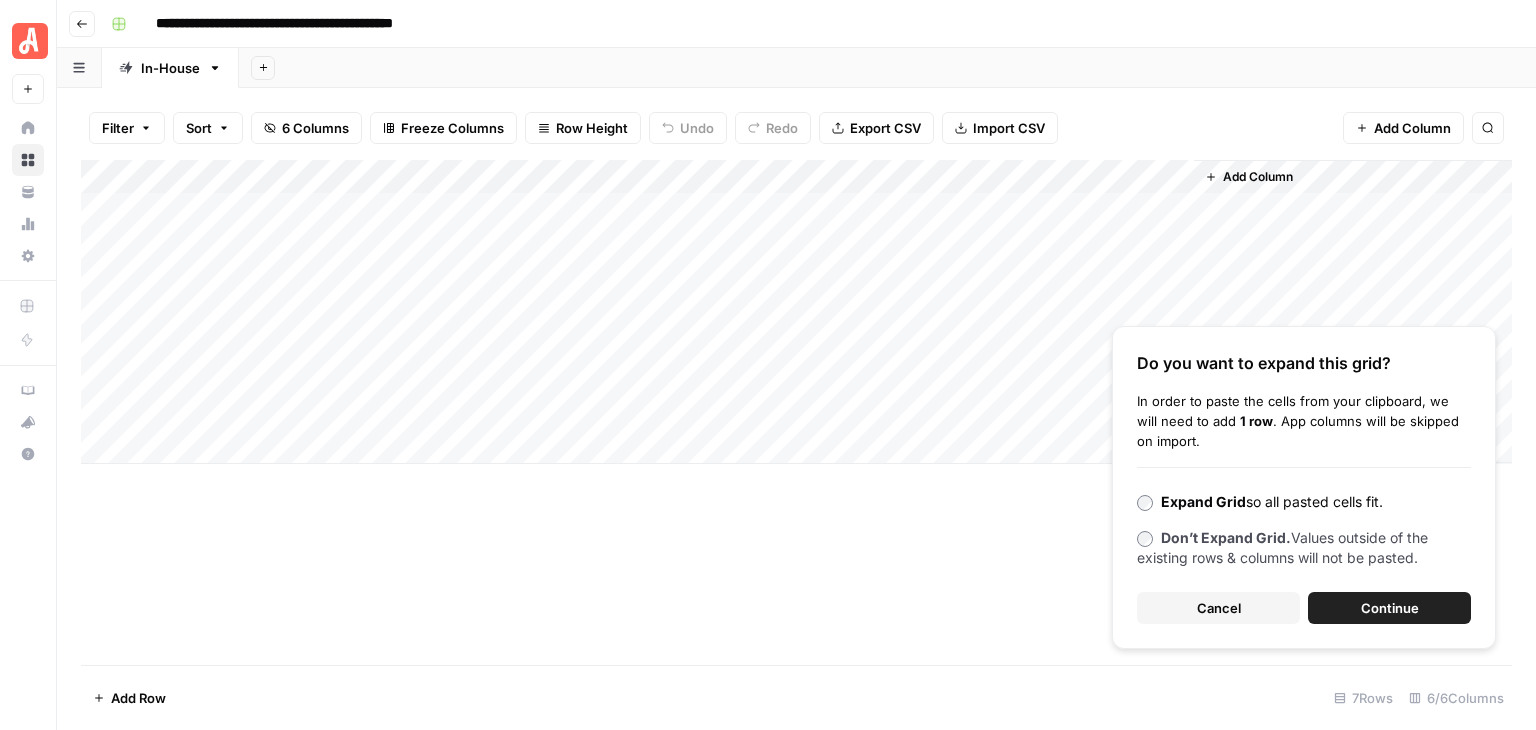click on "Continue" at bounding box center (1390, 608) 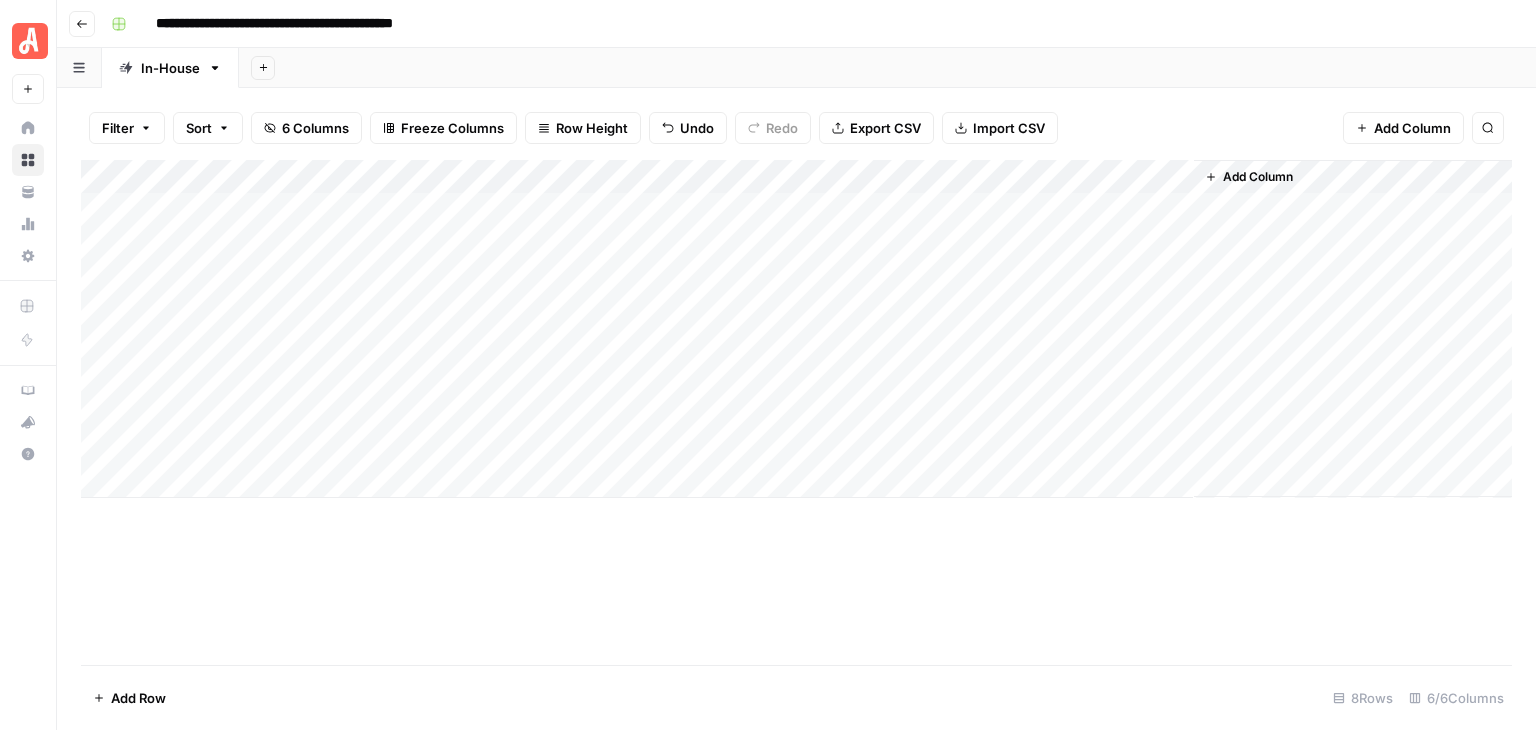 click on "Add Column" at bounding box center [796, 329] 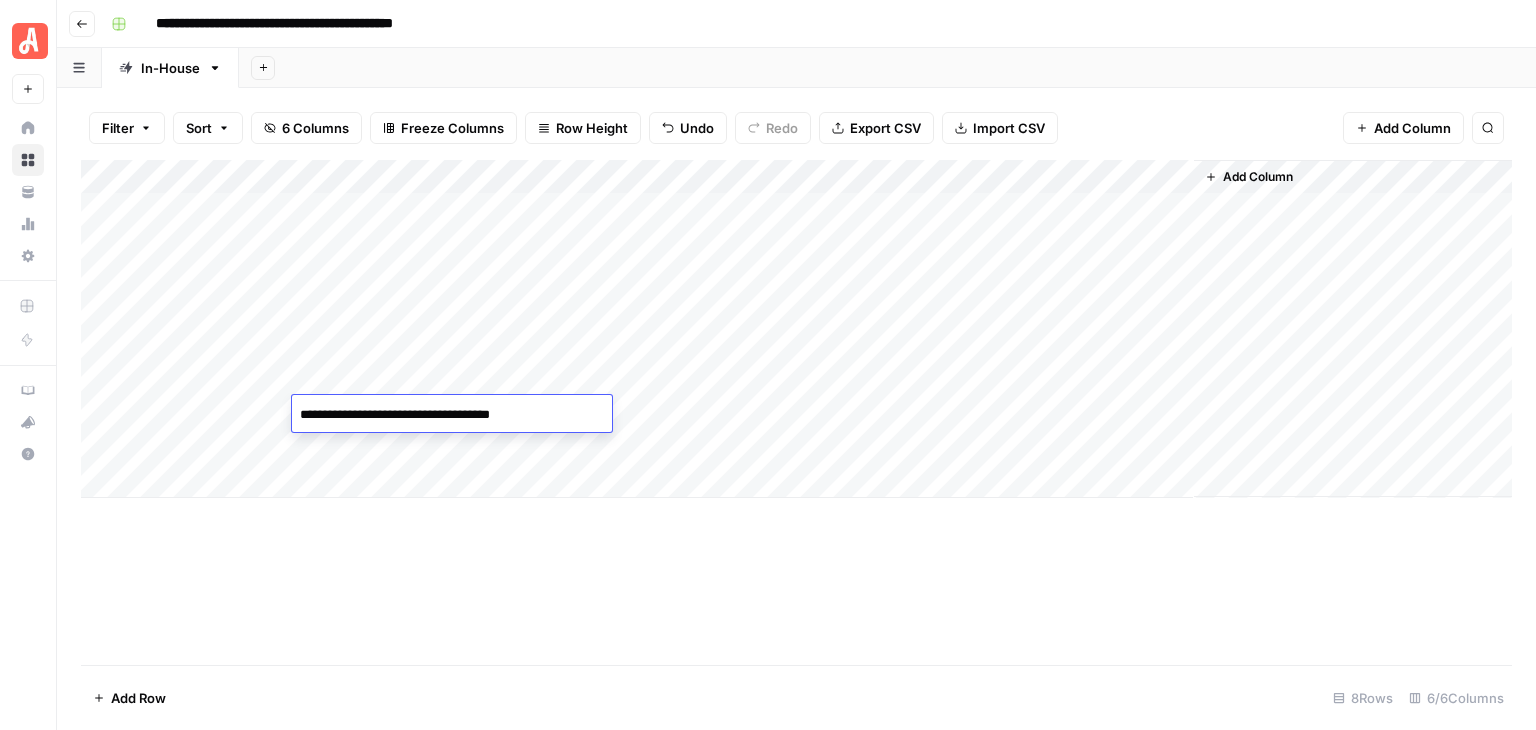 drag, startPoint x: 548, startPoint y: 418, endPoint x: 297, endPoint y: 425, distance: 251.0976 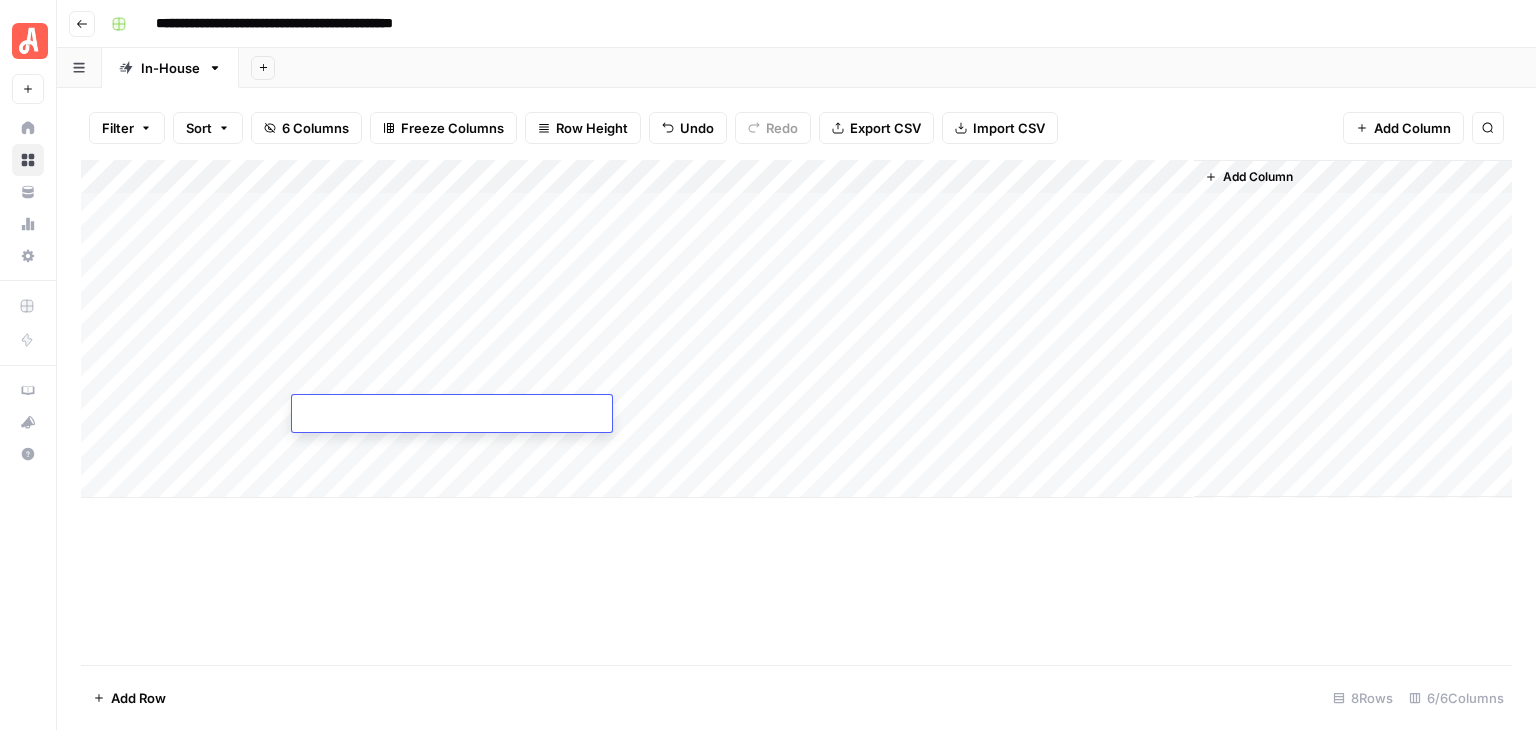 click on "Add Column" at bounding box center (796, 412) 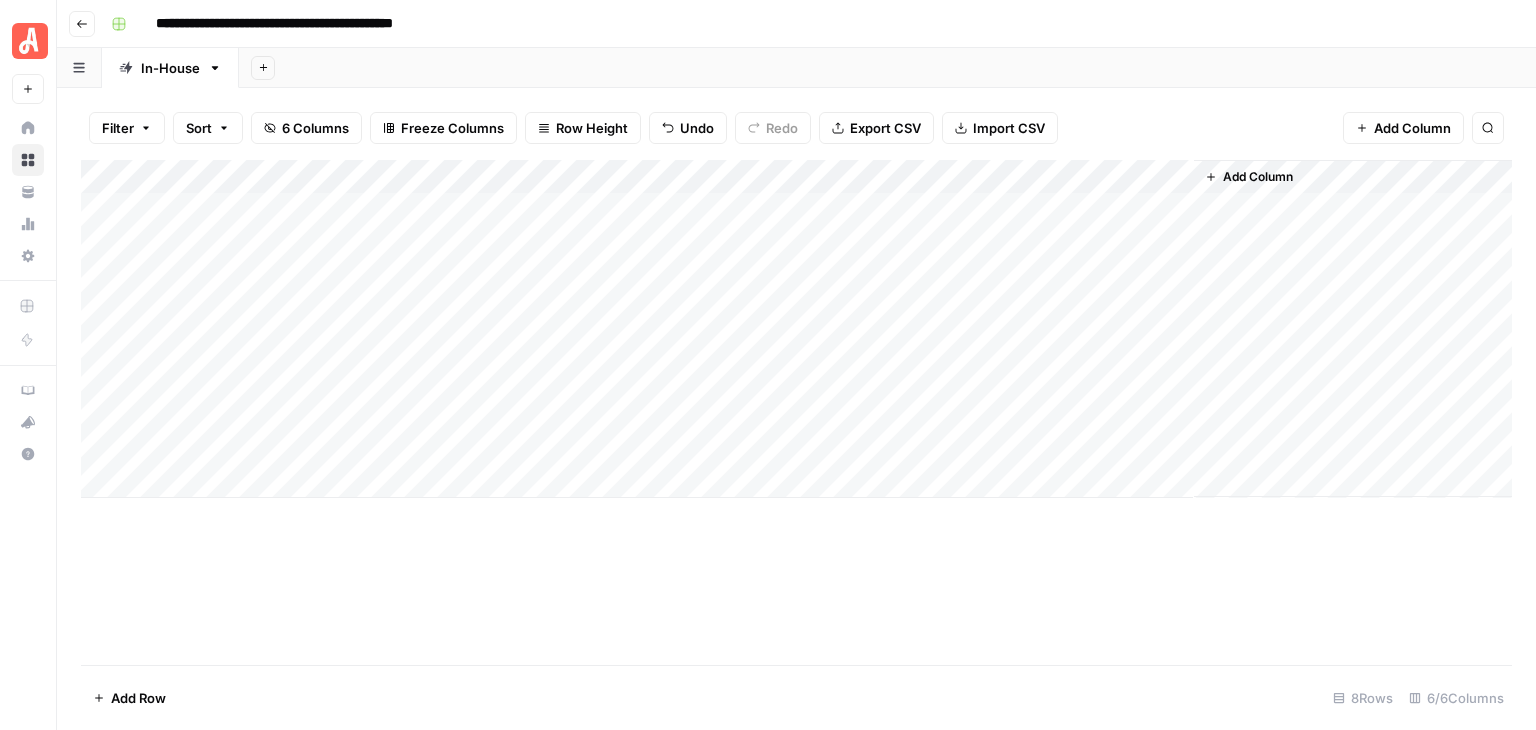 click on "Add Column" at bounding box center (796, 329) 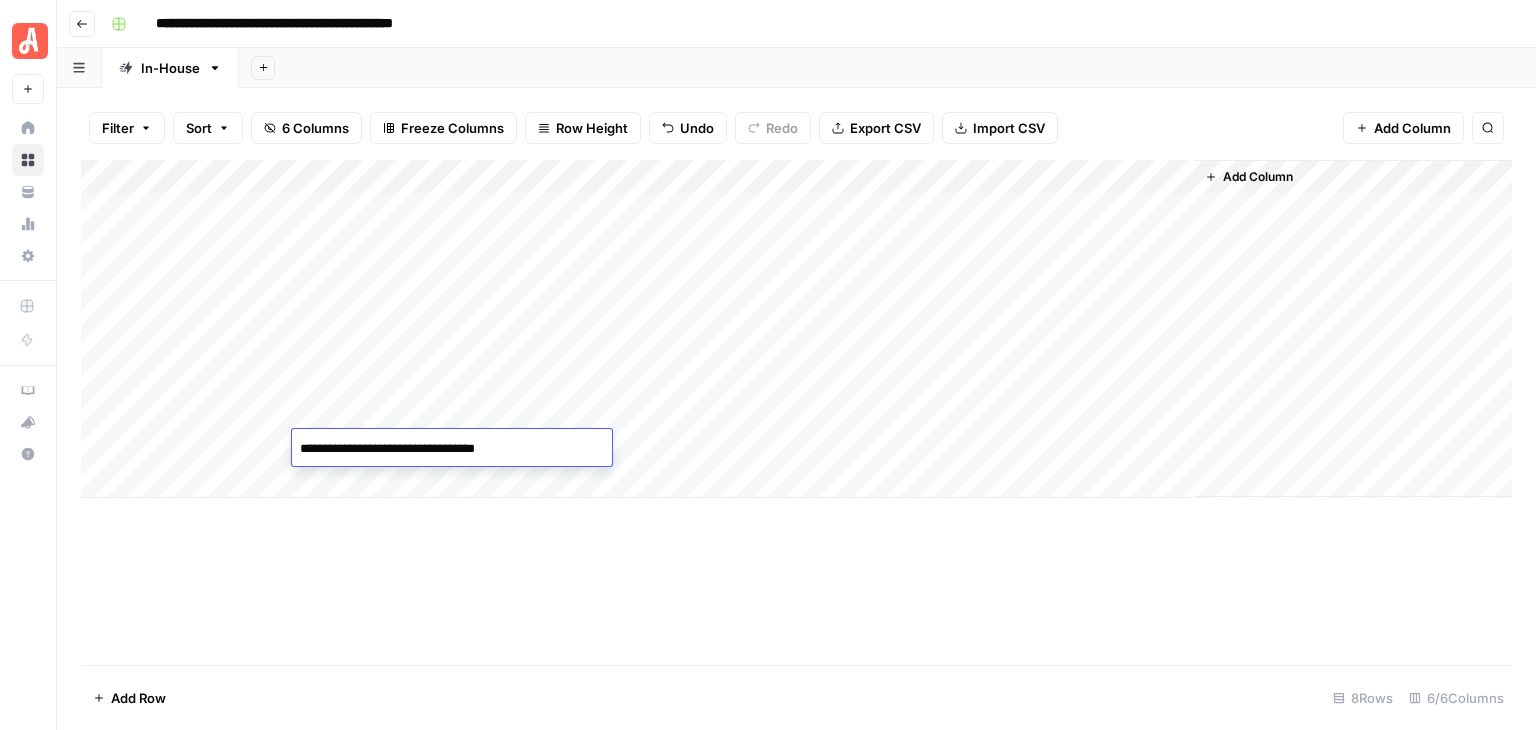 drag, startPoint x: 522, startPoint y: 441, endPoint x: 267, endPoint y: 472, distance: 256.8774 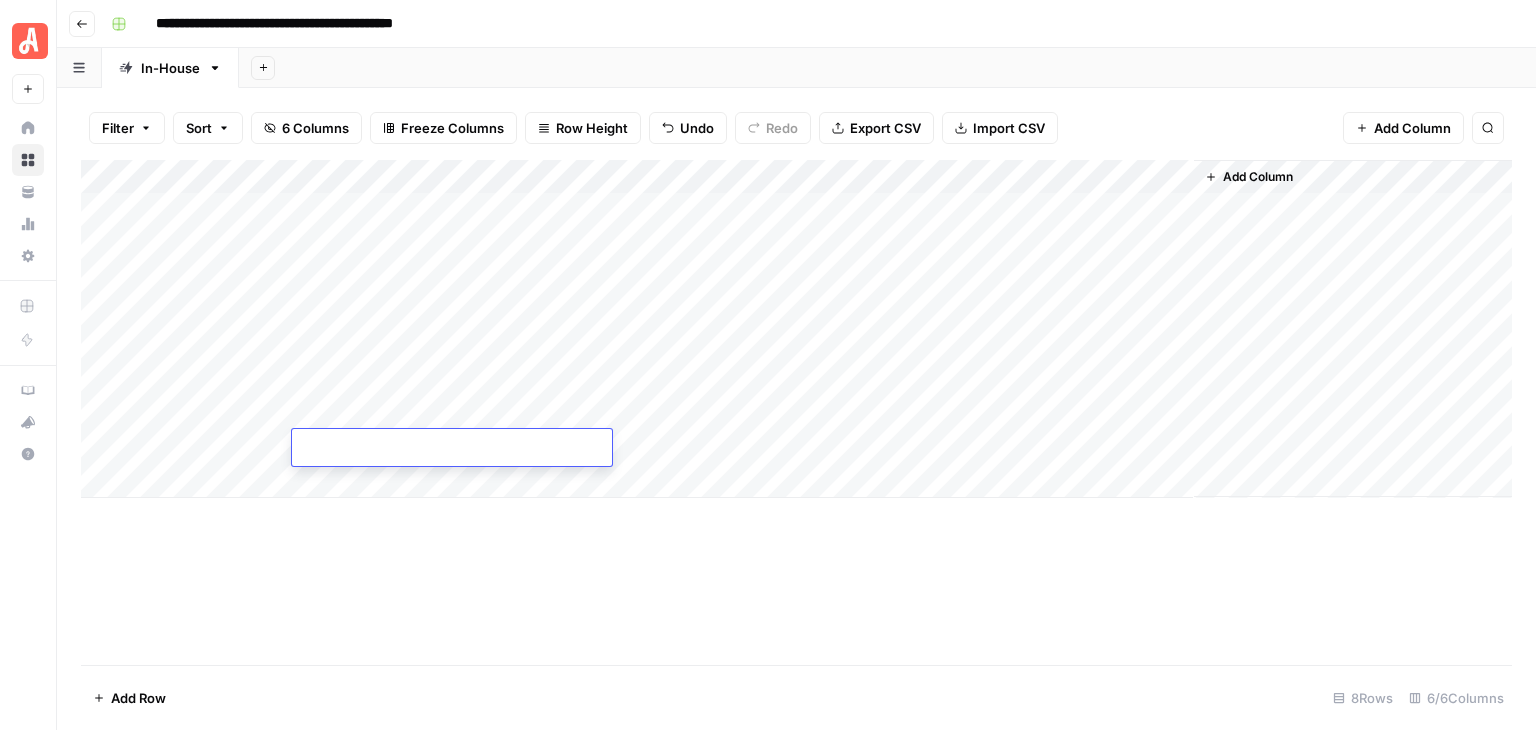 click on "Add Row 8  Rows 6/6  Columns" at bounding box center [796, 697] 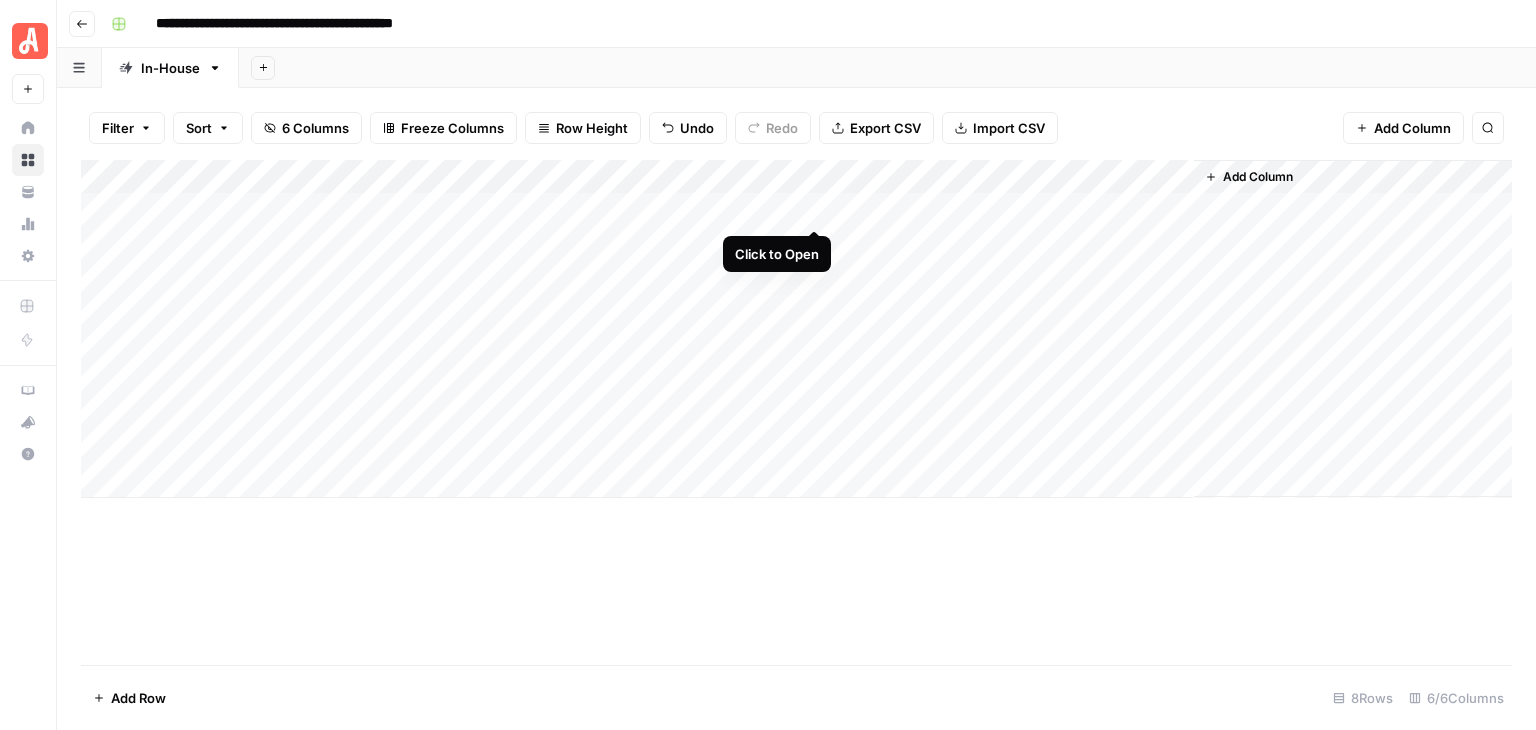 click on "Add Column" at bounding box center (796, 329) 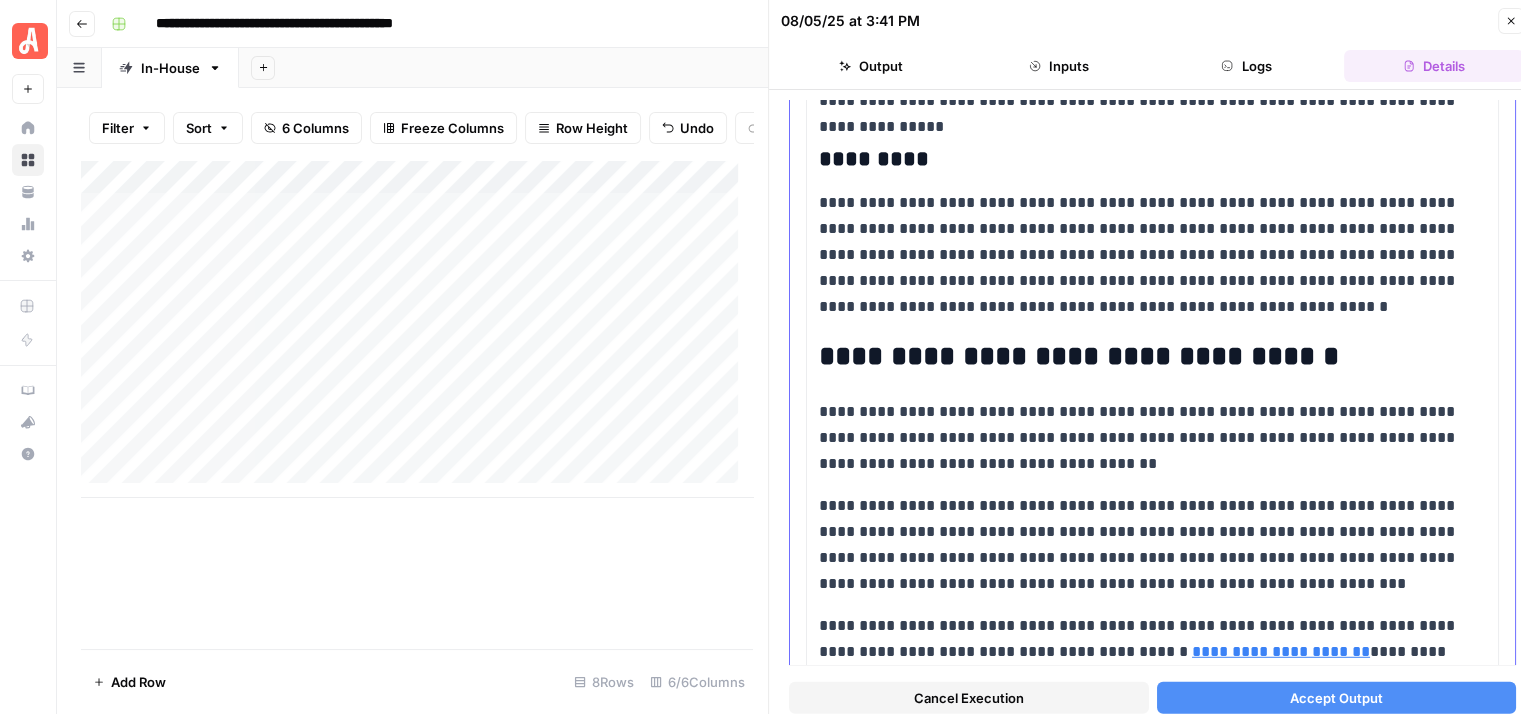 scroll, scrollTop: 5600, scrollLeft: 0, axis: vertical 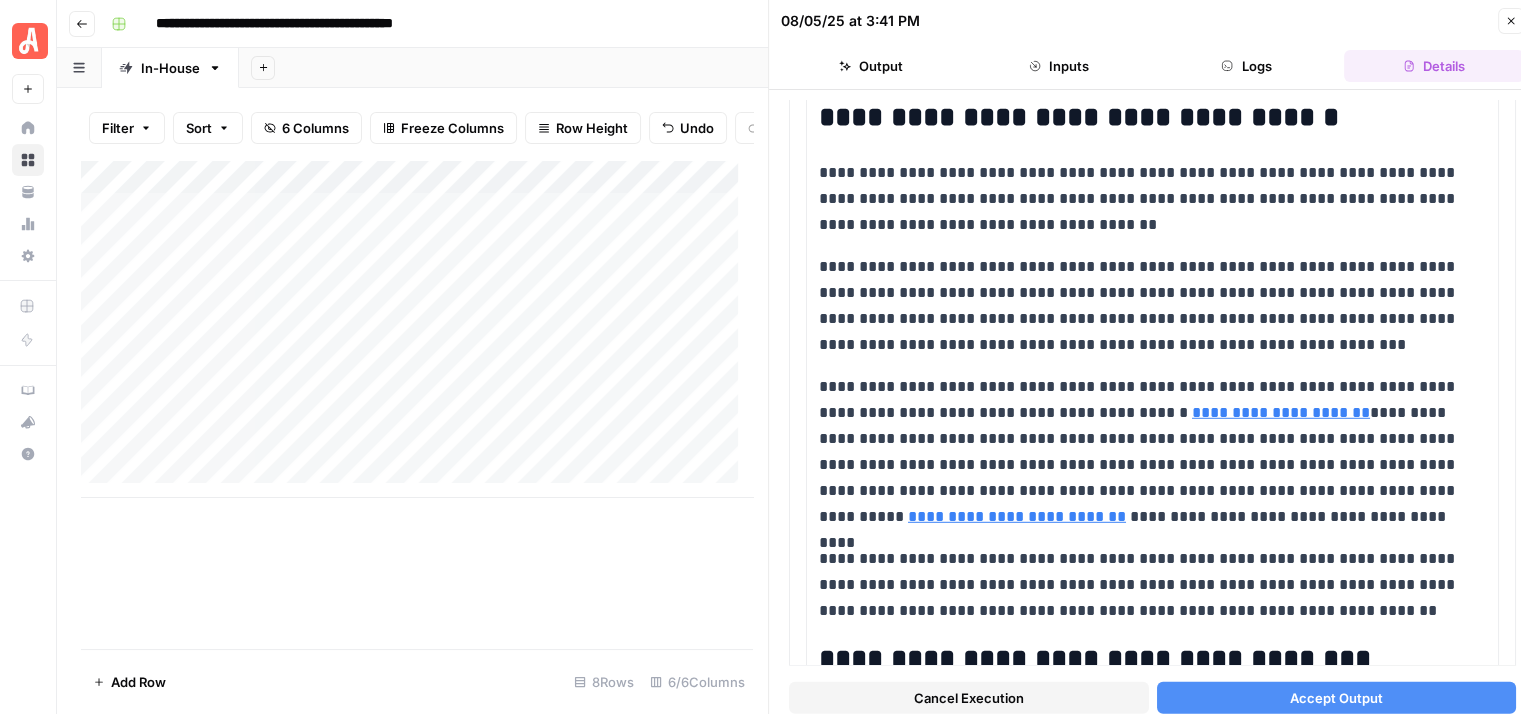 click on "Accept Output" at bounding box center [1336, 698] 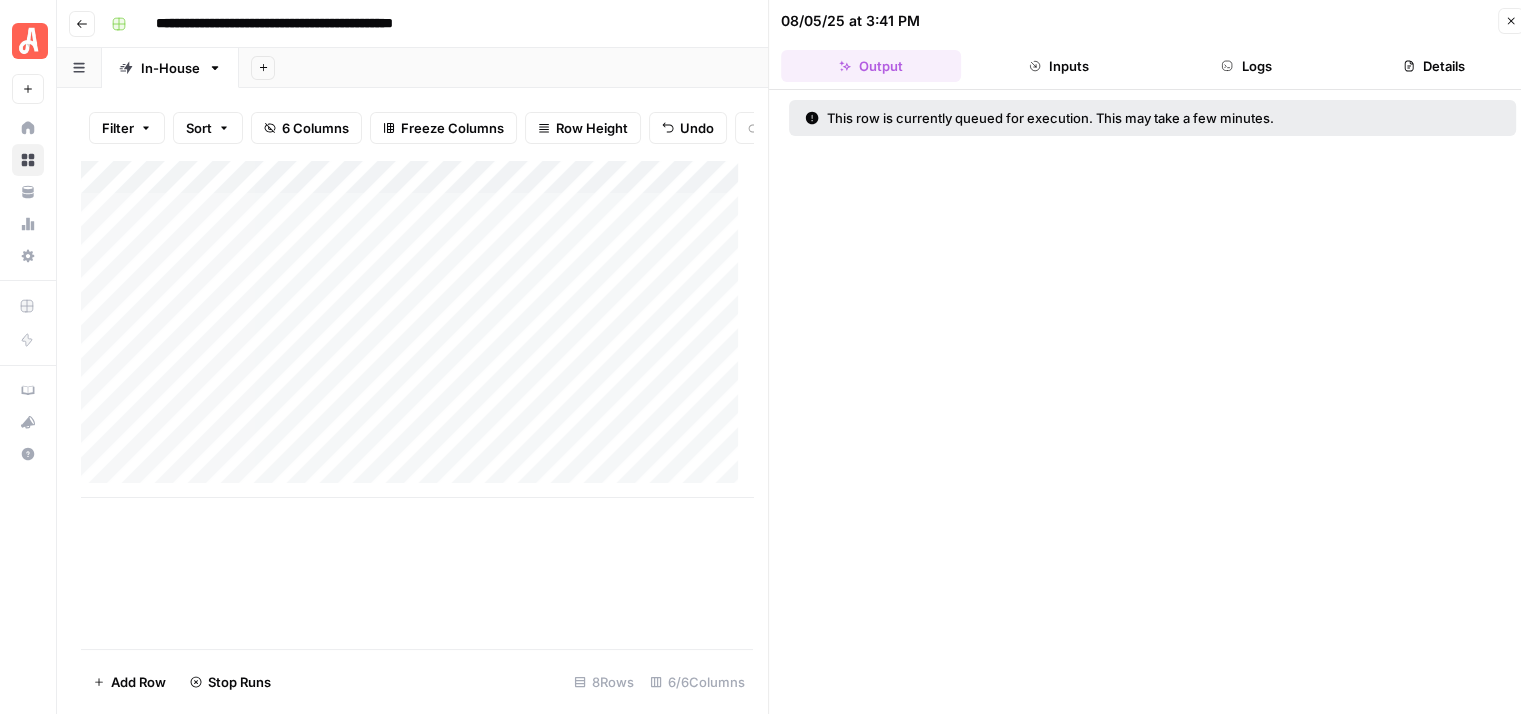 click 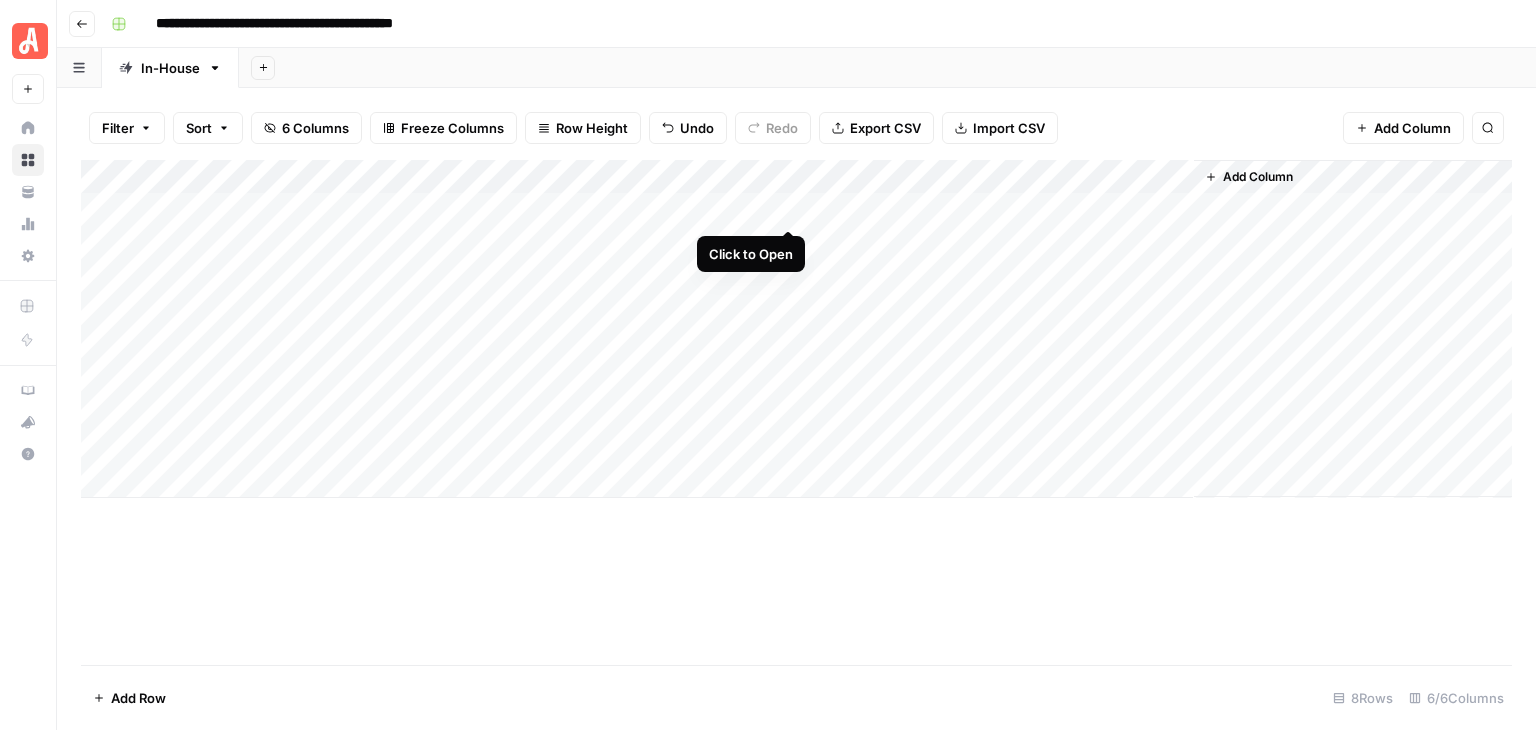click on "Add Column" at bounding box center (796, 329) 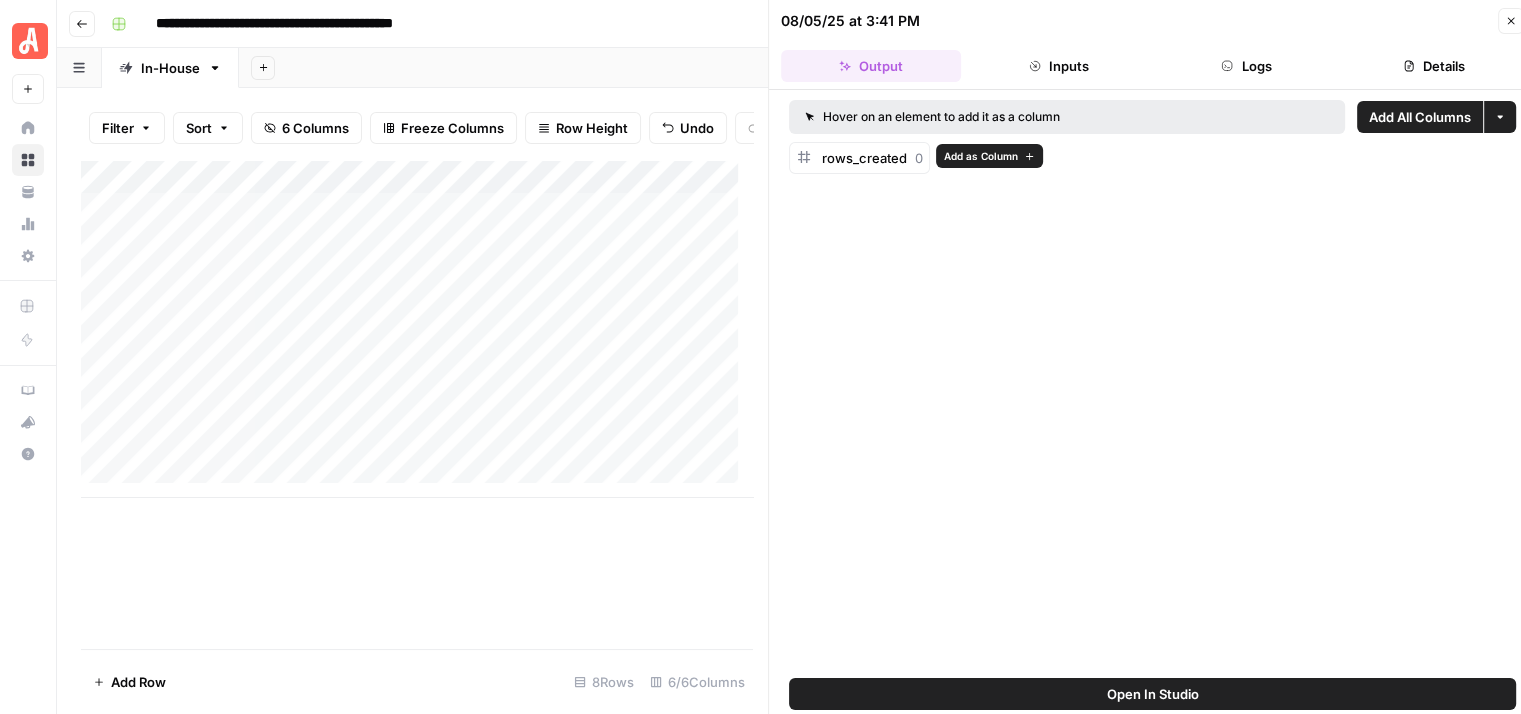 click on "Add as Column" at bounding box center (981, 156) 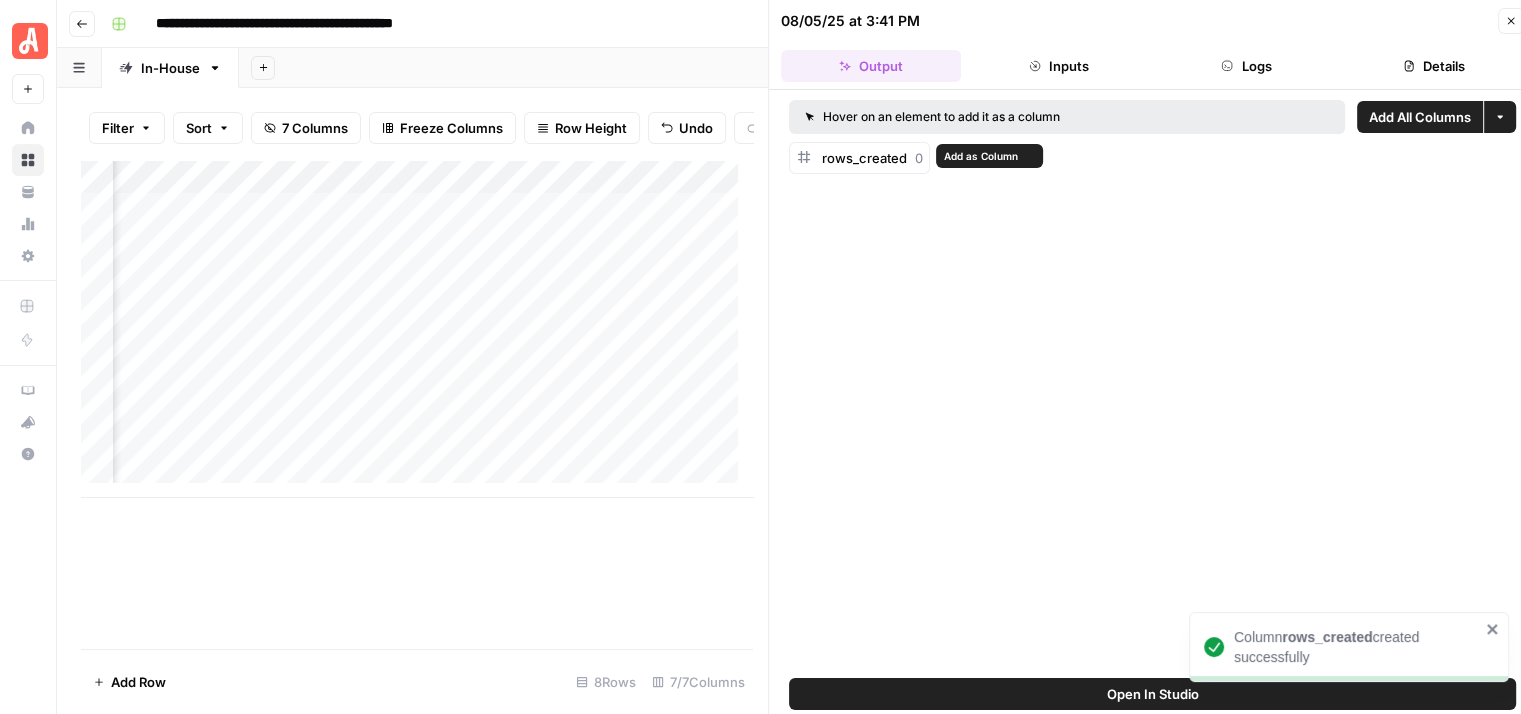 scroll, scrollTop: 0, scrollLeft: 426, axis: horizontal 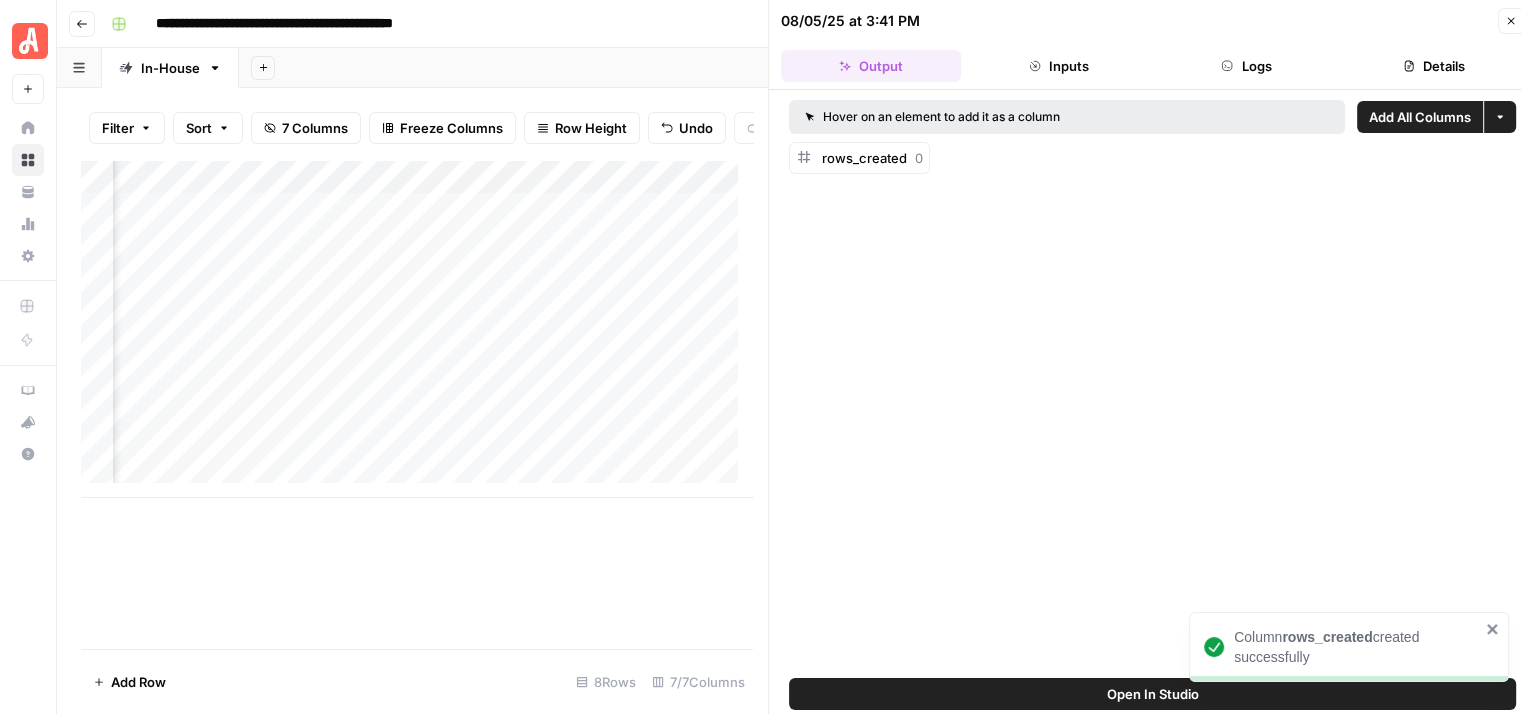 click 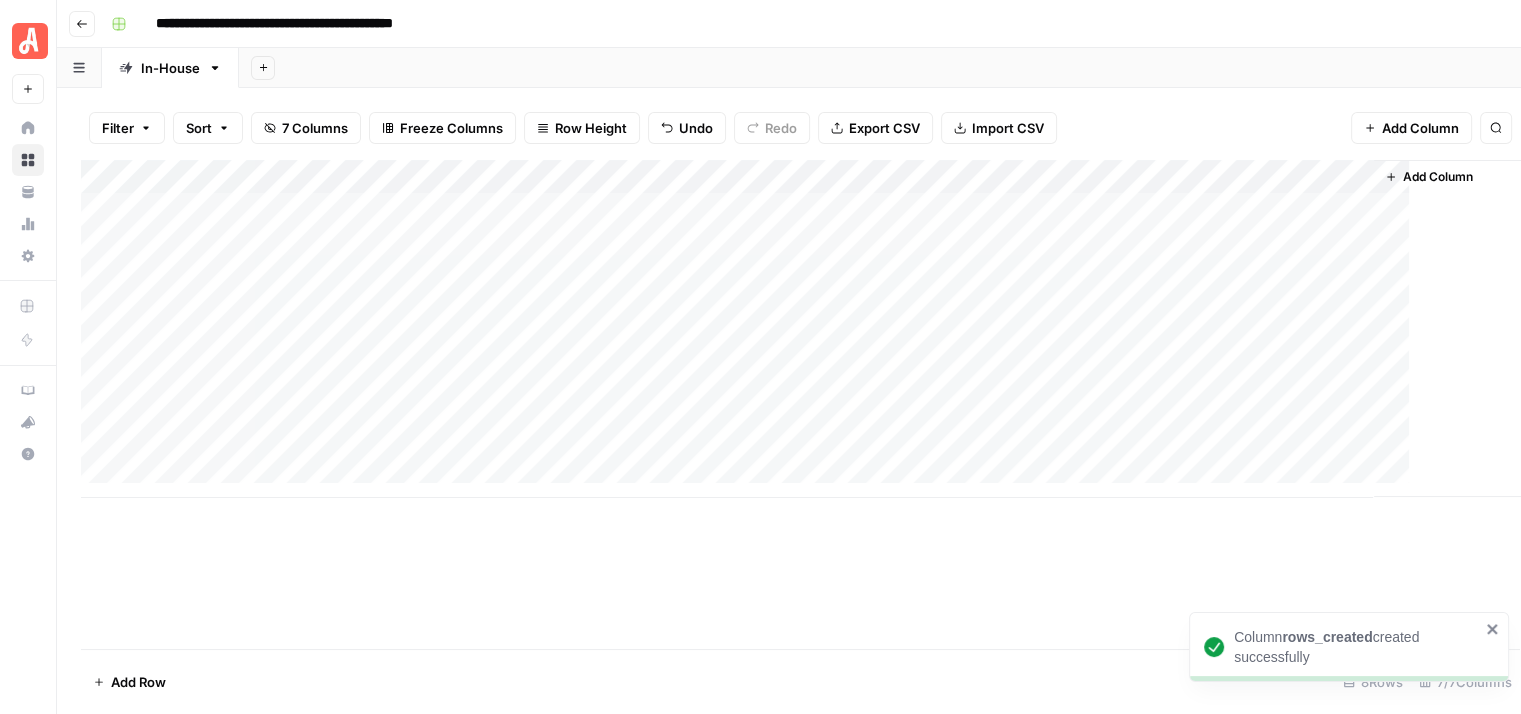 scroll, scrollTop: 0, scrollLeft: 0, axis: both 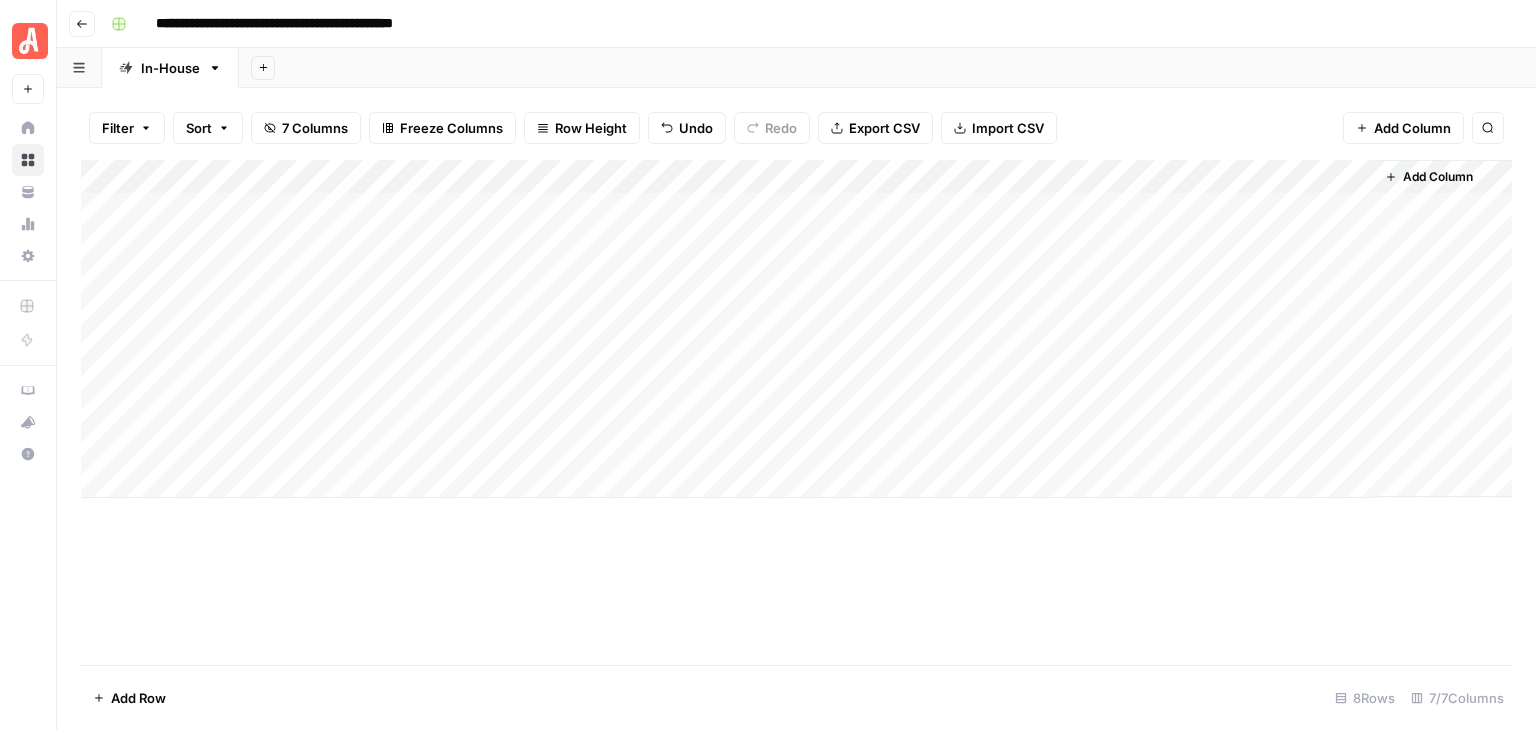 click on "Add Column" at bounding box center [796, 329] 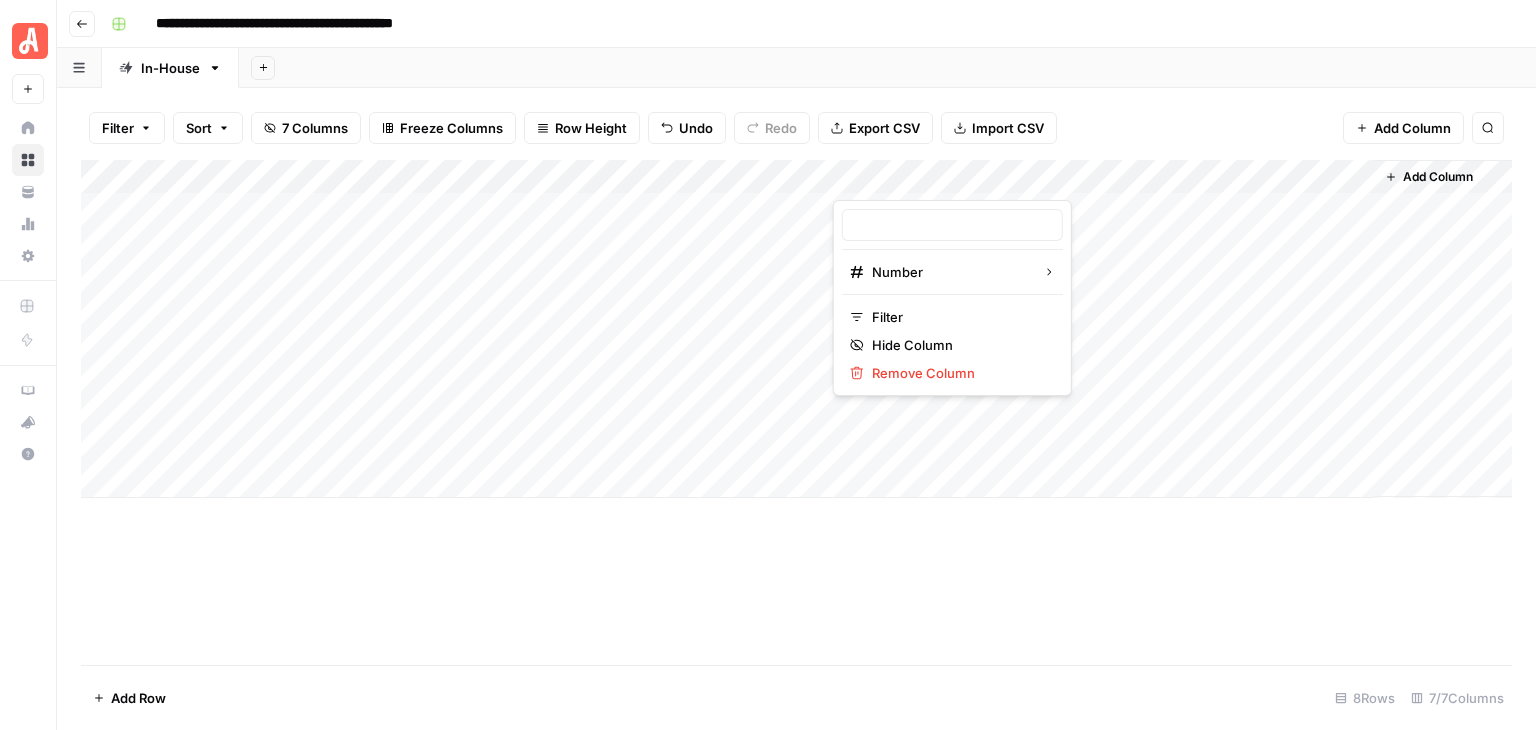 type on "rows_created" 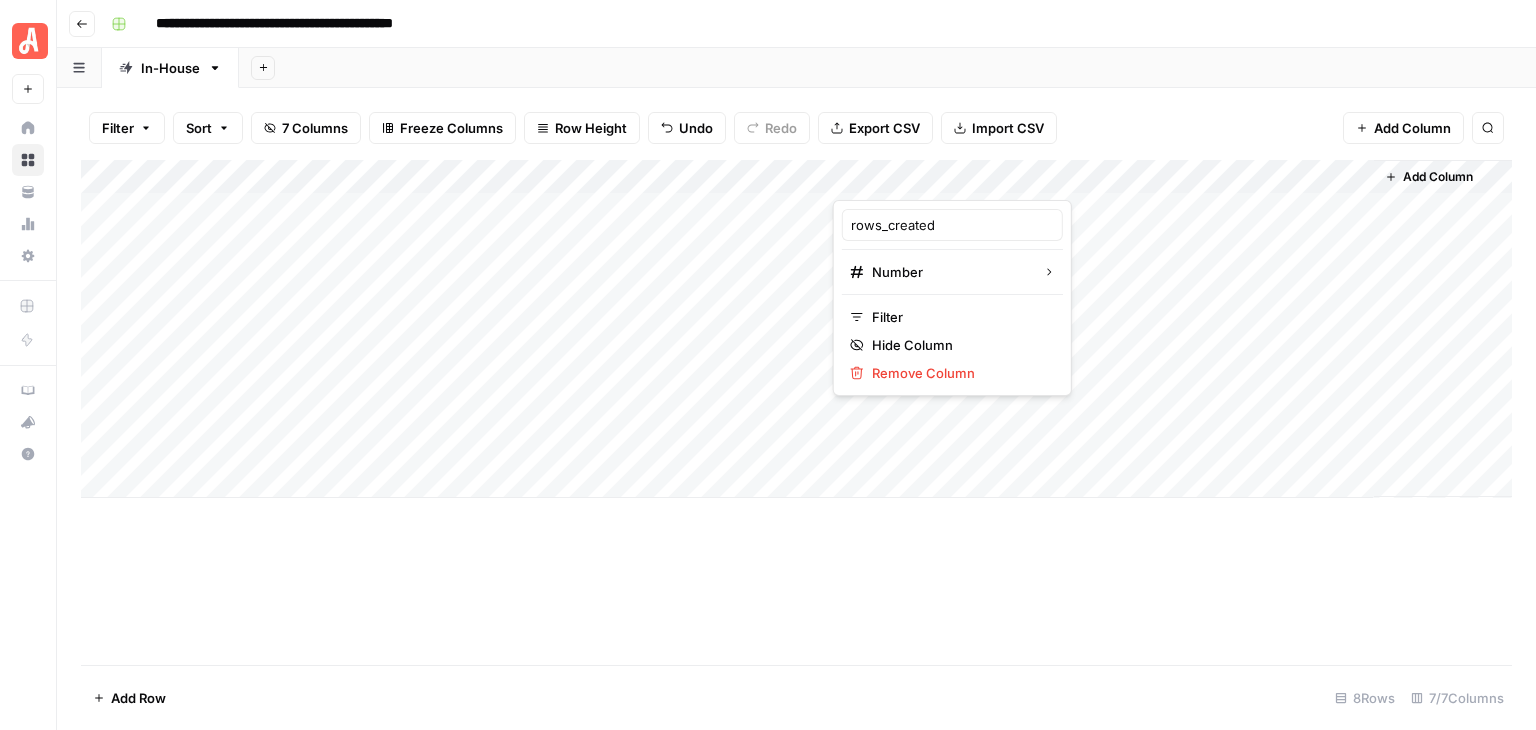 click on "**********" at bounding box center (809, 24) 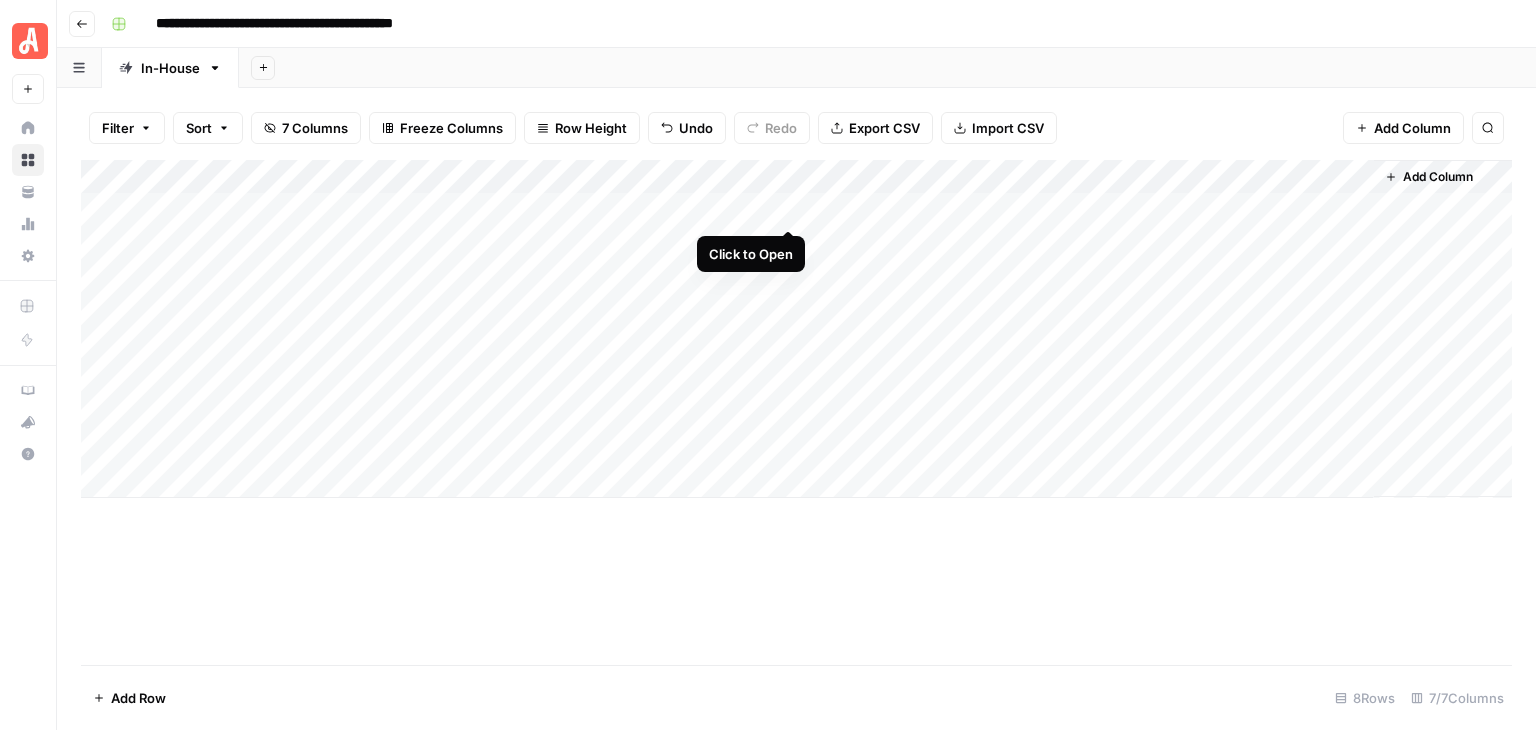 click on "Add Column" at bounding box center (796, 329) 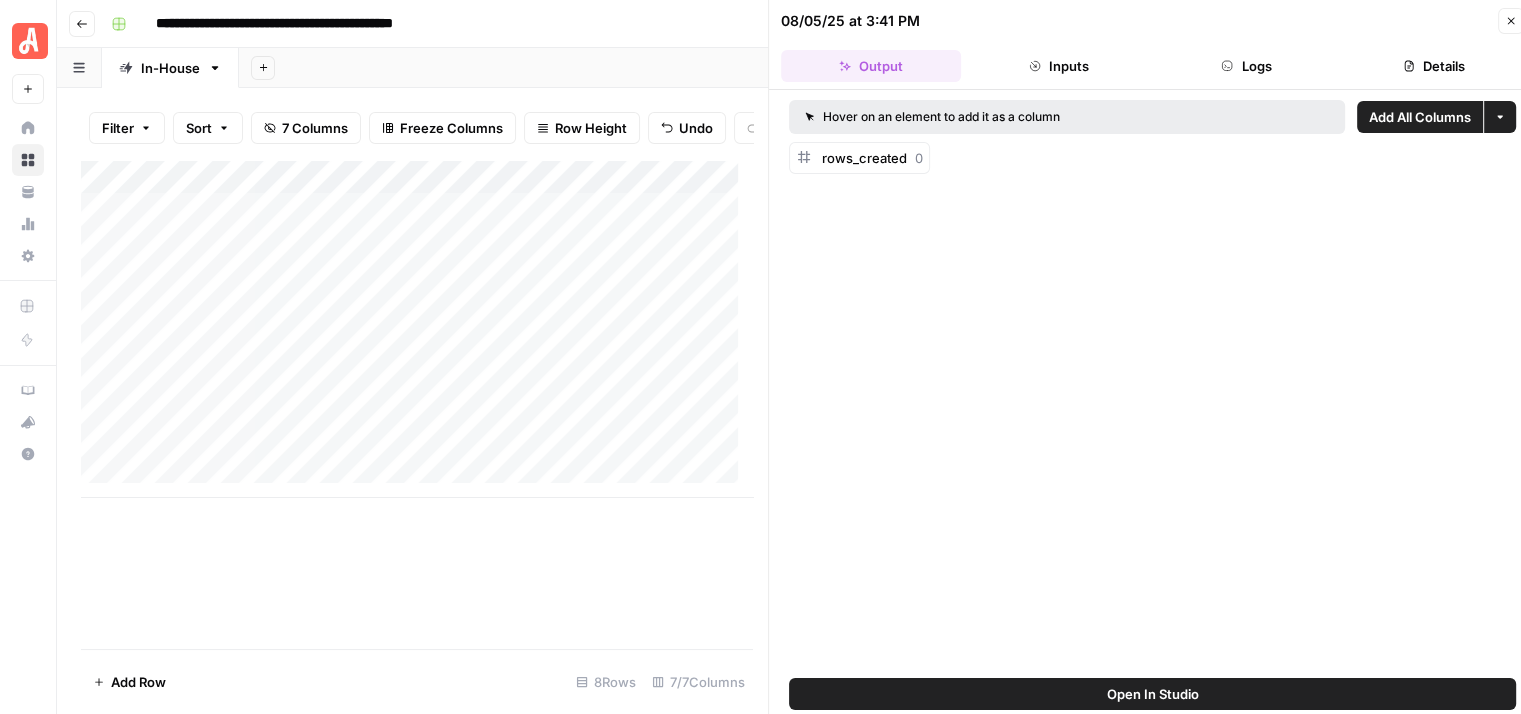 click on "Open In Studio" at bounding box center [1152, 694] 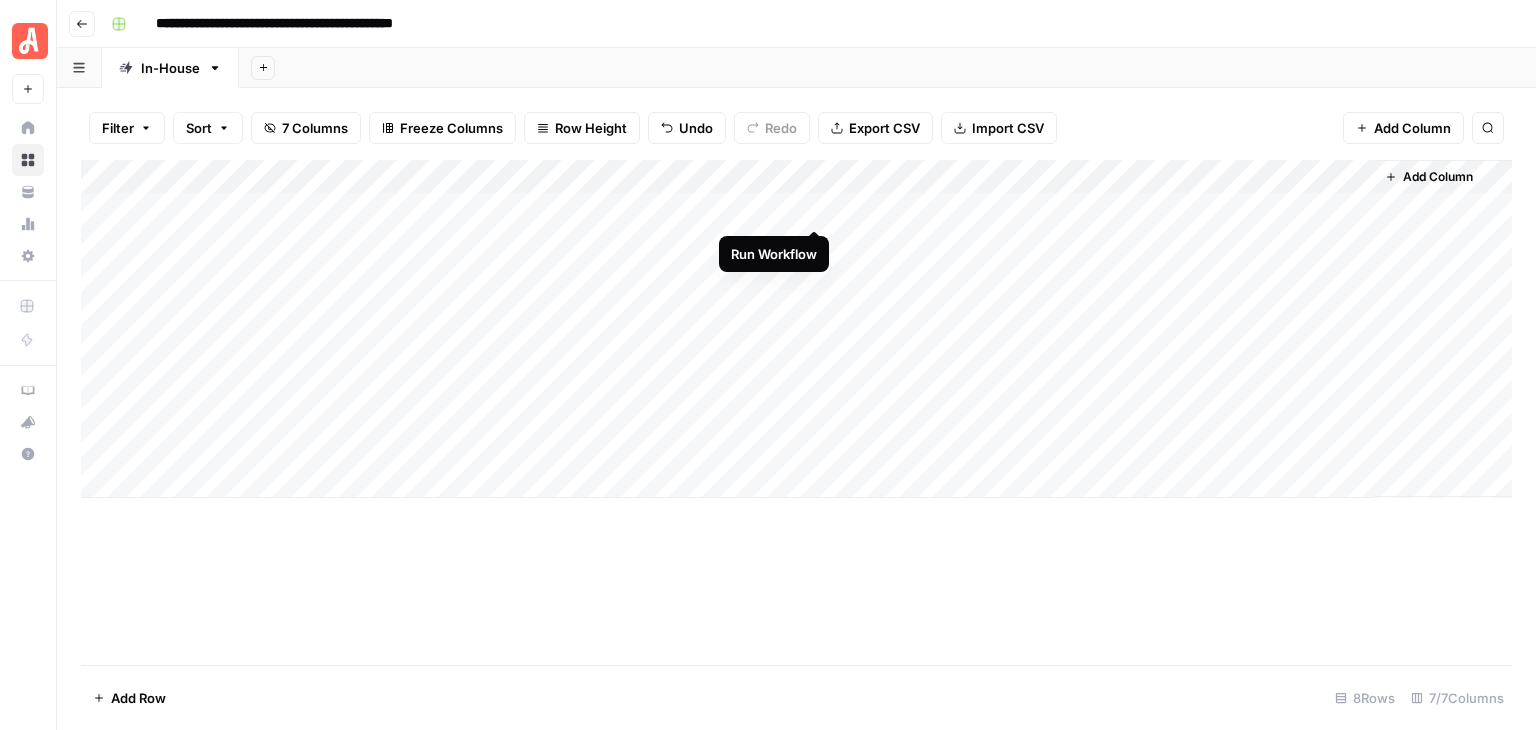 click on "Add Column" at bounding box center [796, 329] 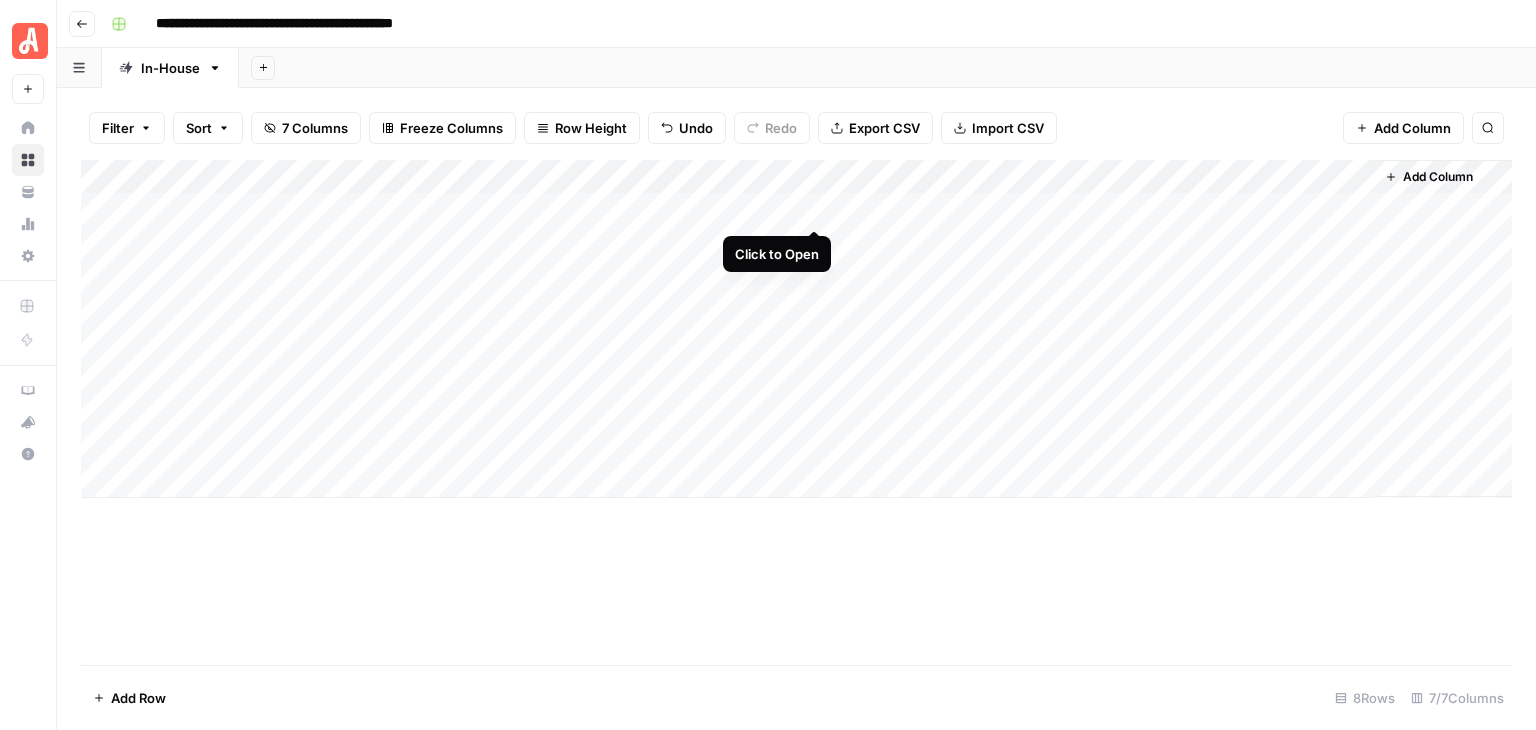 click on "Add Column" at bounding box center (796, 329) 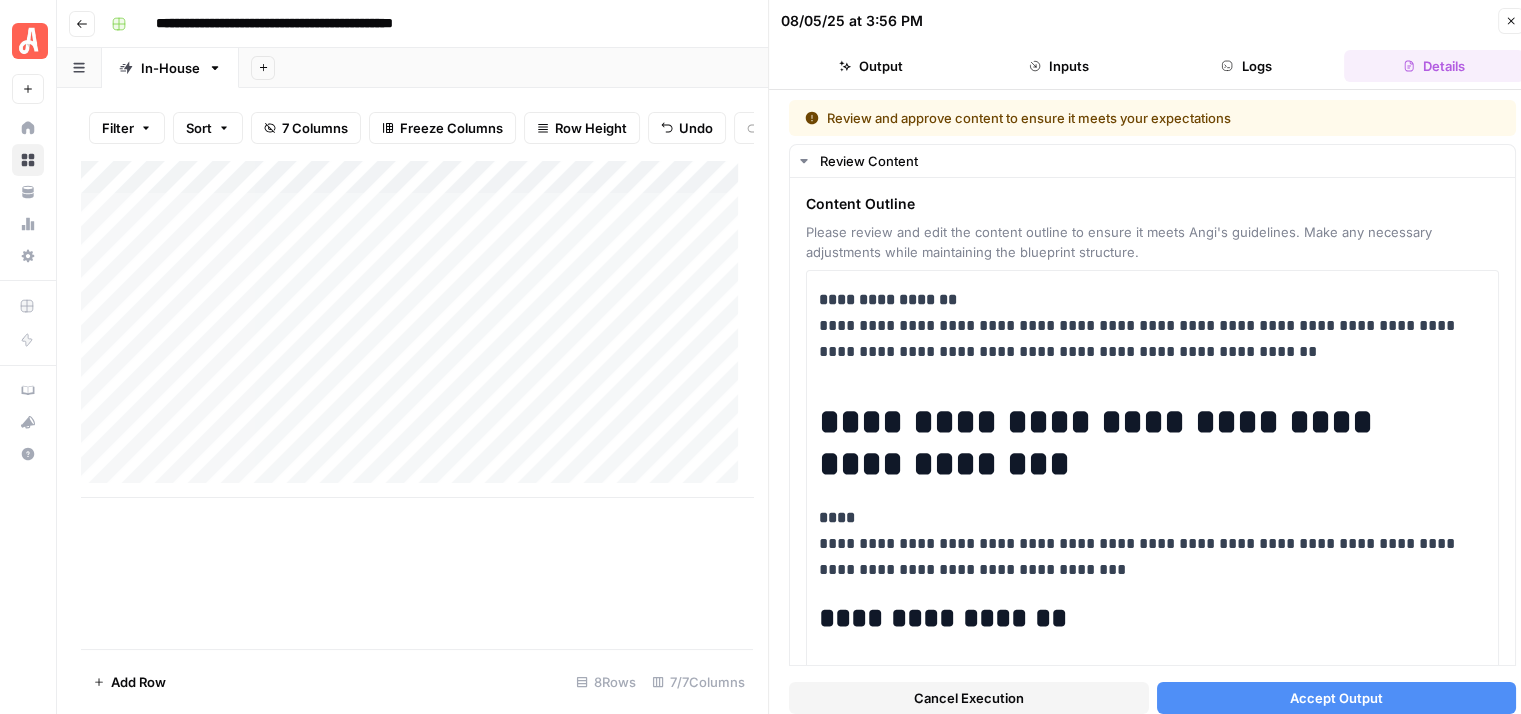 click on "Accept Output" at bounding box center (1336, 698) 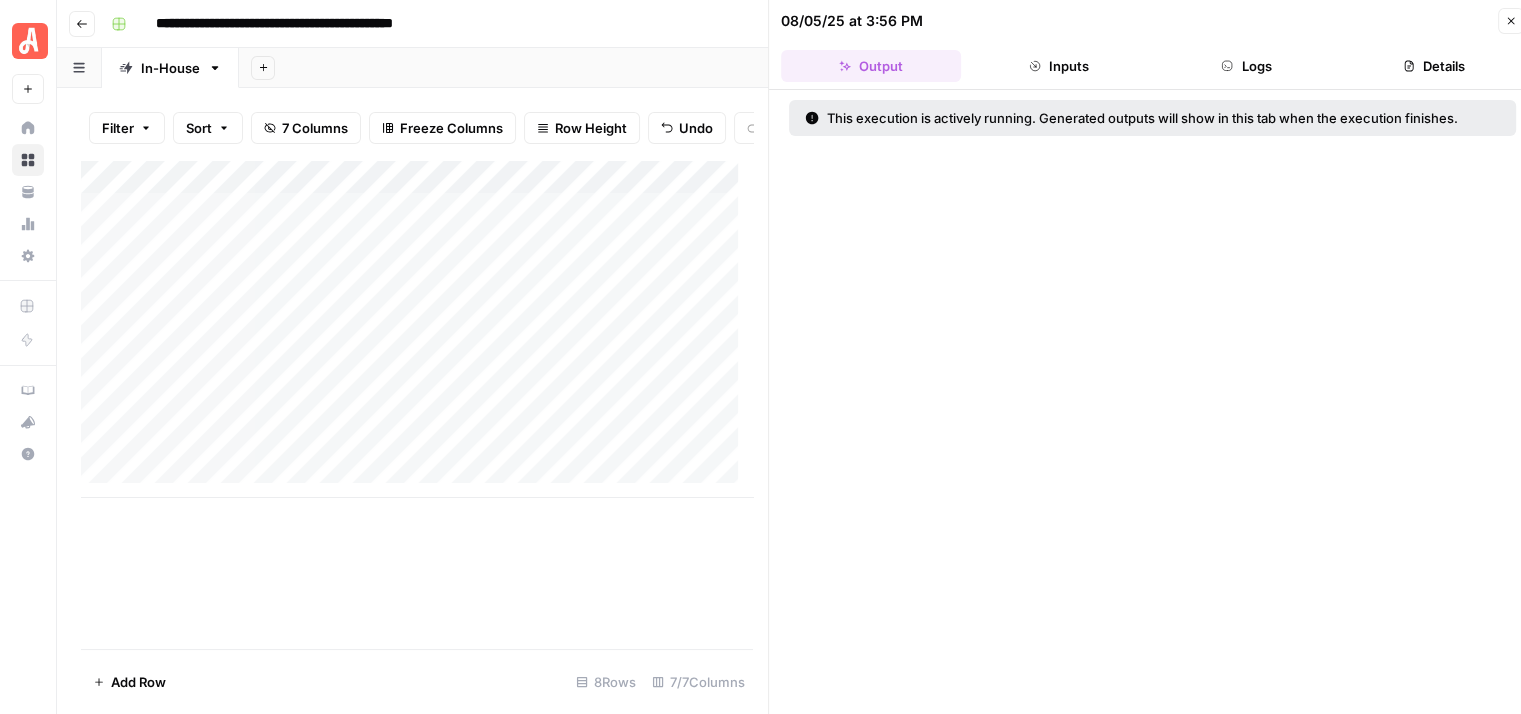 click 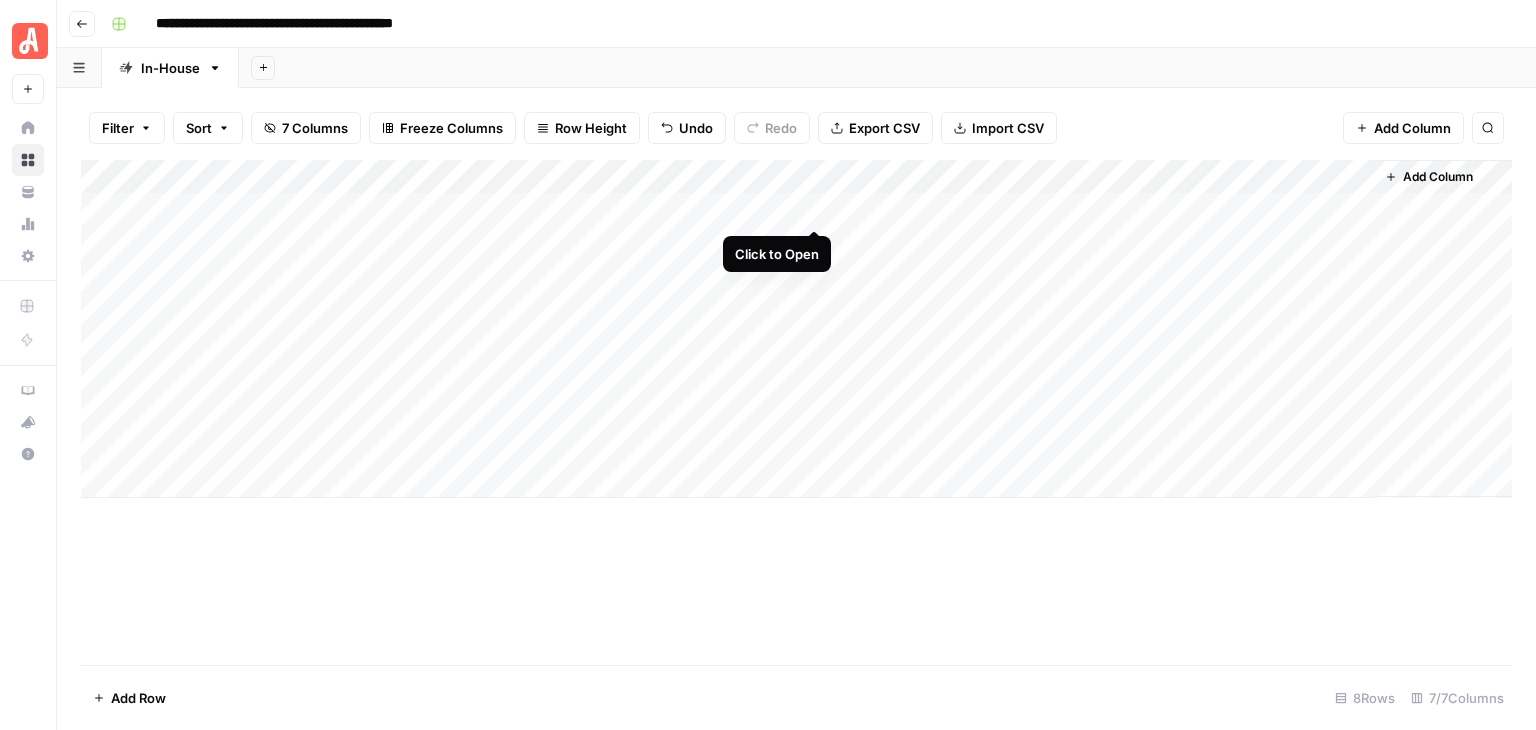click on "Add Column" at bounding box center [796, 329] 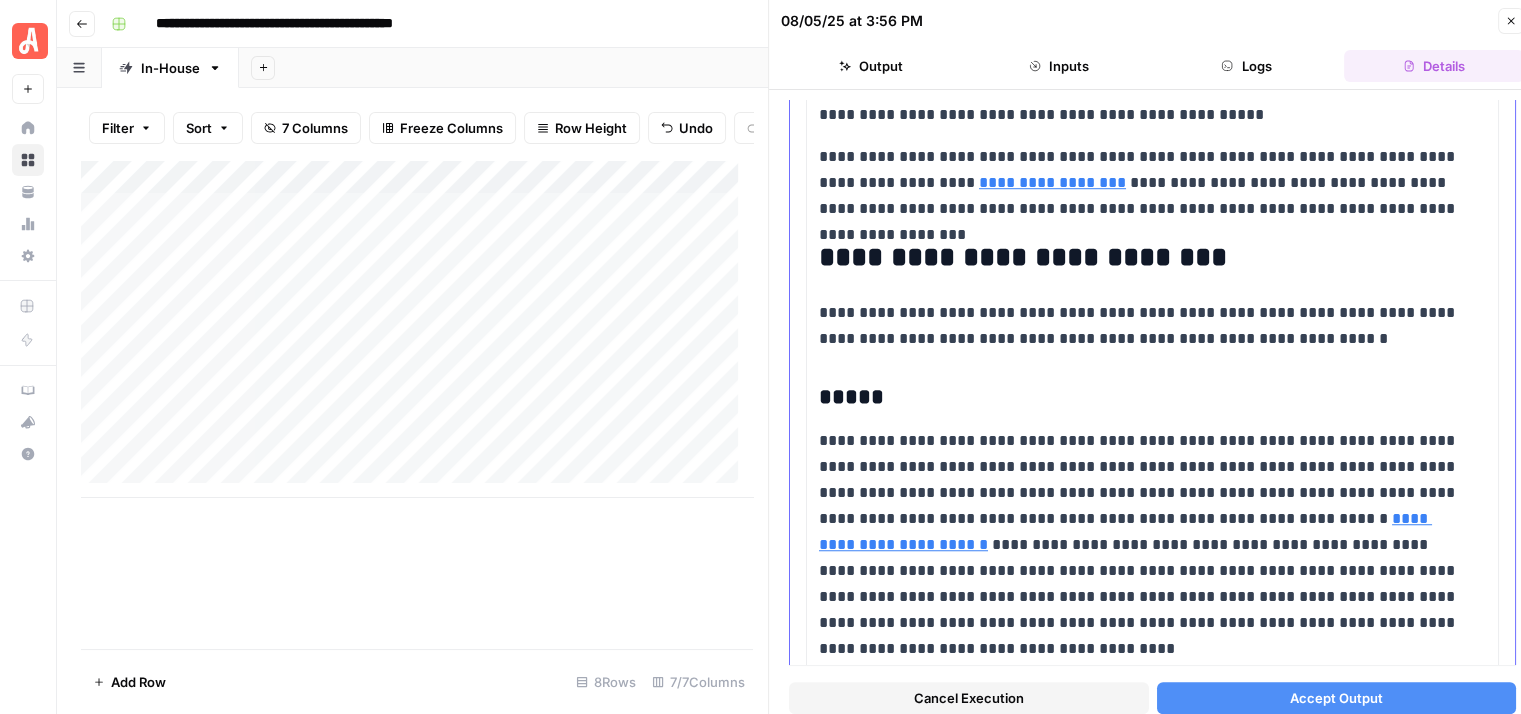 scroll, scrollTop: 1500, scrollLeft: 0, axis: vertical 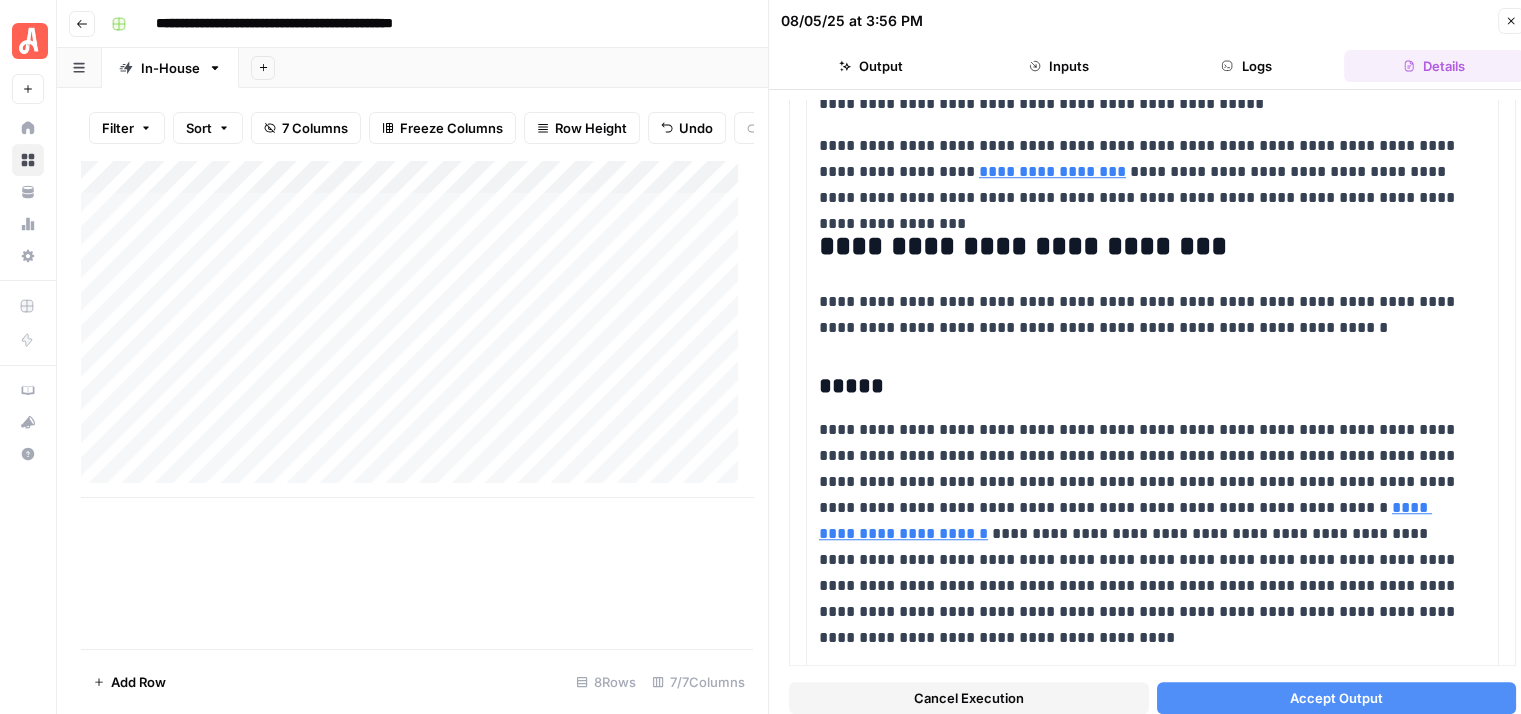 click on "Accept Output" at bounding box center (1336, 698) 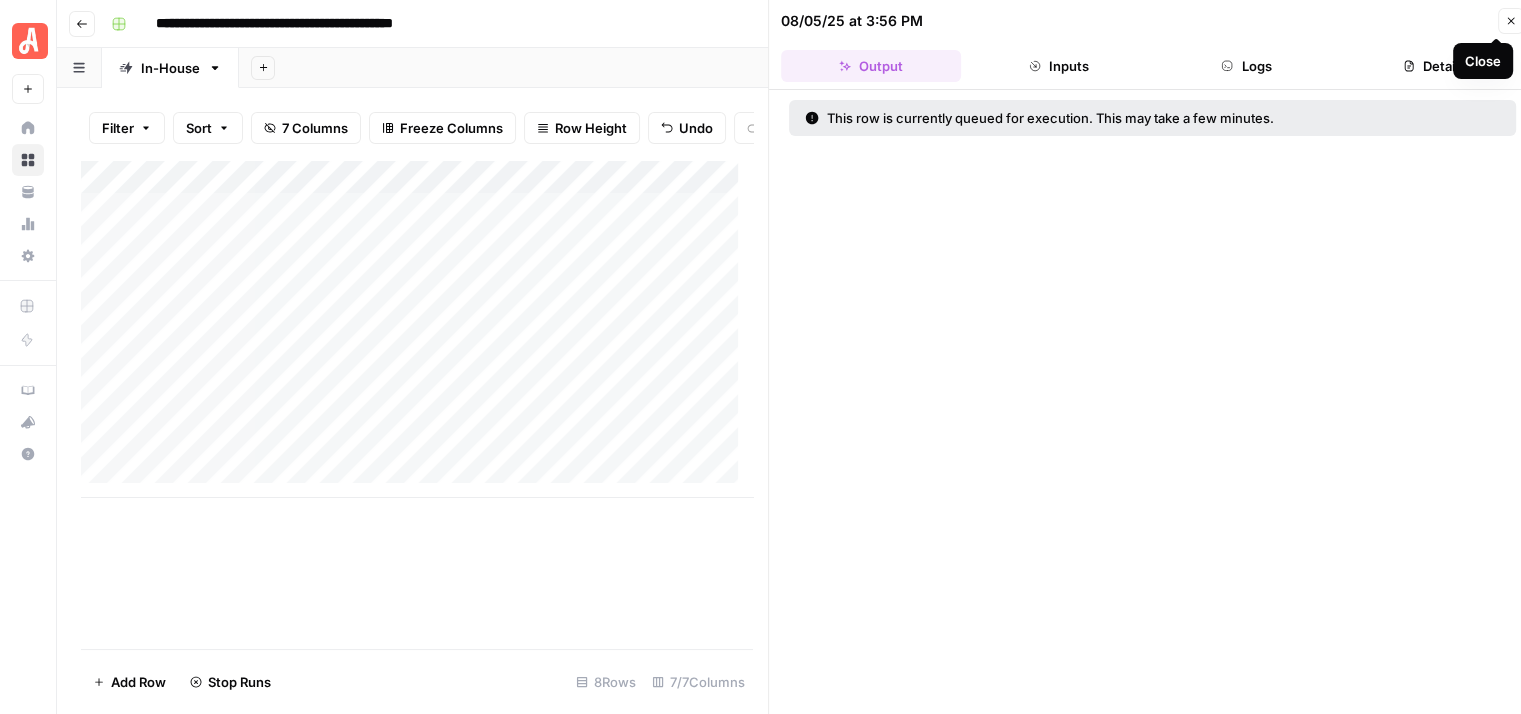 click 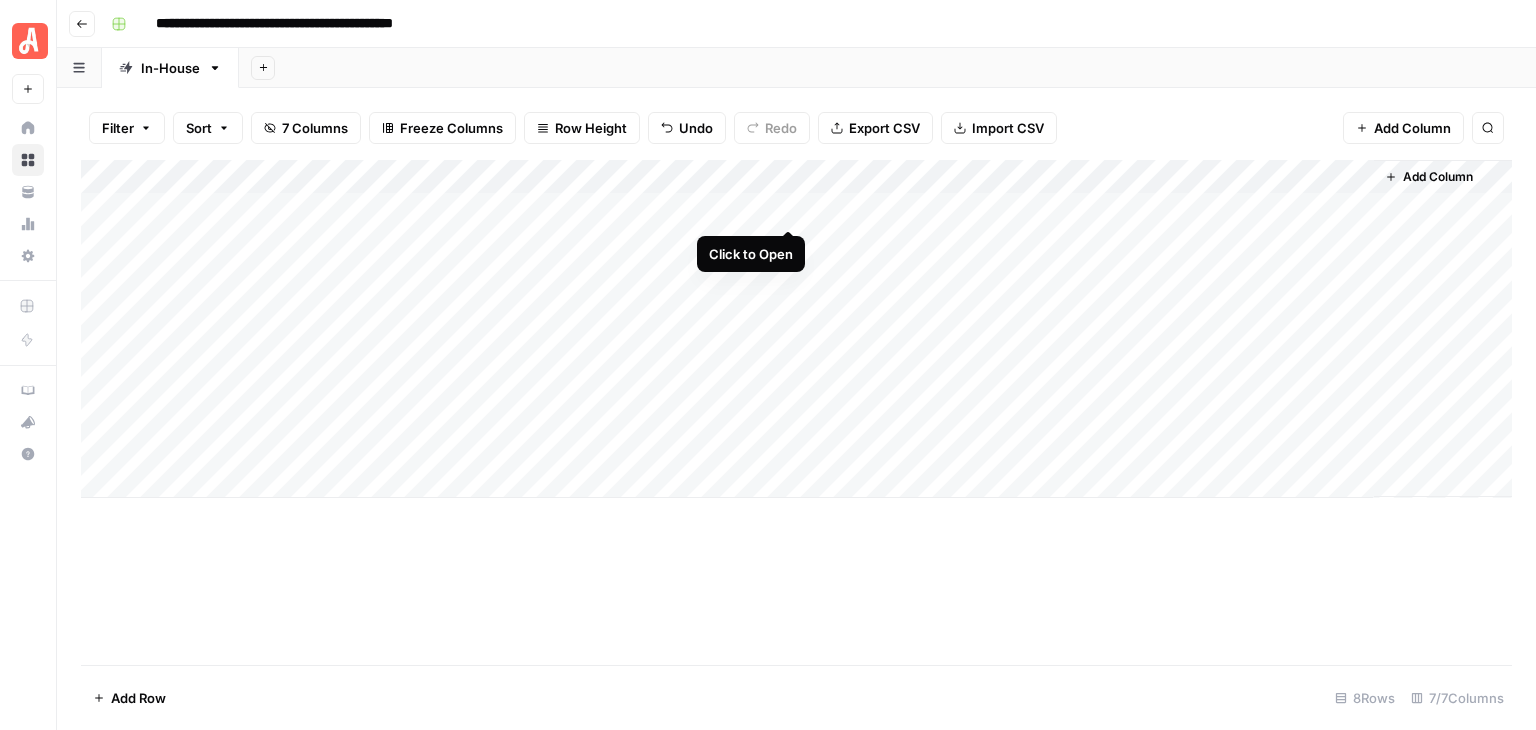 click on "Add Column" at bounding box center [796, 329] 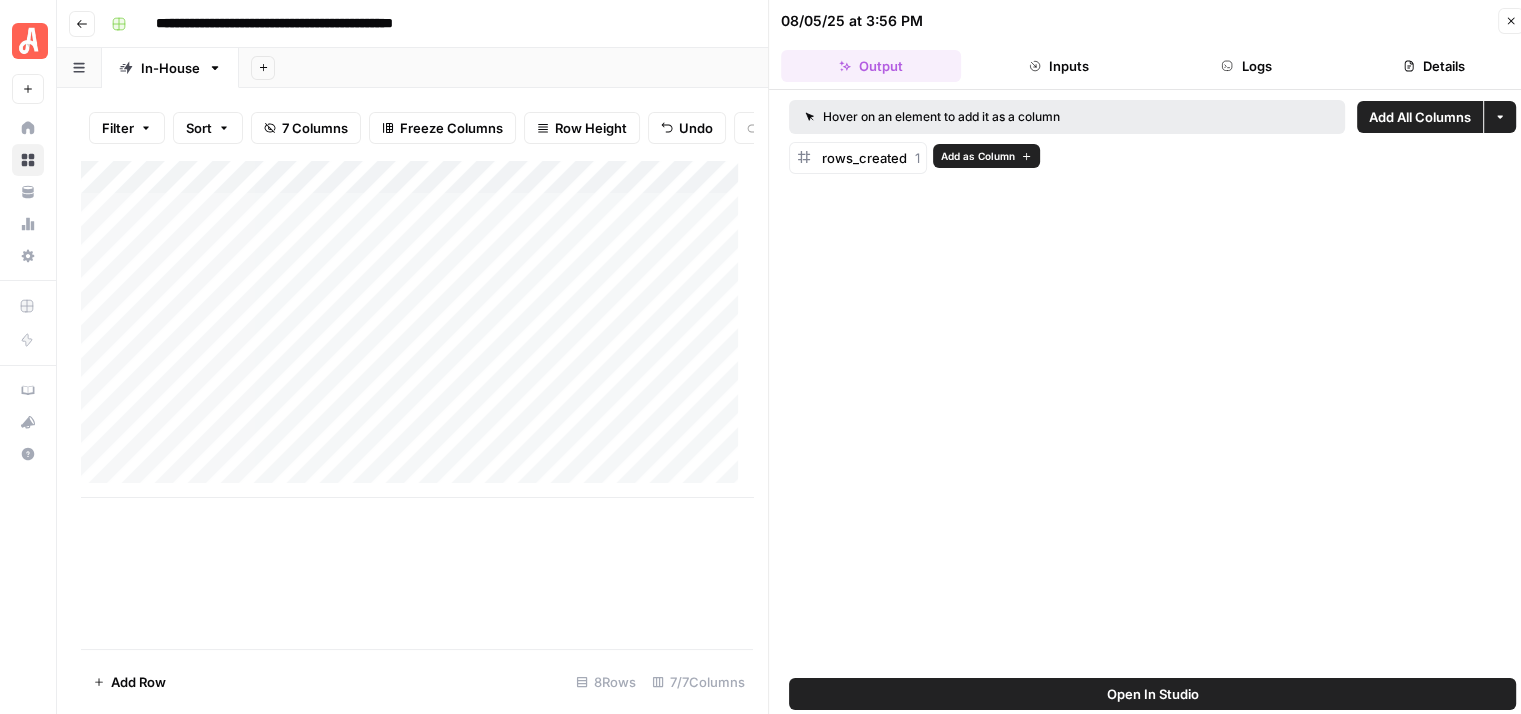 click on "rows_created" at bounding box center [864, 158] 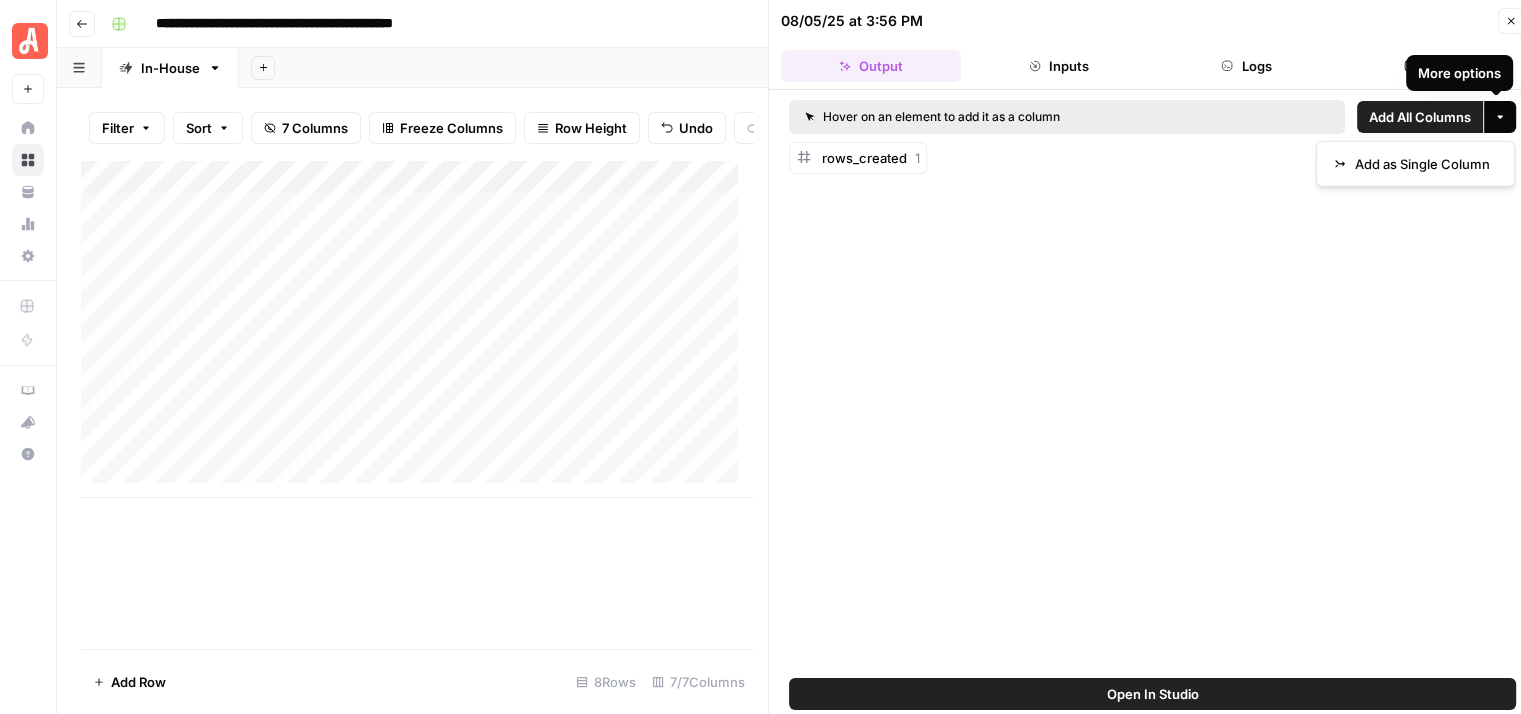 click on "More options" at bounding box center (1500, 117) 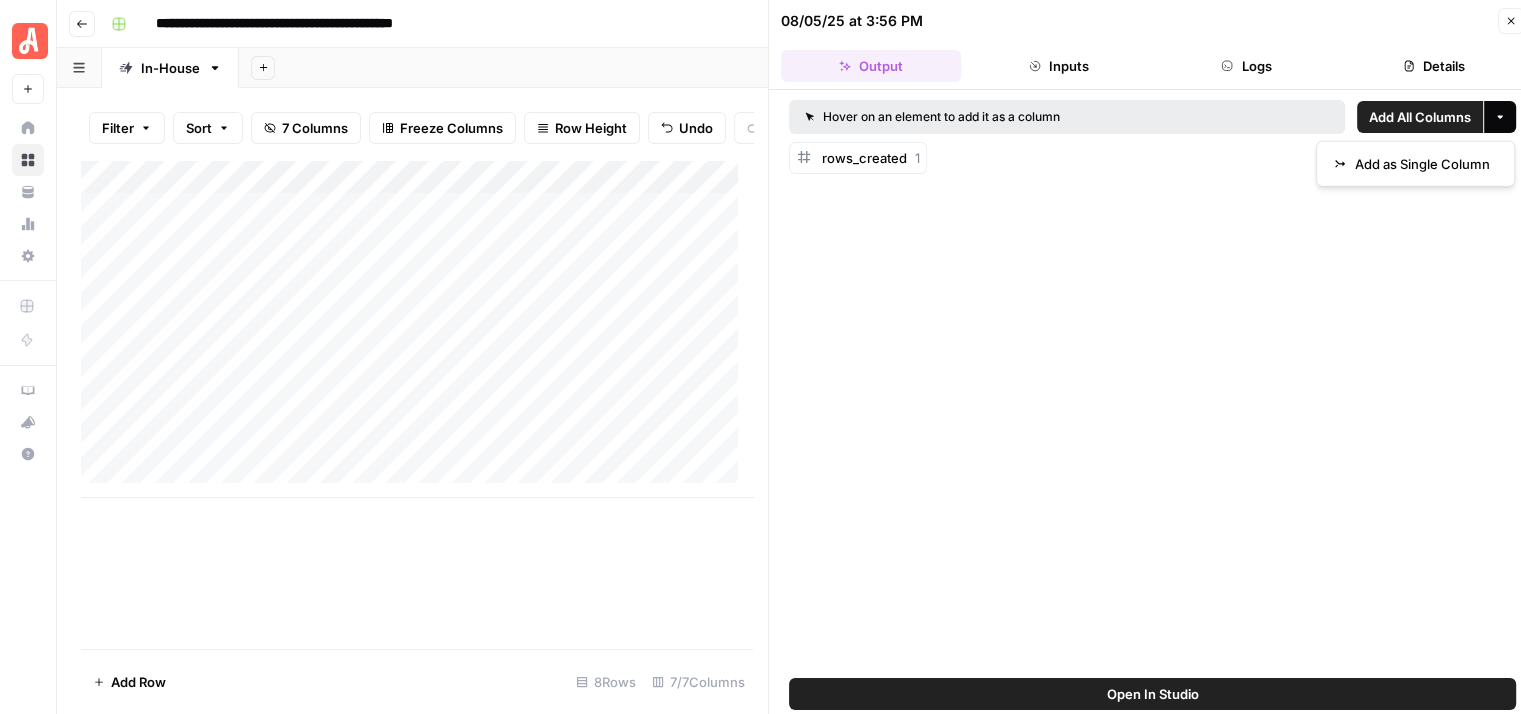 click on "rows_created 1" at bounding box center [1152, 158] 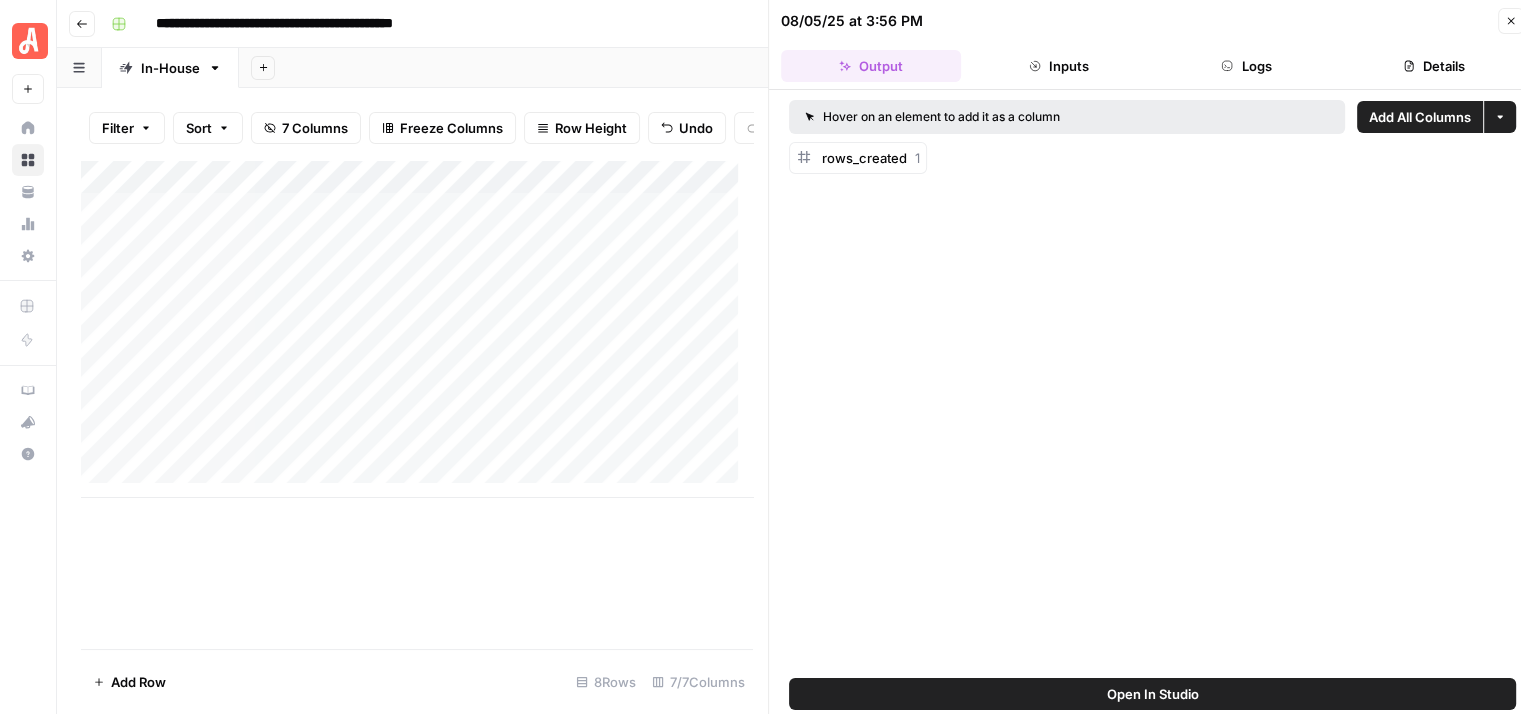 click on "Inputs" at bounding box center (1059, 66) 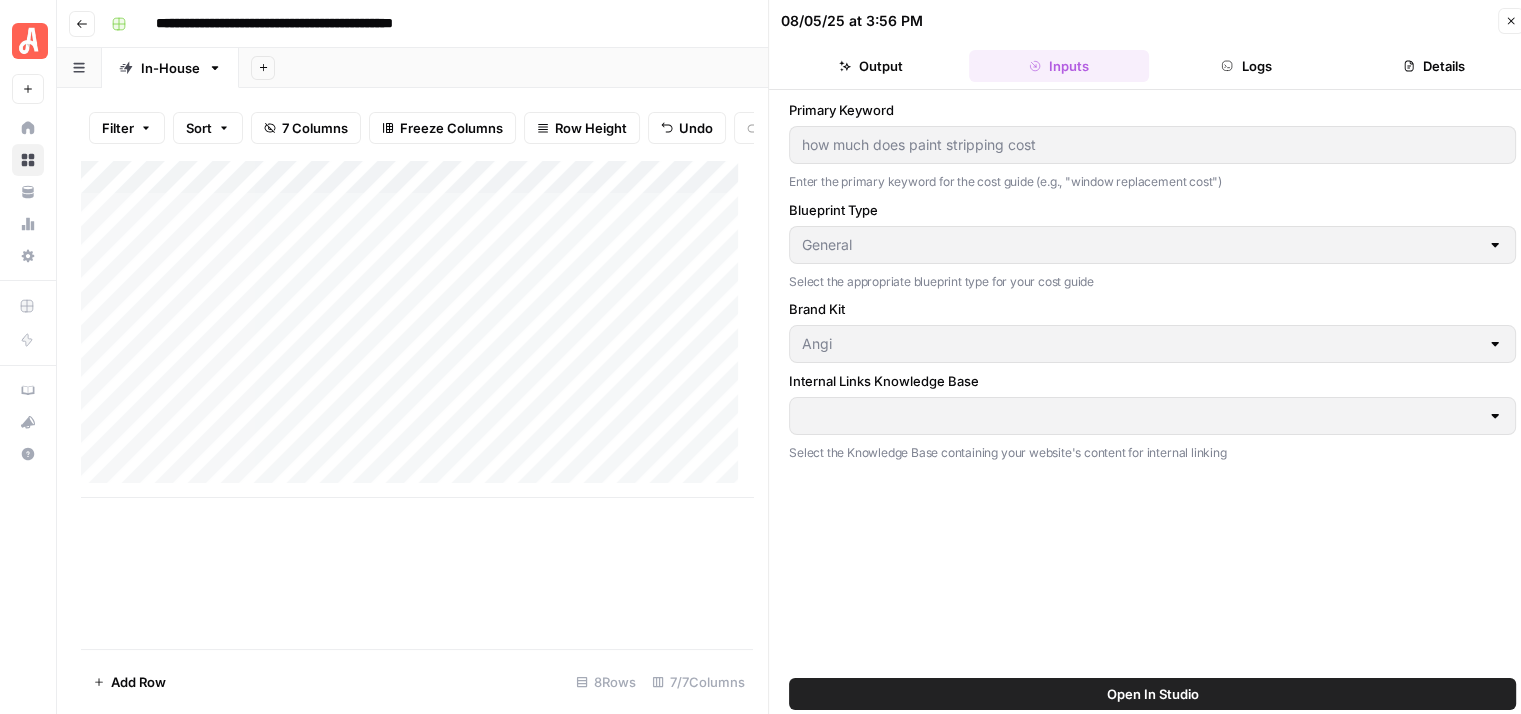type on "Angi Articles Sitemaps" 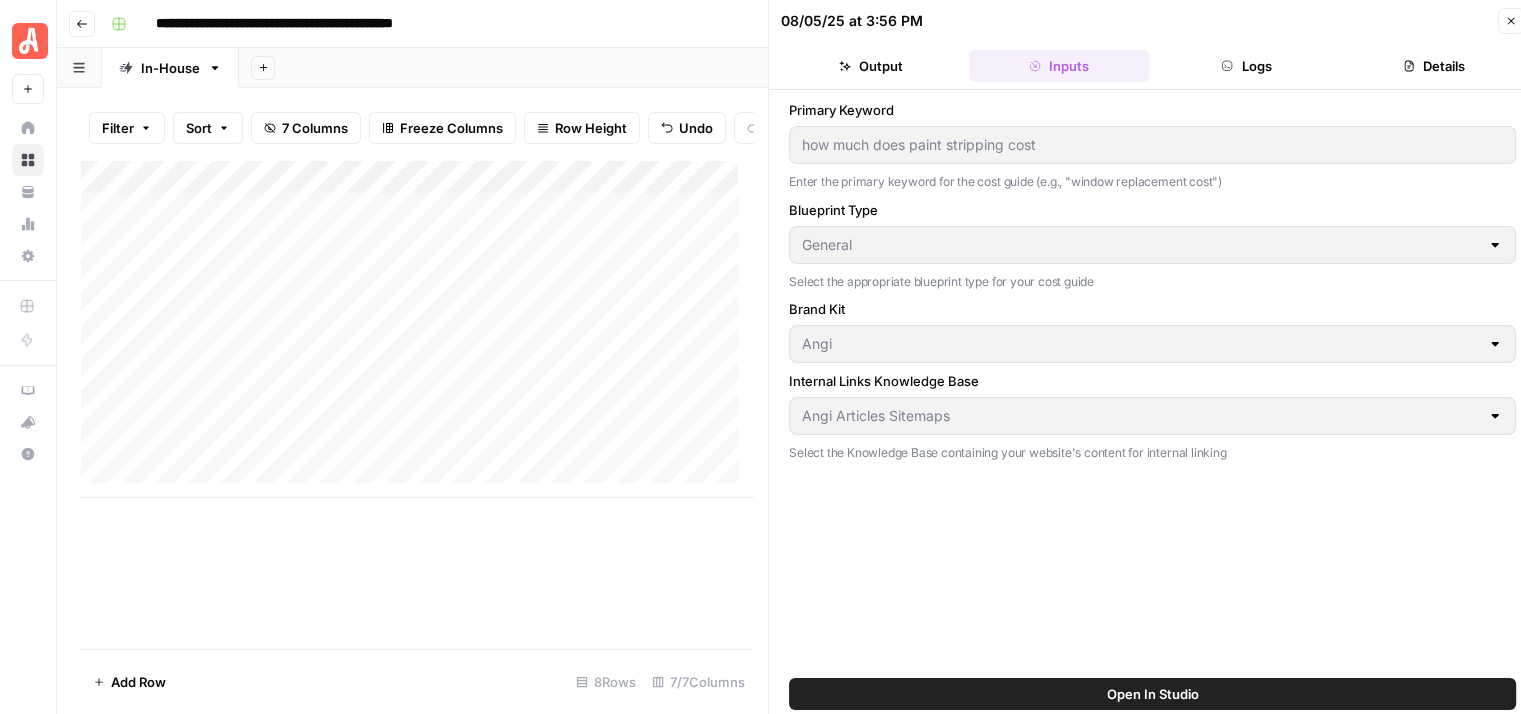 click on "Output" at bounding box center [871, 66] 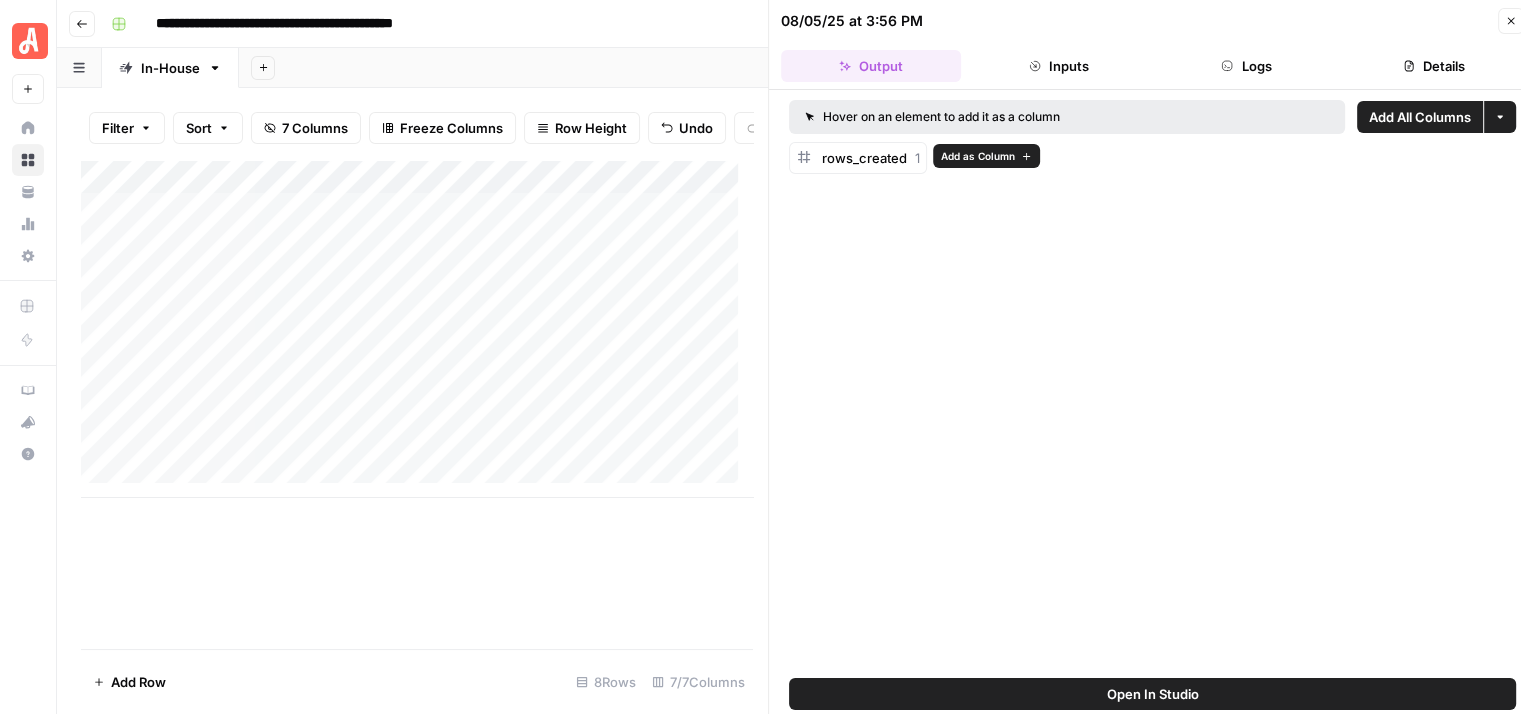 click on "rows_created" at bounding box center [864, 158] 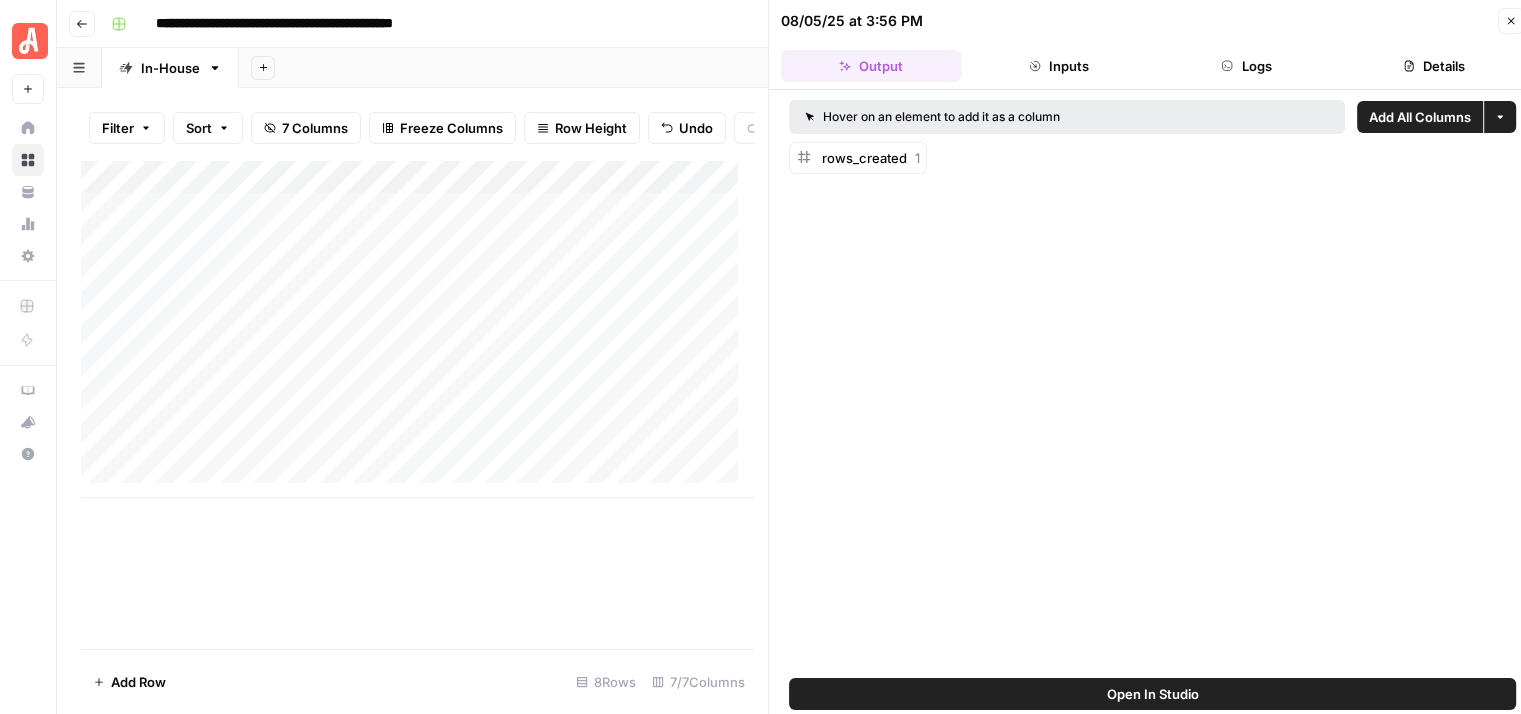 click on "rows_created" at bounding box center (864, 158) 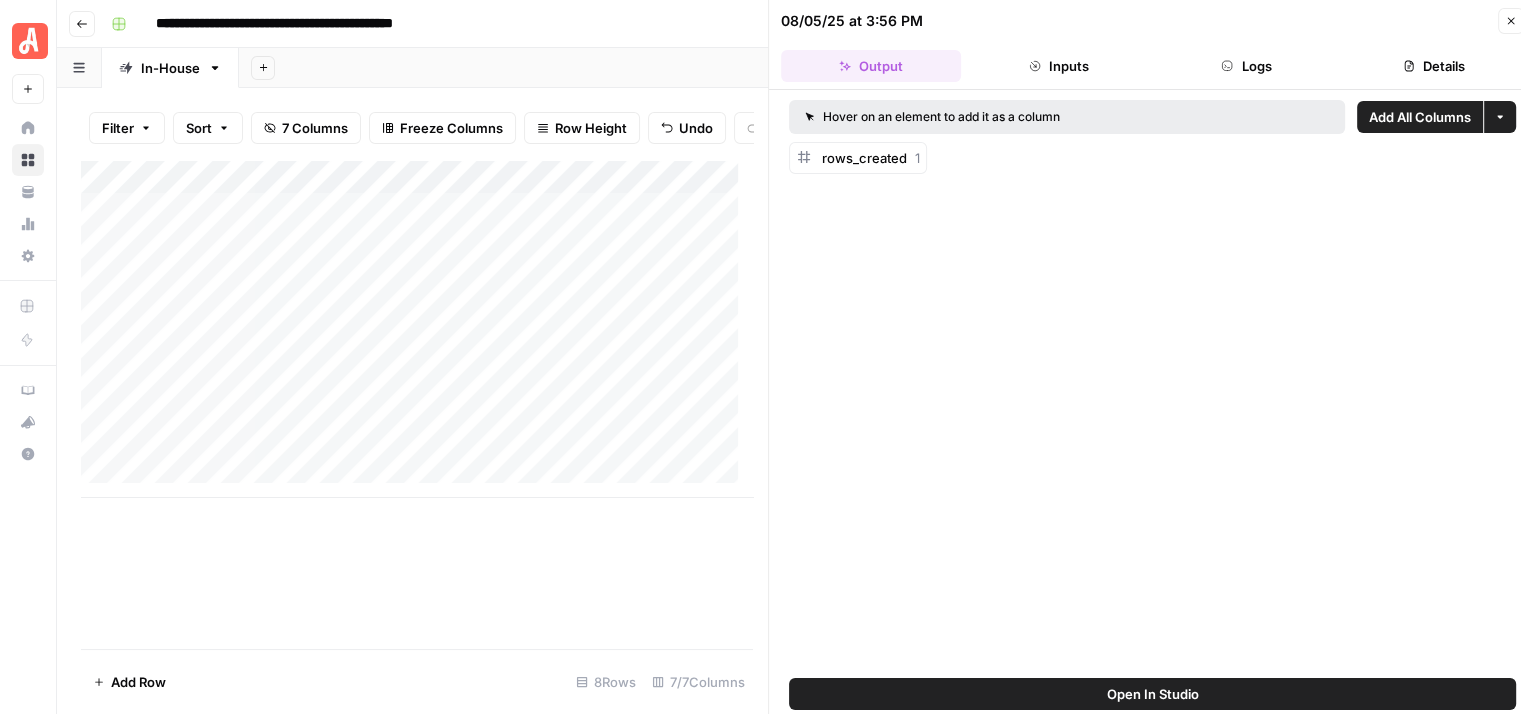 click 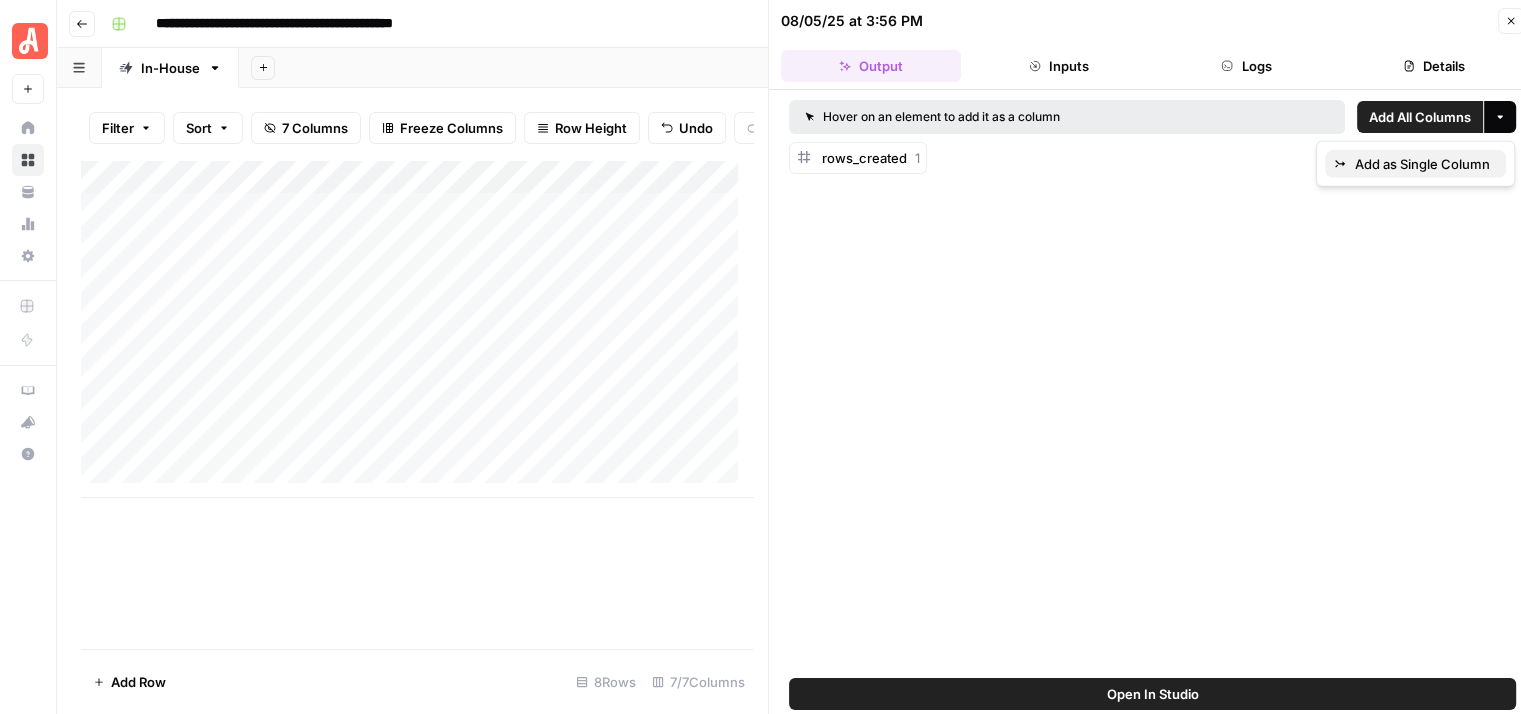 click on "Add as Single Column" at bounding box center [1422, 164] 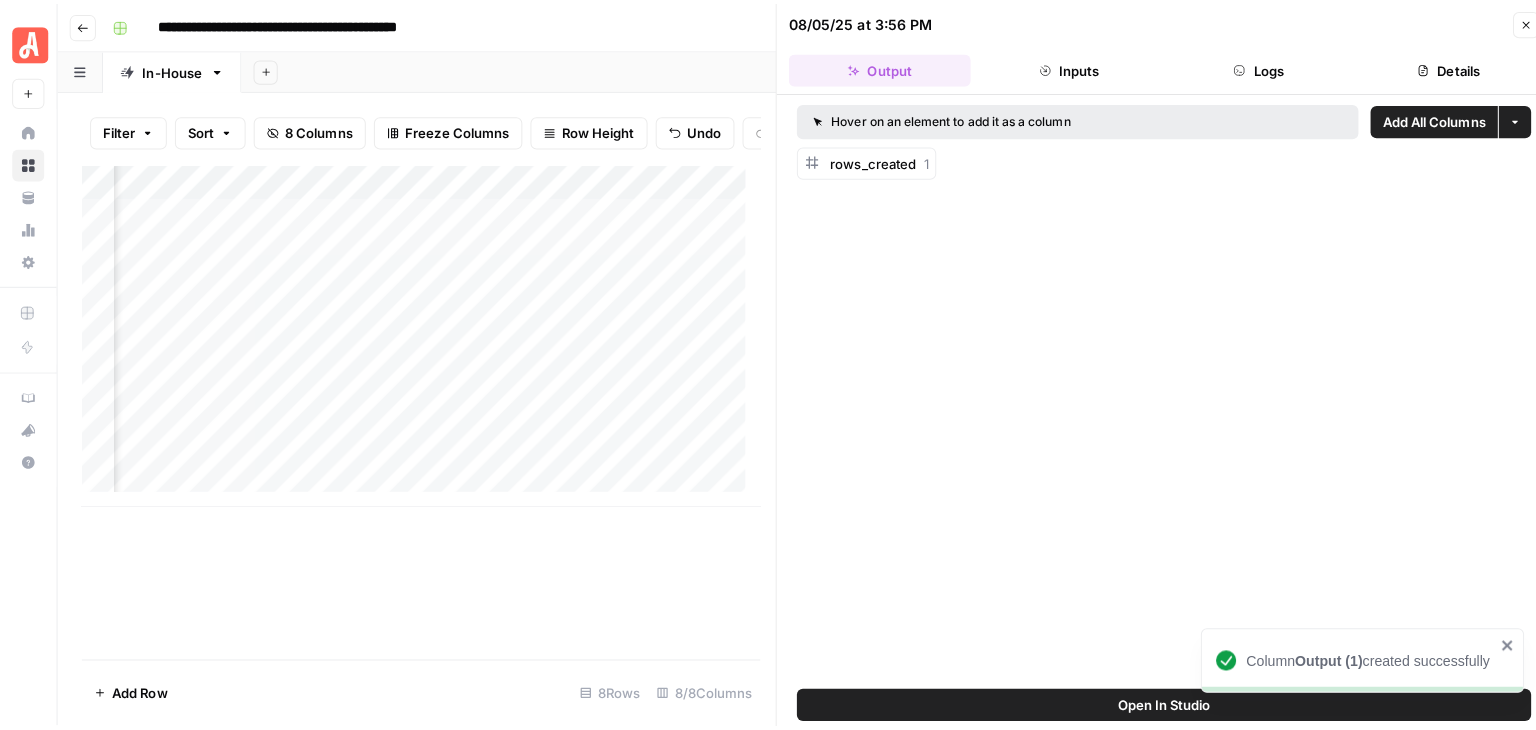 scroll, scrollTop: 0, scrollLeft: 426, axis: horizontal 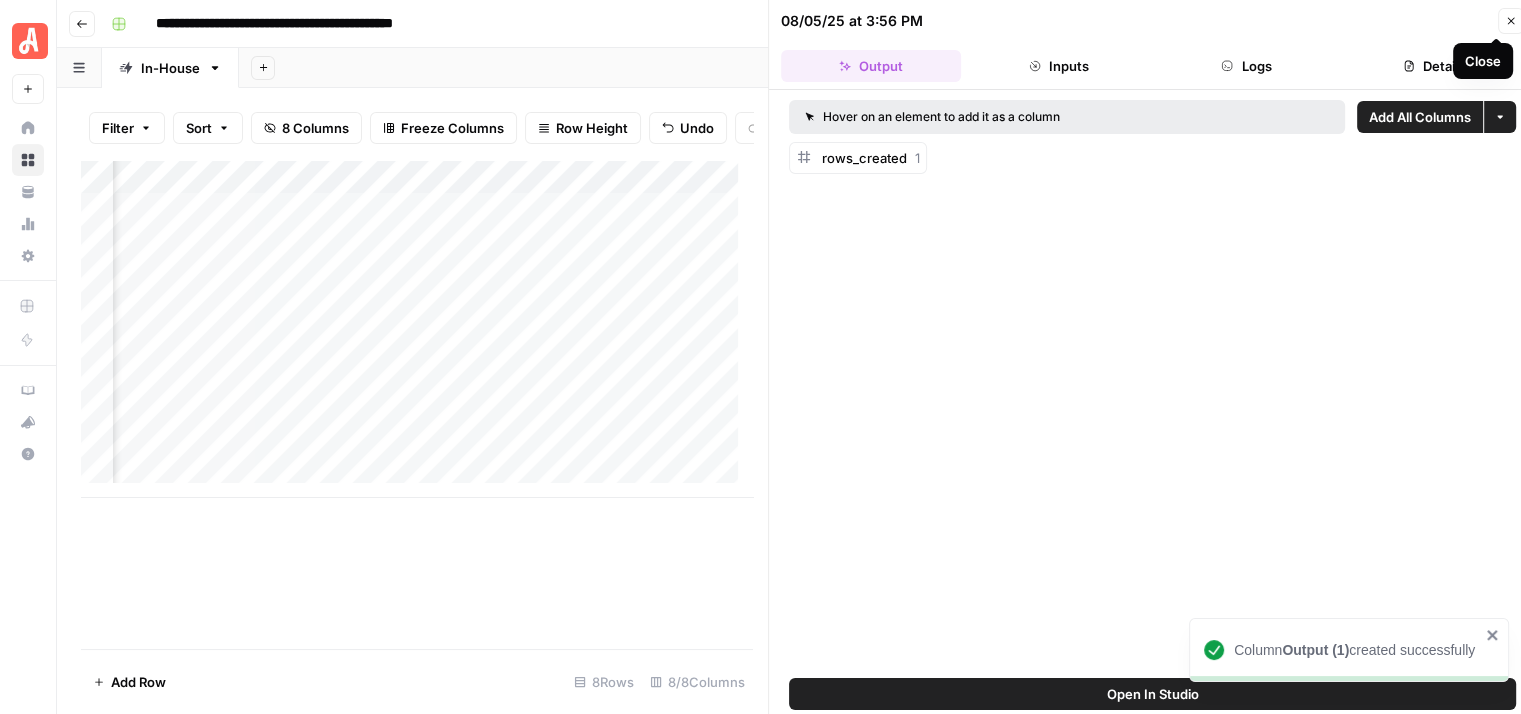 click 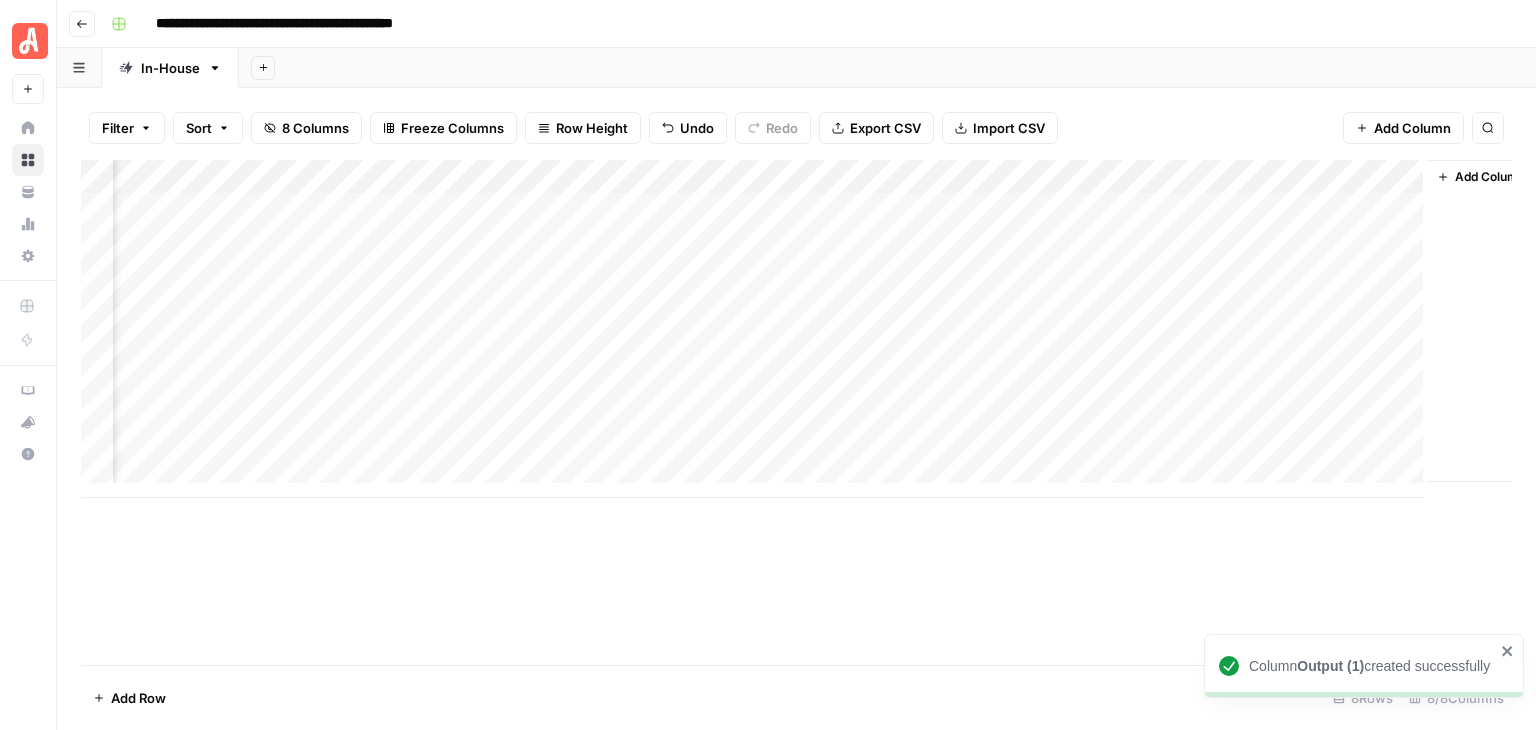 scroll, scrollTop: 0, scrollLeft: 144, axis: horizontal 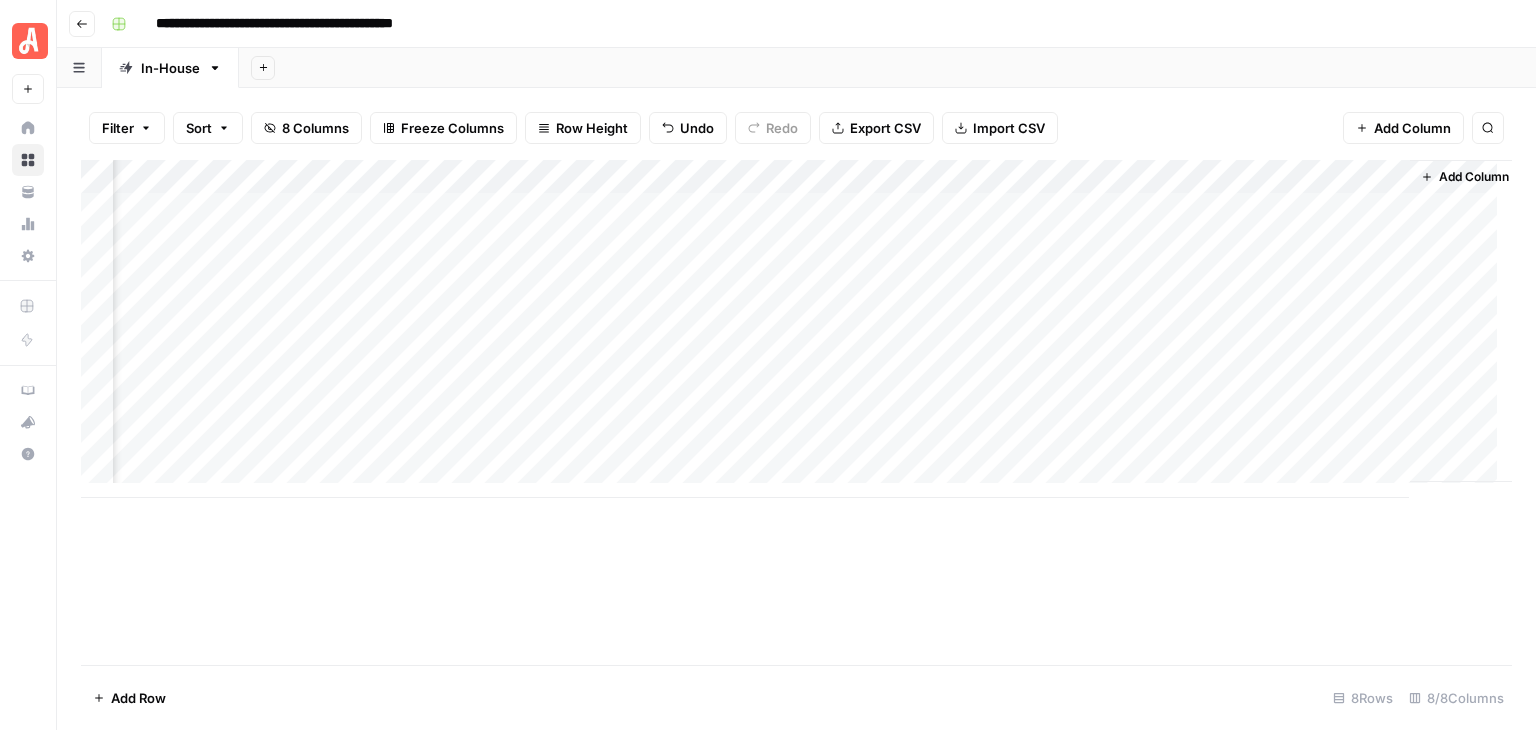click on "Add Column" at bounding box center [796, 329] 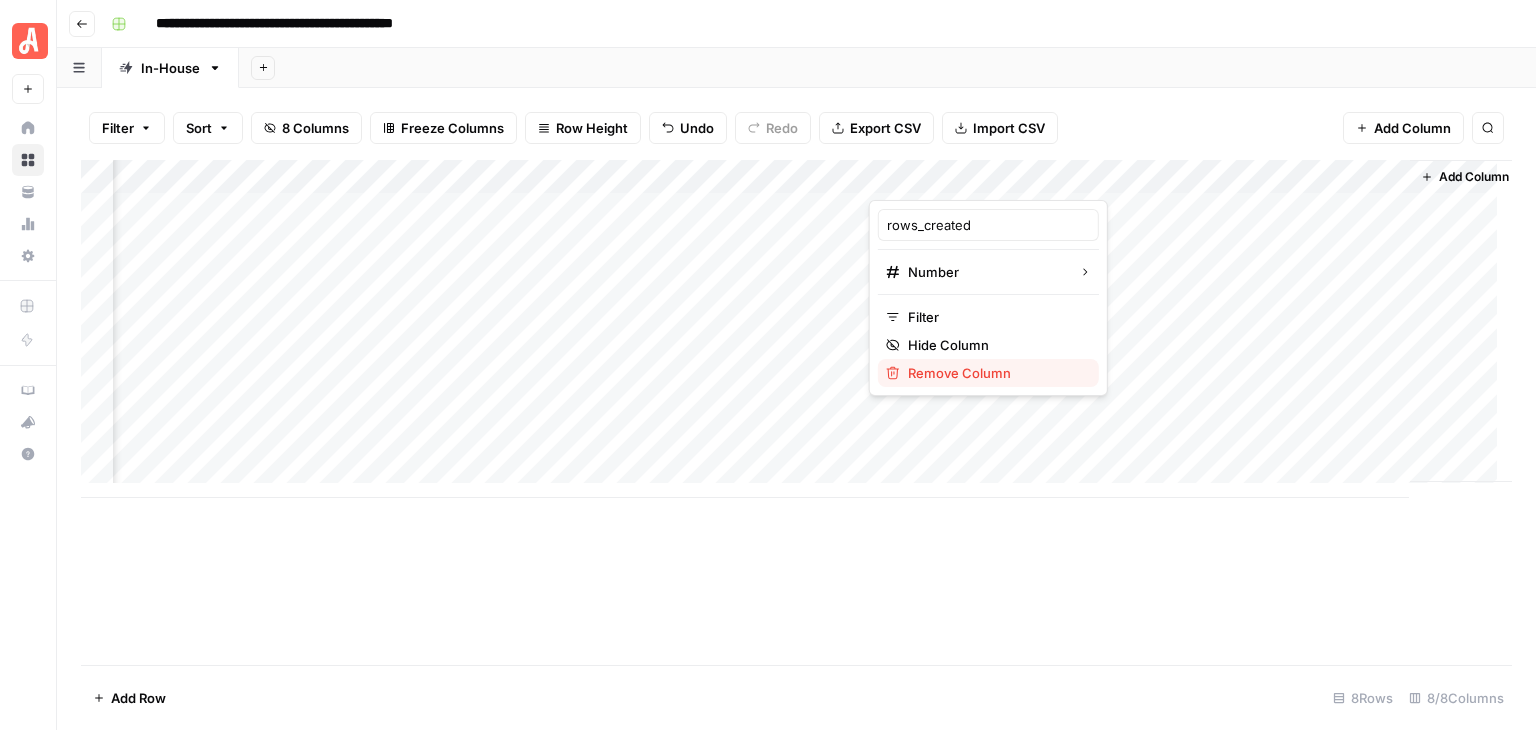 click on "Remove Column" at bounding box center (995, 373) 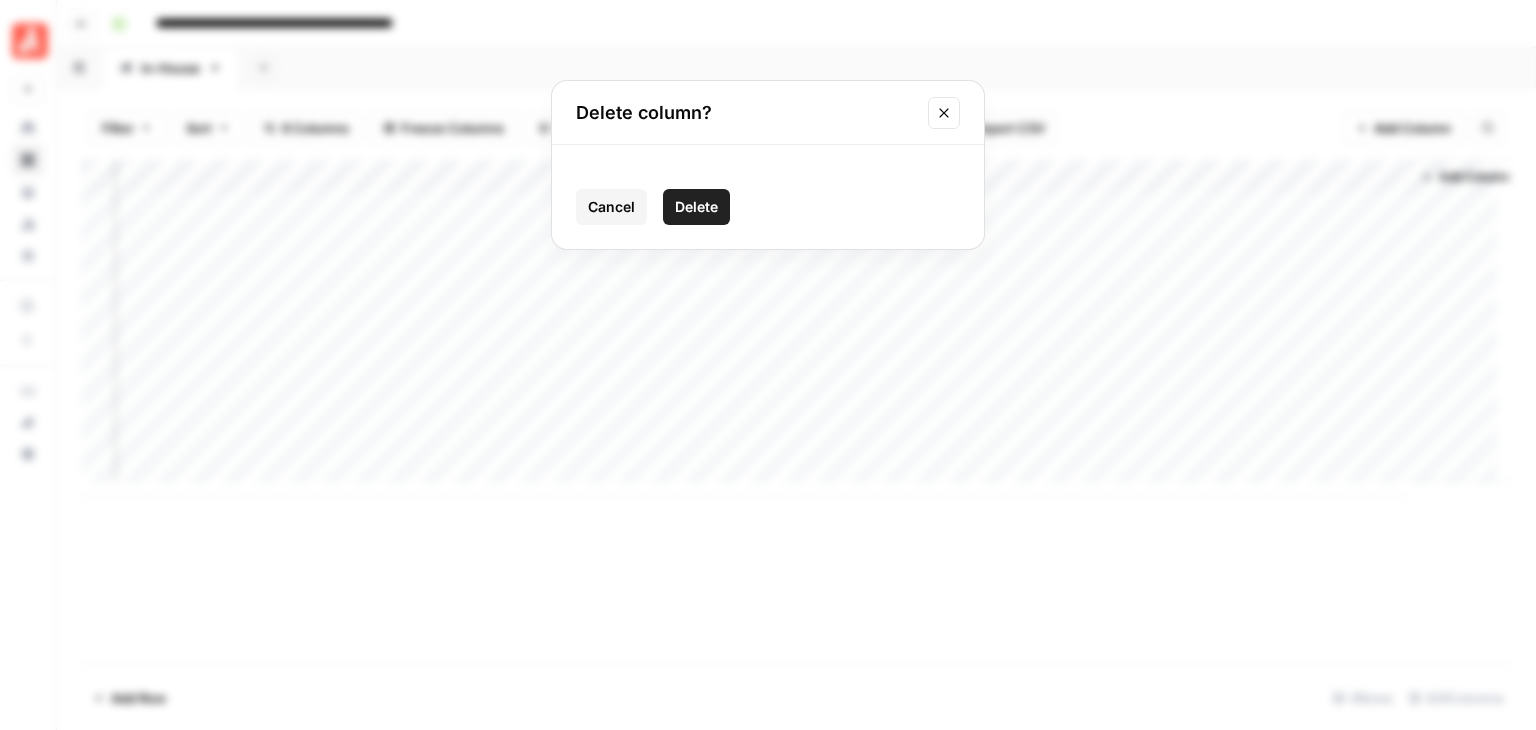 click on "Delete" at bounding box center (696, 207) 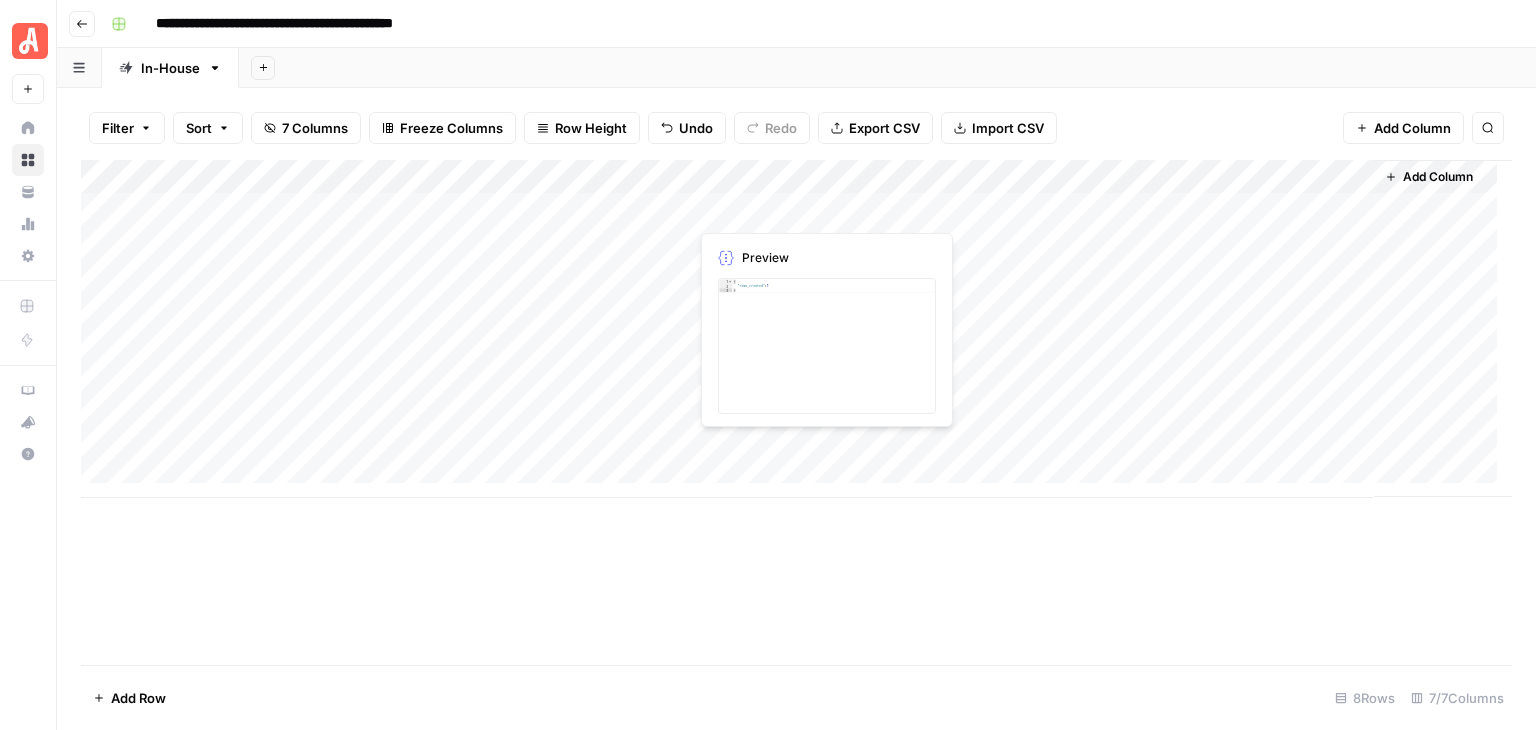 scroll, scrollTop: 0, scrollLeft: 0, axis: both 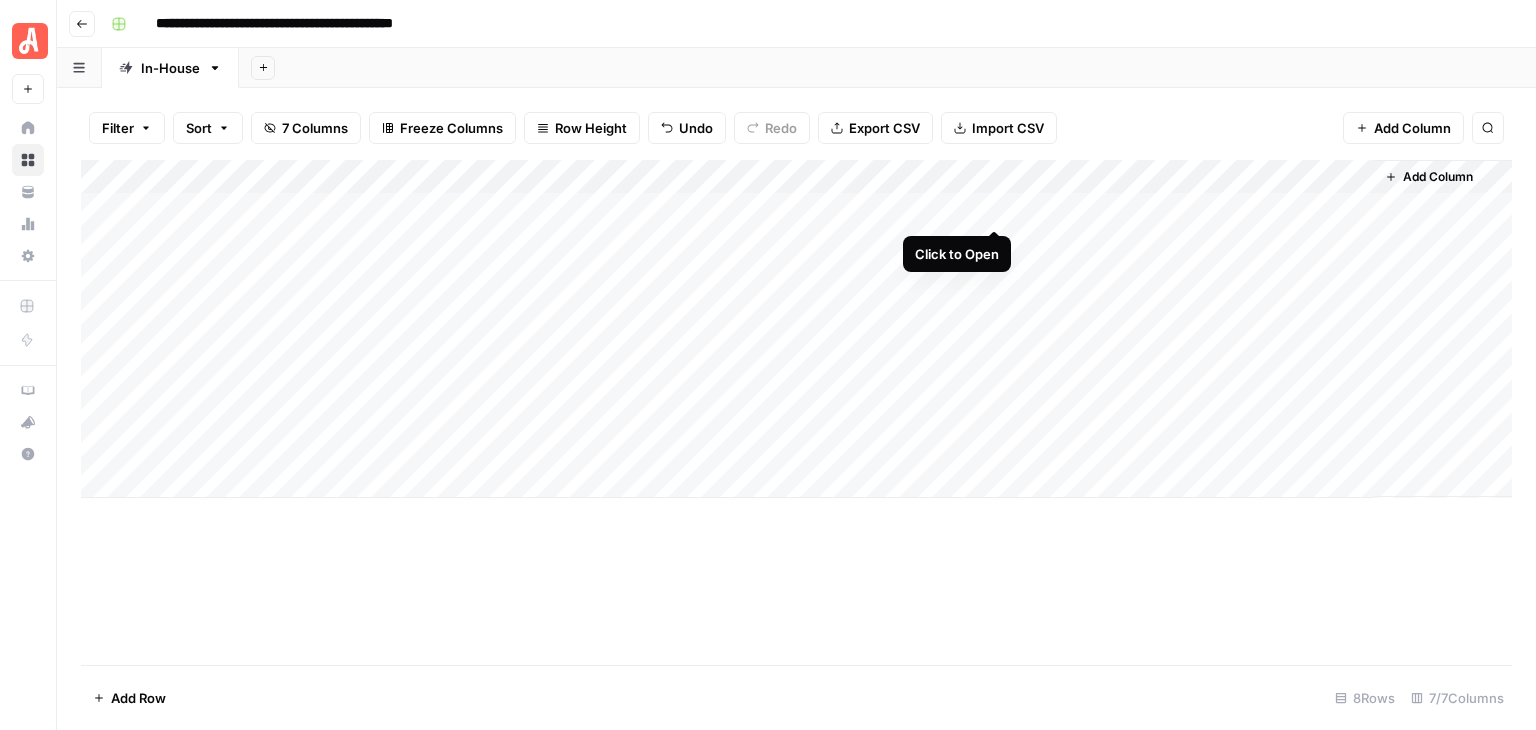 click on "Add Column" at bounding box center [796, 329] 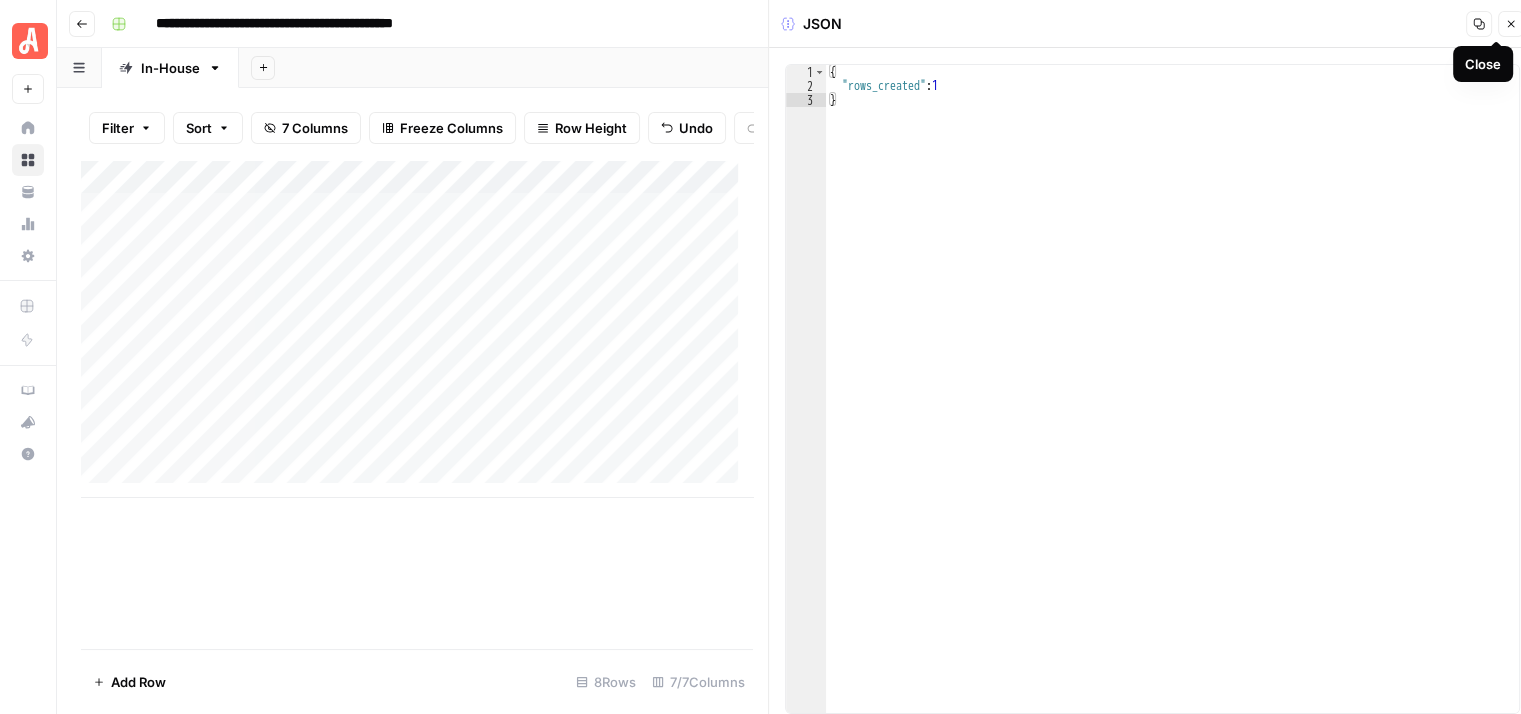 click on "Close" at bounding box center (1511, 24) 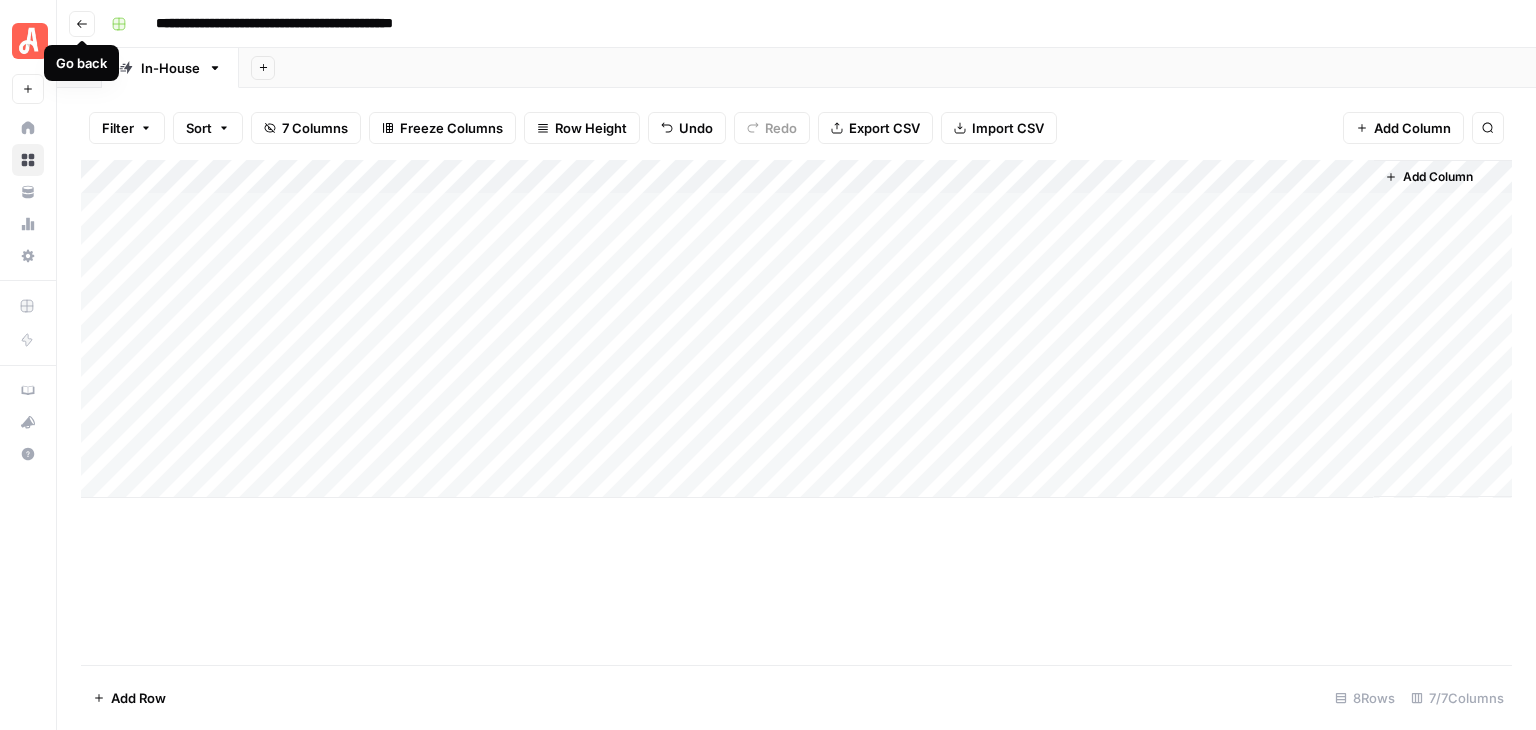 click 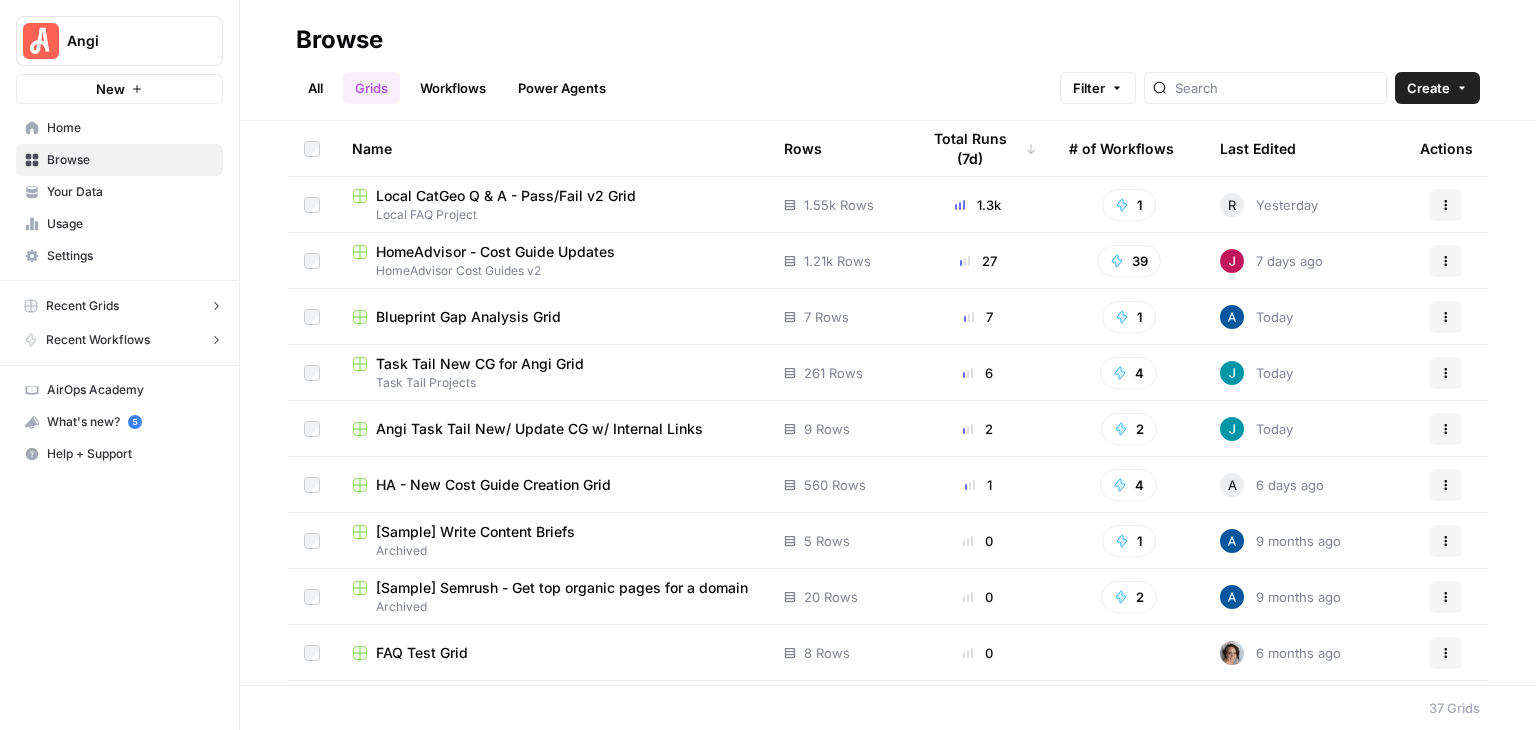 click on "Task Tail New CG for Angi Grid" at bounding box center (480, 364) 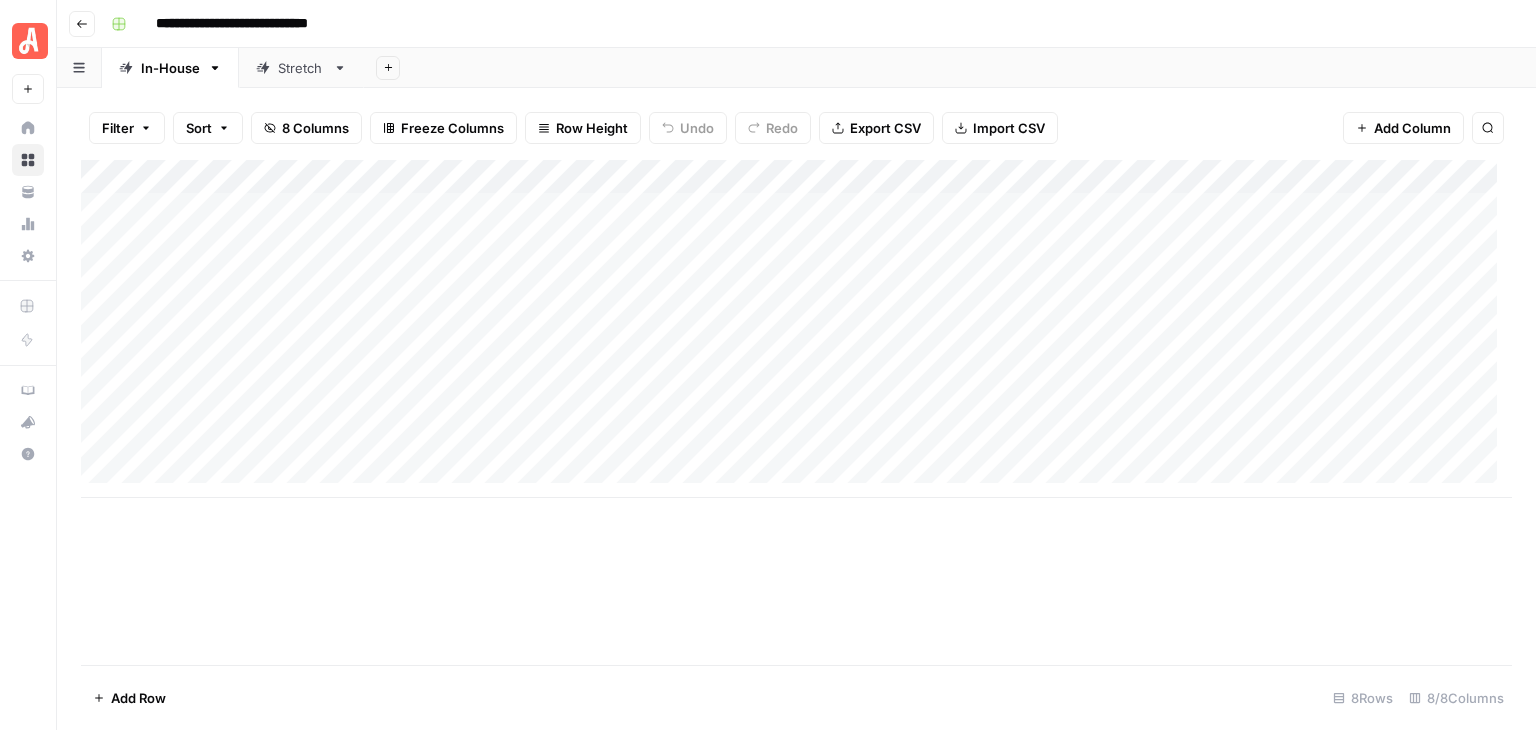 click on "Add Column" at bounding box center (796, 329) 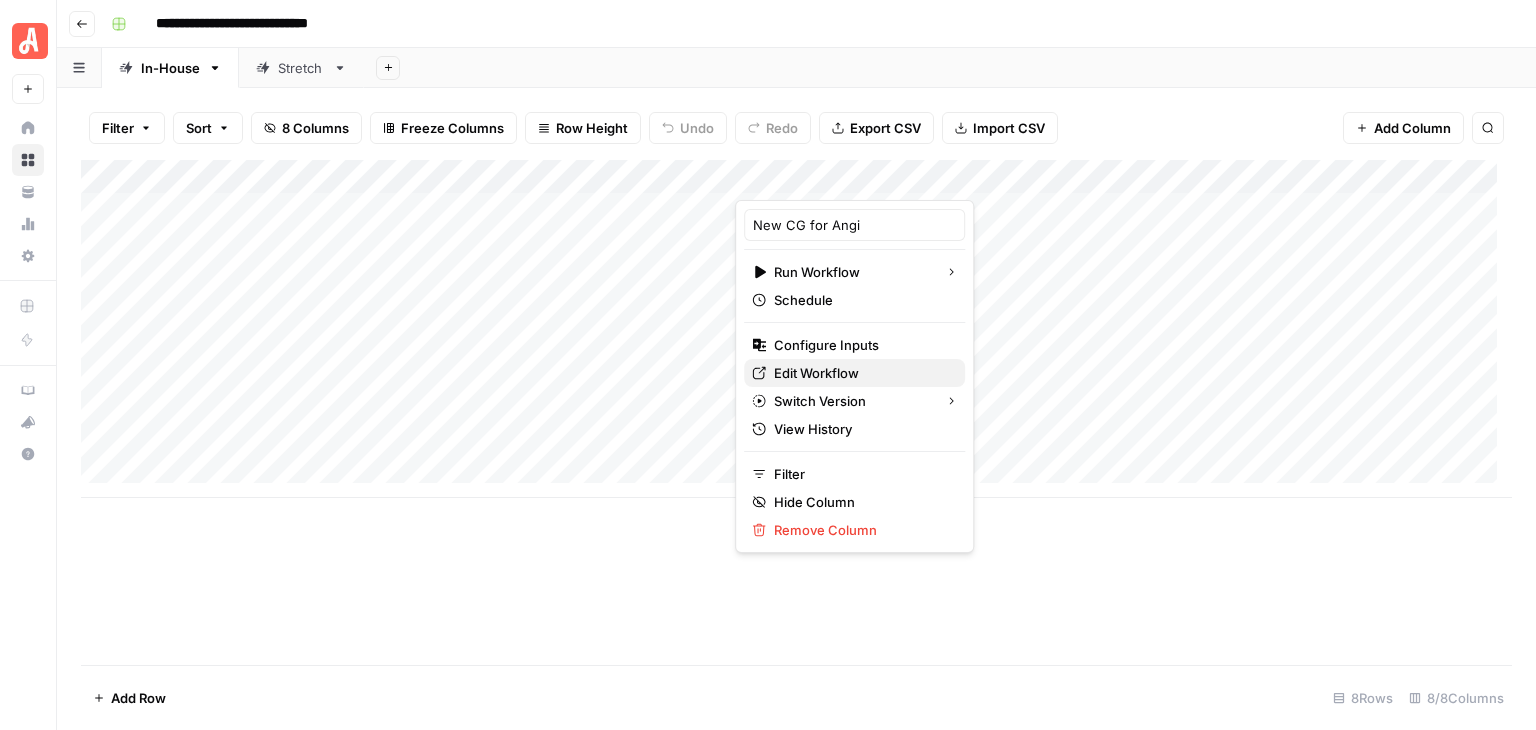 click on "Edit Workflow" at bounding box center (861, 373) 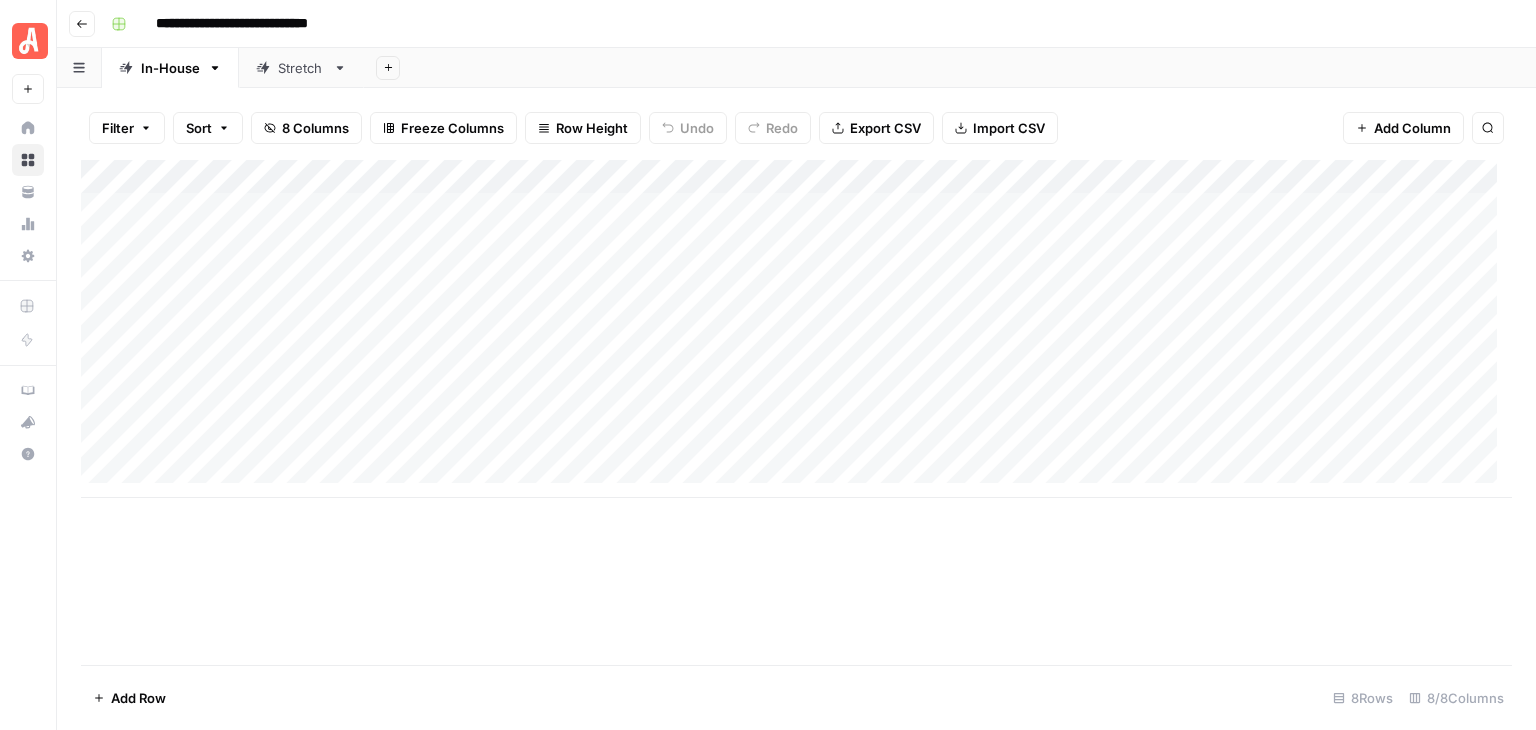 click on "Add Column" at bounding box center (796, 329) 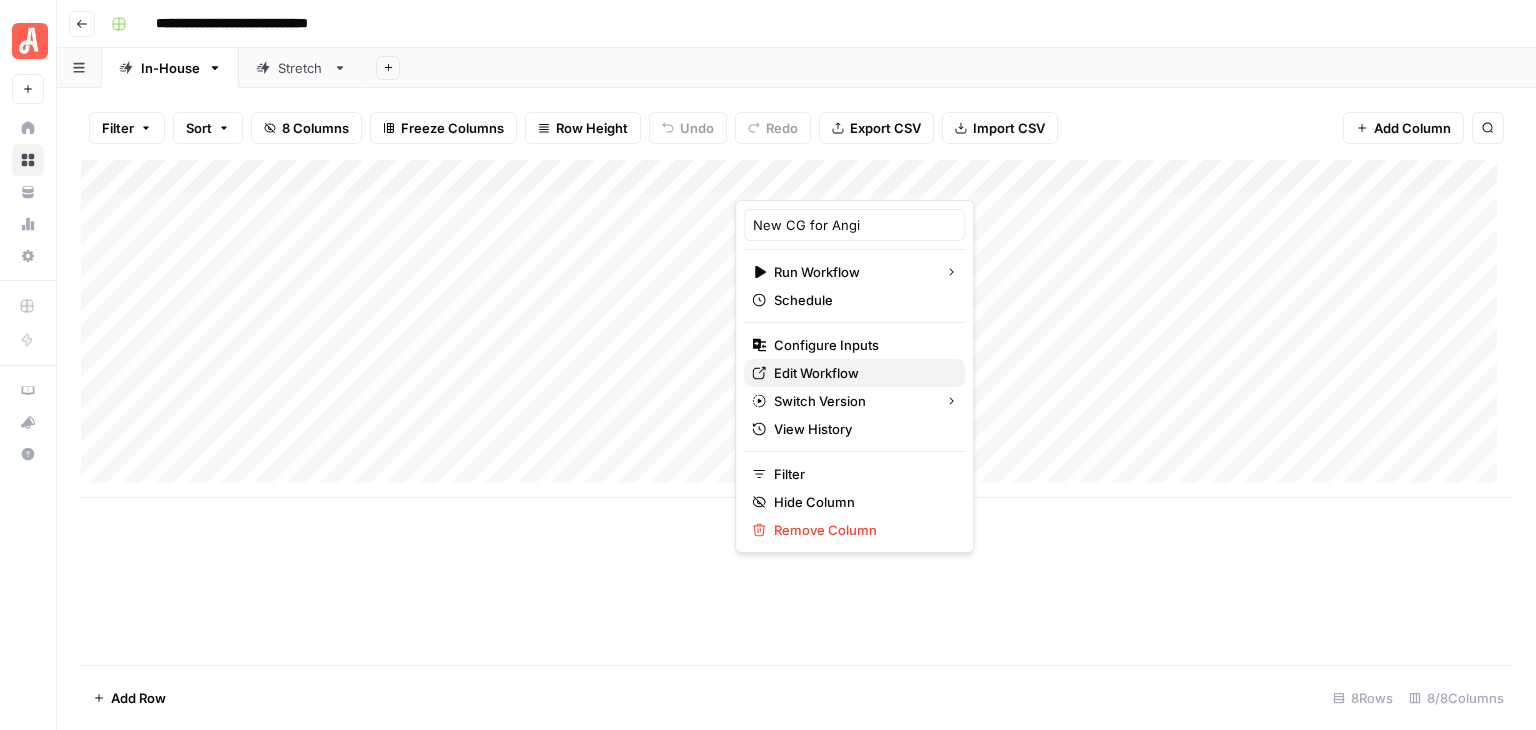 click on "Edit Workflow" at bounding box center [861, 373] 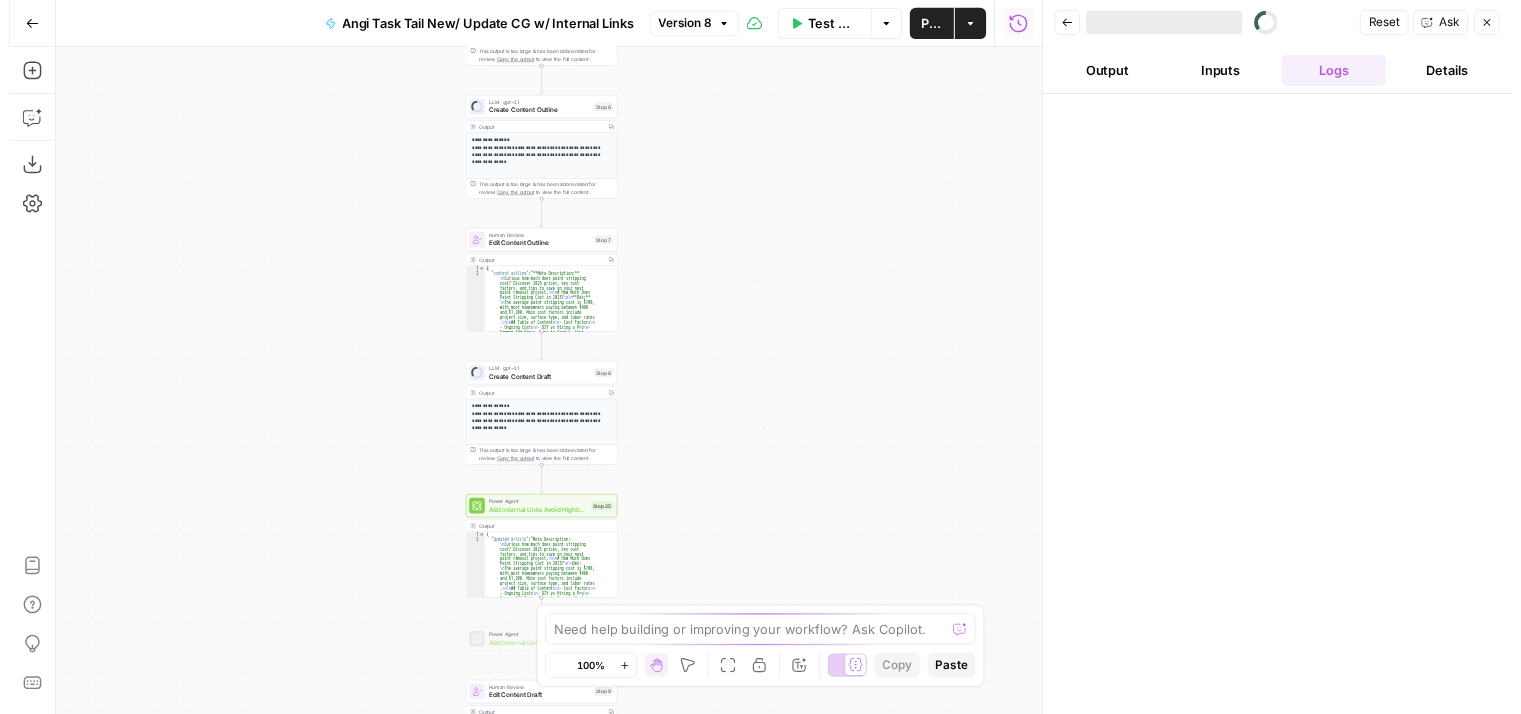 scroll, scrollTop: 0, scrollLeft: 0, axis: both 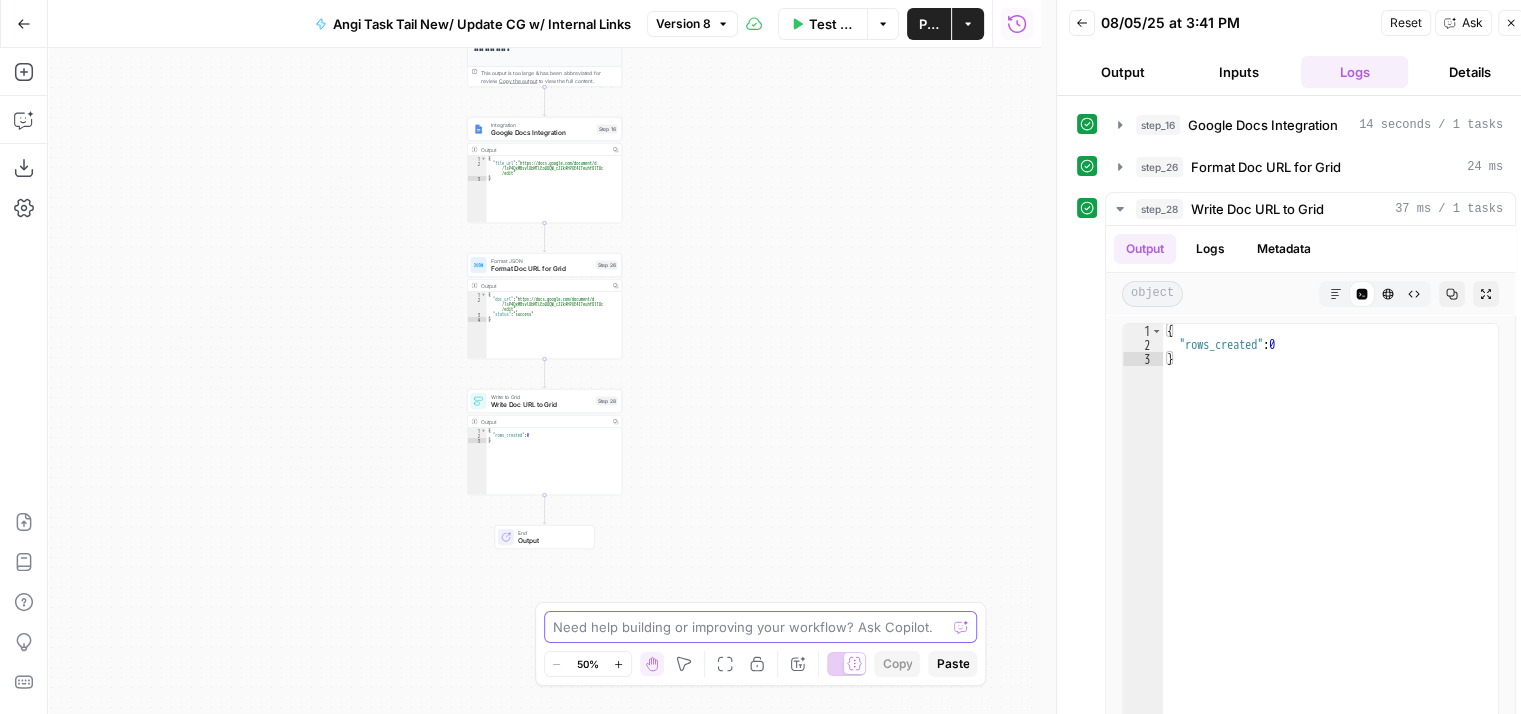 click at bounding box center [750, 627] 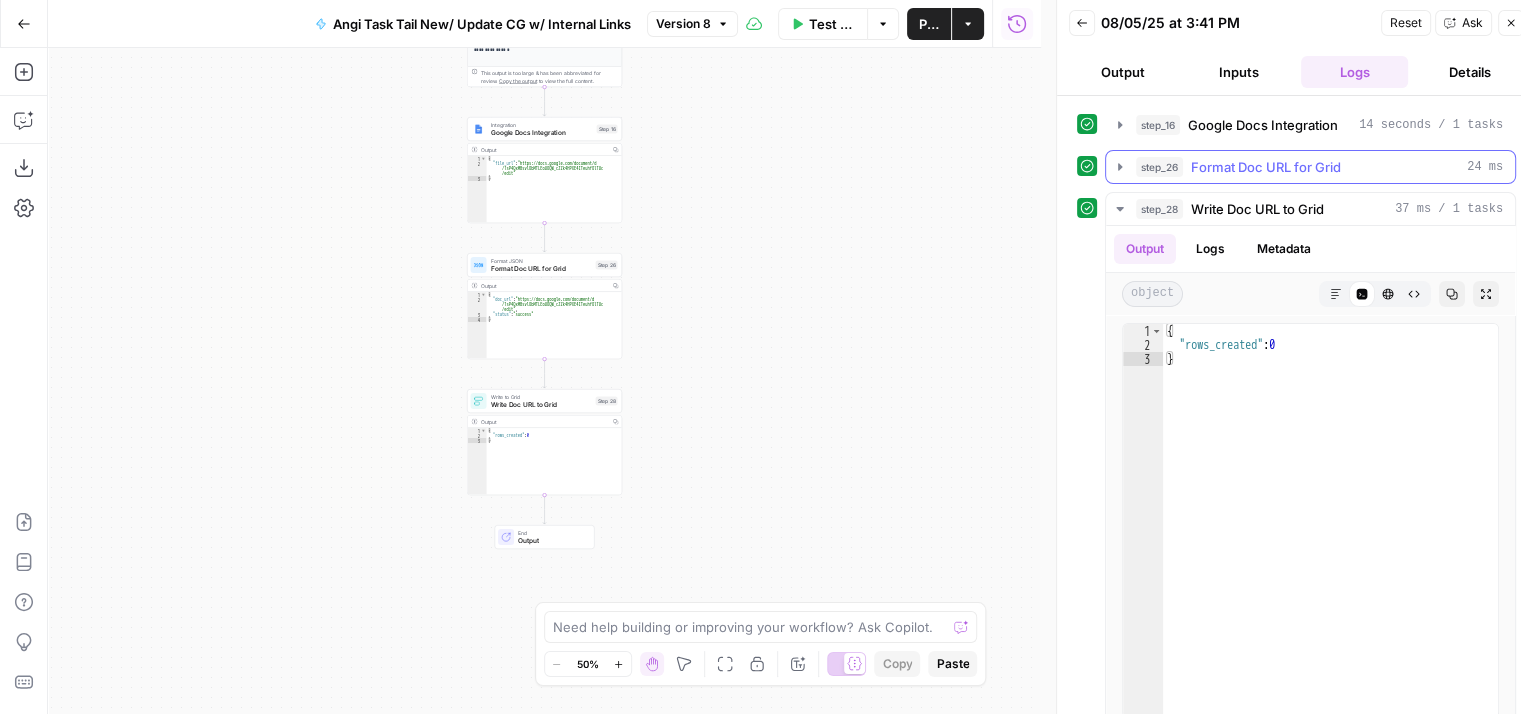 click 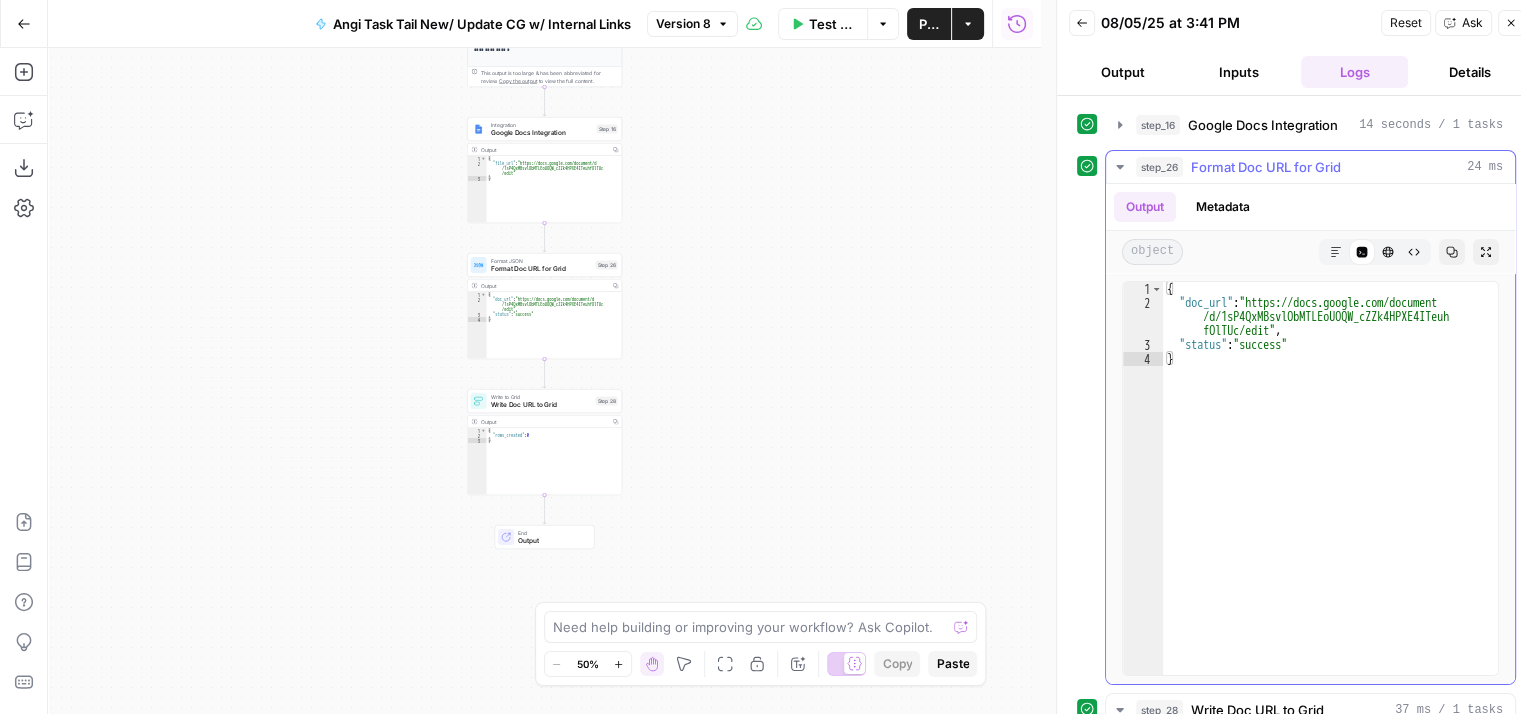 click 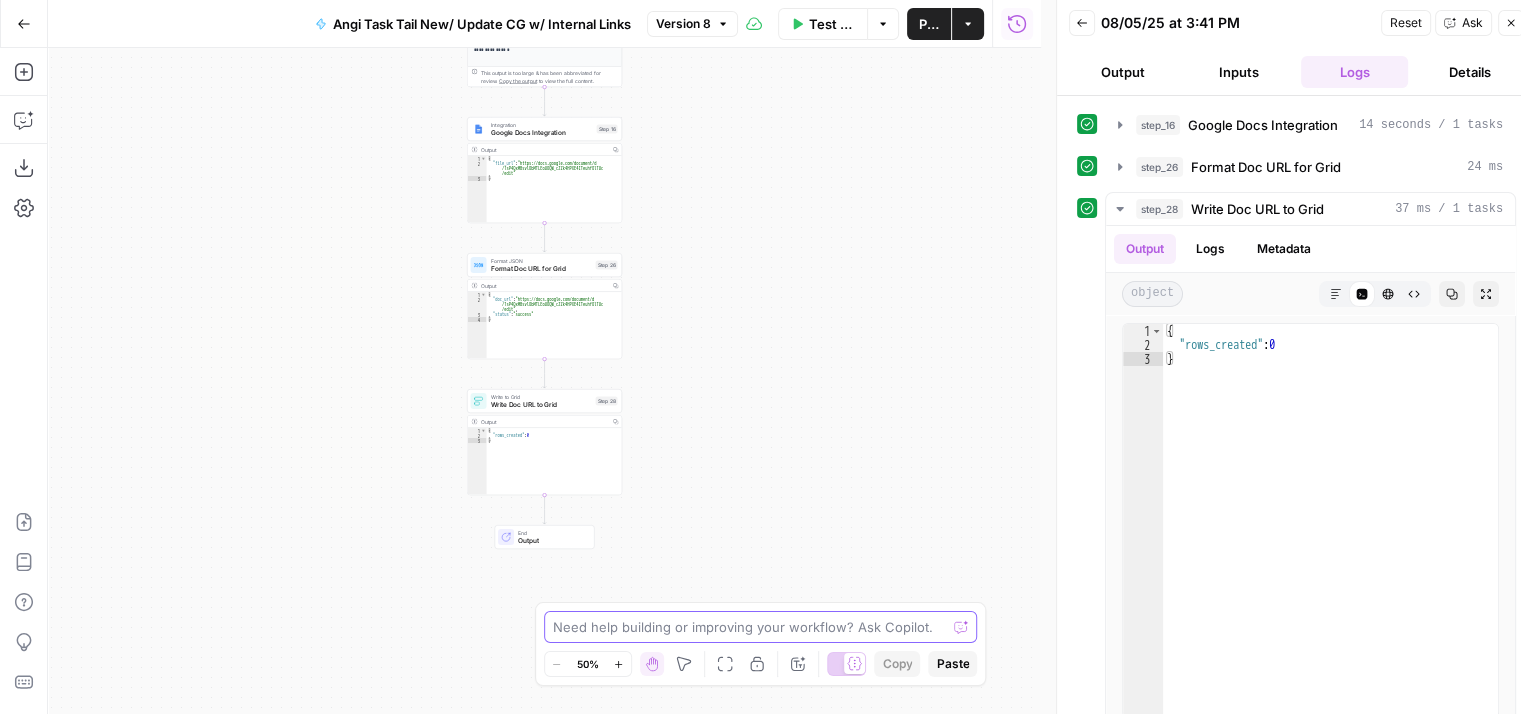 click at bounding box center (750, 627) 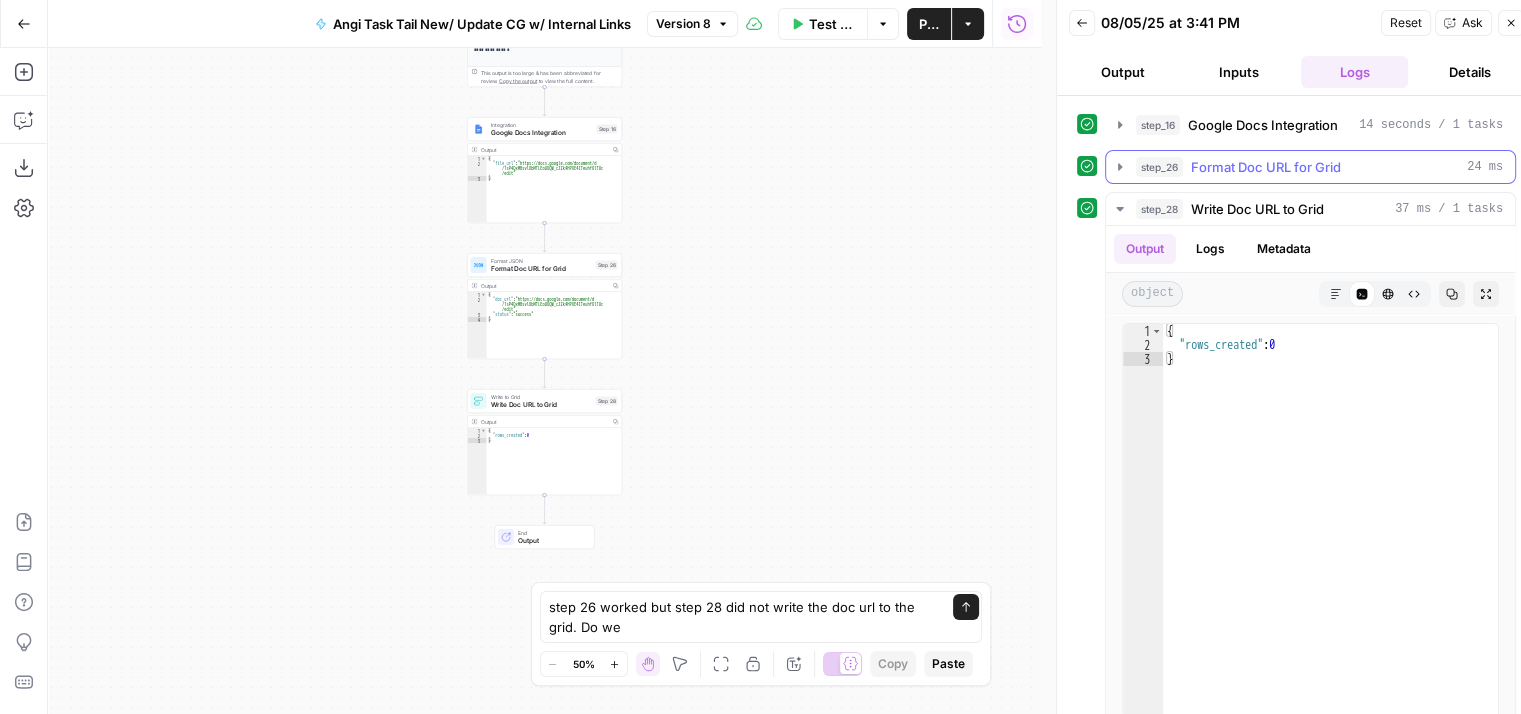 click 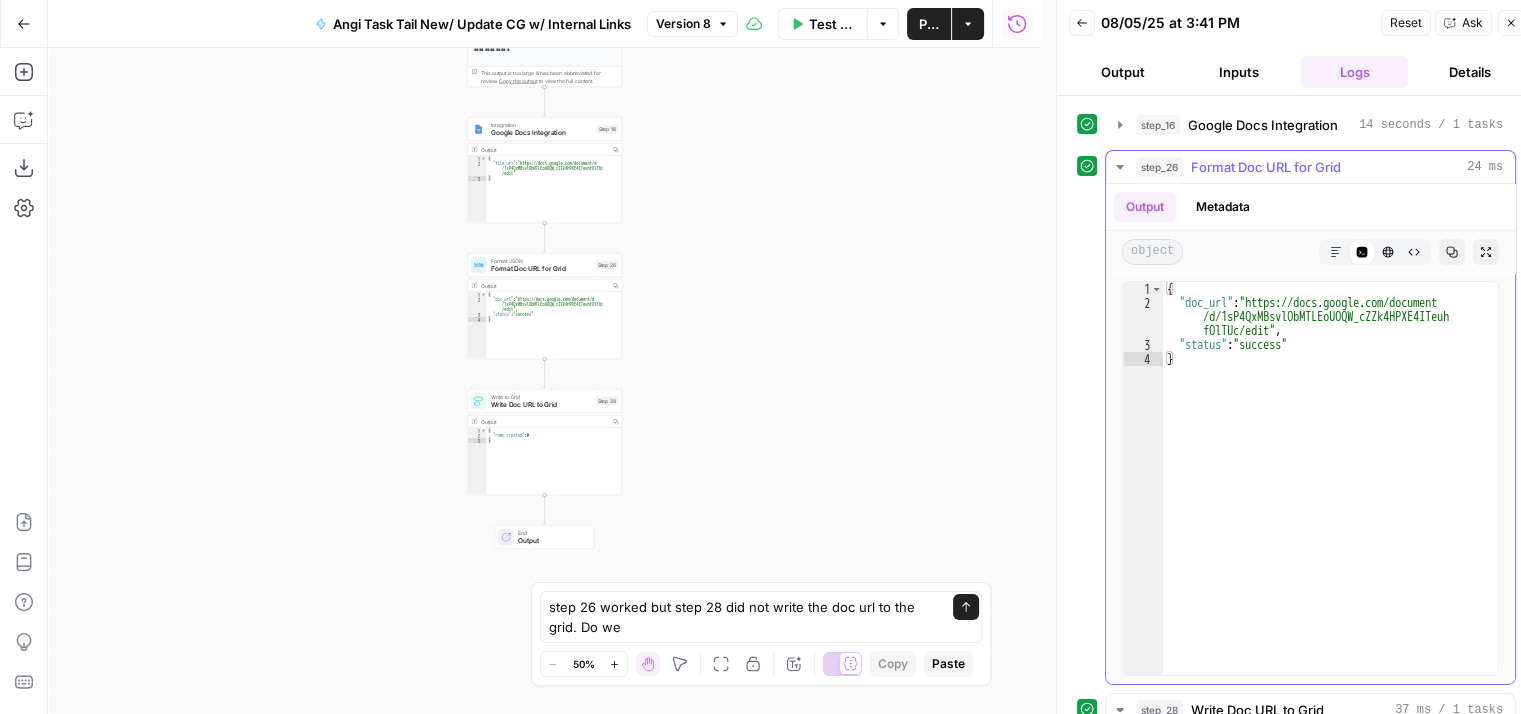 click on "Markdown" at bounding box center (1336, 252) 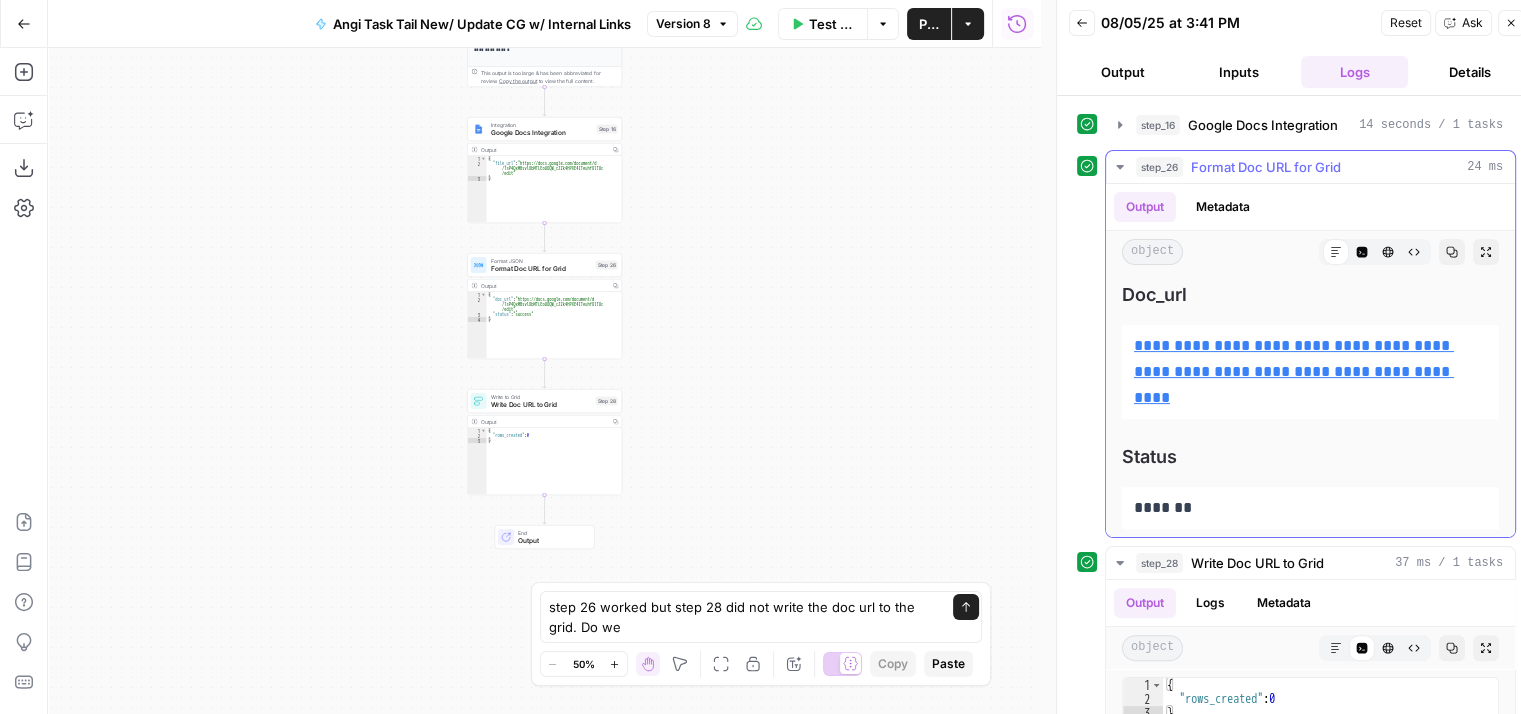 click 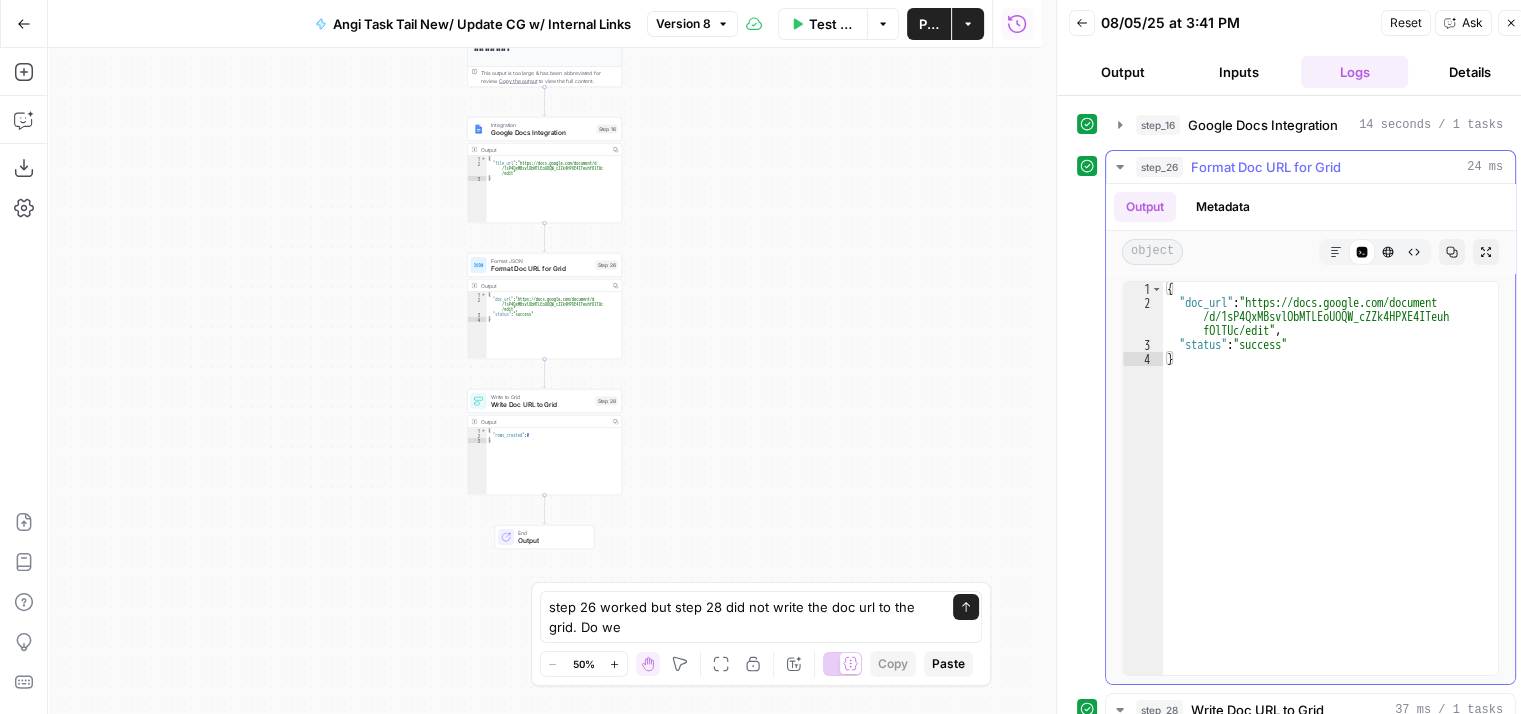 click 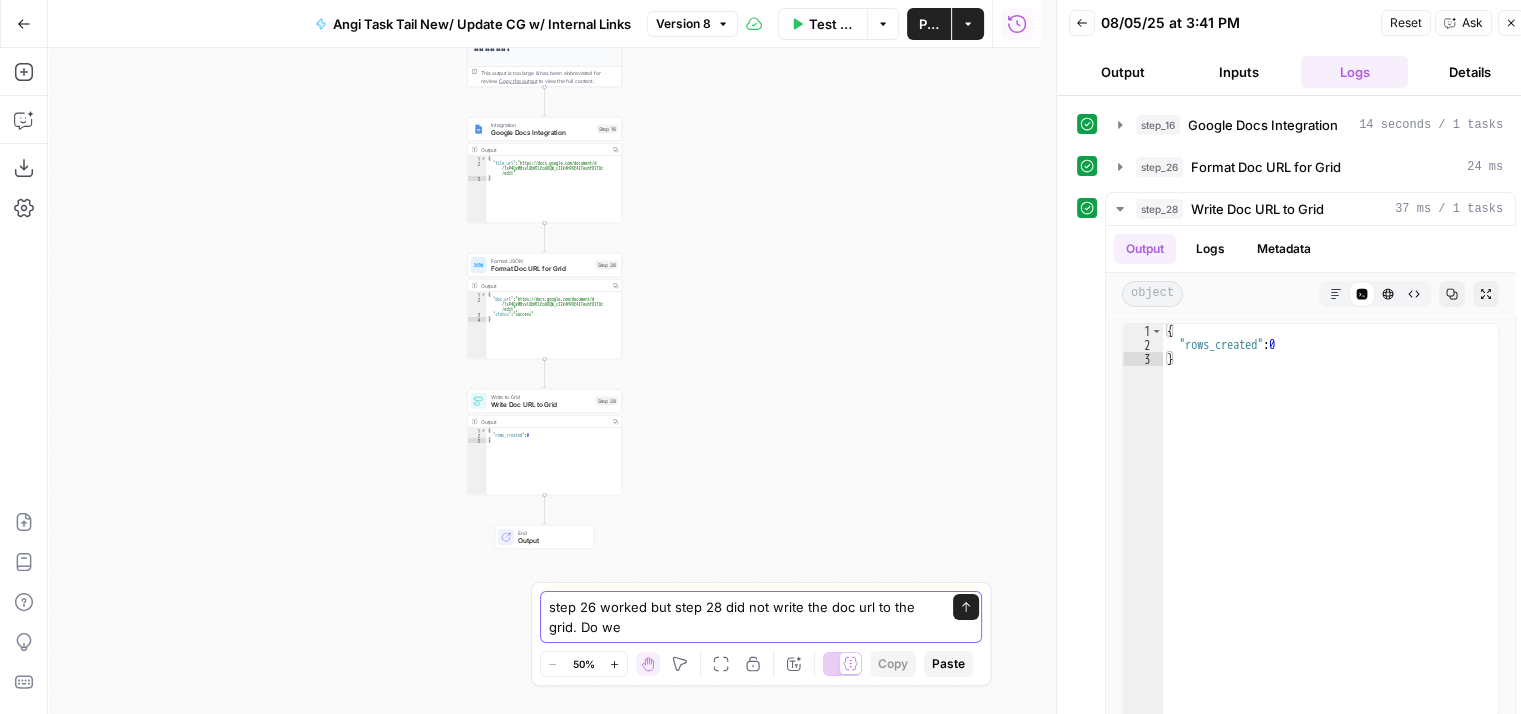 click on "step 26 worked but step 28 did not write the doc url to the grid. Do we" at bounding box center [741, 617] 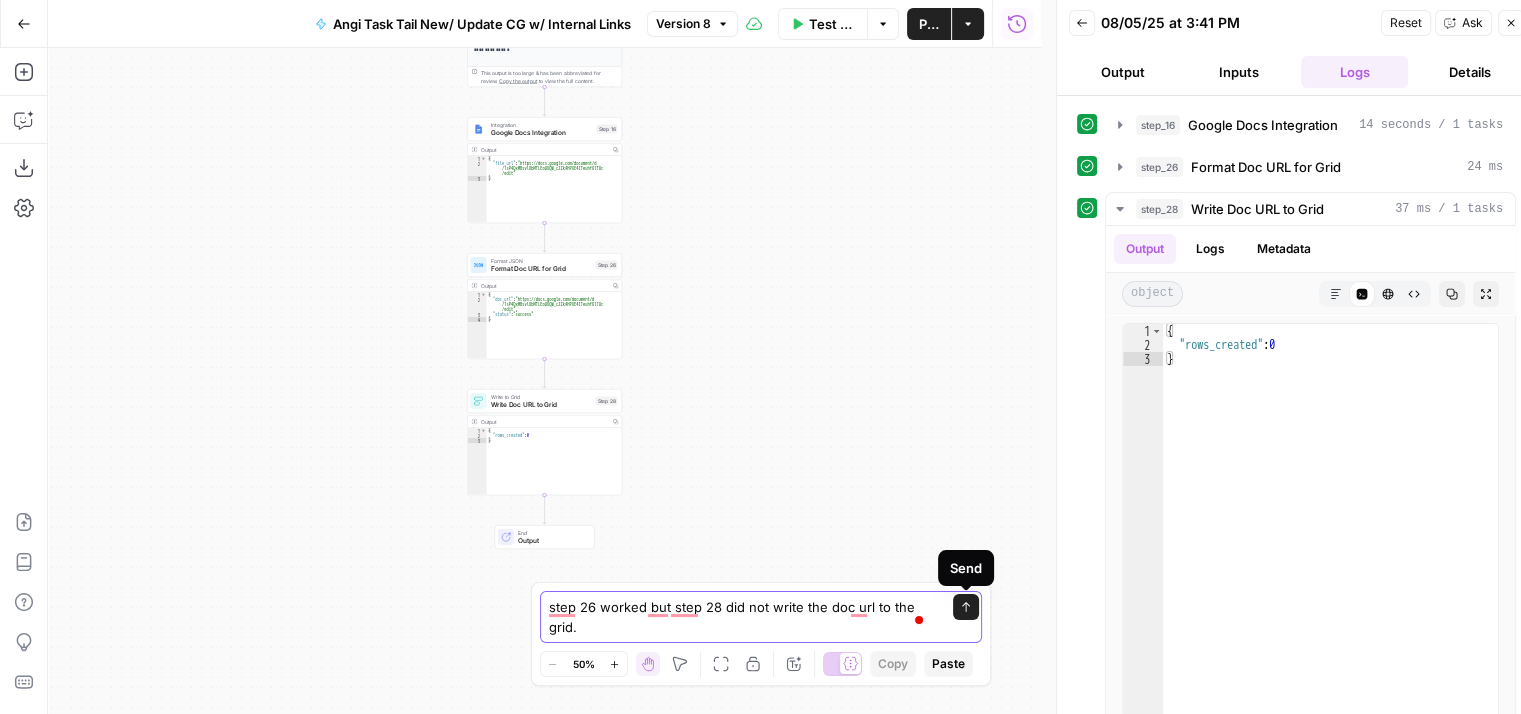 type on "step 26 worked but step 28 did not write the doc url to the grid." 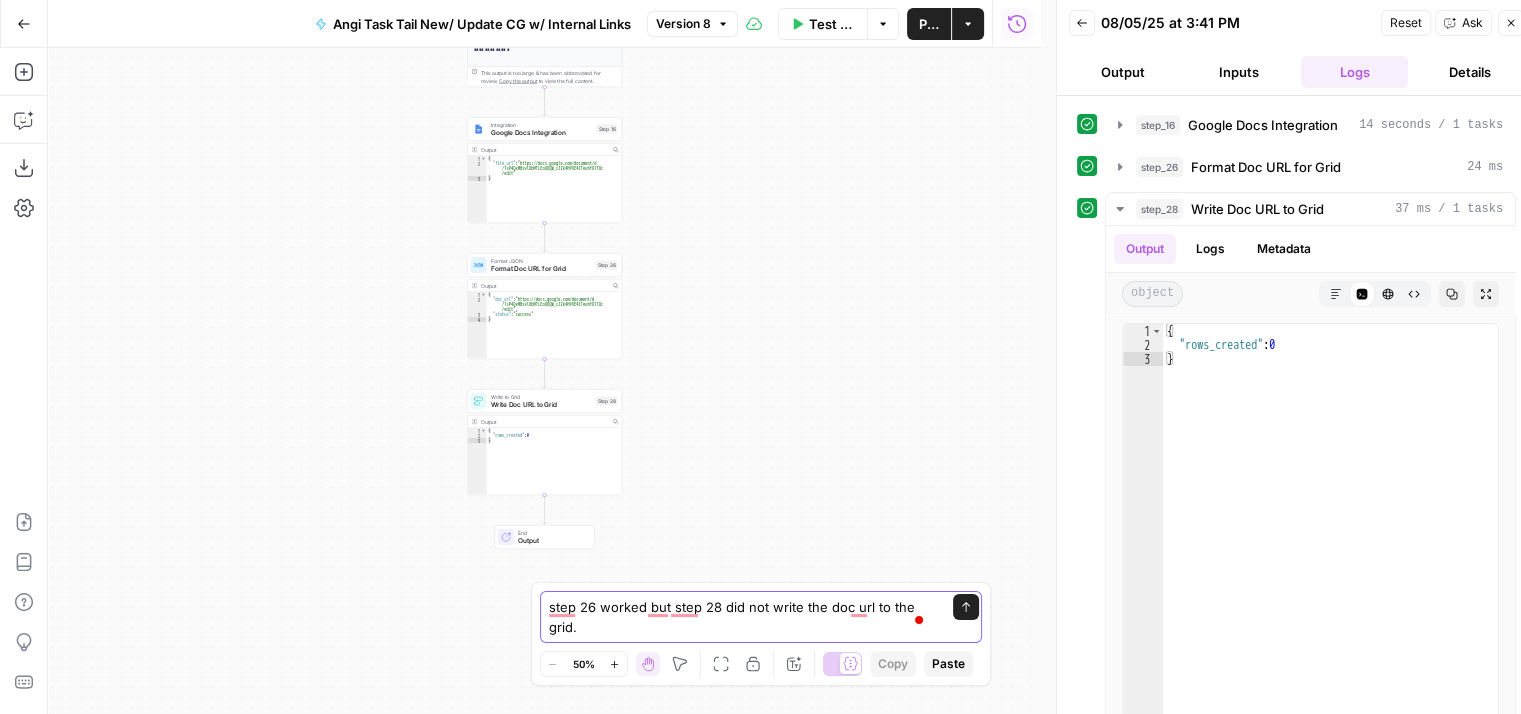 click 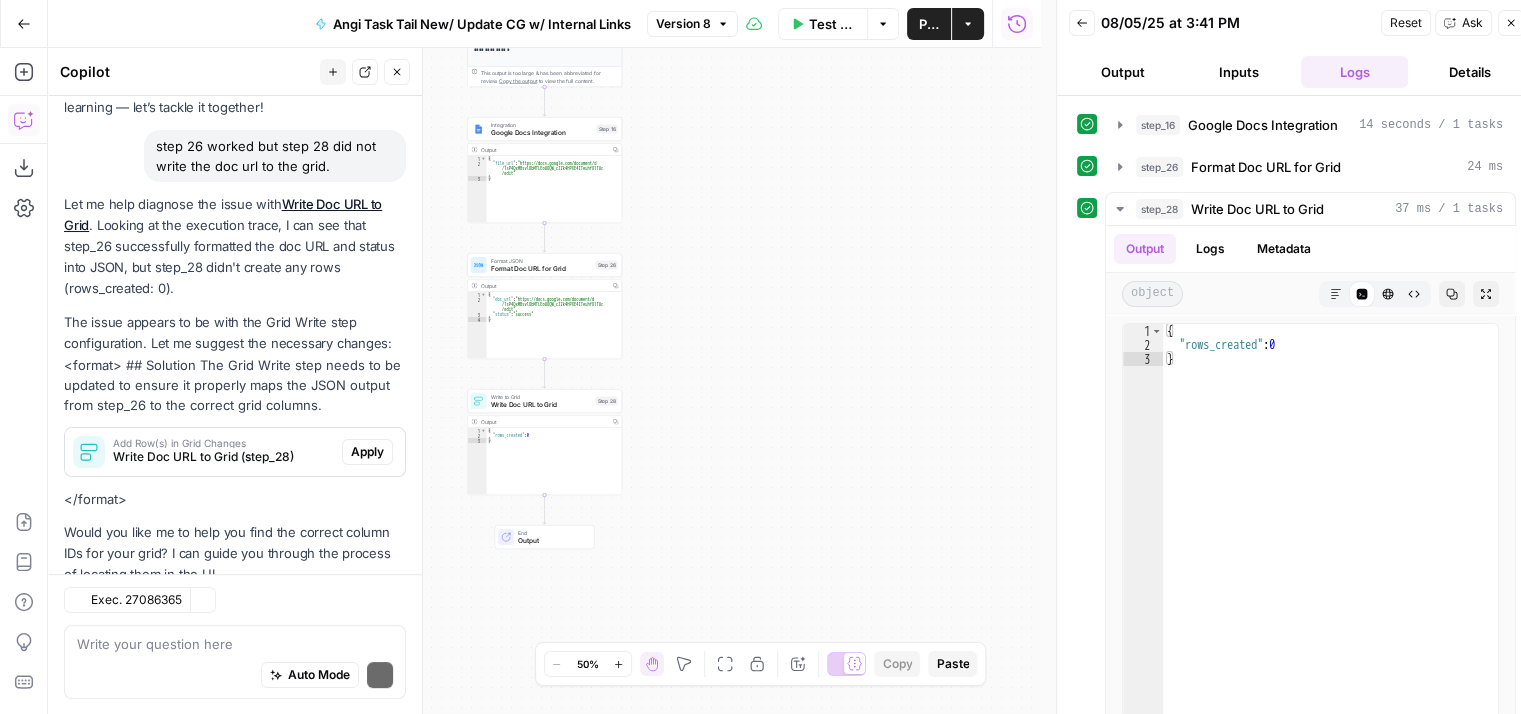 scroll, scrollTop: 184, scrollLeft: 0, axis: vertical 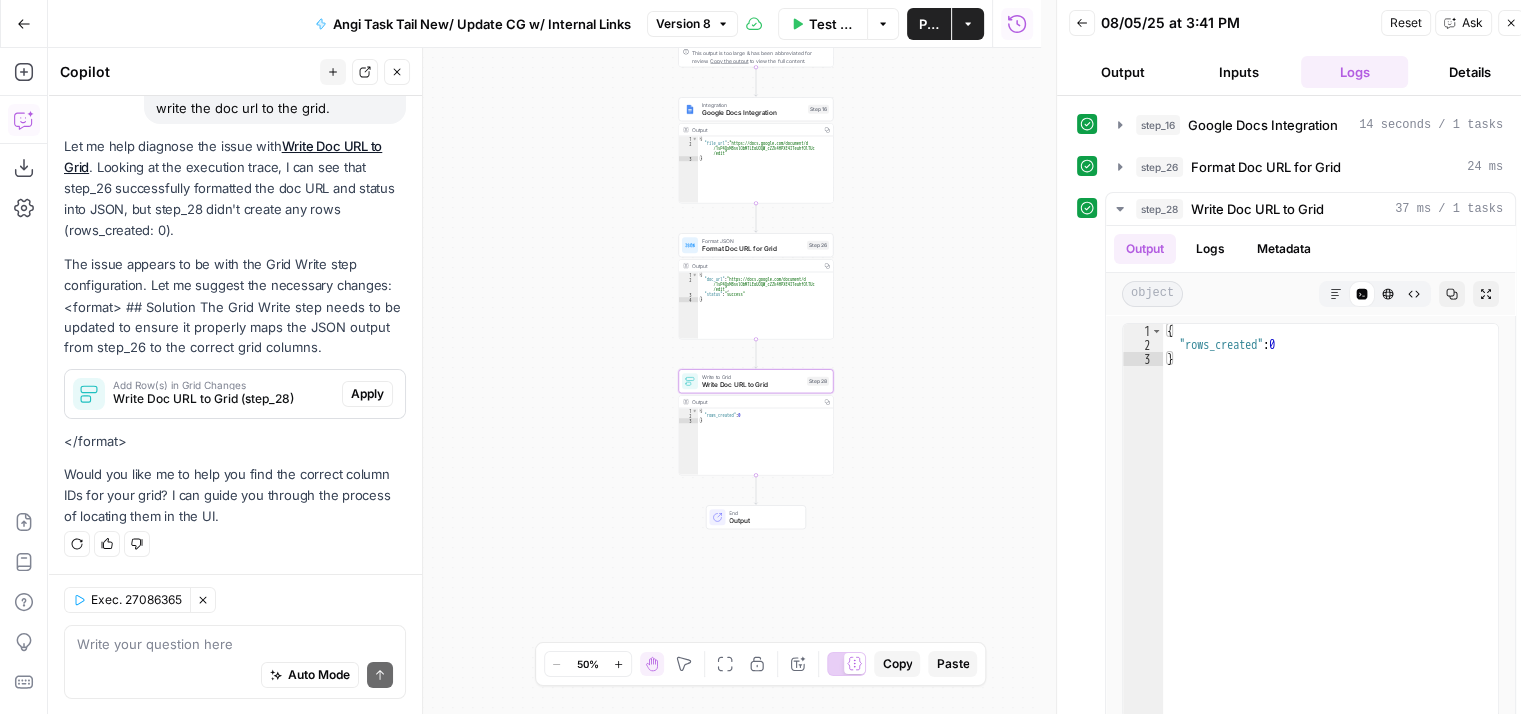 click on "Write Doc URL to Grid (step_28)" at bounding box center [223, 399] 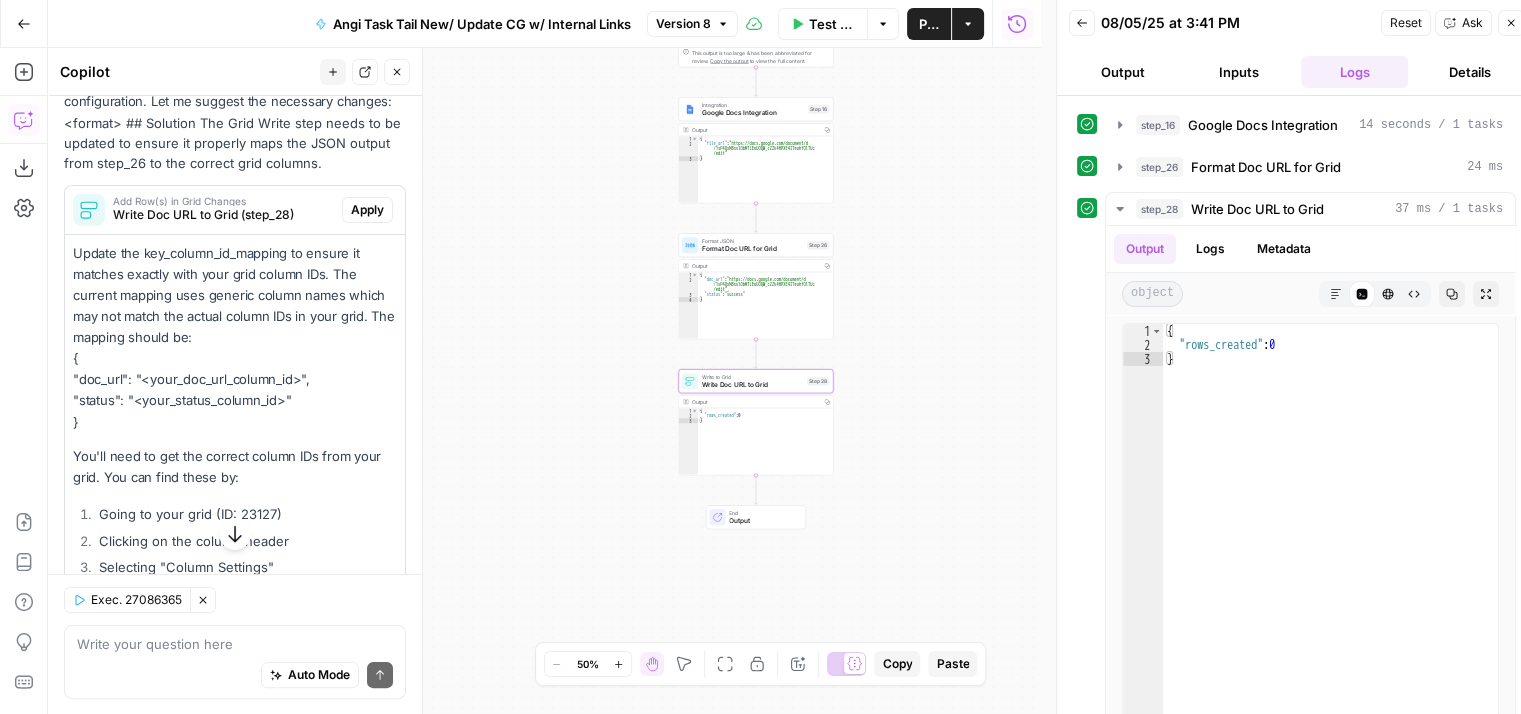scroll, scrollTop: 268, scrollLeft: 0, axis: vertical 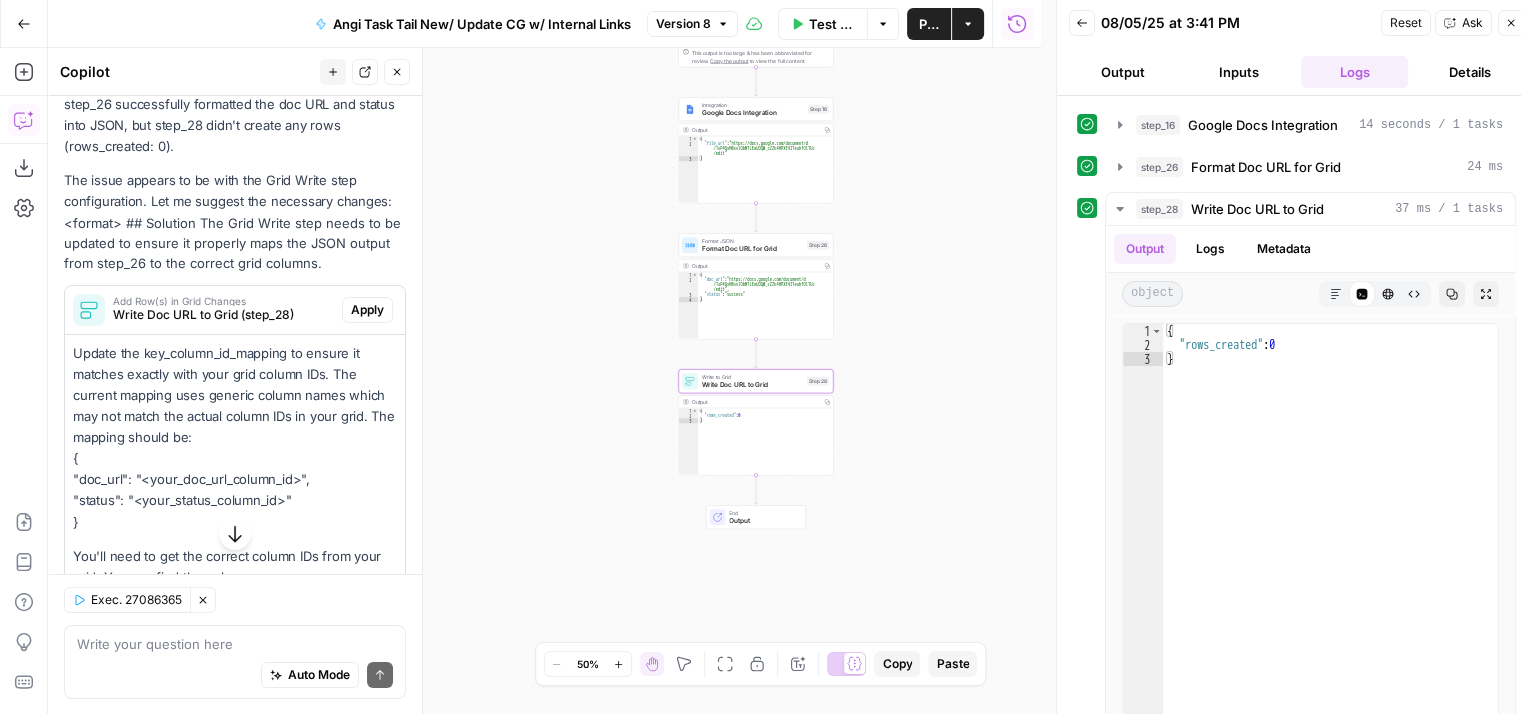 click on "Apply" at bounding box center [367, 310] 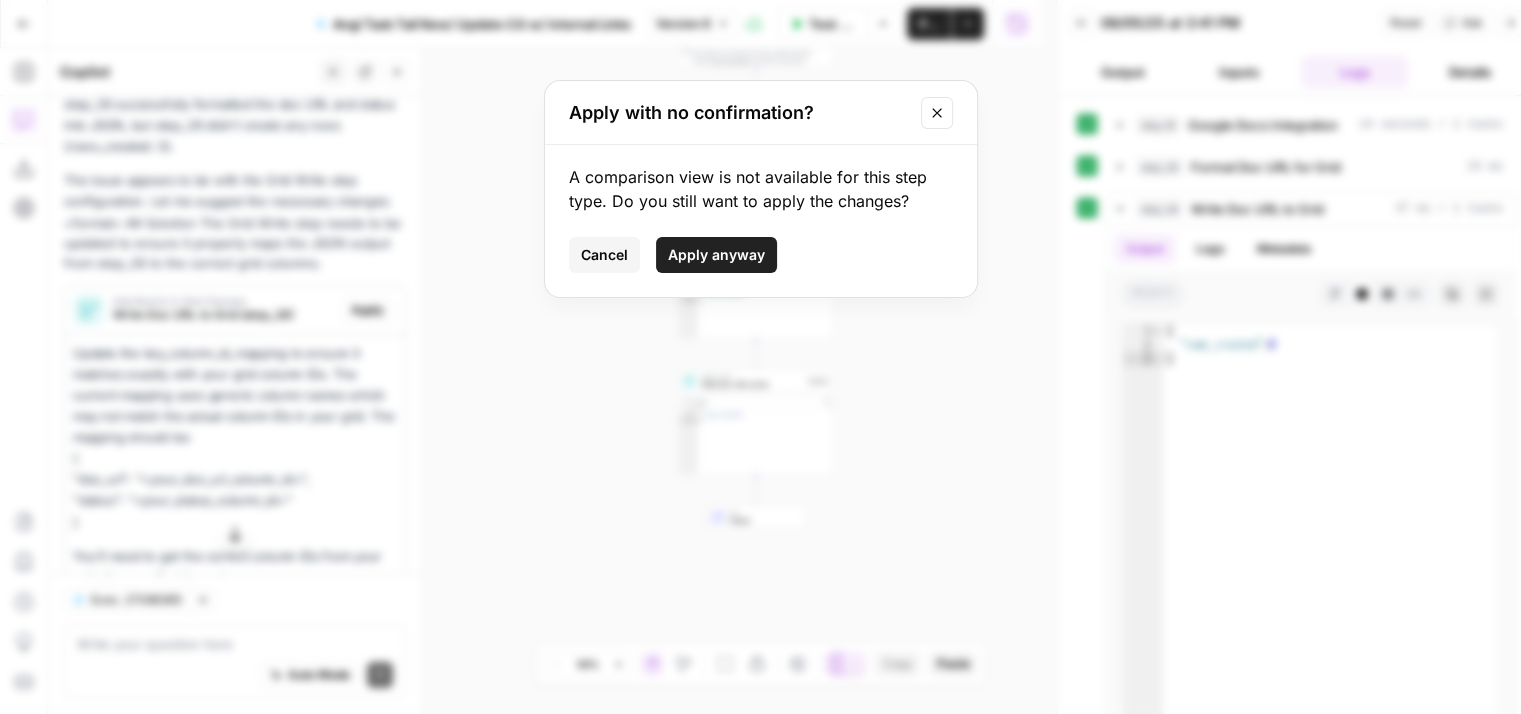 click on "Apply anyway" at bounding box center (716, 255) 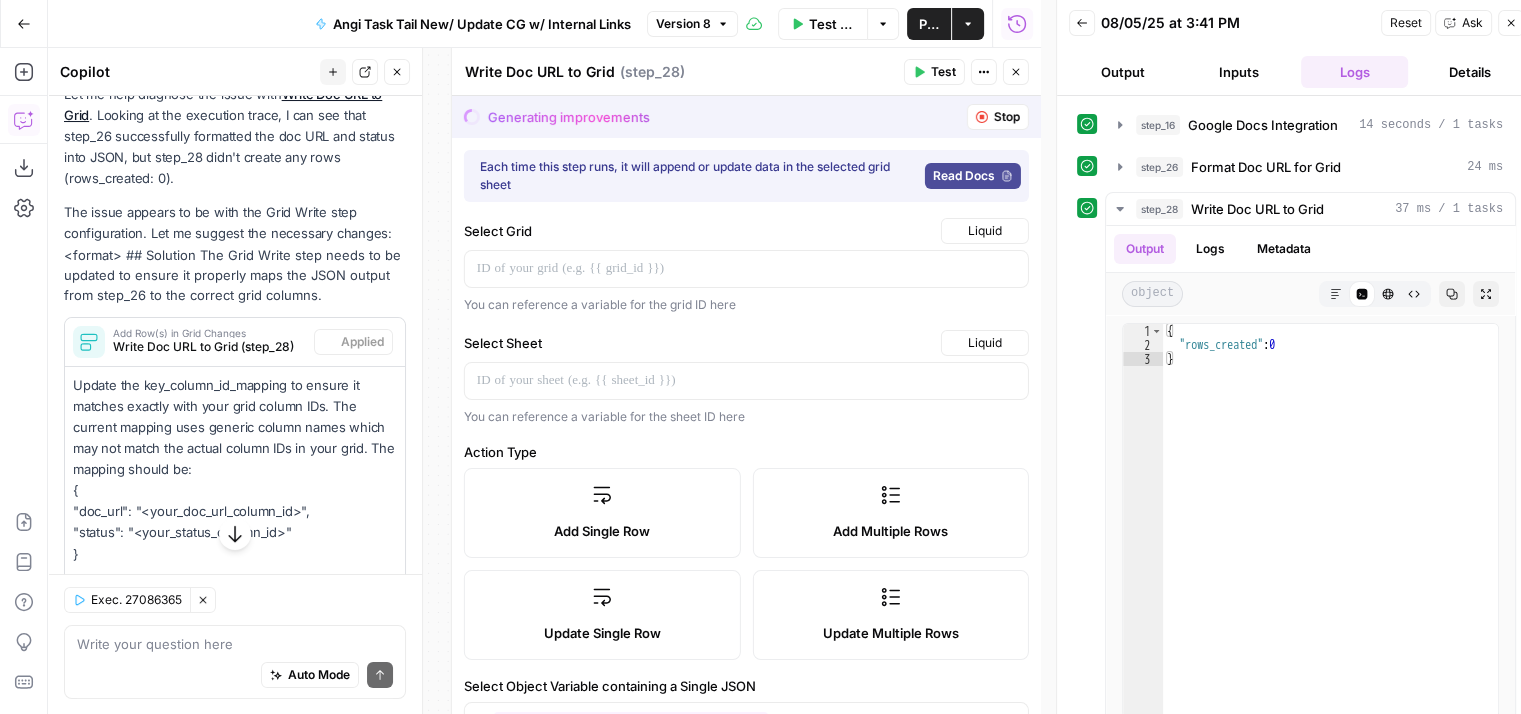 scroll, scrollTop: 300, scrollLeft: 0, axis: vertical 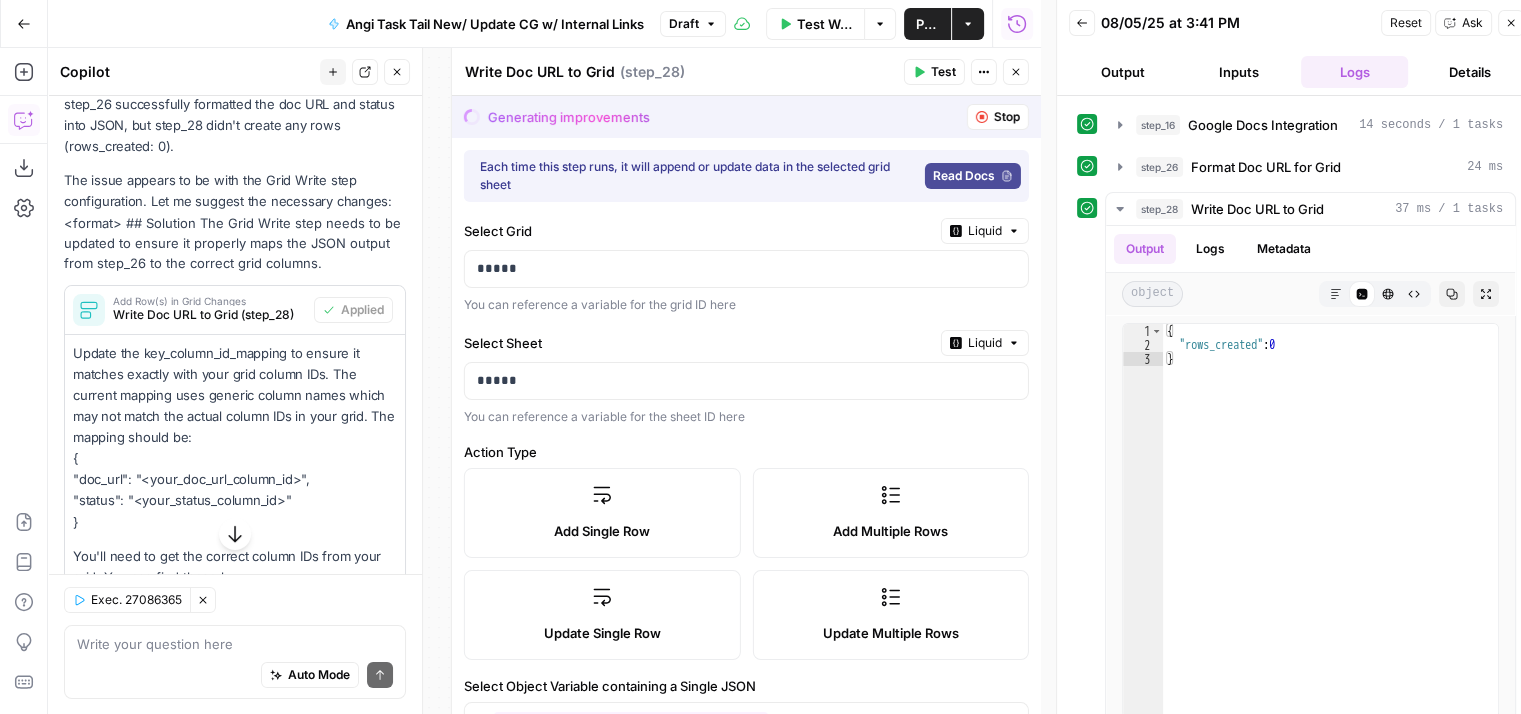 click on "Stop" at bounding box center (1007, 117) 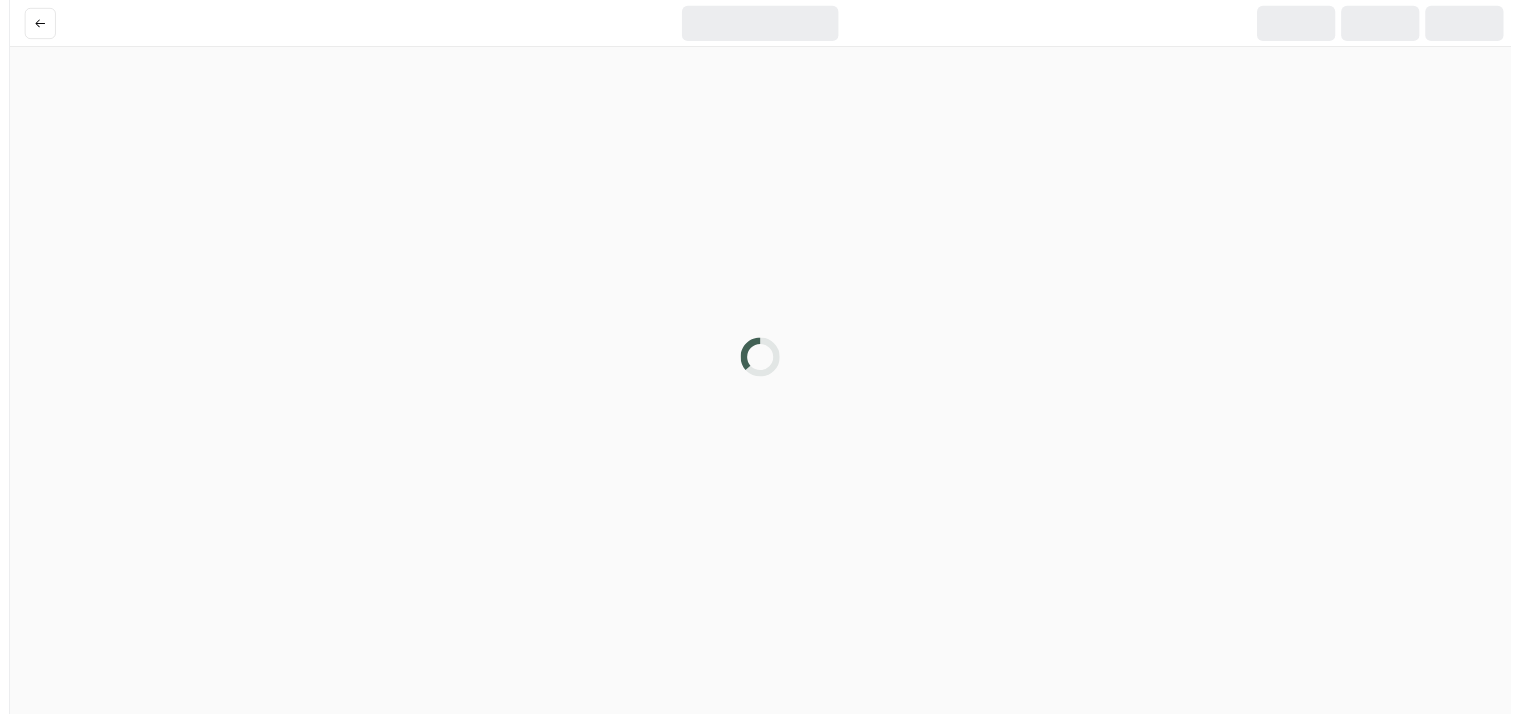 scroll, scrollTop: 0, scrollLeft: 0, axis: both 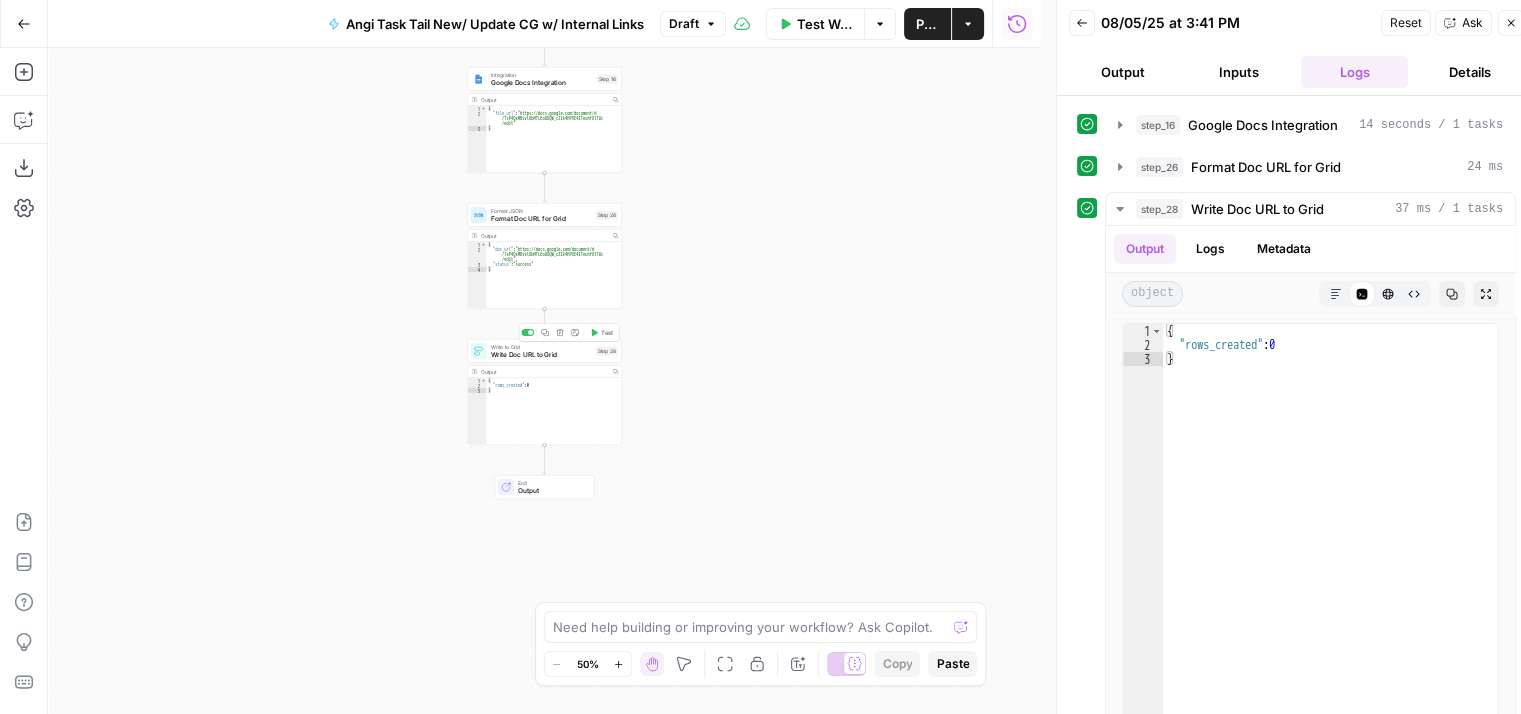 click on "Write to Grid Write Doc URL to Grid" at bounding box center [541, 355] 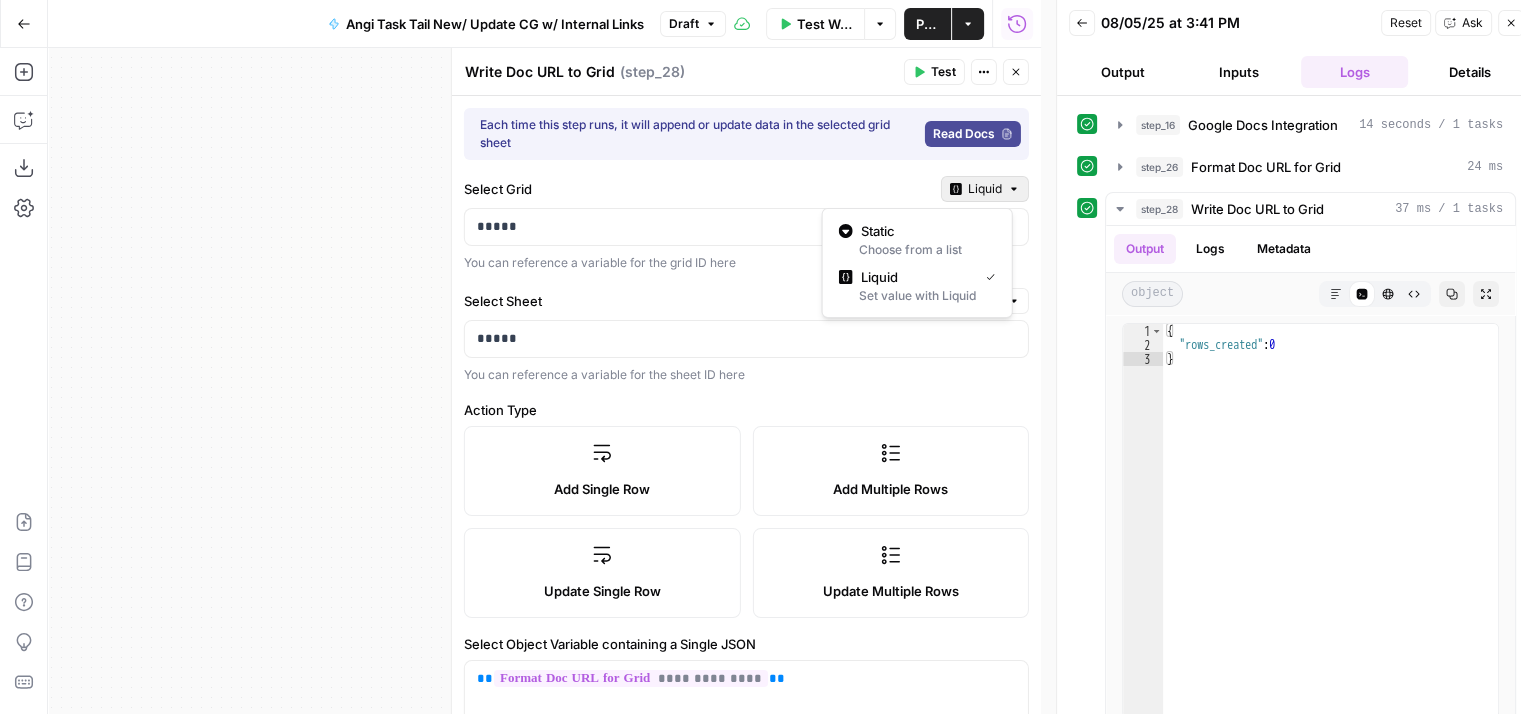click on "Liquid" at bounding box center [985, 189] 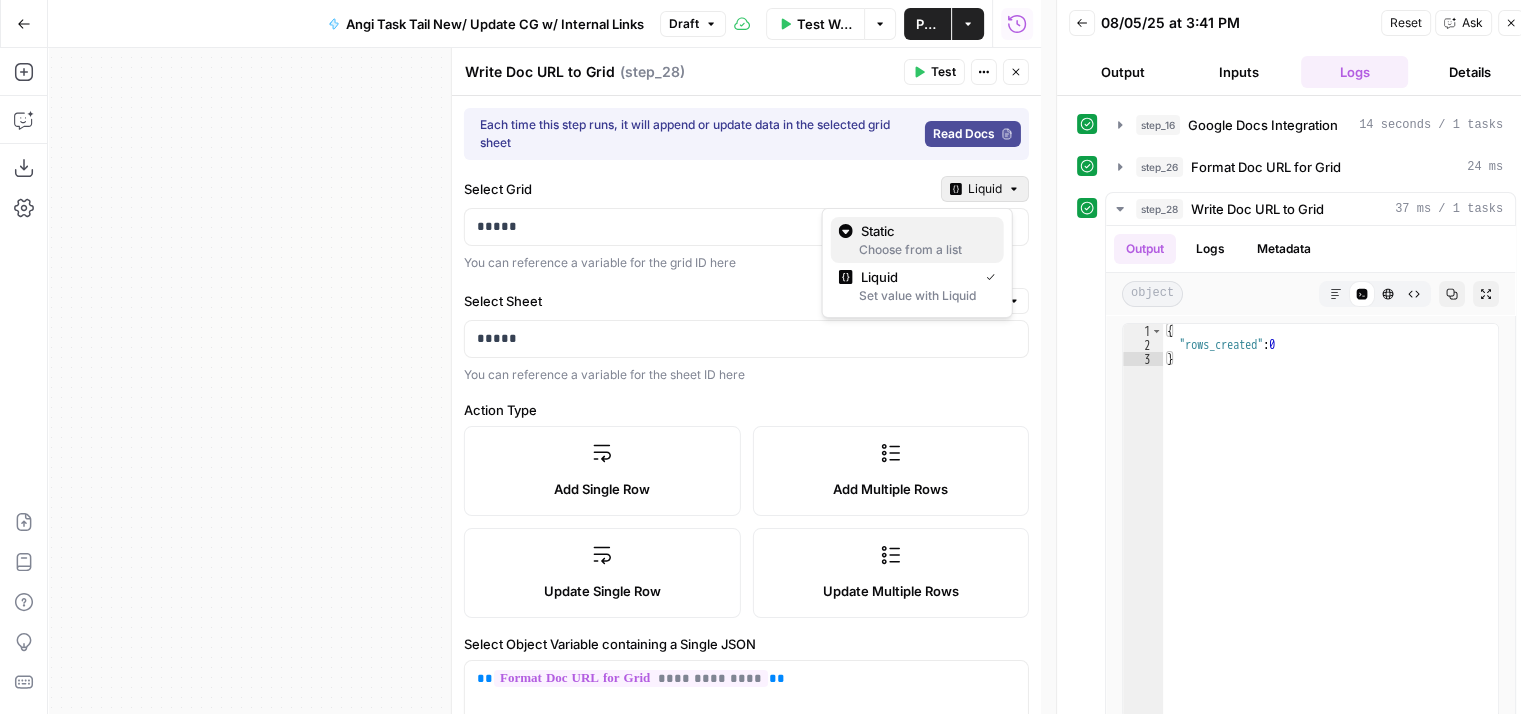 click on "Static" at bounding box center [924, 231] 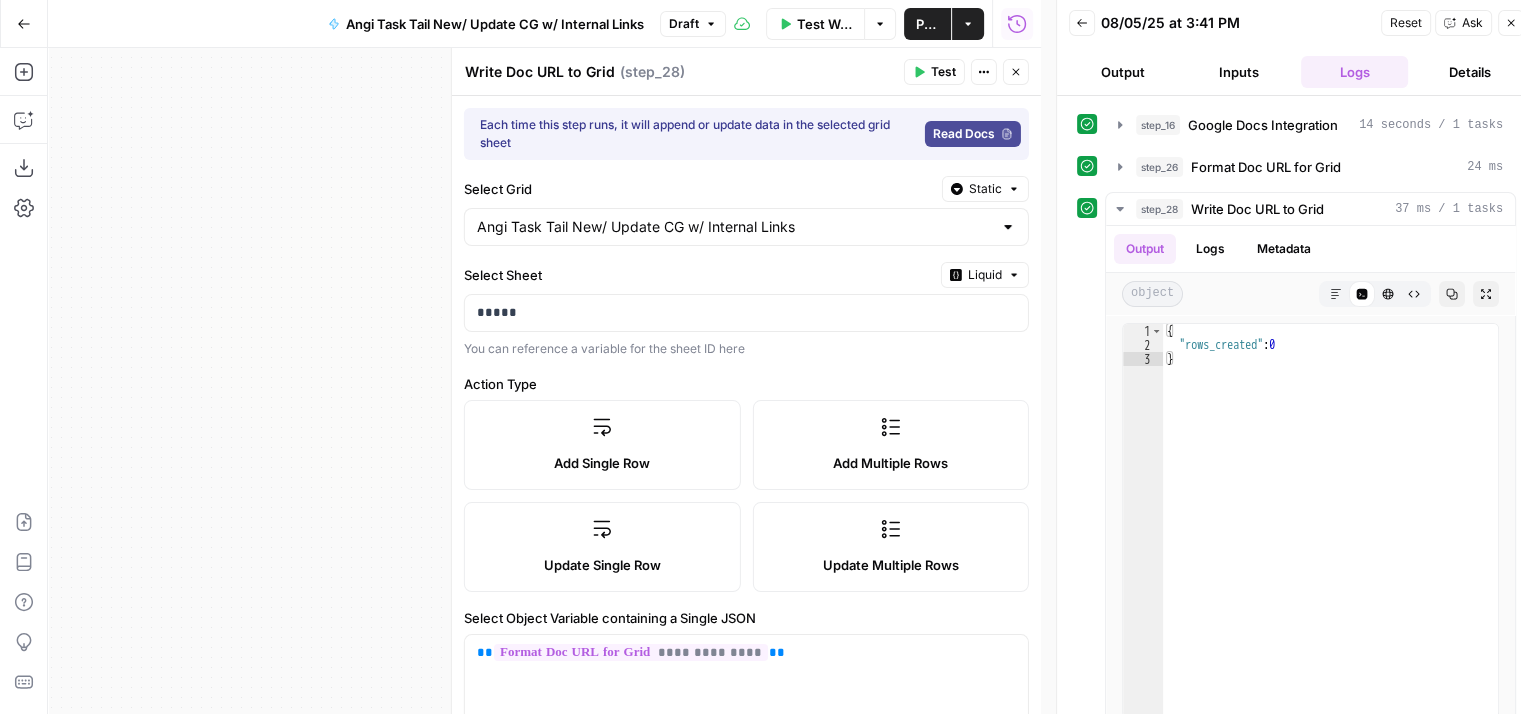click 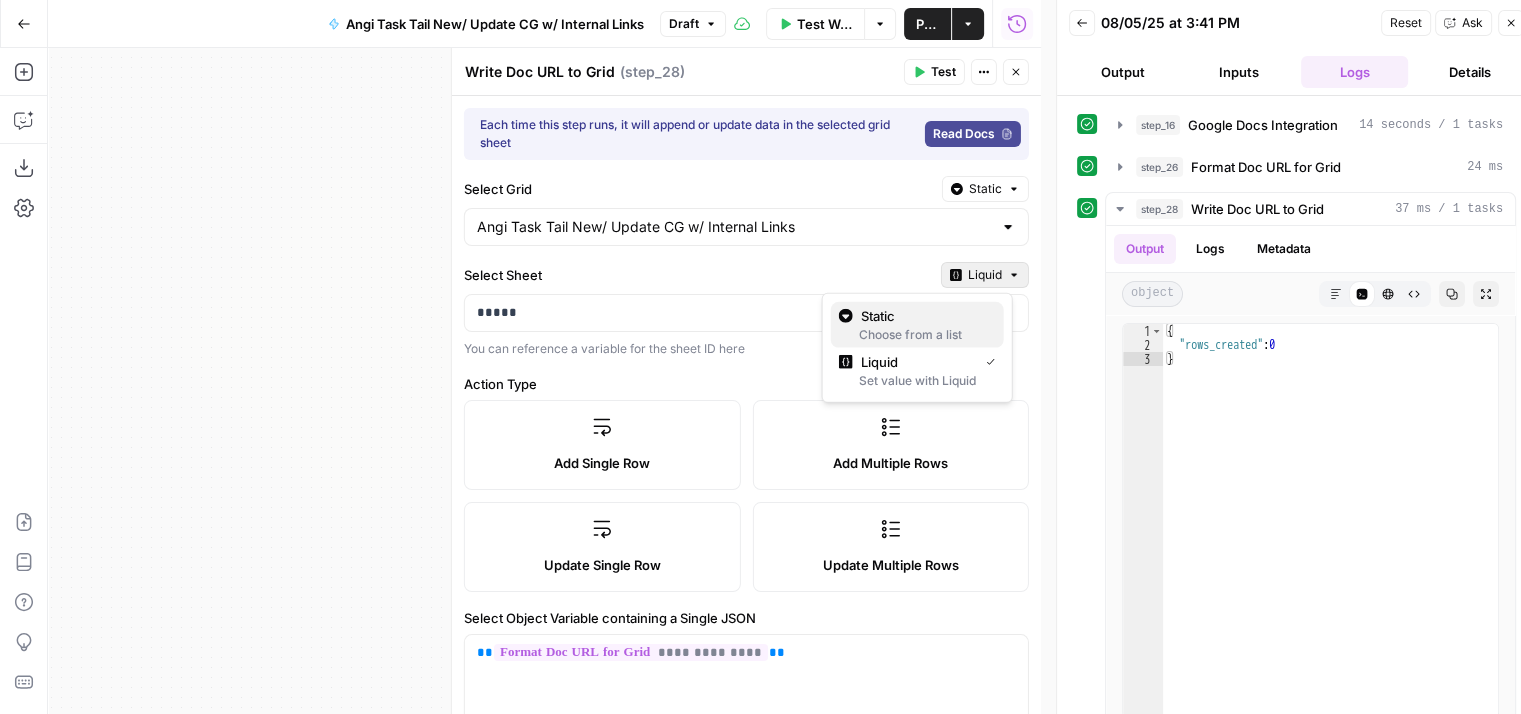 click on "Static" at bounding box center [924, 316] 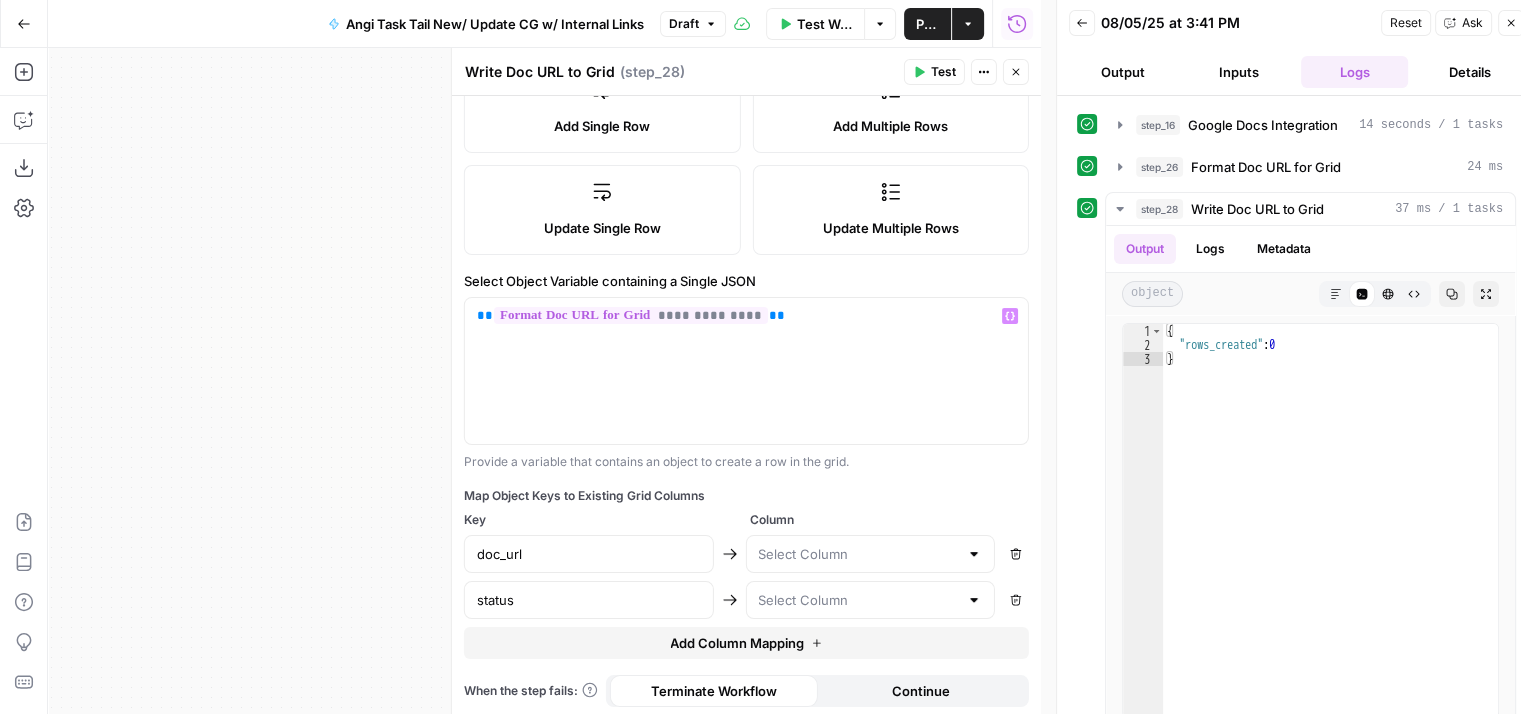 scroll, scrollTop: 312, scrollLeft: 0, axis: vertical 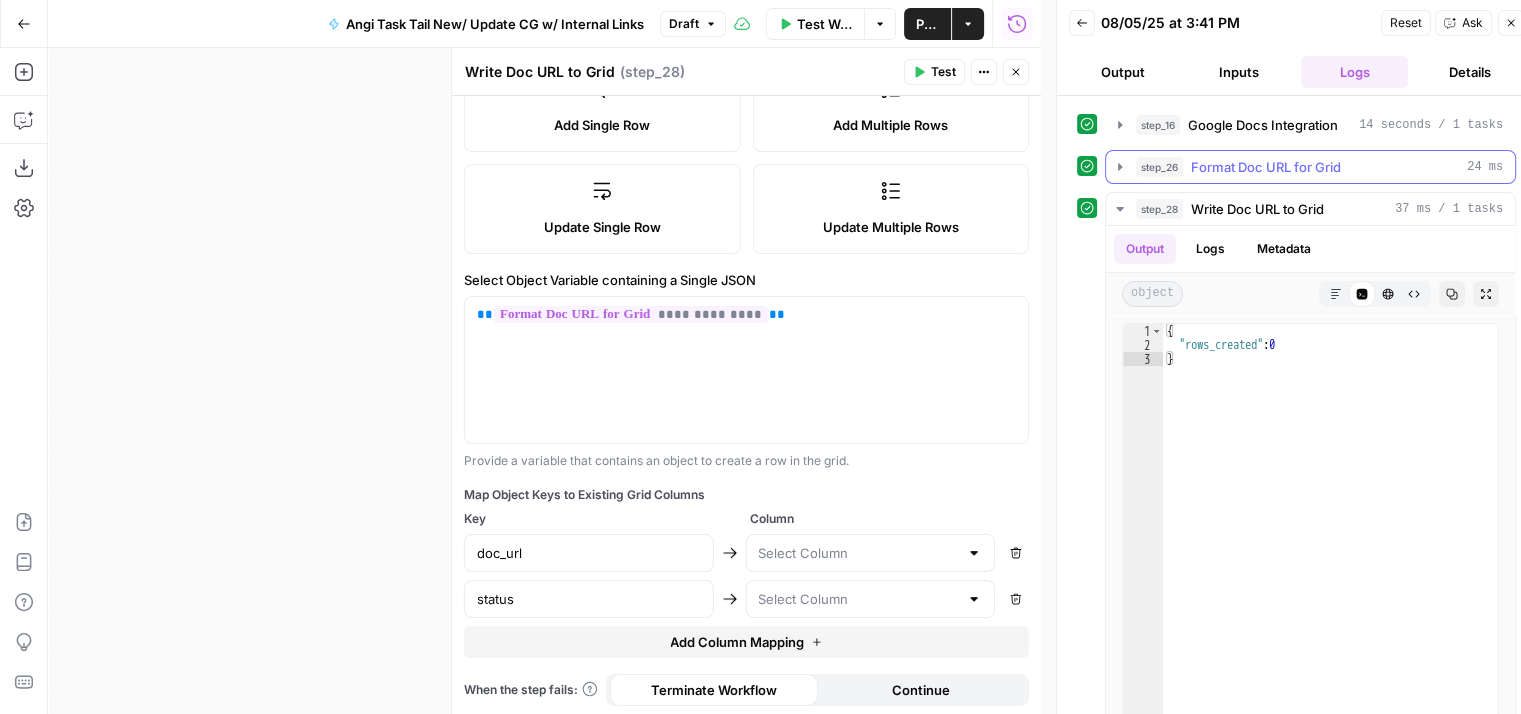 click 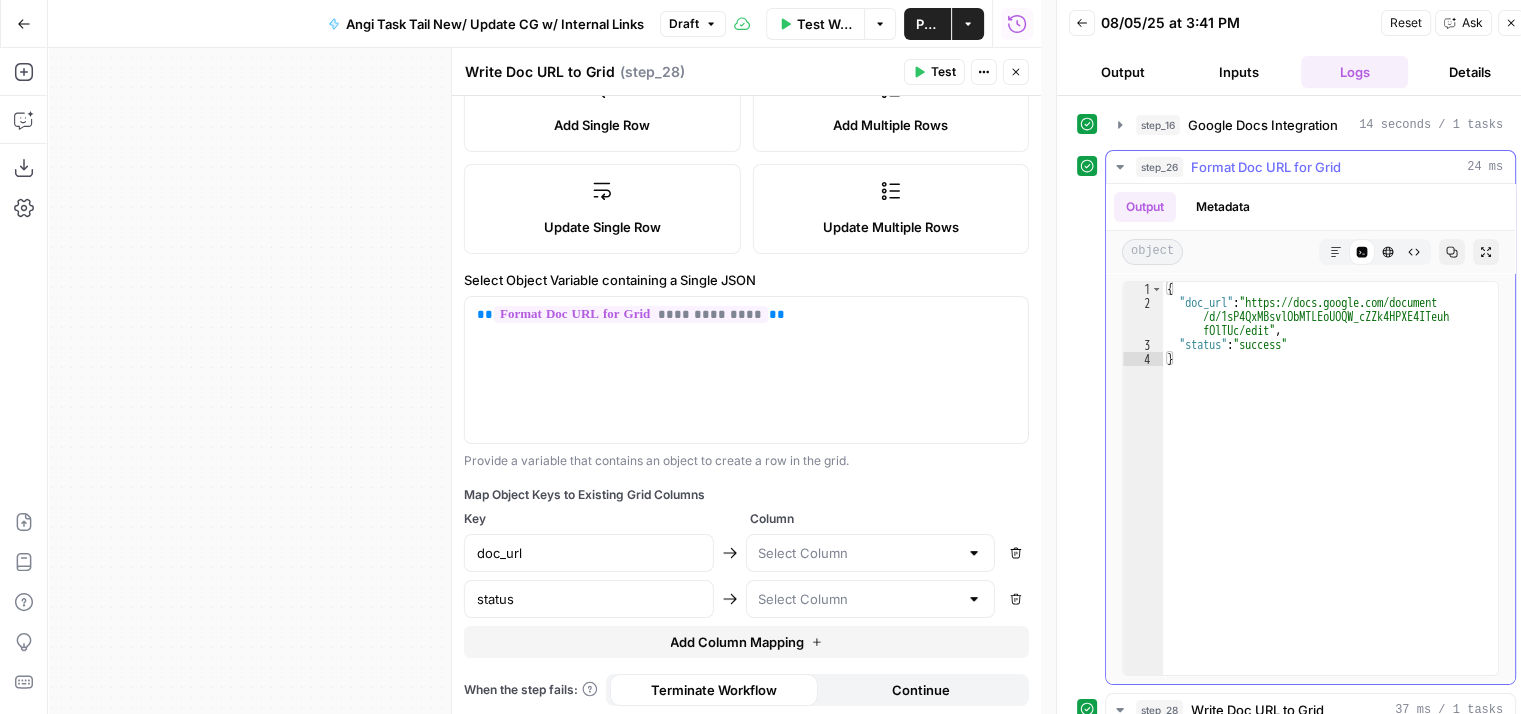 click 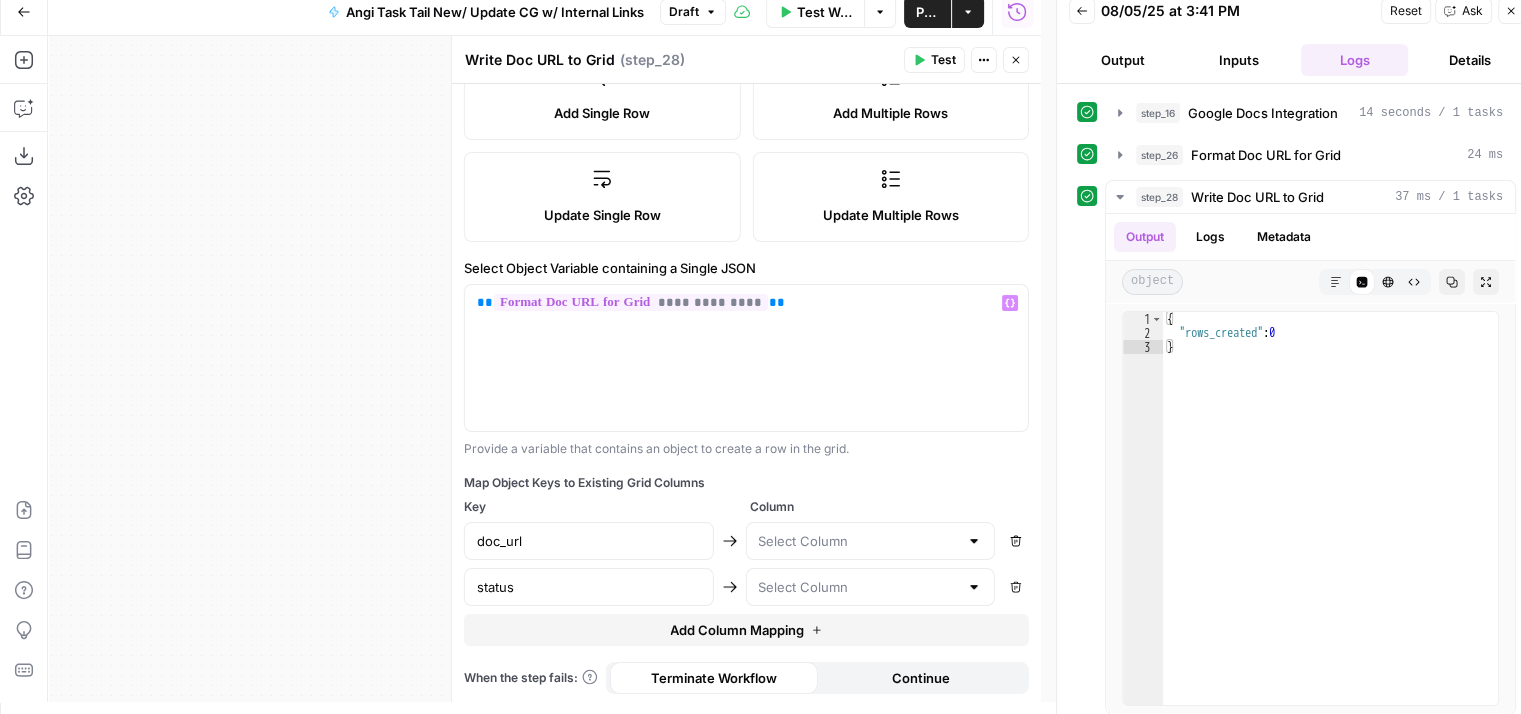 scroll, scrollTop: 16, scrollLeft: 0, axis: vertical 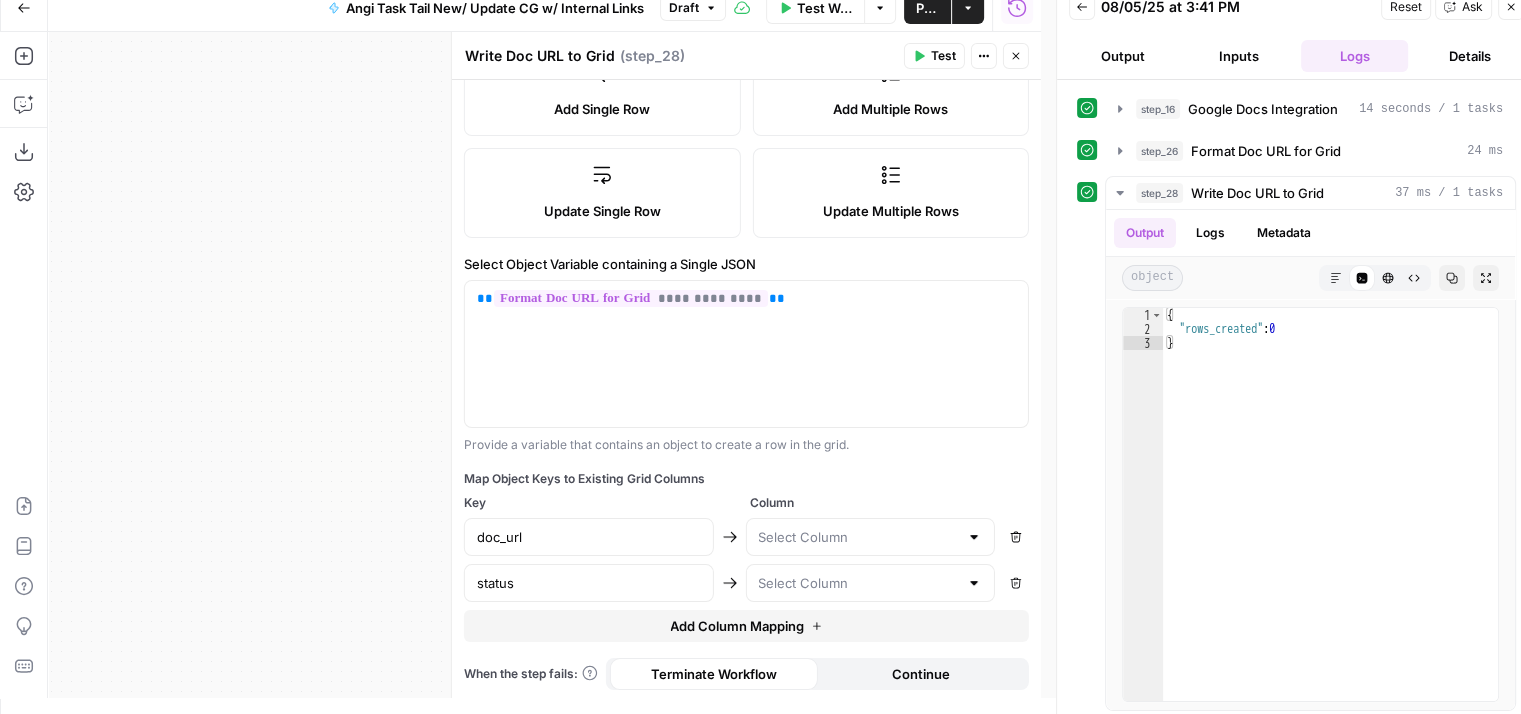 click at bounding box center [974, 537] 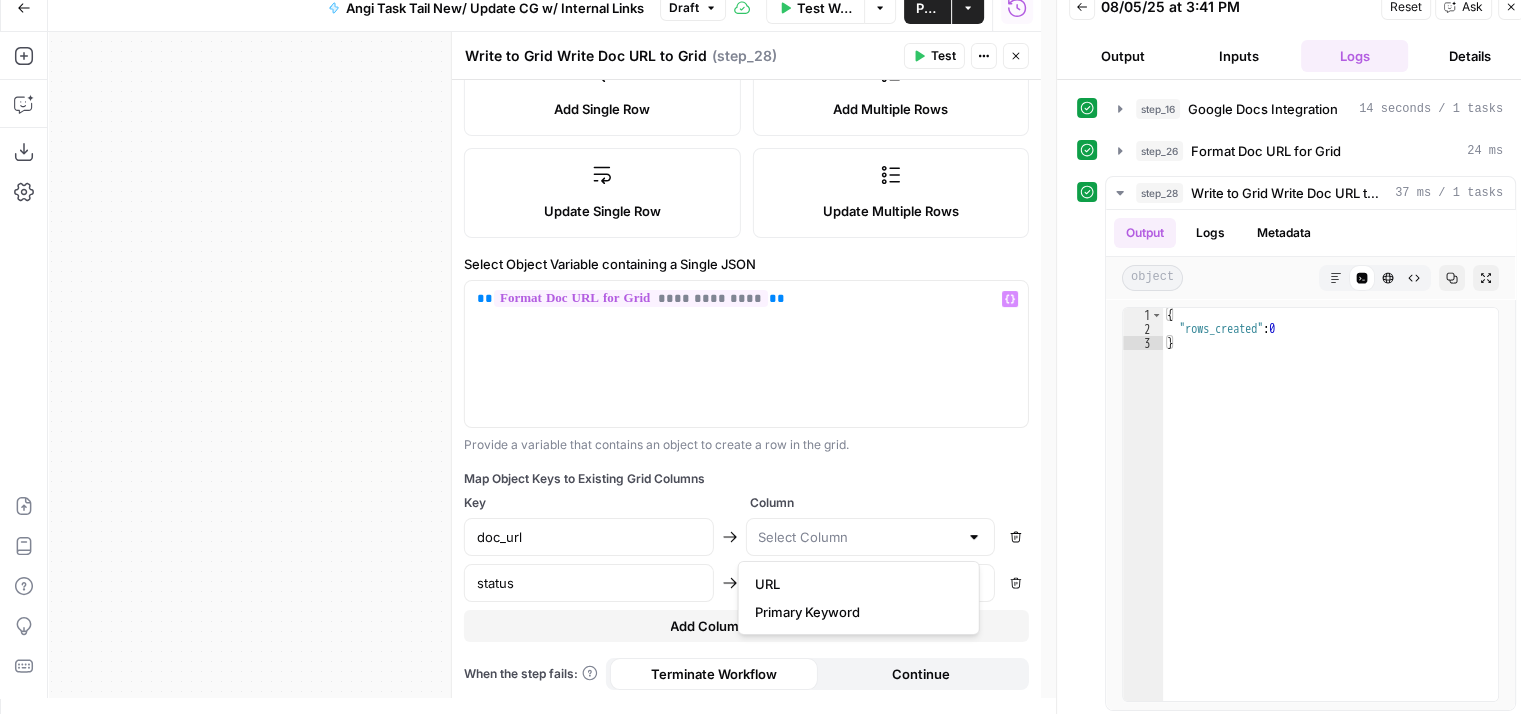 click on "**********" at bounding box center (746, 389) 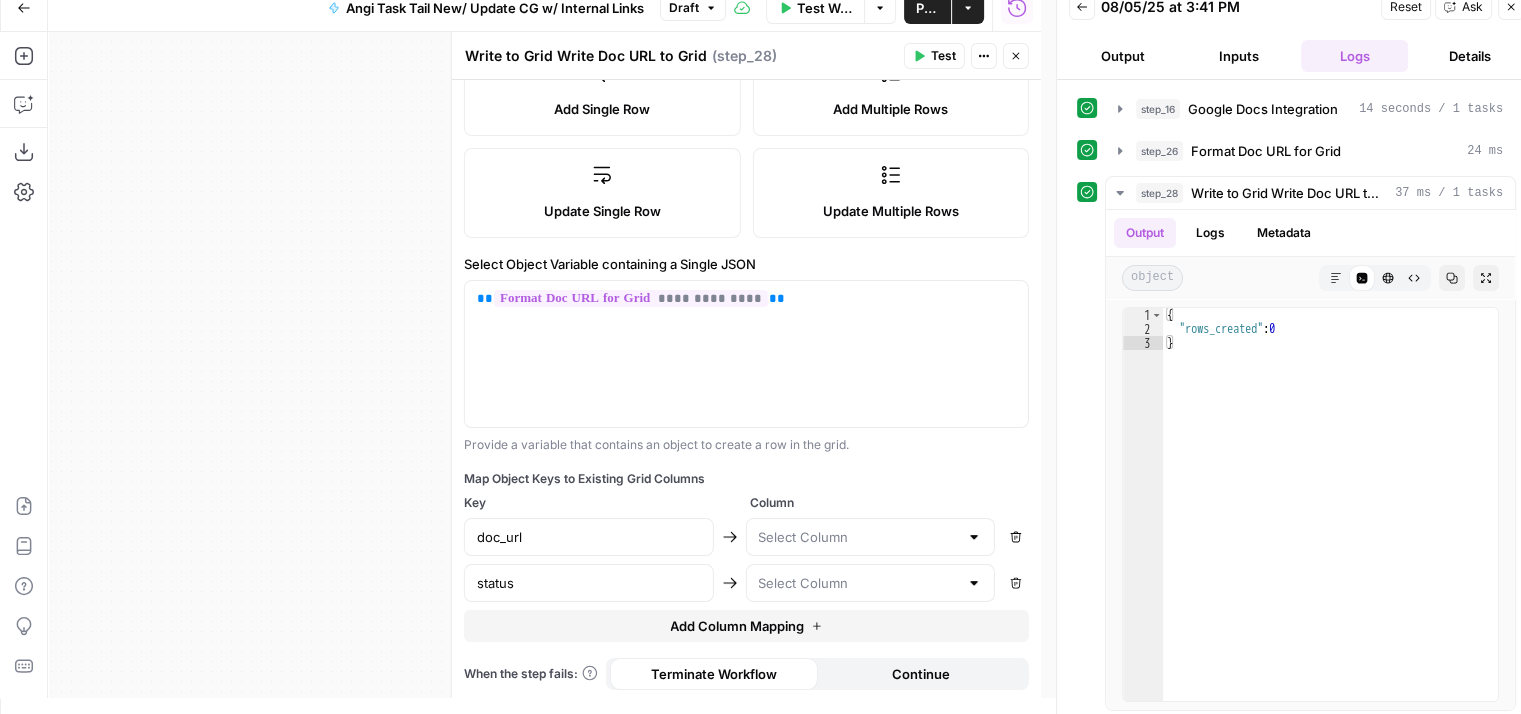 click at bounding box center (974, 583) 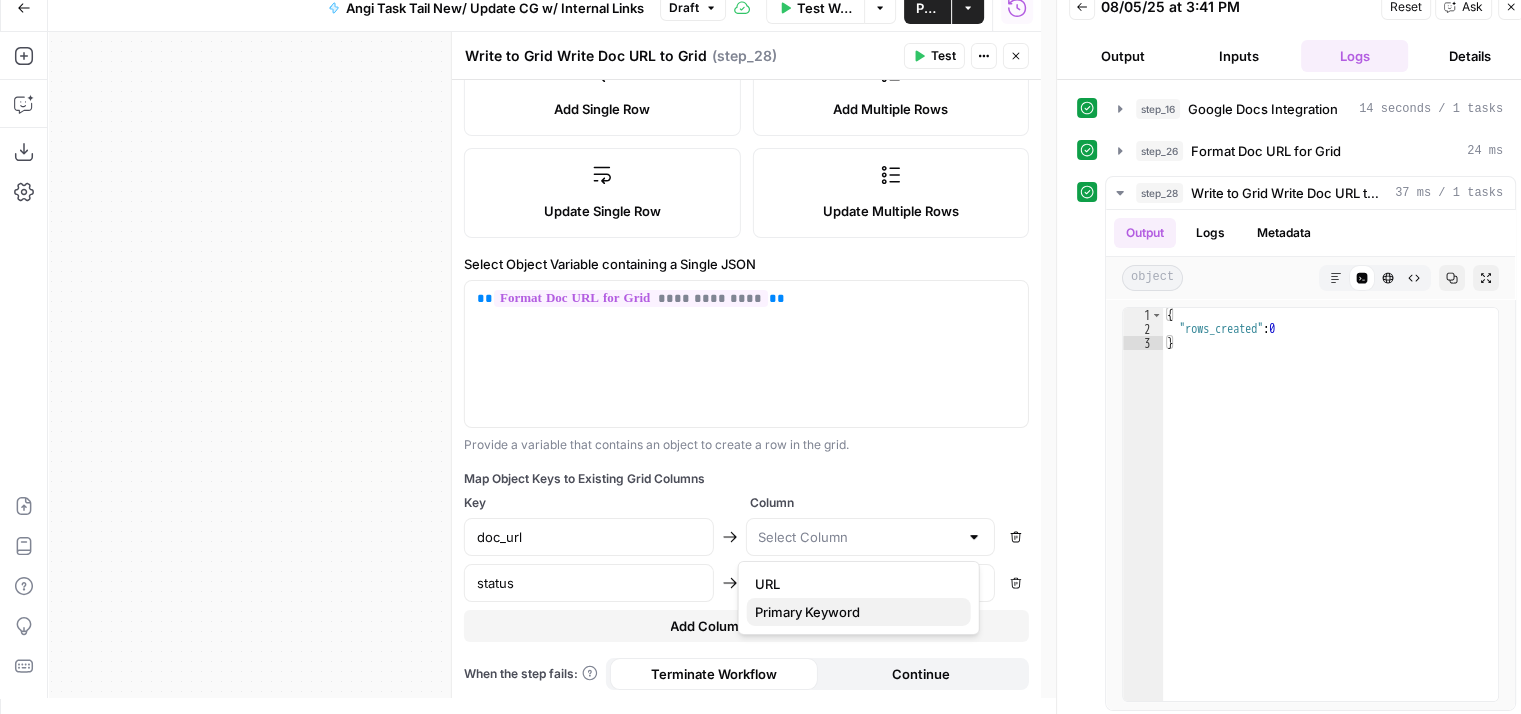 click on "Primary Keyword" at bounding box center (855, 612) 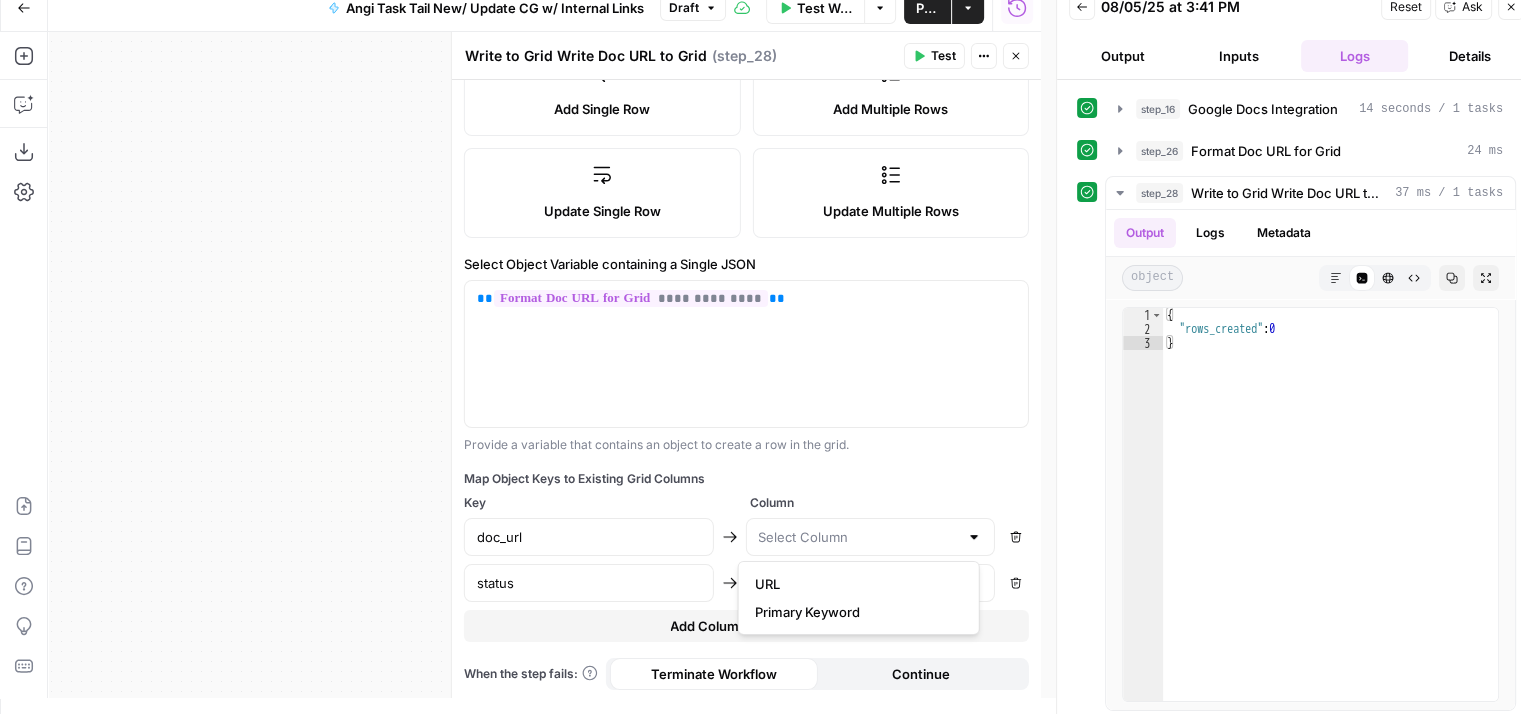 type on "Primary Keyword" 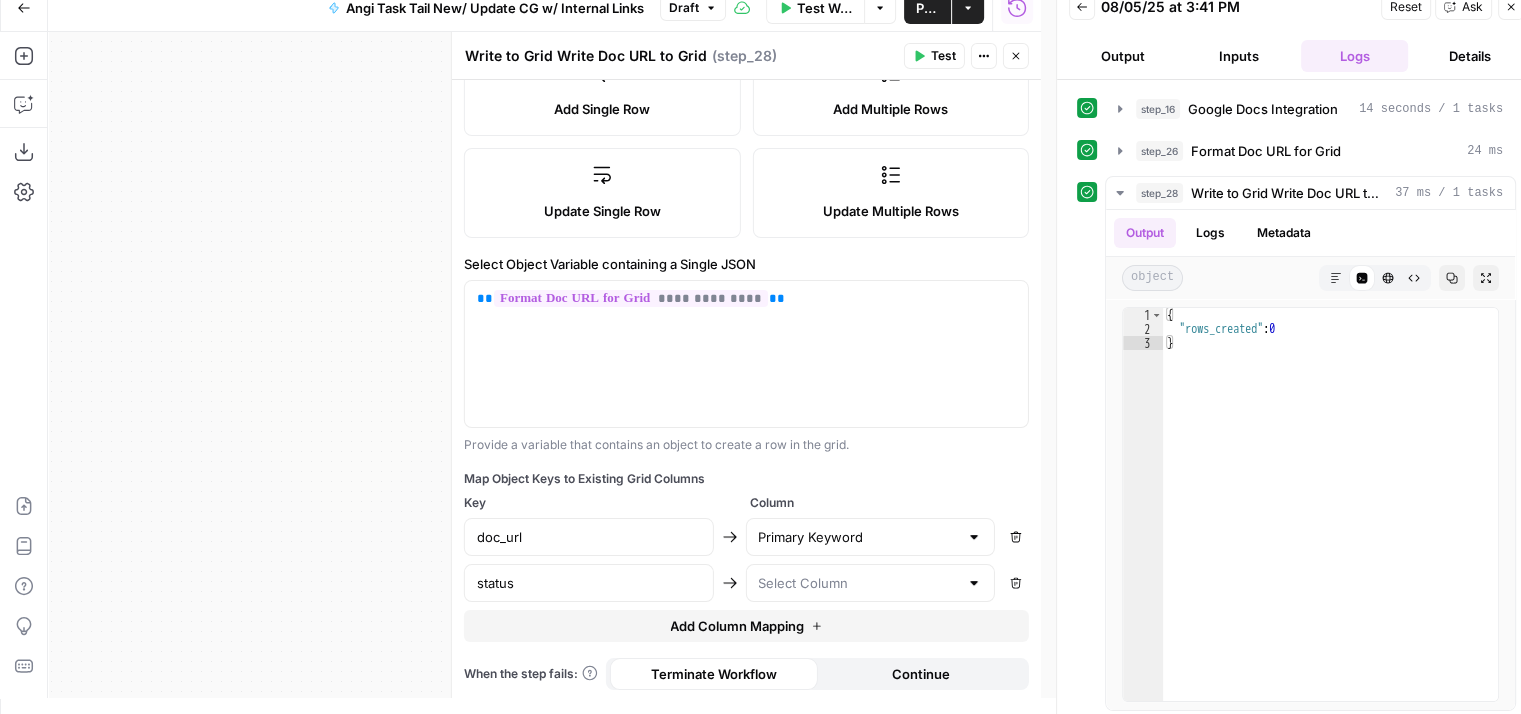 click 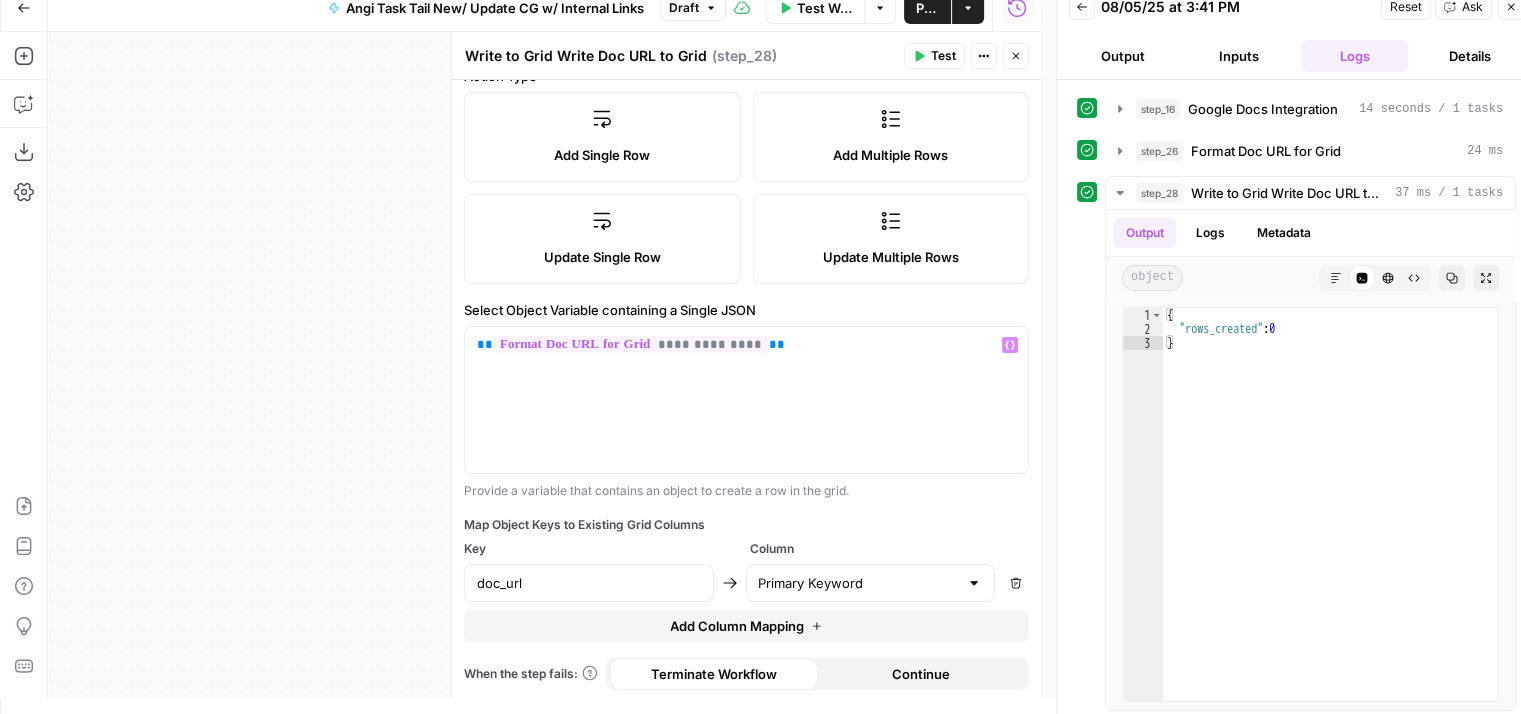 scroll, scrollTop: 0, scrollLeft: 0, axis: both 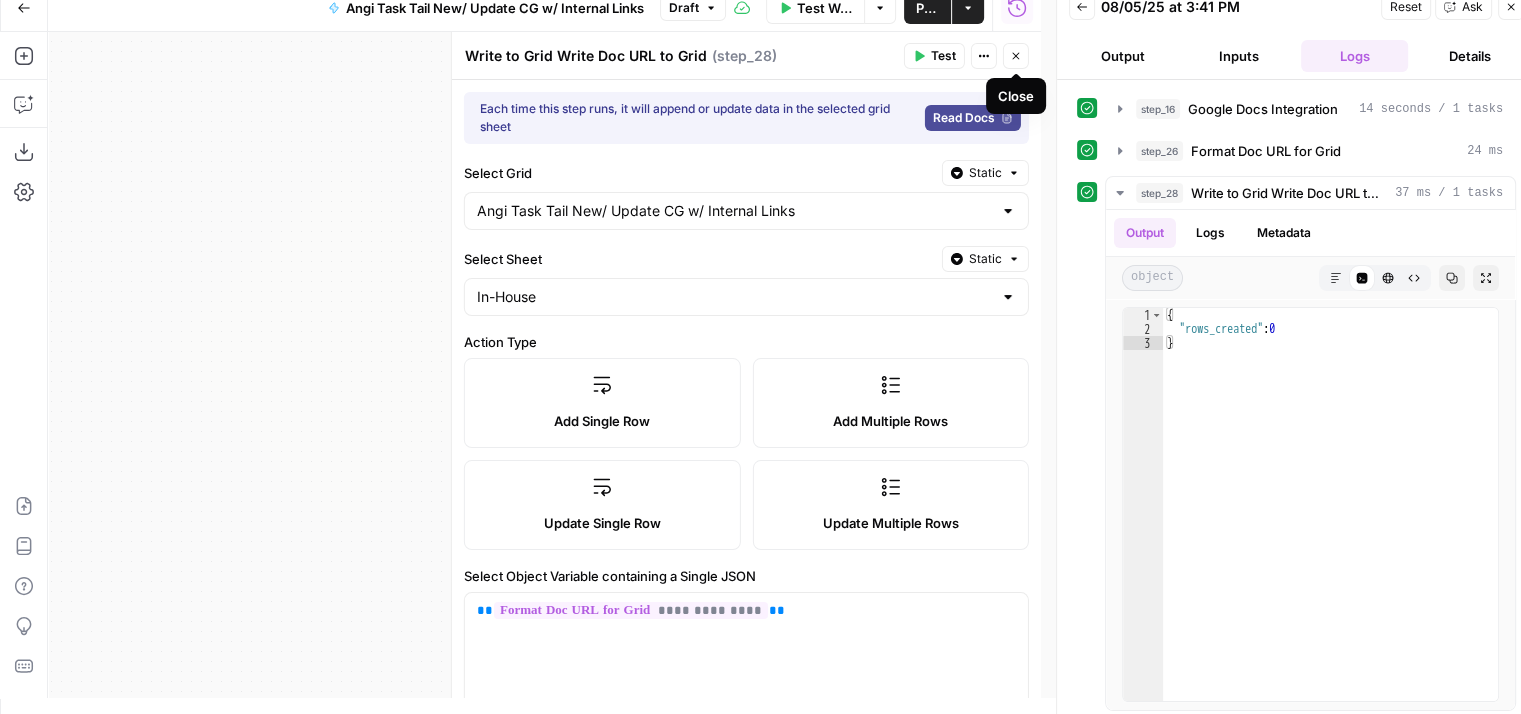 click 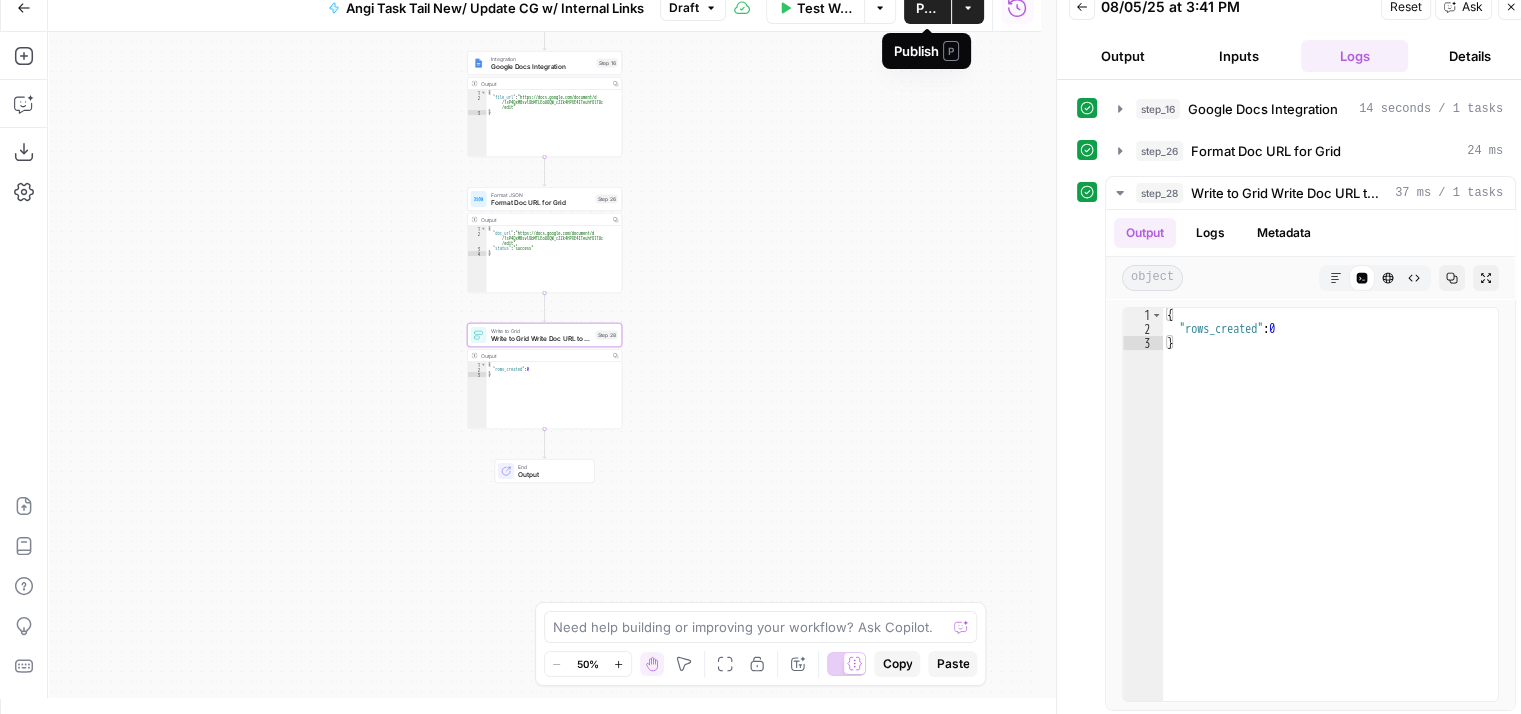 click on "Publish" at bounding box center (927, 8) 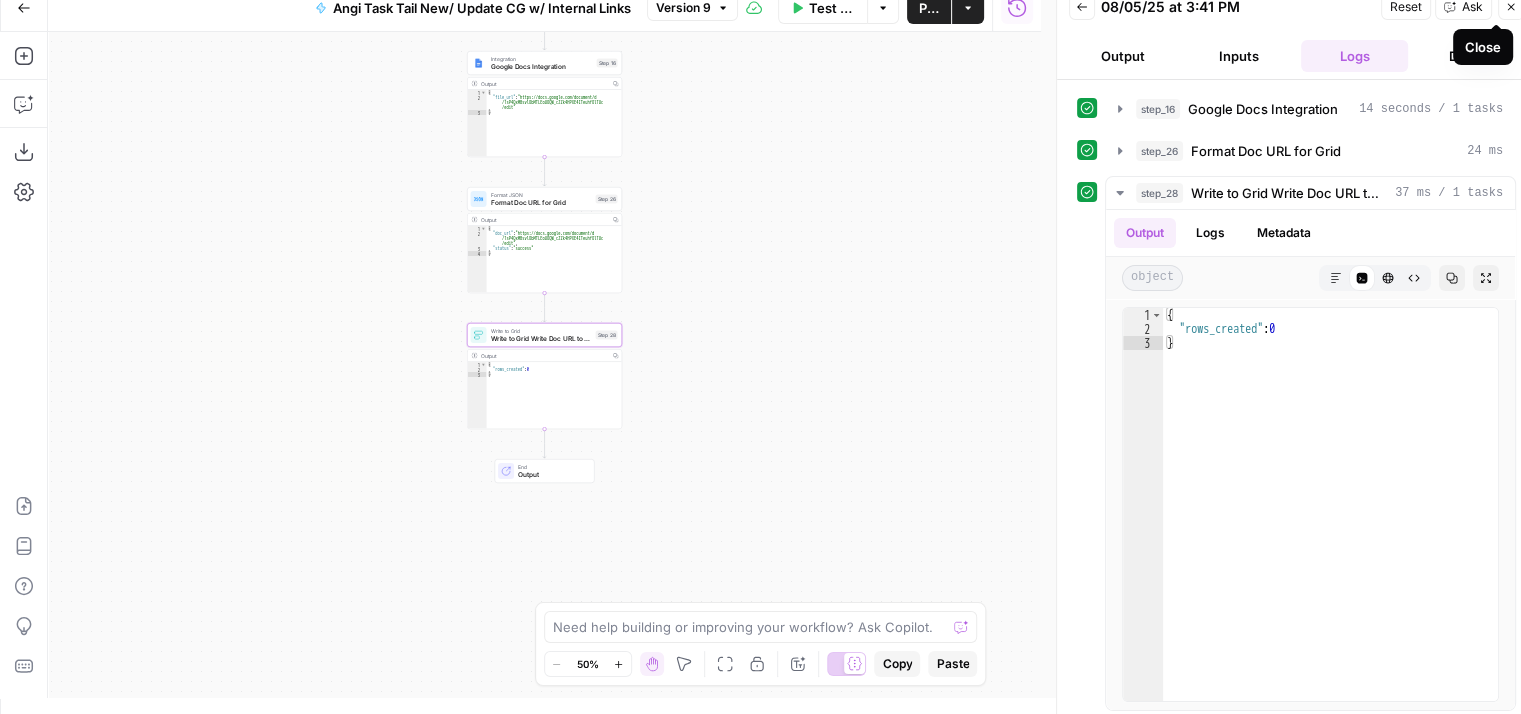 click 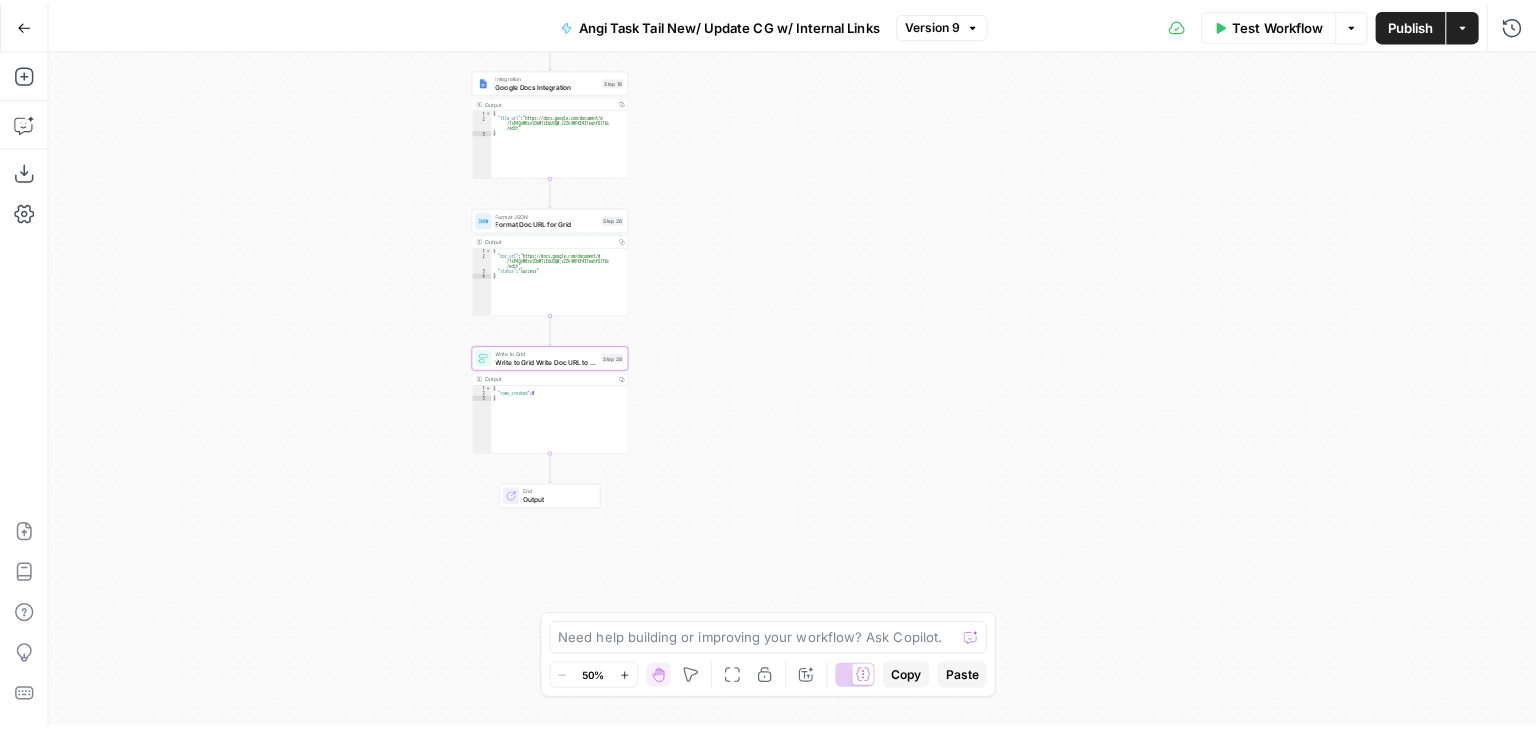 scroll, scrollTop: 0, scrollLeft: 0, axis: both 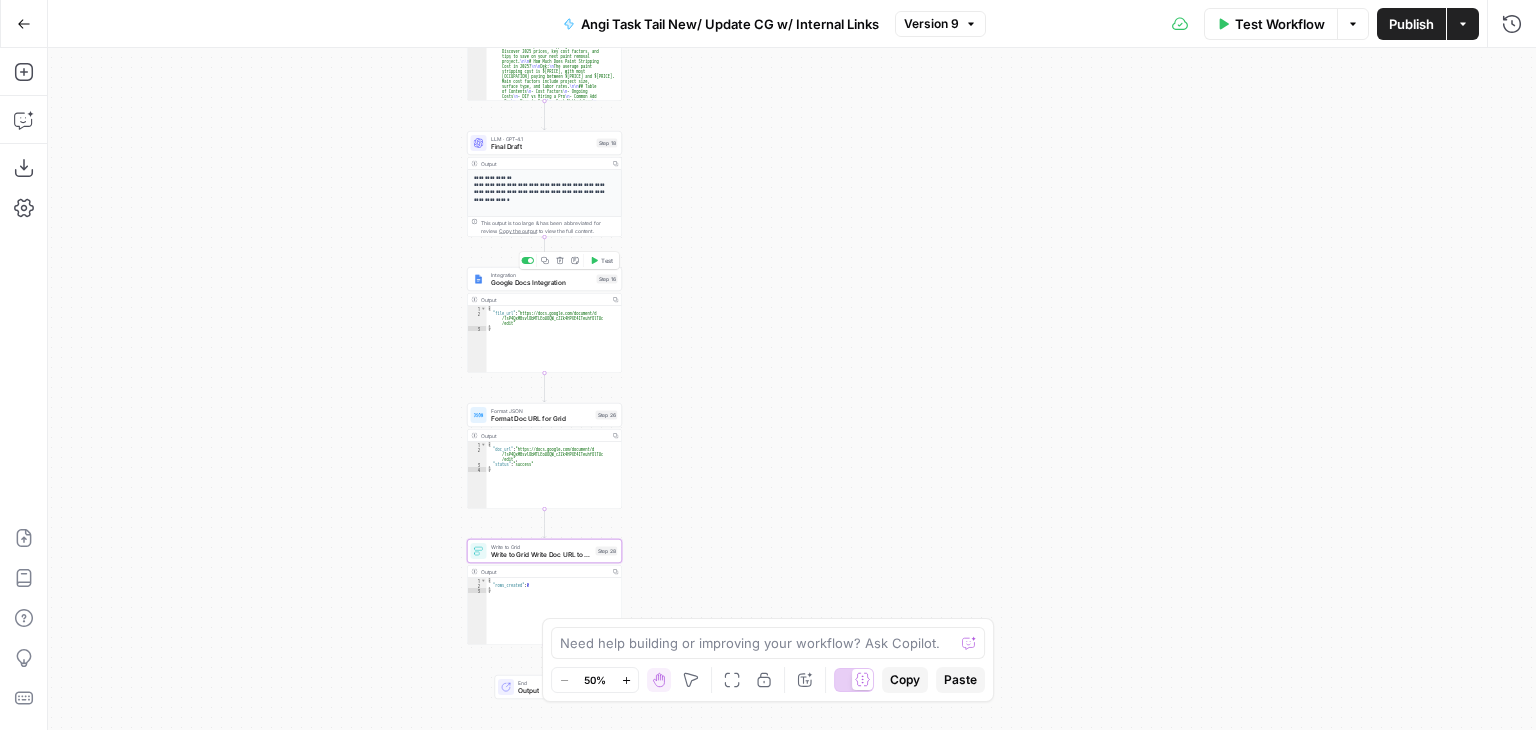 click on "Google Docs Integration" at bounding box center (542, 283) 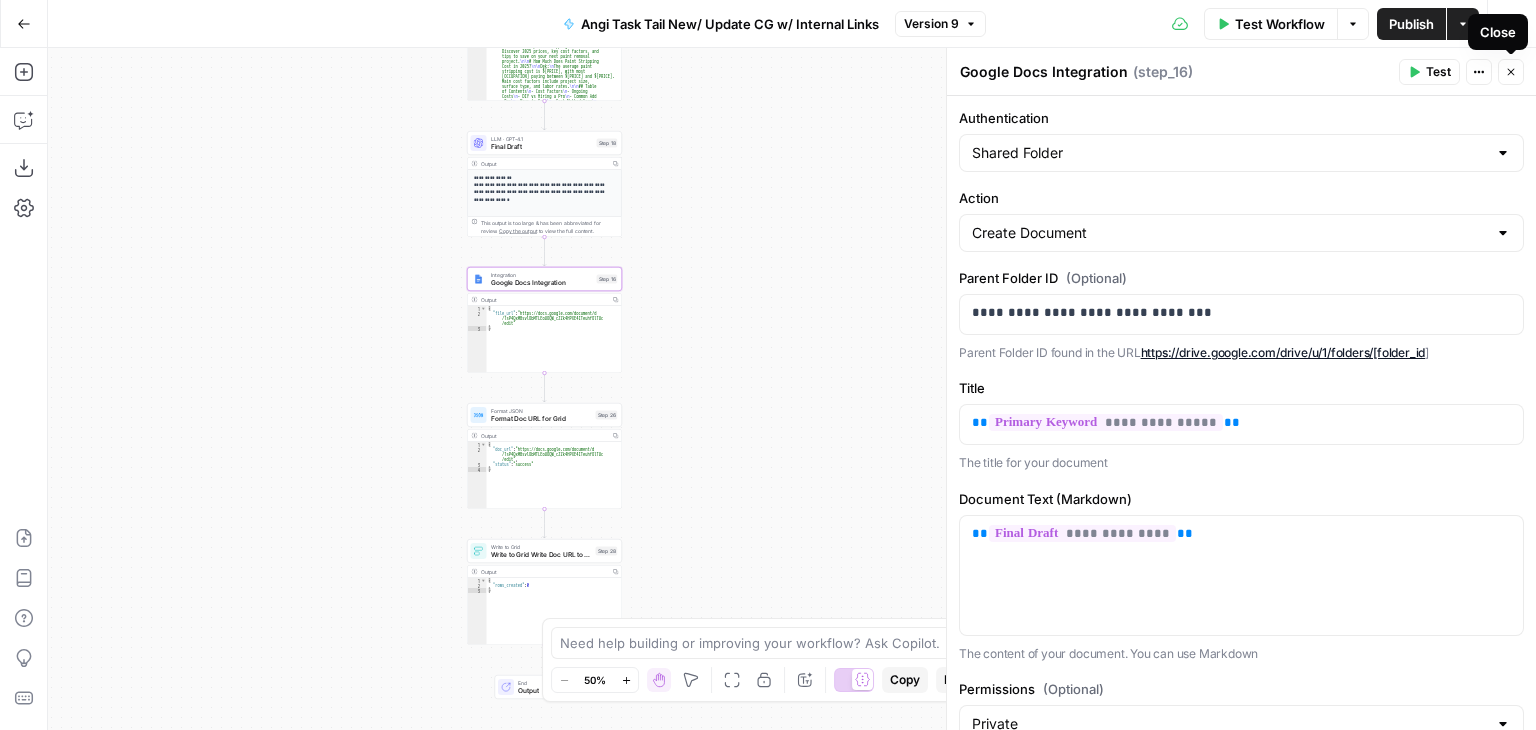 click on "Close" at bounding box center [1511, 72] 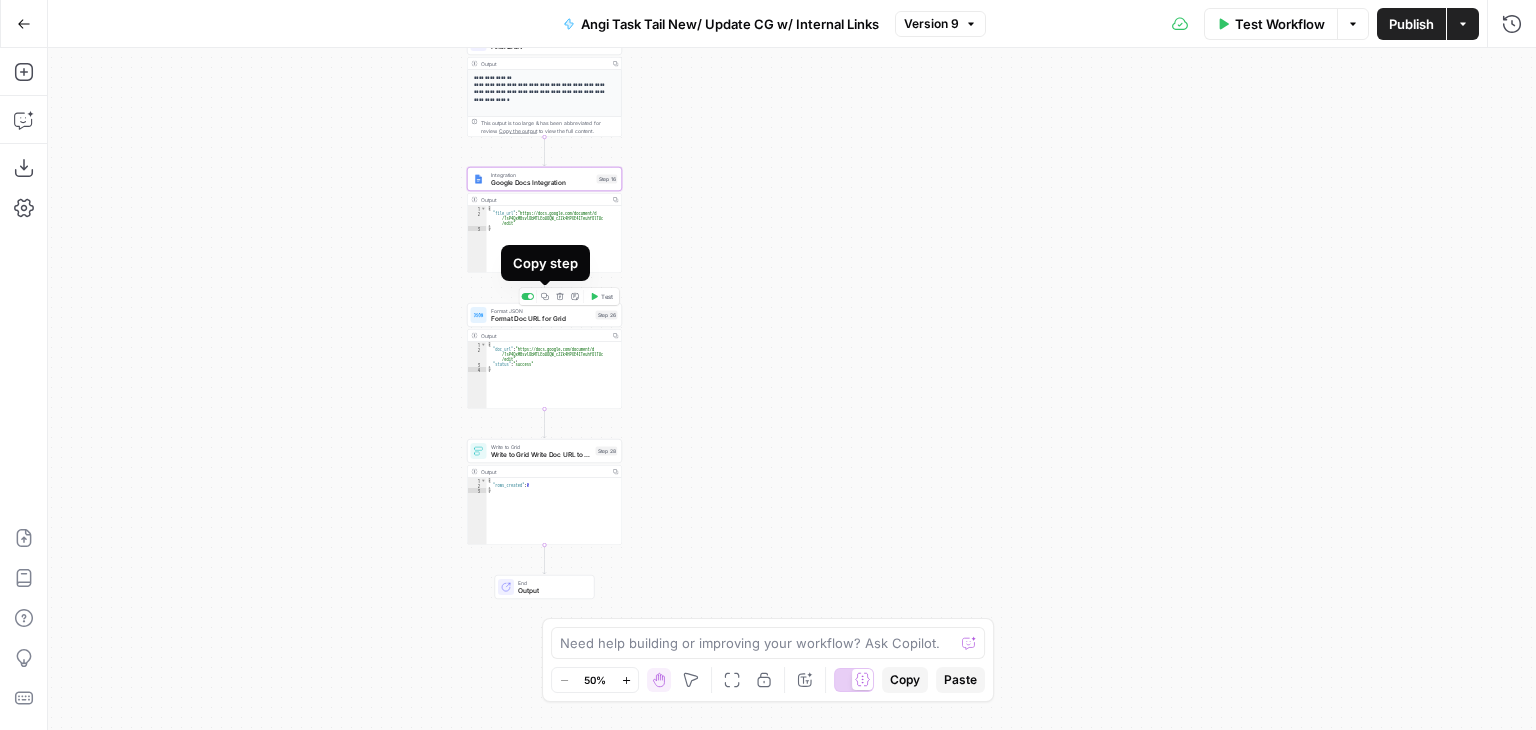click 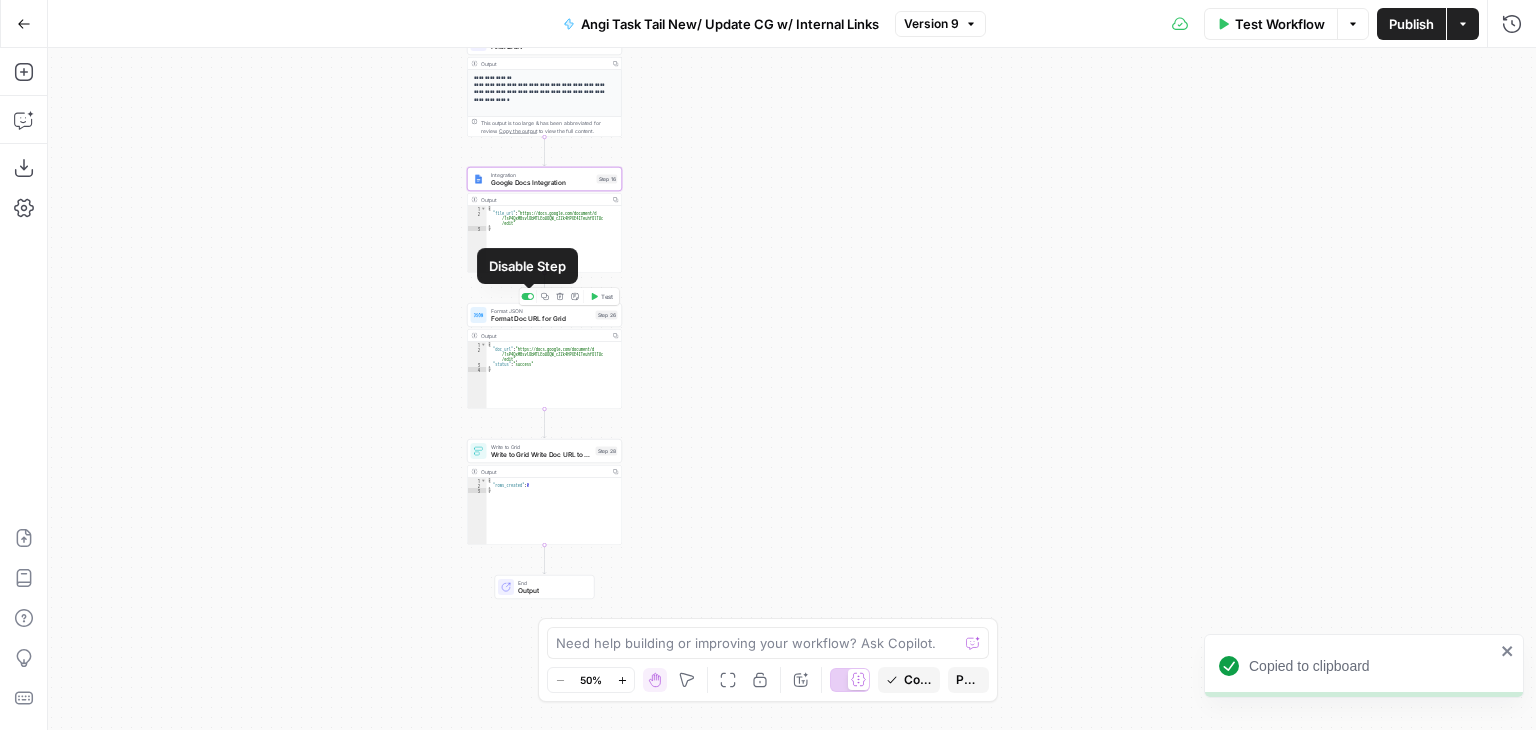 click at bounding box center [527, 296] 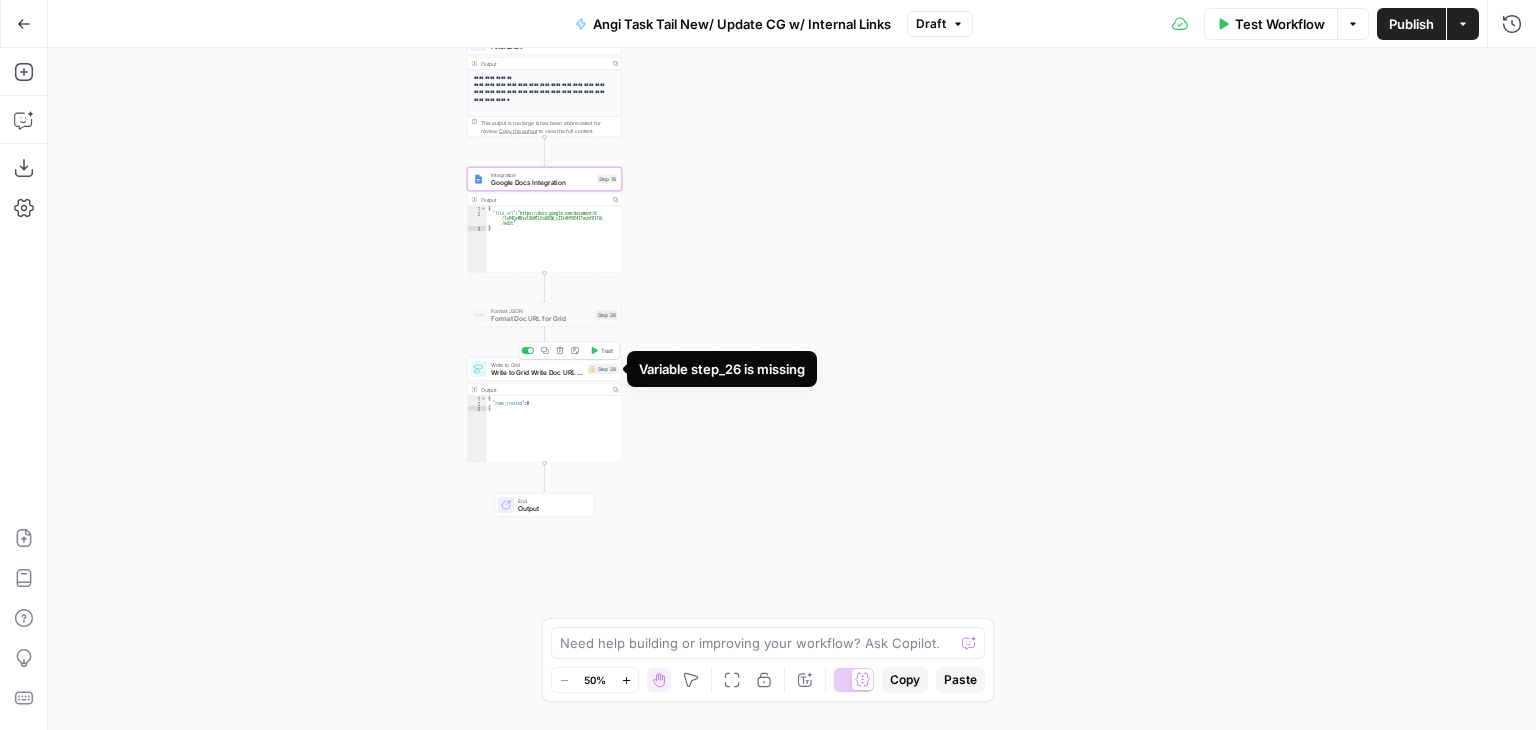 click on "Step 28" at bounding box center (603, 369) 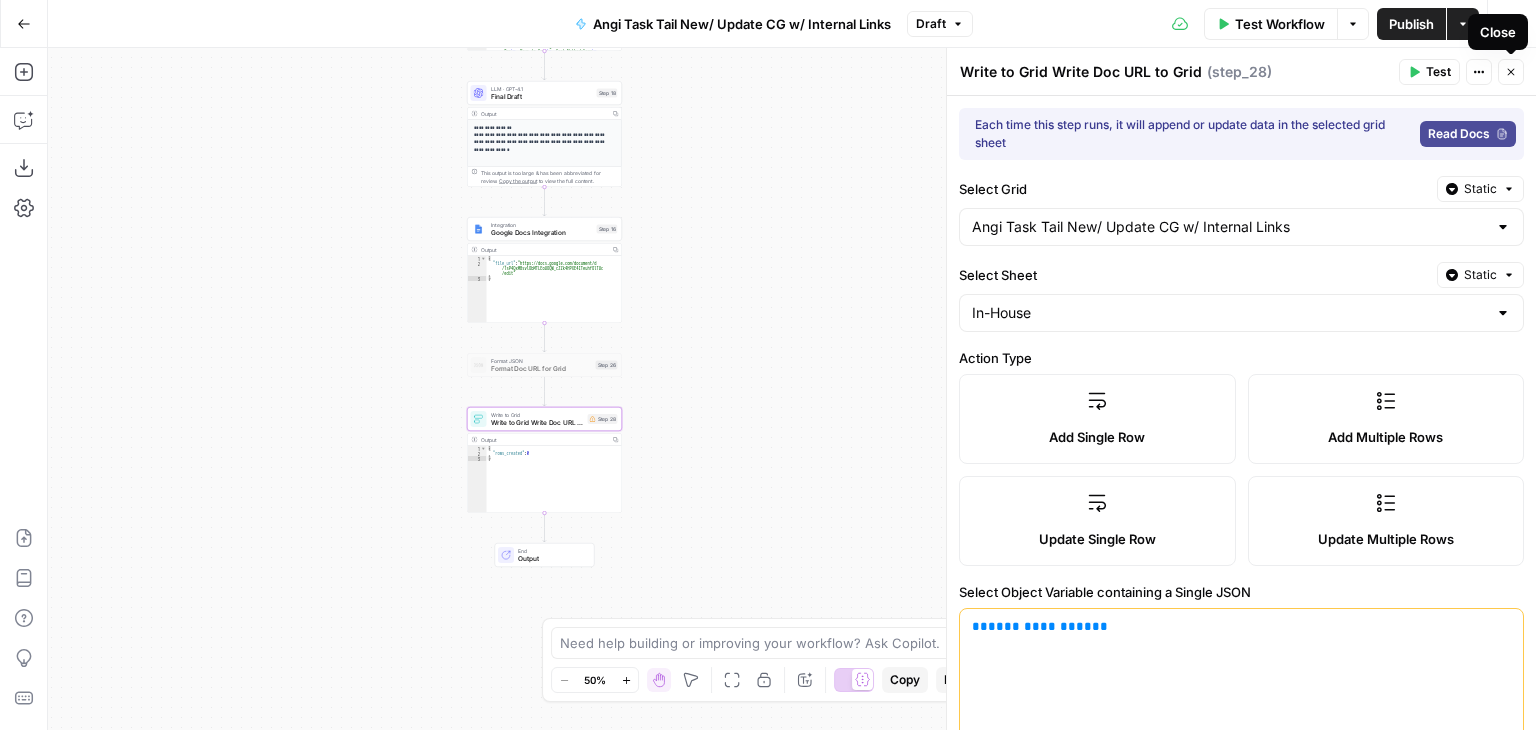 click 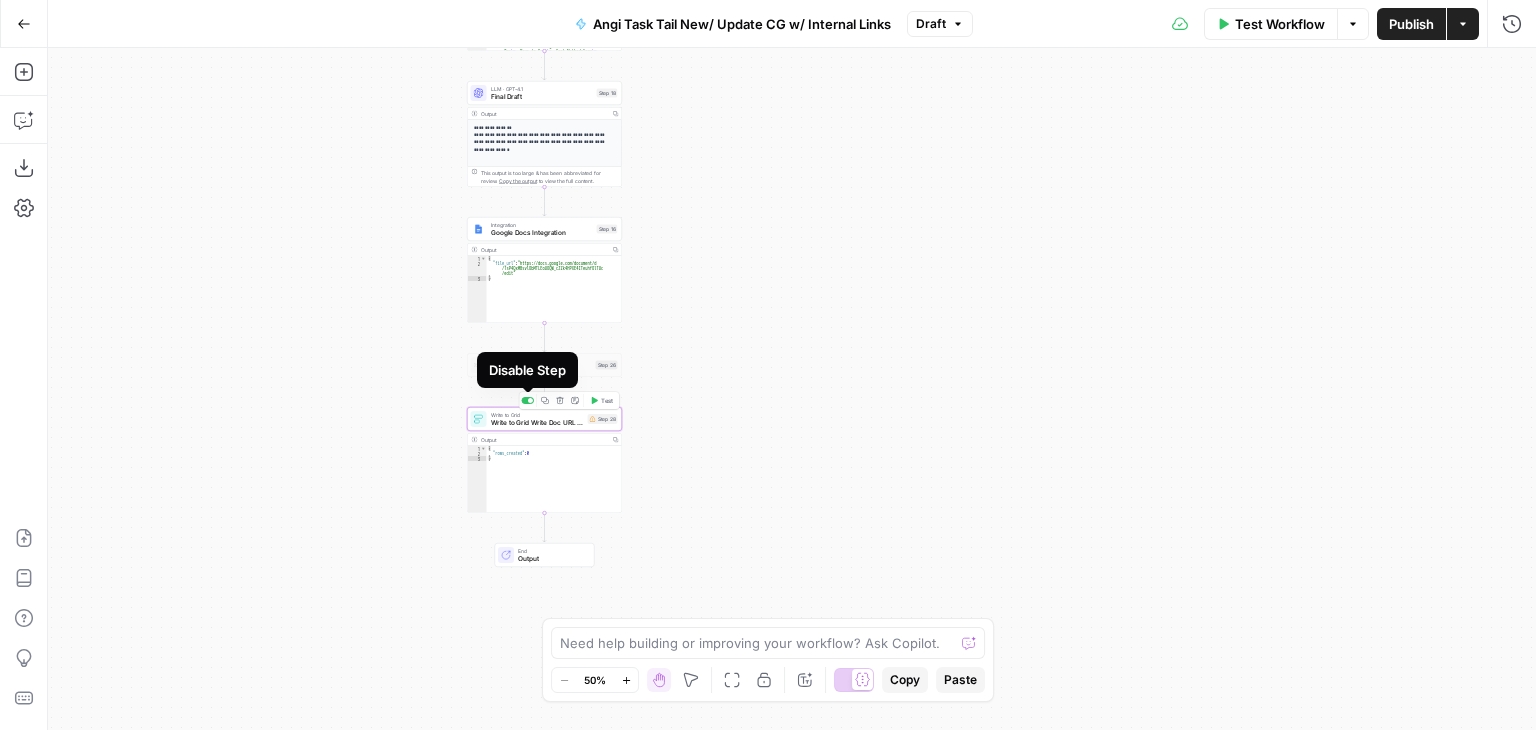 click at bounding box center (527, 400) 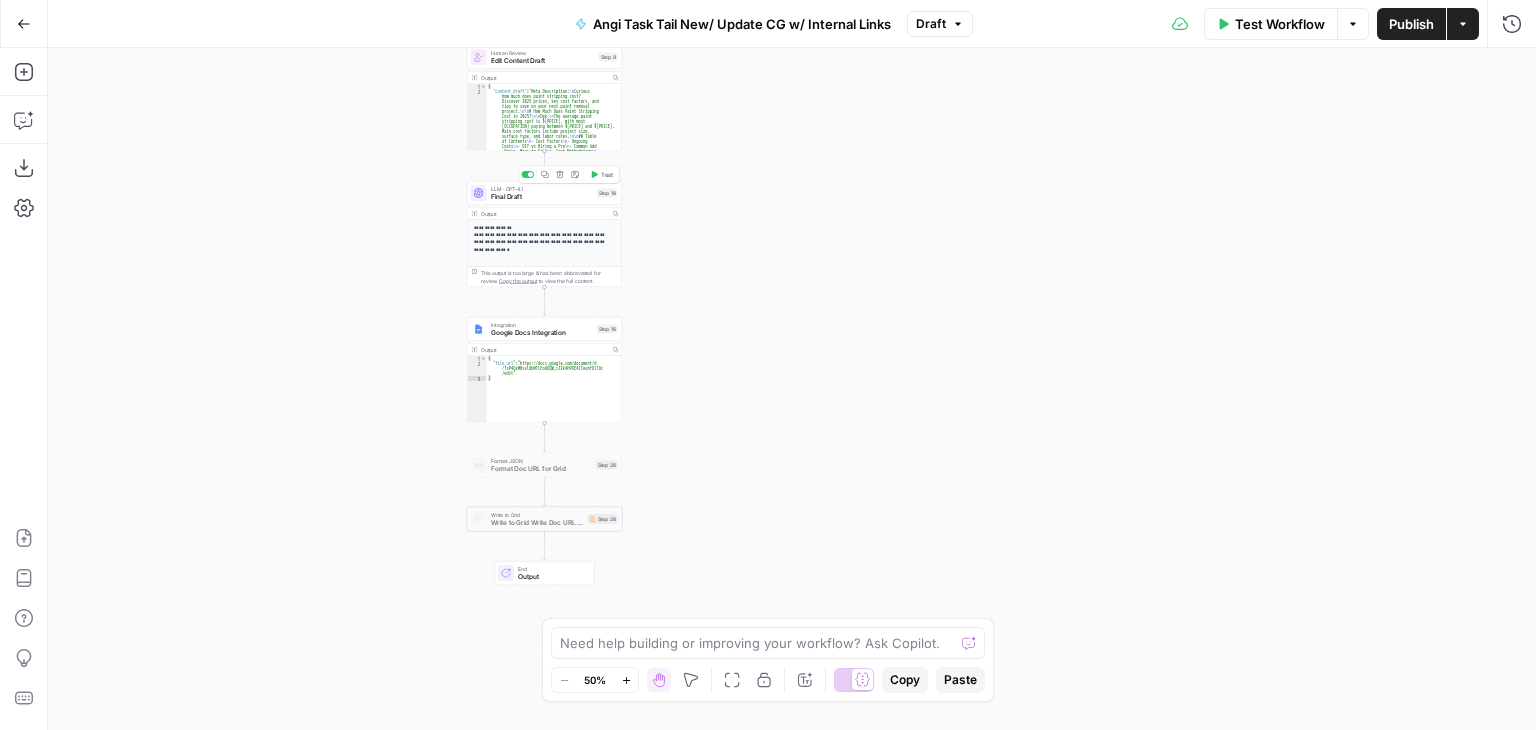 click on "**********" at bounding box center (544, 234) 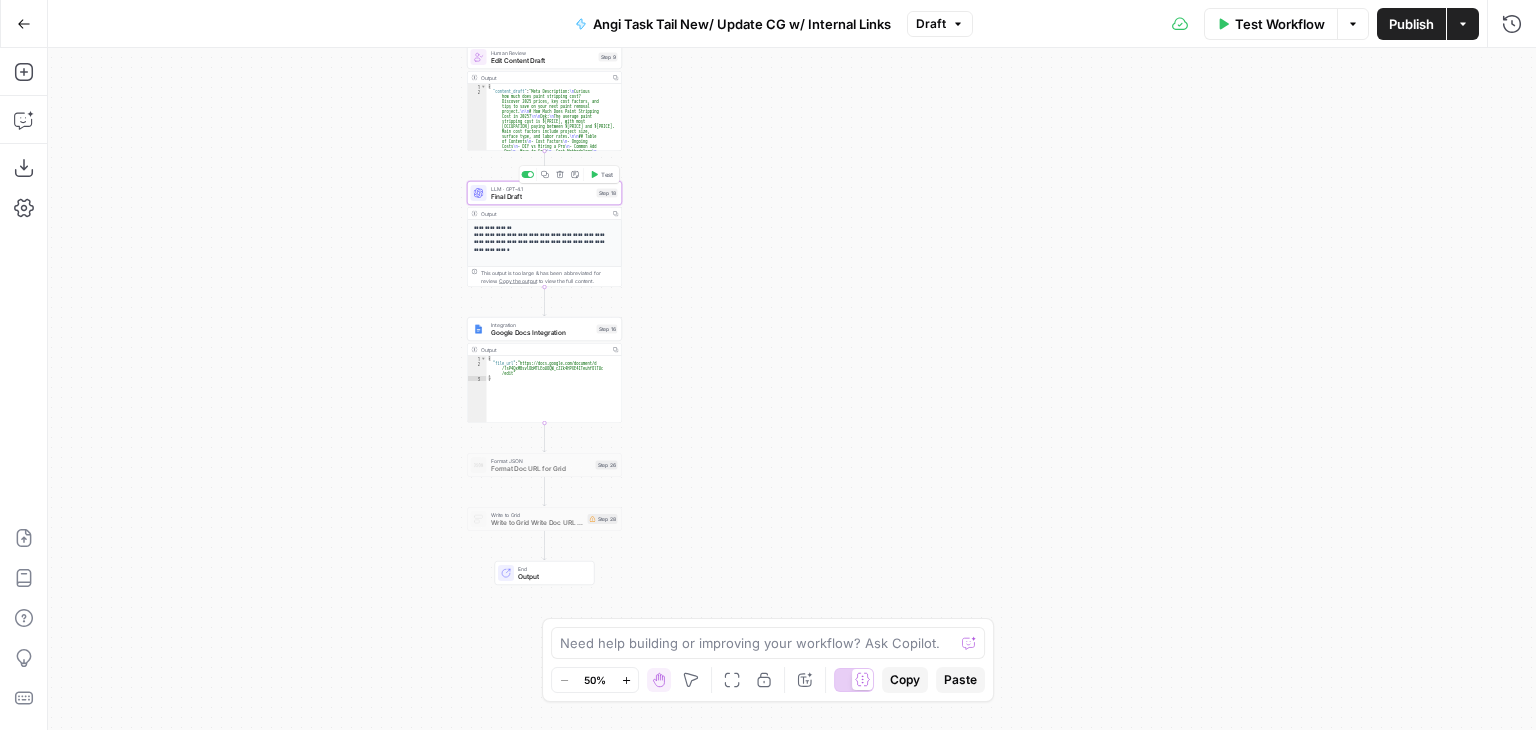 click on "Final Draft" at bounding box center [542, 197] 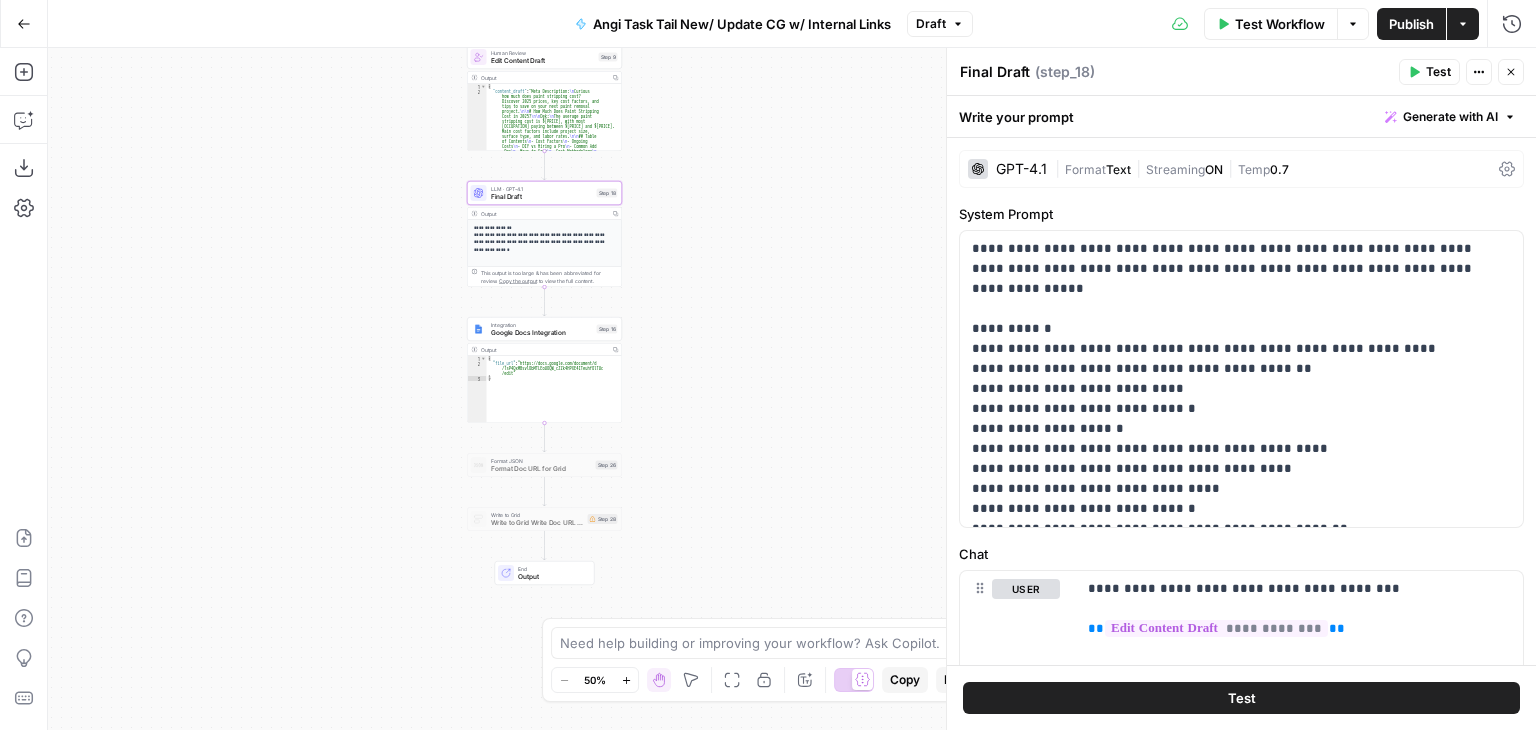 click 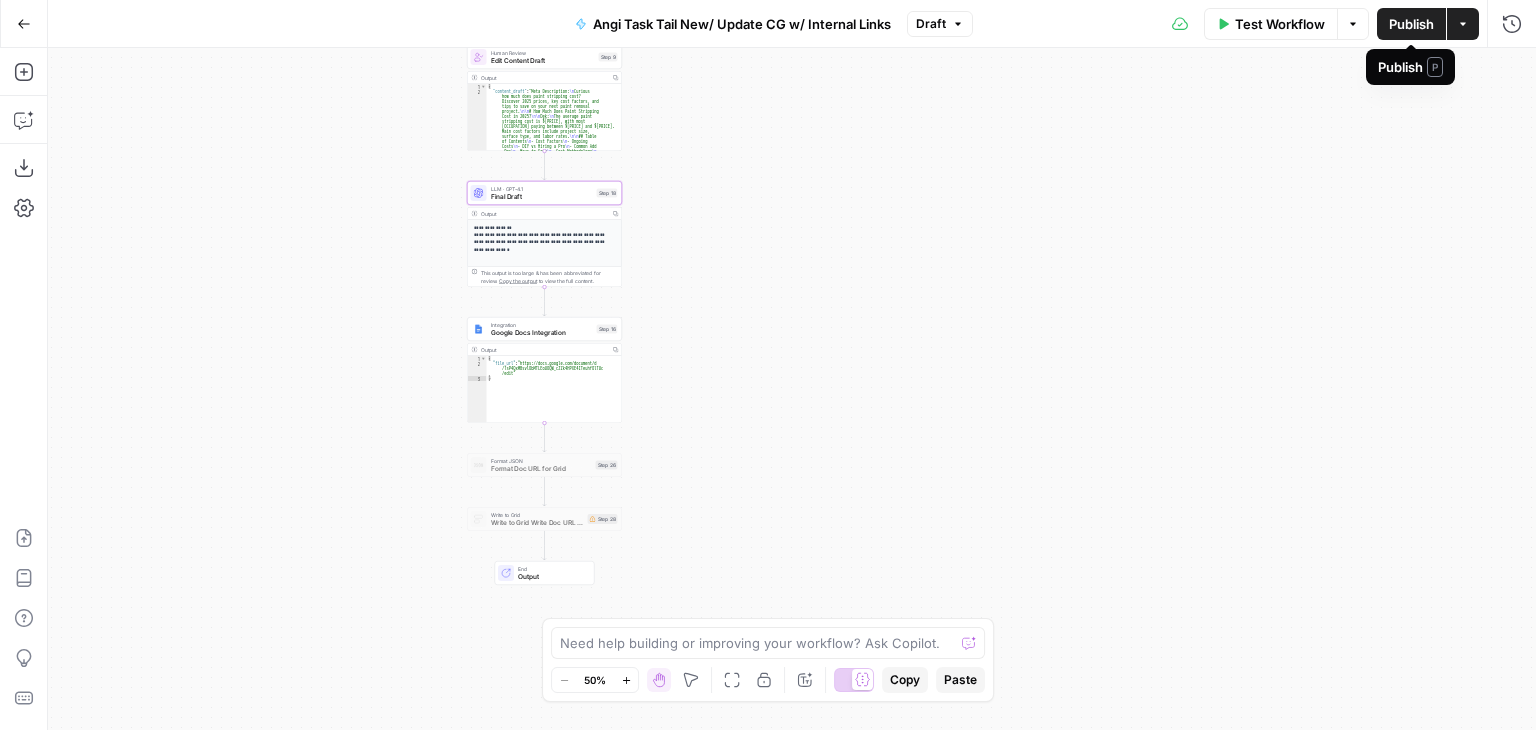 click on "Publish" at bounding box center [1411, 24] 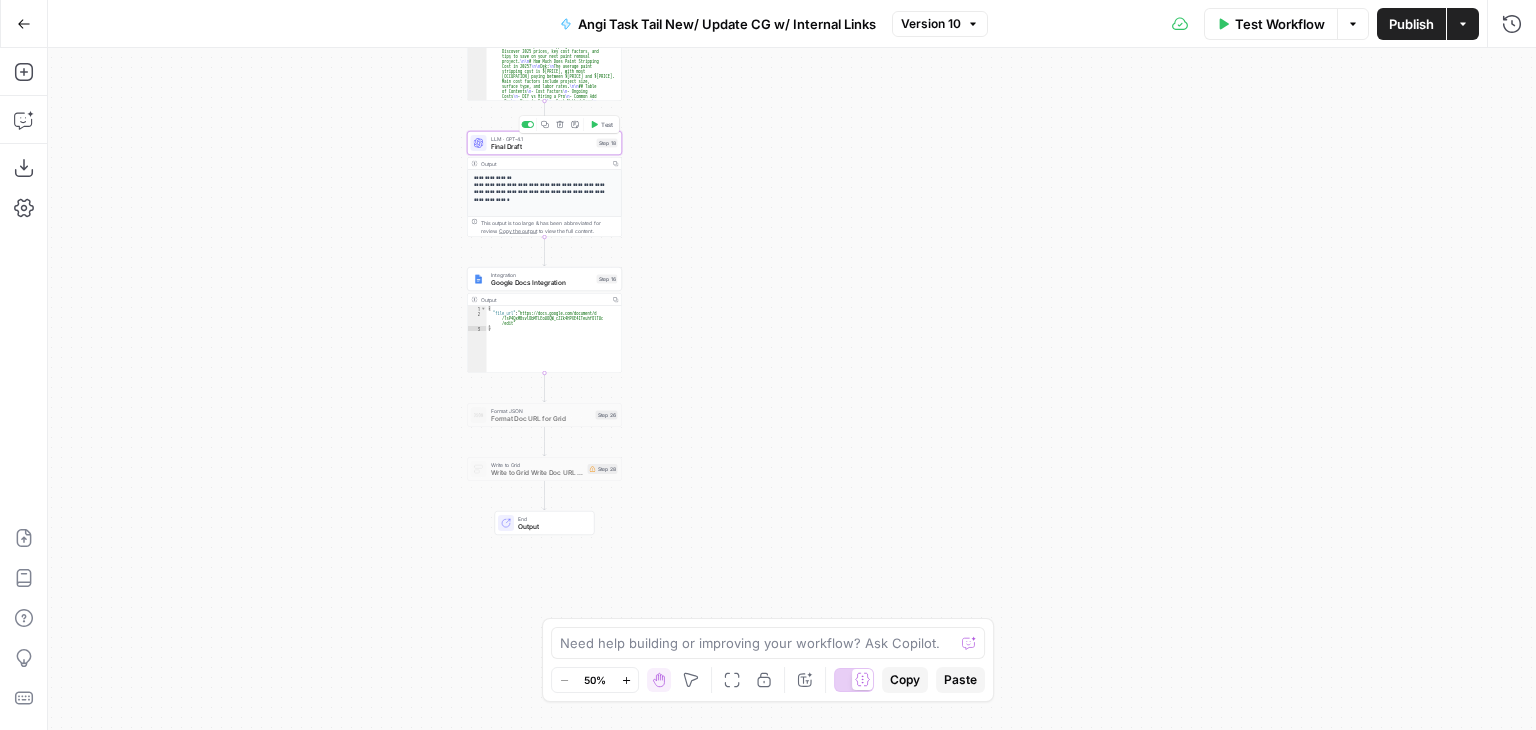 click on "Final Draft" at bounding box center (542, 147) 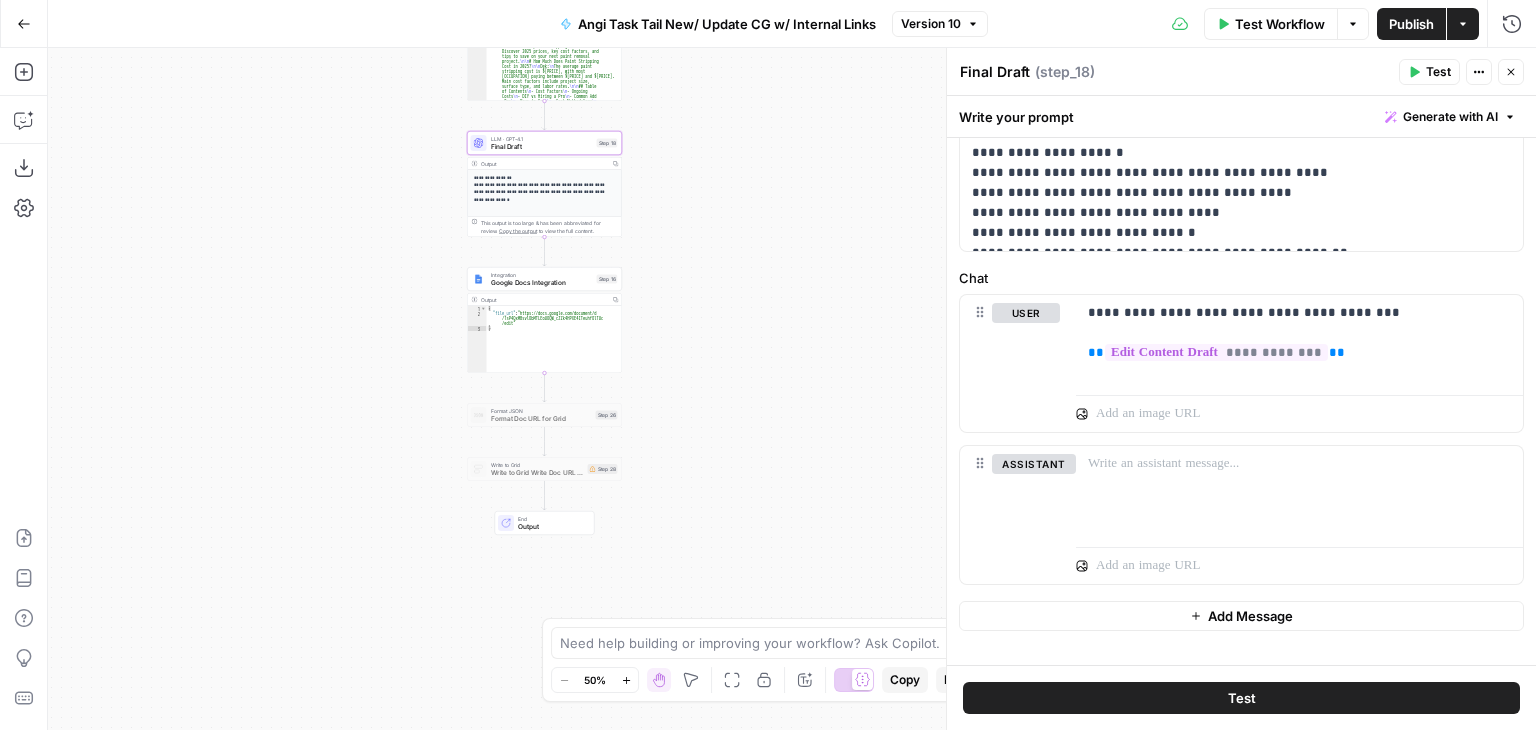 scroll, scrollTop: 300, scrollLeft: 0, axis: vertical 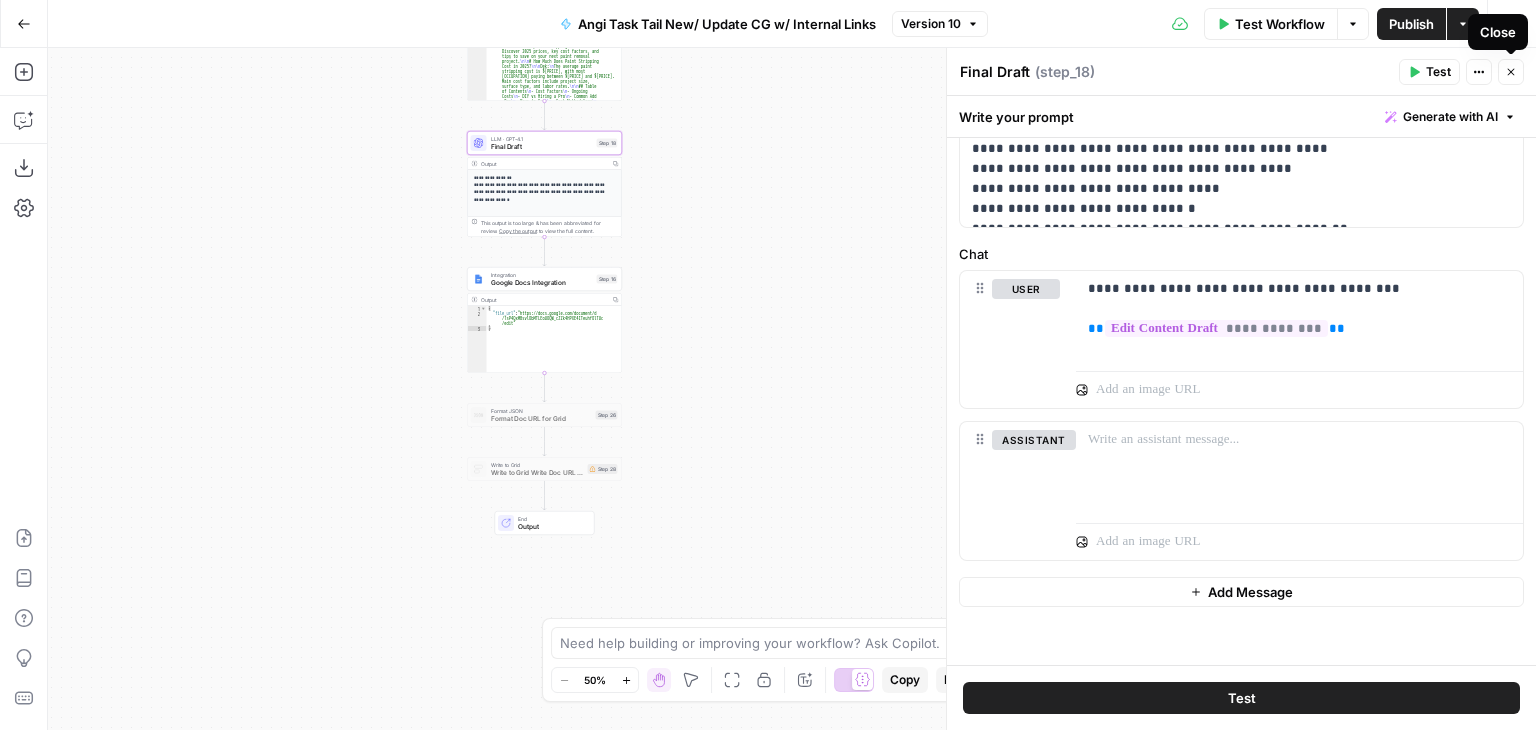 click 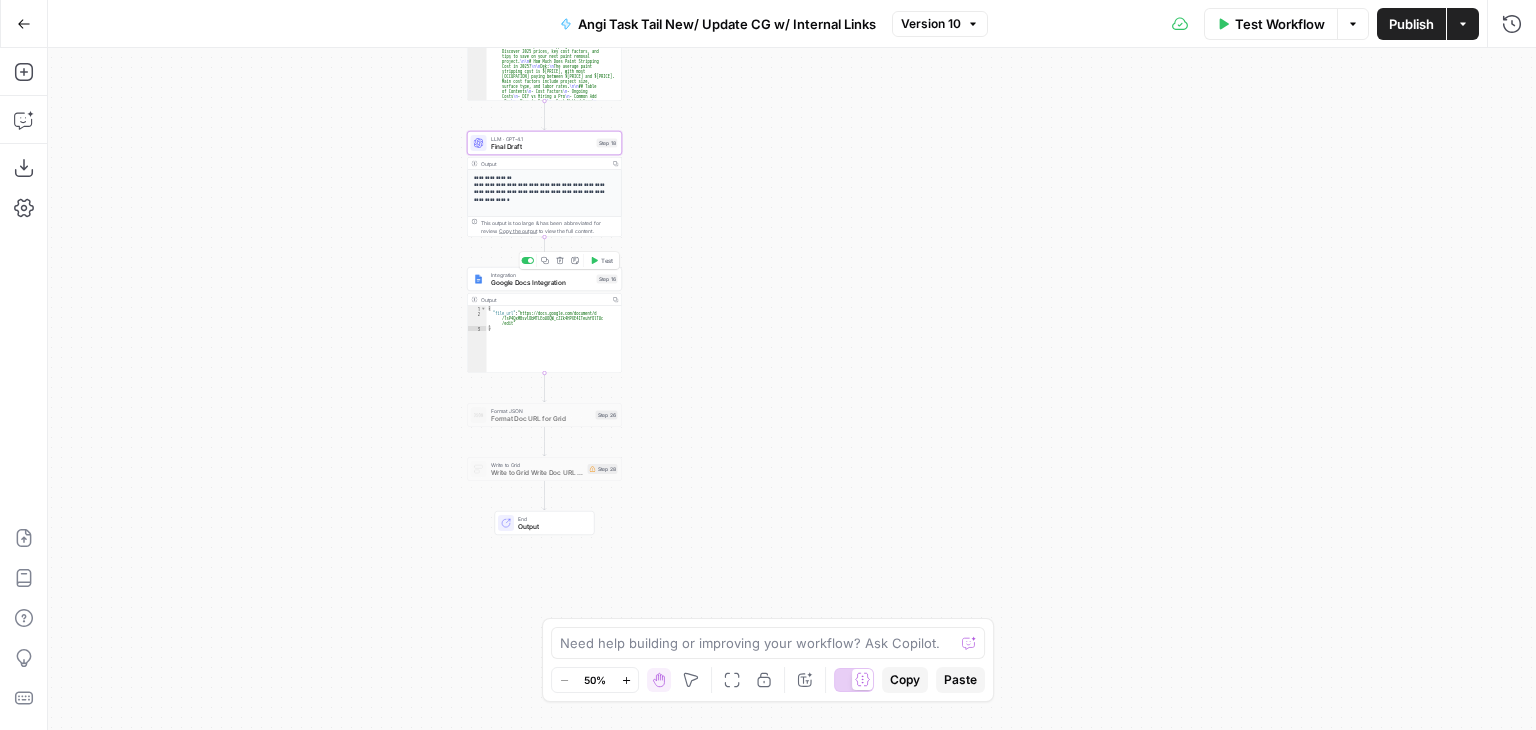 click on "Google Docs Integration" at bounding box center [542, 283] 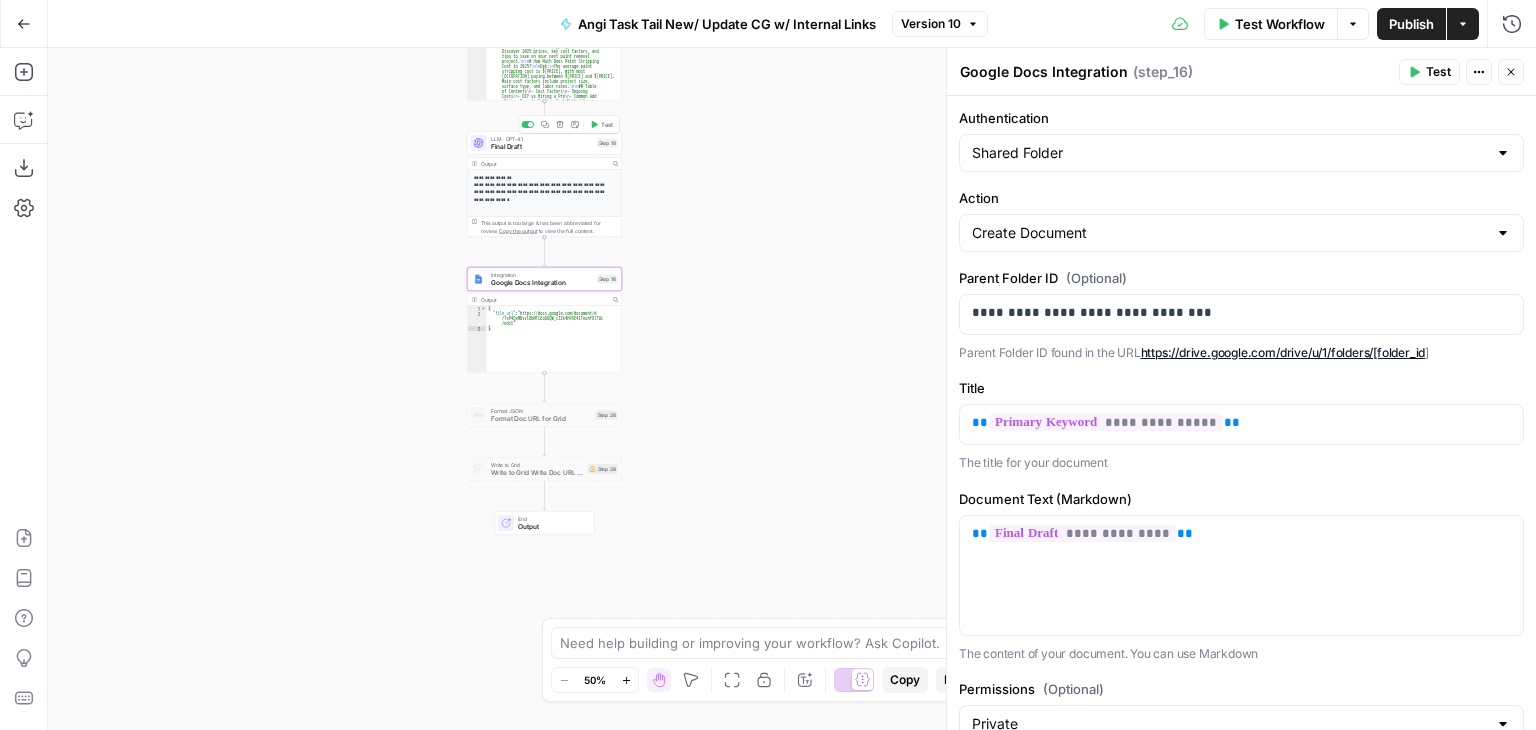 click on "LLM · GPT-4.1 Final Draft Step 18 Copy step Delete step Add Note Test" at bounding box center (544, 143) 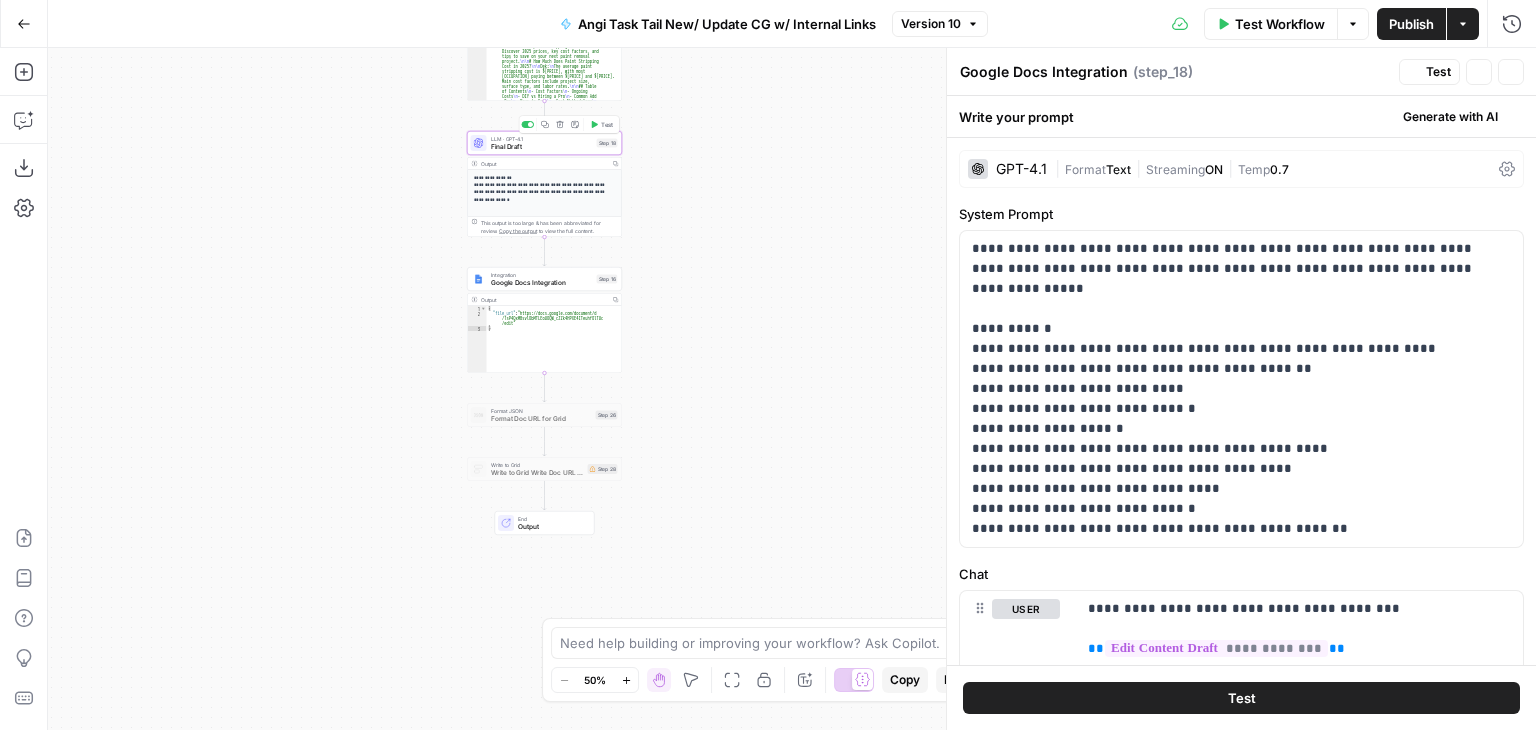 type on "Final Draft" 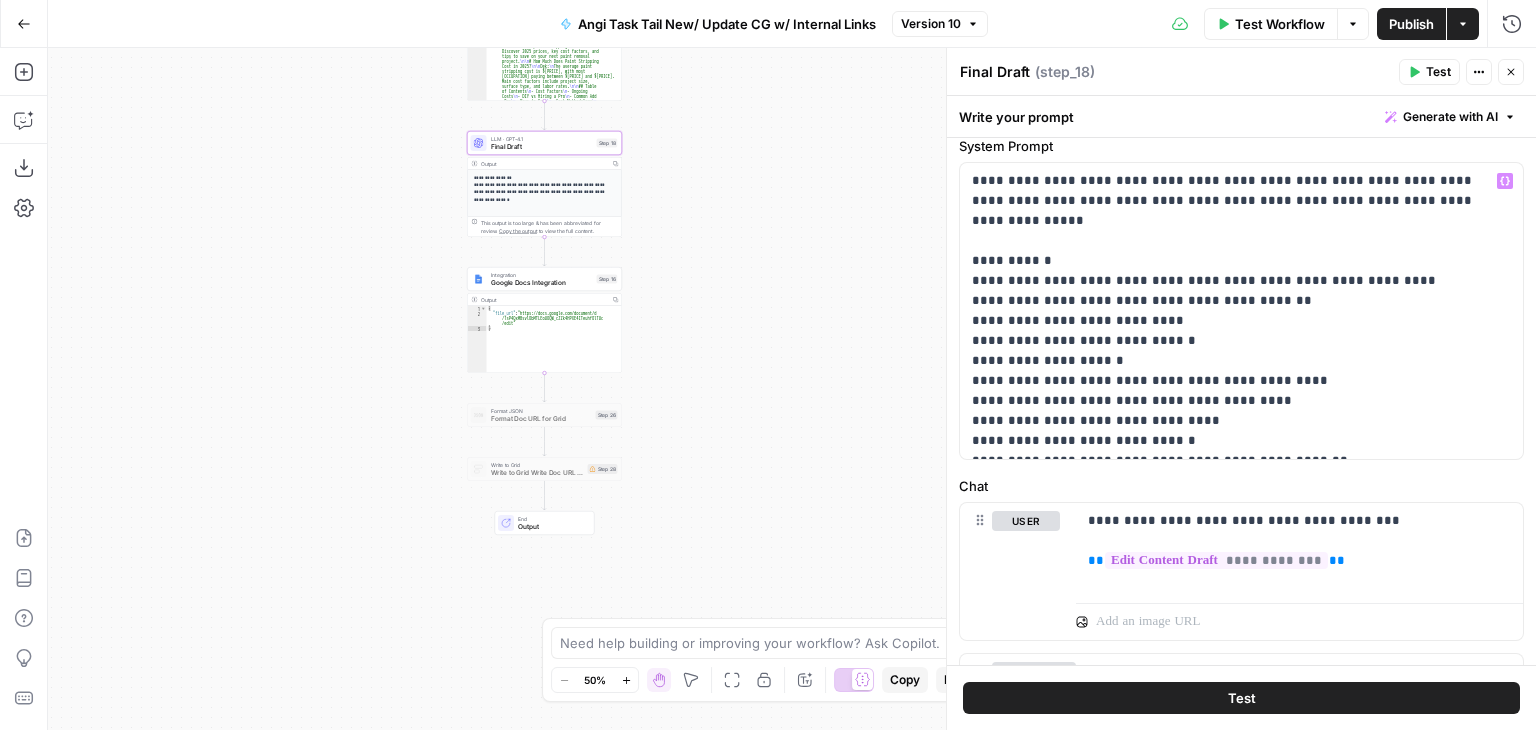 scroll, scrollTop: 100, scrollLeft: 0, axis: vertical 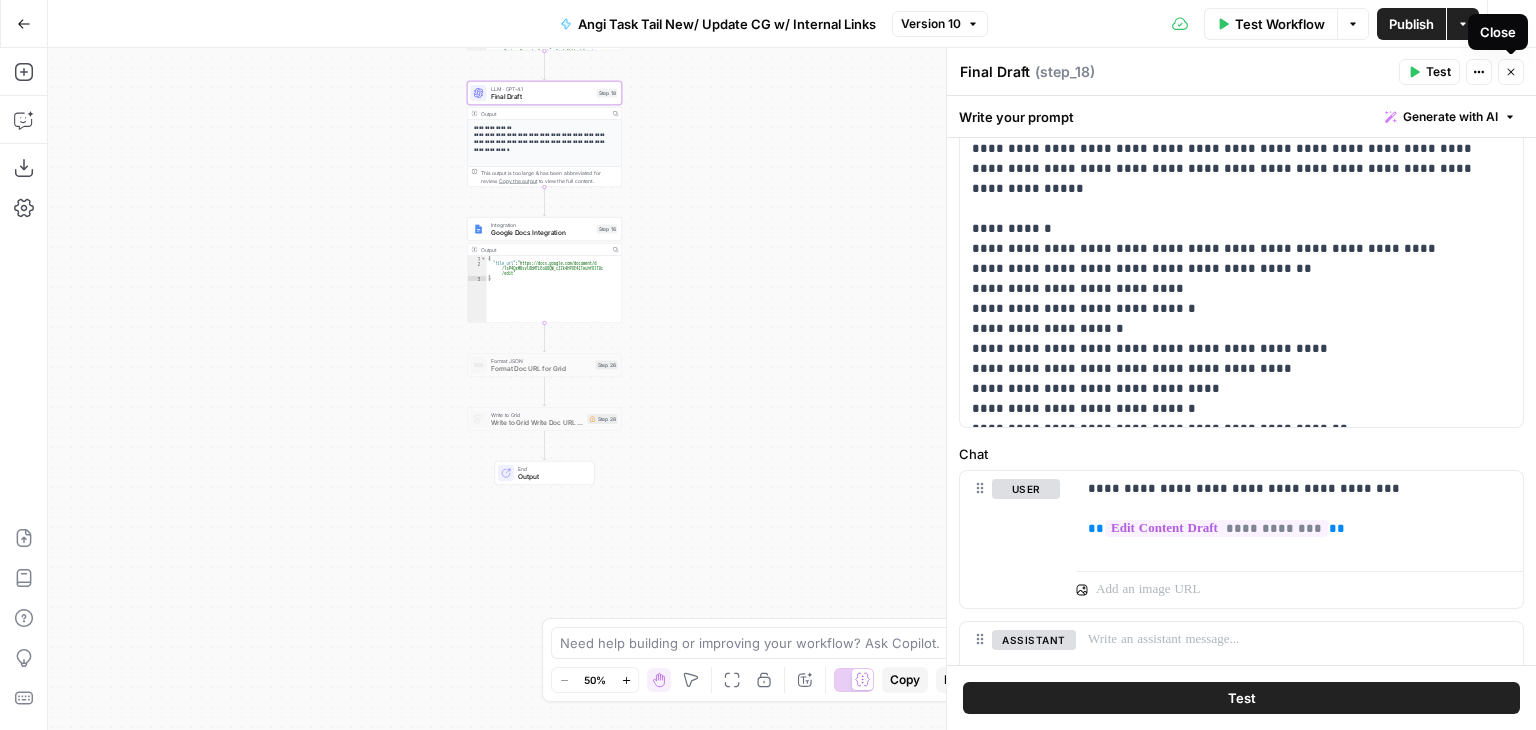 click 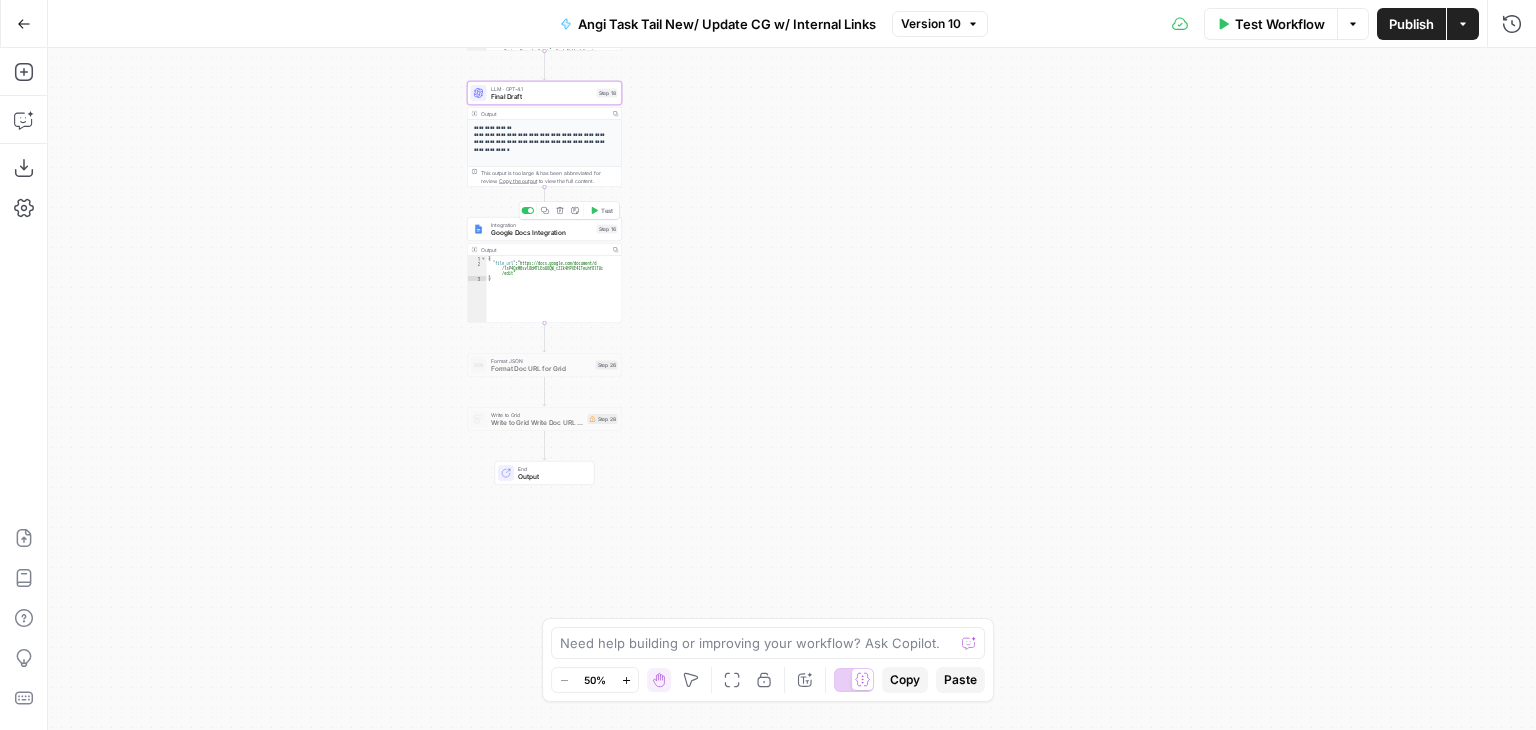click on "Integration Google Docs Integration Step 16 Copy step Delete step Add Note Test" at bounding box center (544, 229) 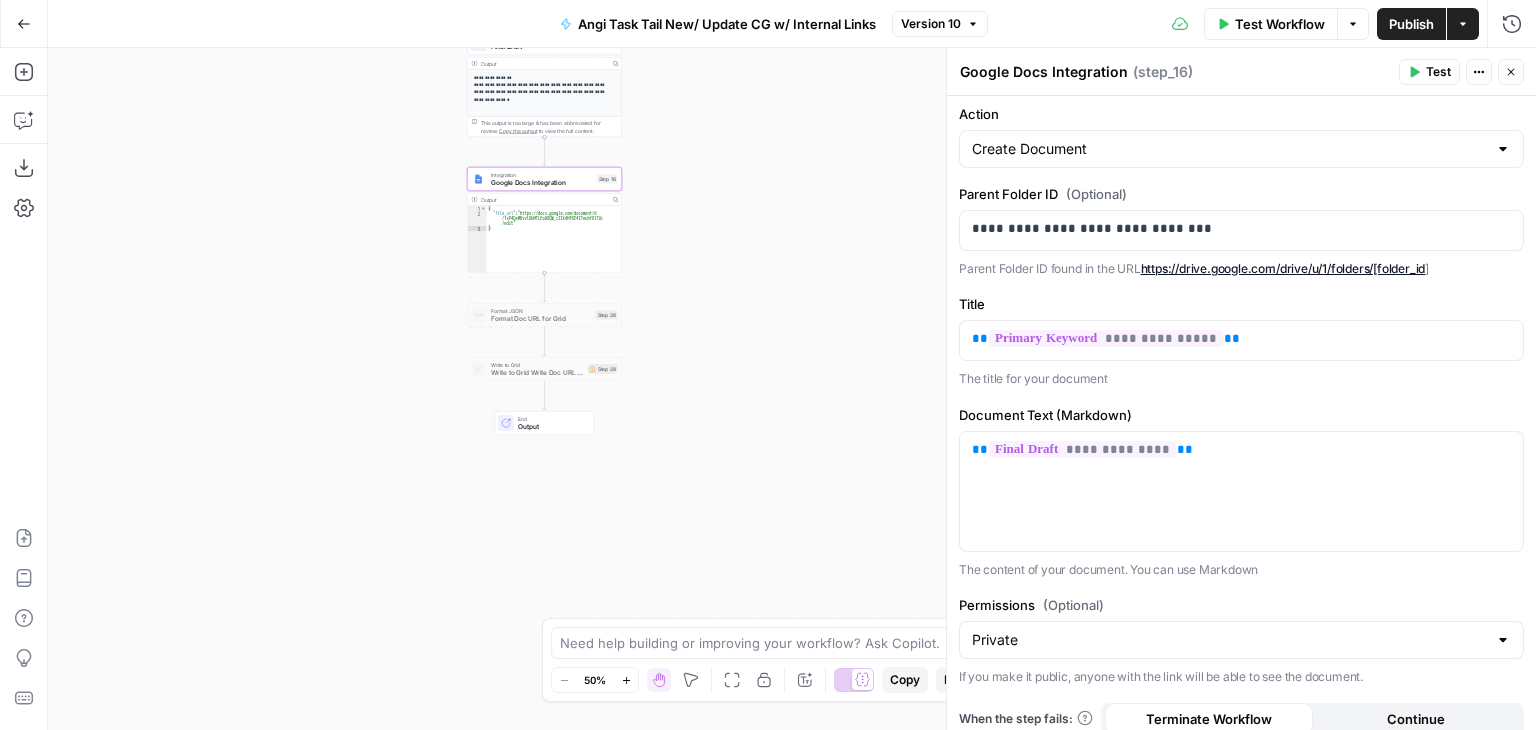 scroll, scrollTop: 98, scrollLeft: 0, axis: vertical 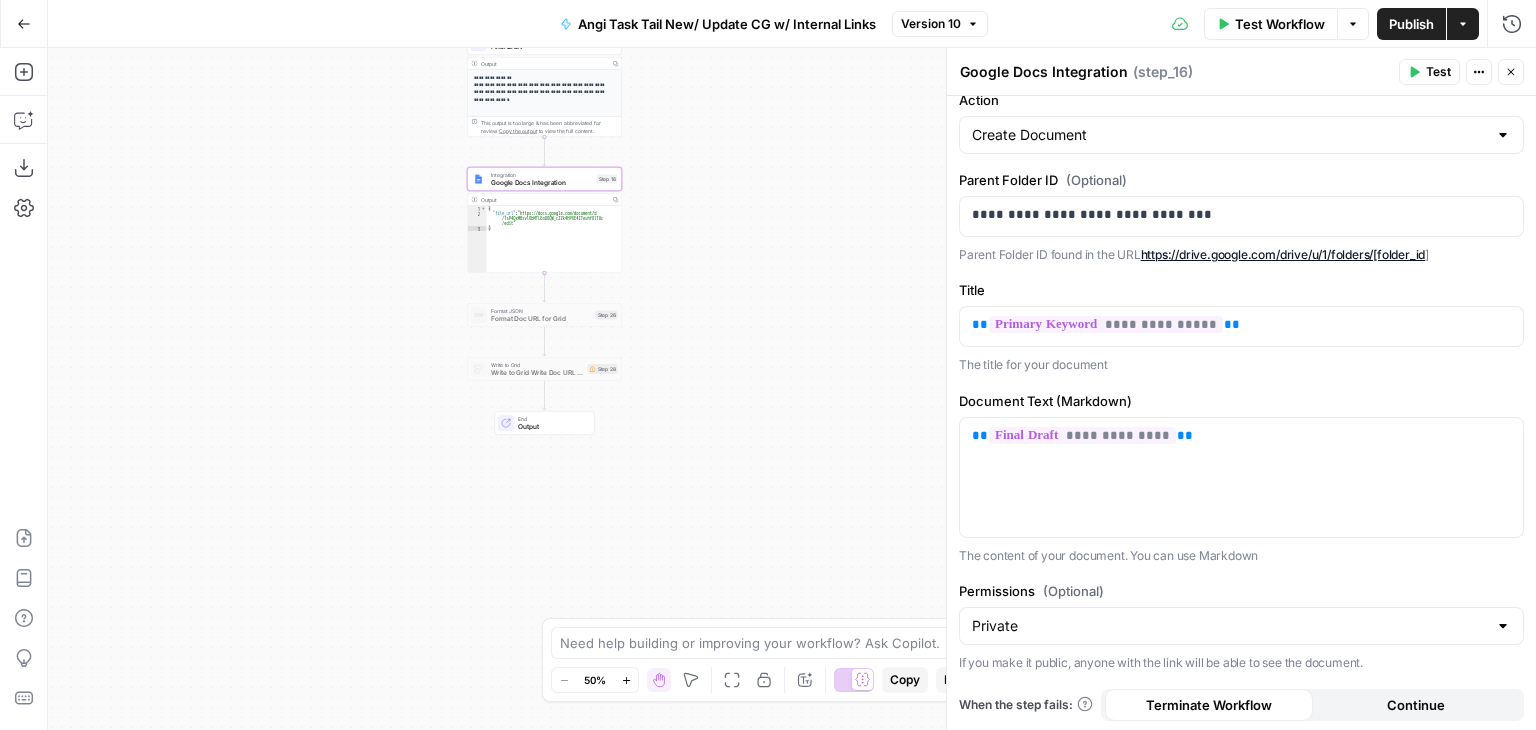 click at bounding box center (1503, 626) 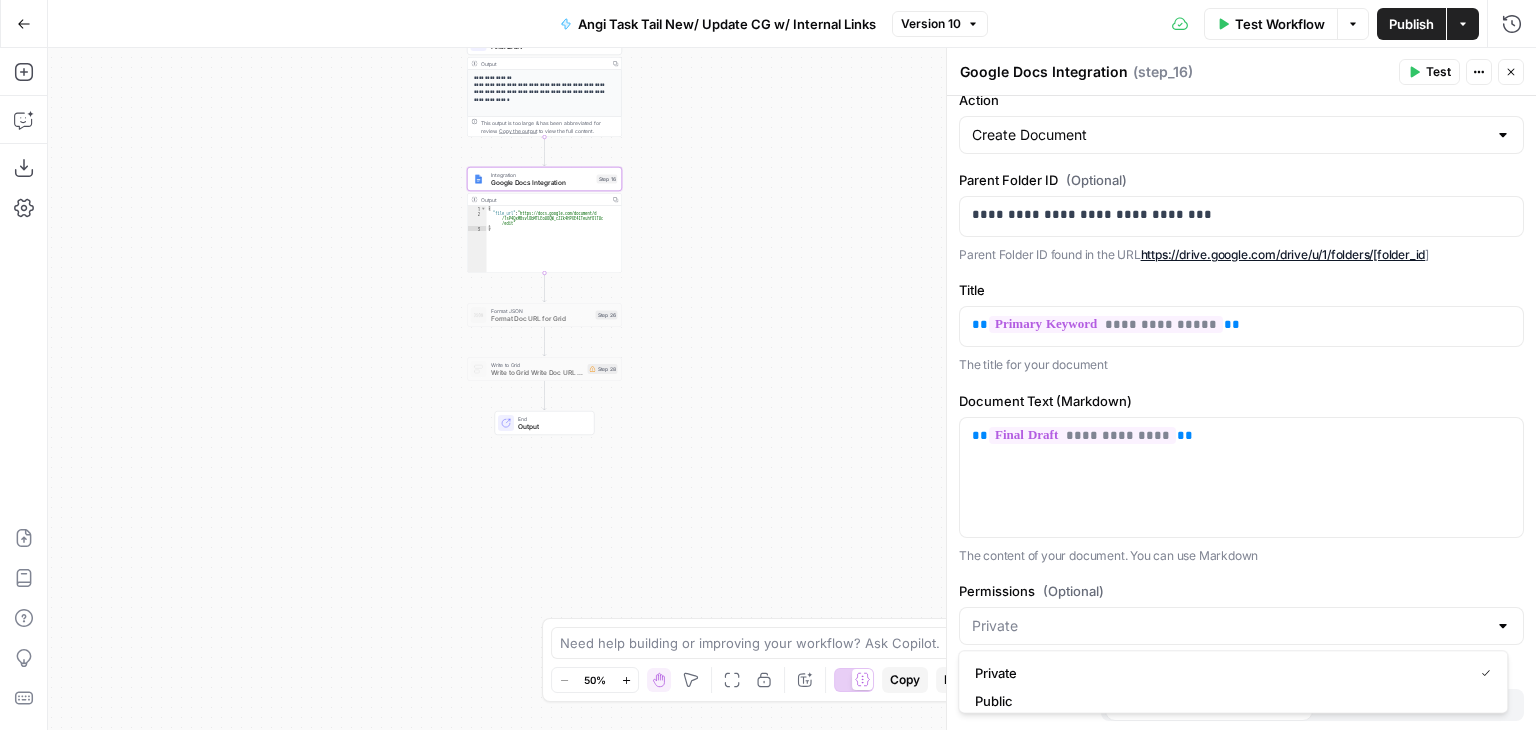 type on "Private" 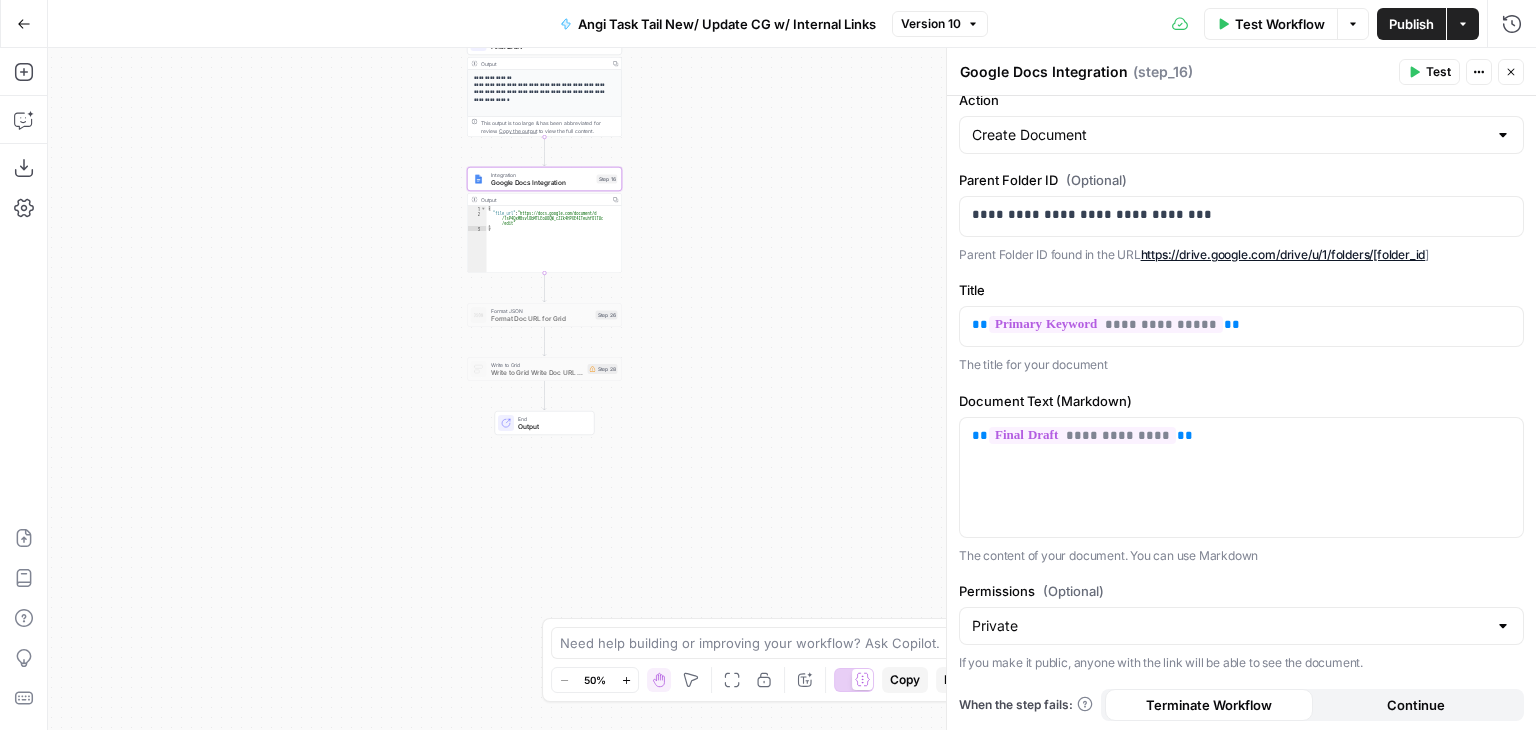 click on "The content of your document. You can use Markdown" at bounding box center (1241, 556) 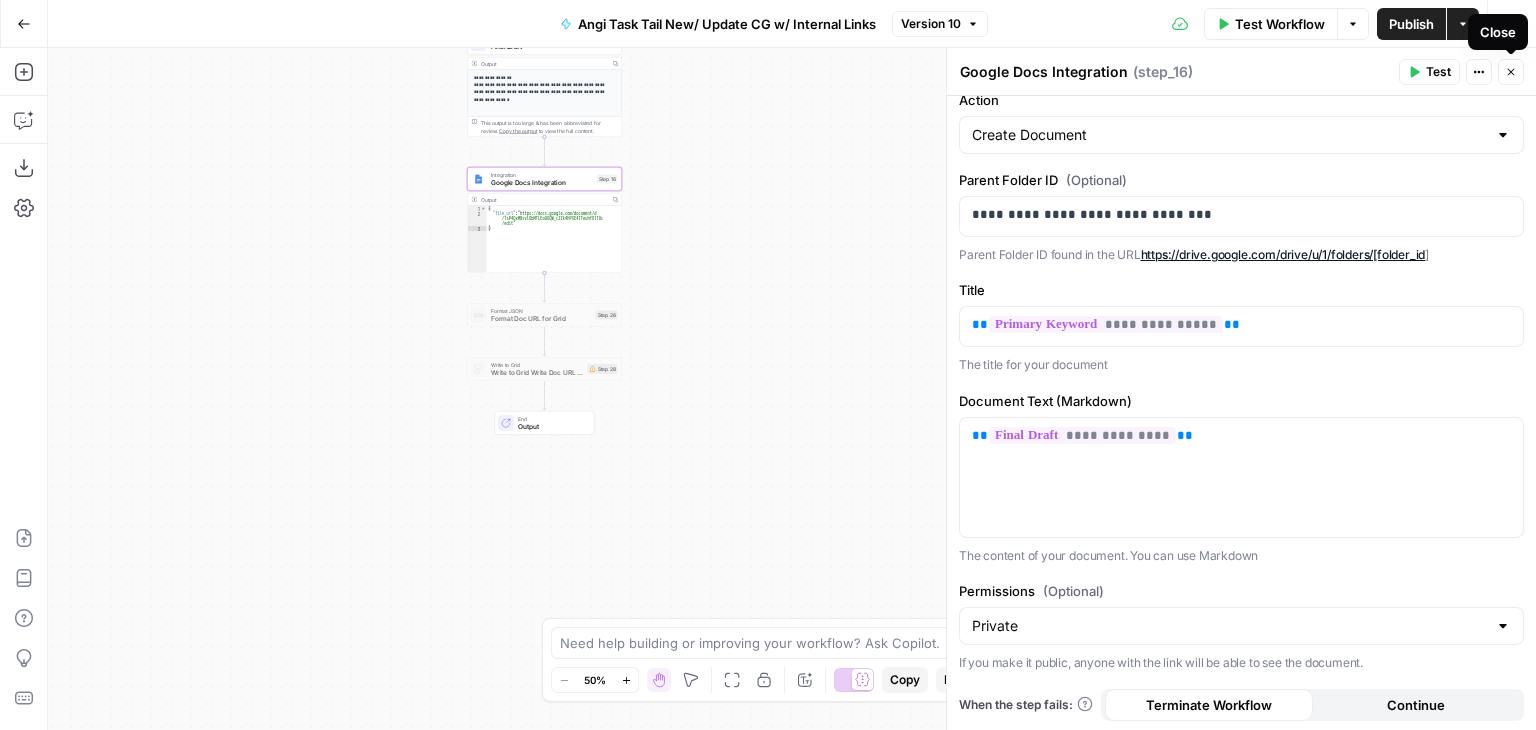 click 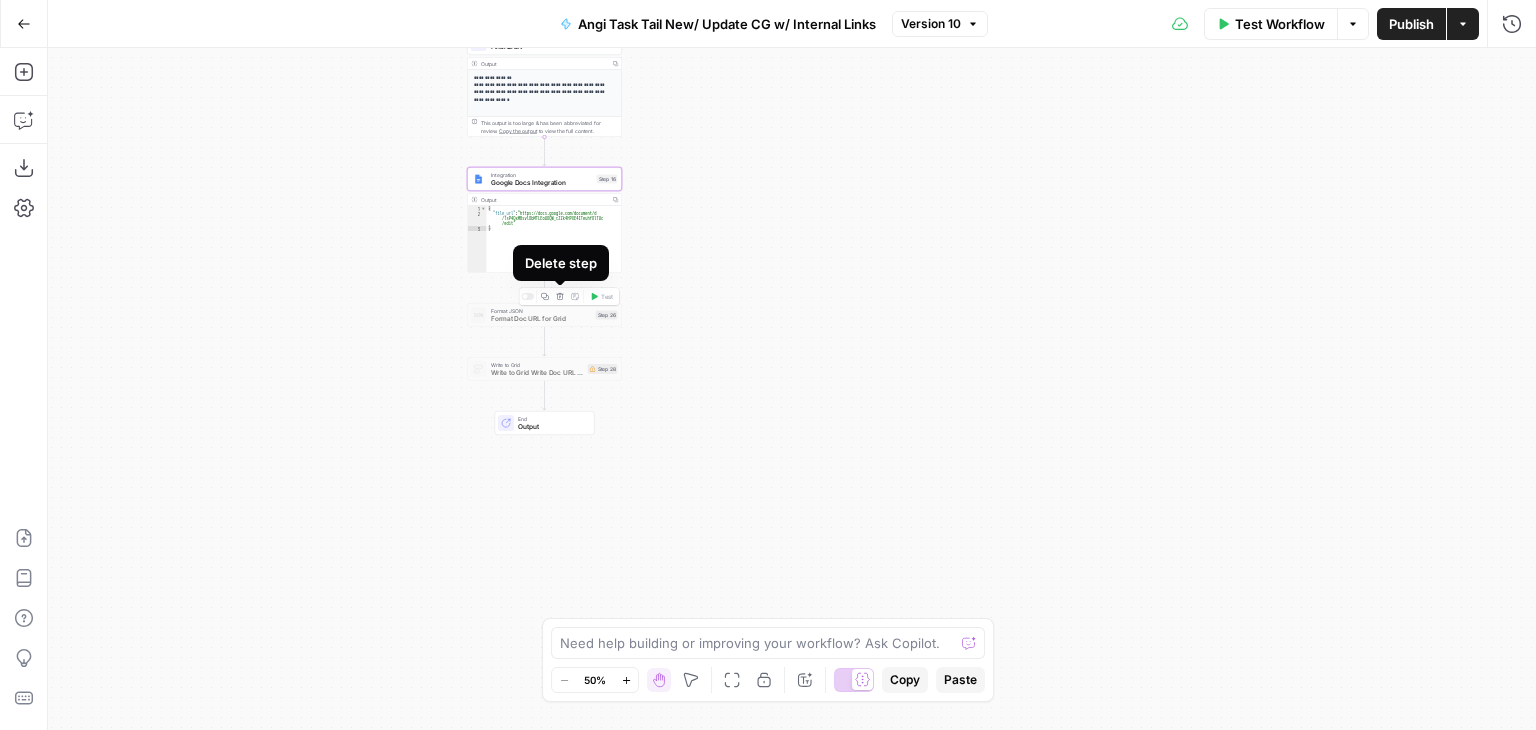 click 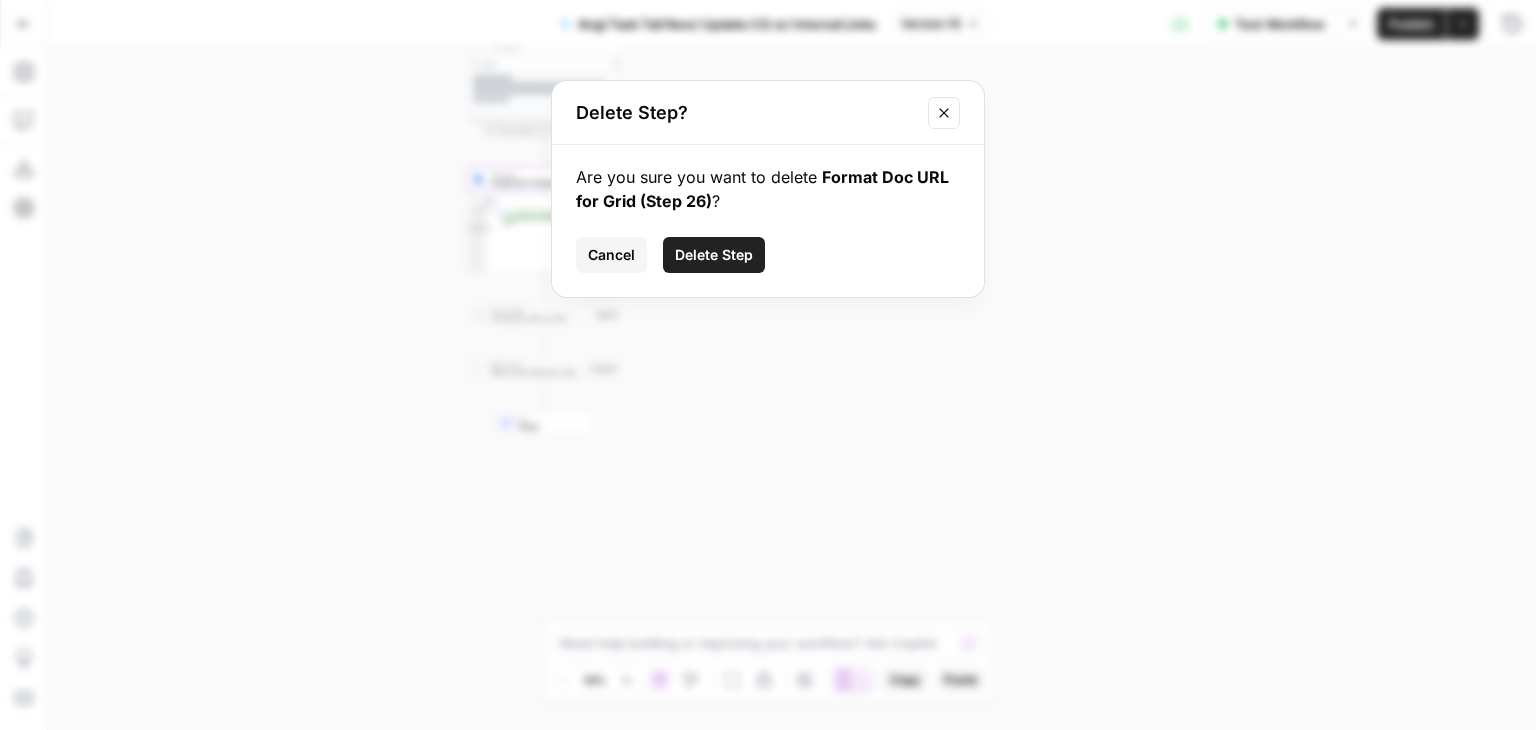 click on "Delete Step" at bounding box center [714, 255] 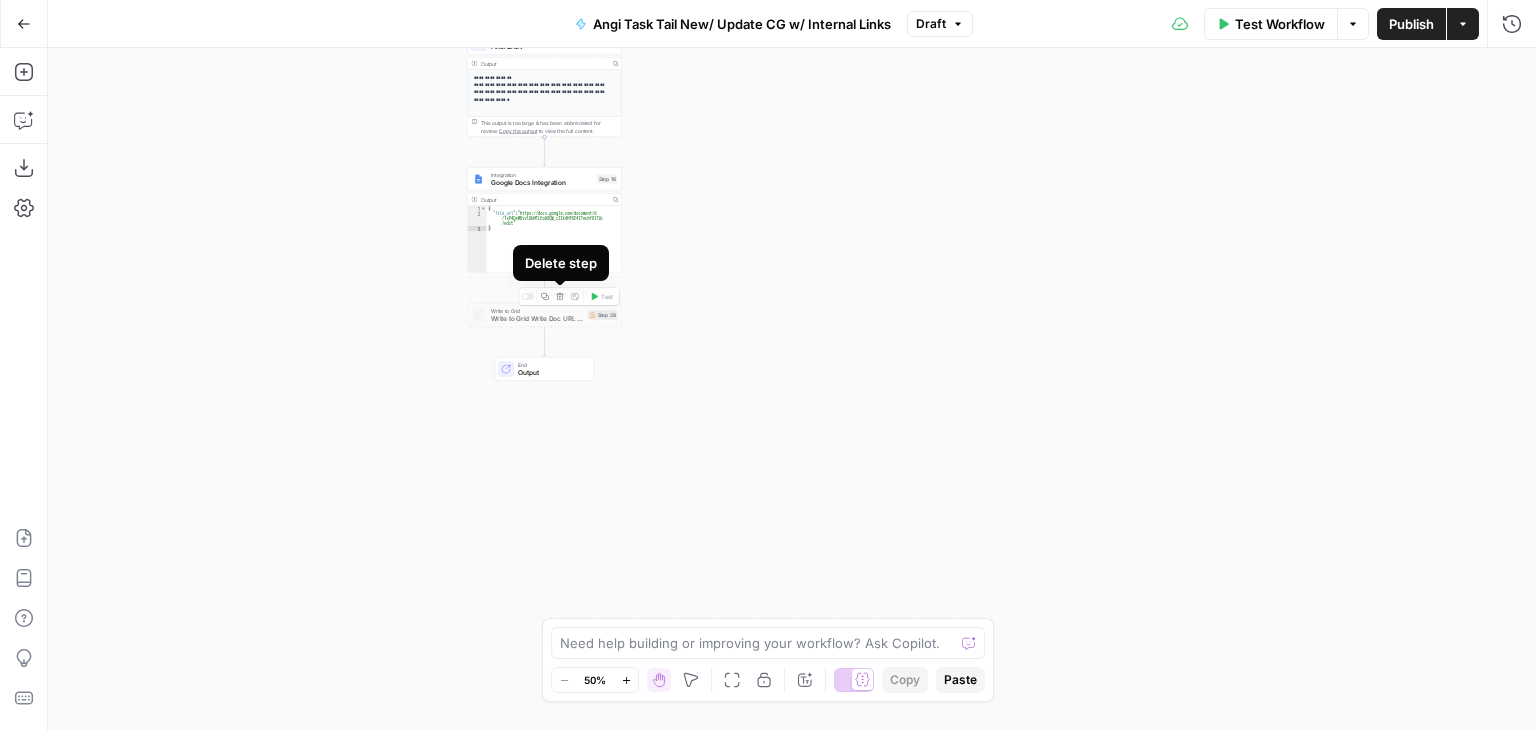 click 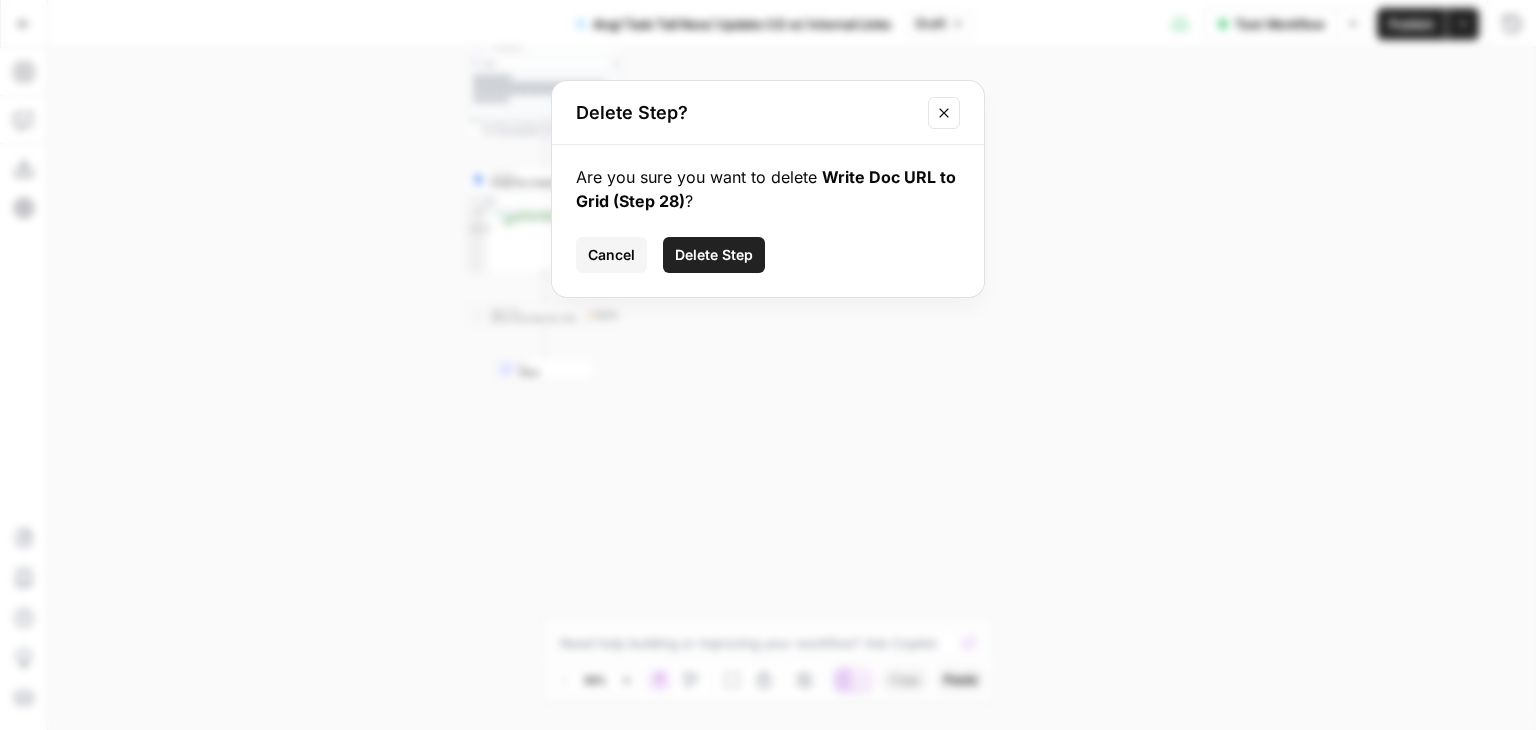 click on "Delete Step" at bounding box center (714, 255) 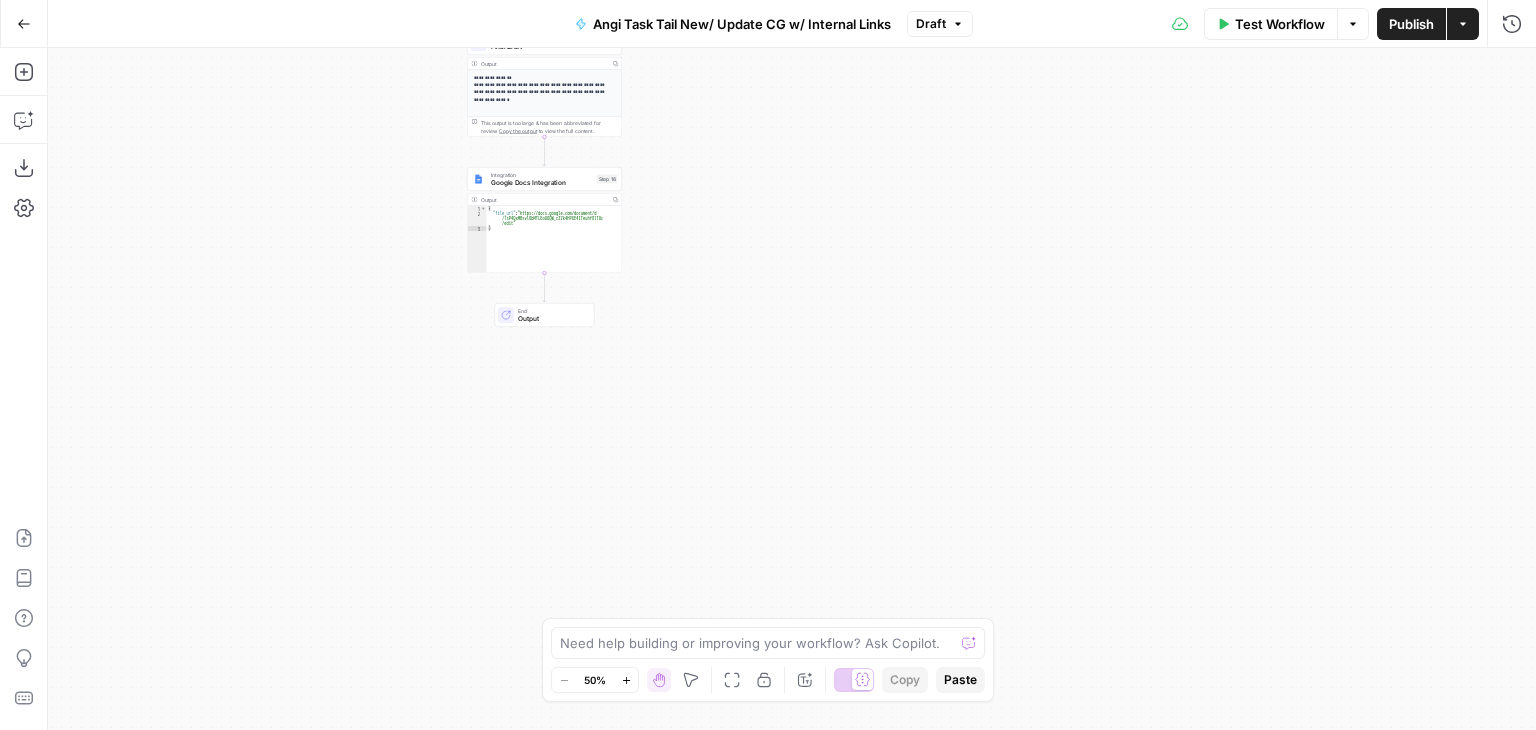click on "Publish" at bounding box center (1411, 24) 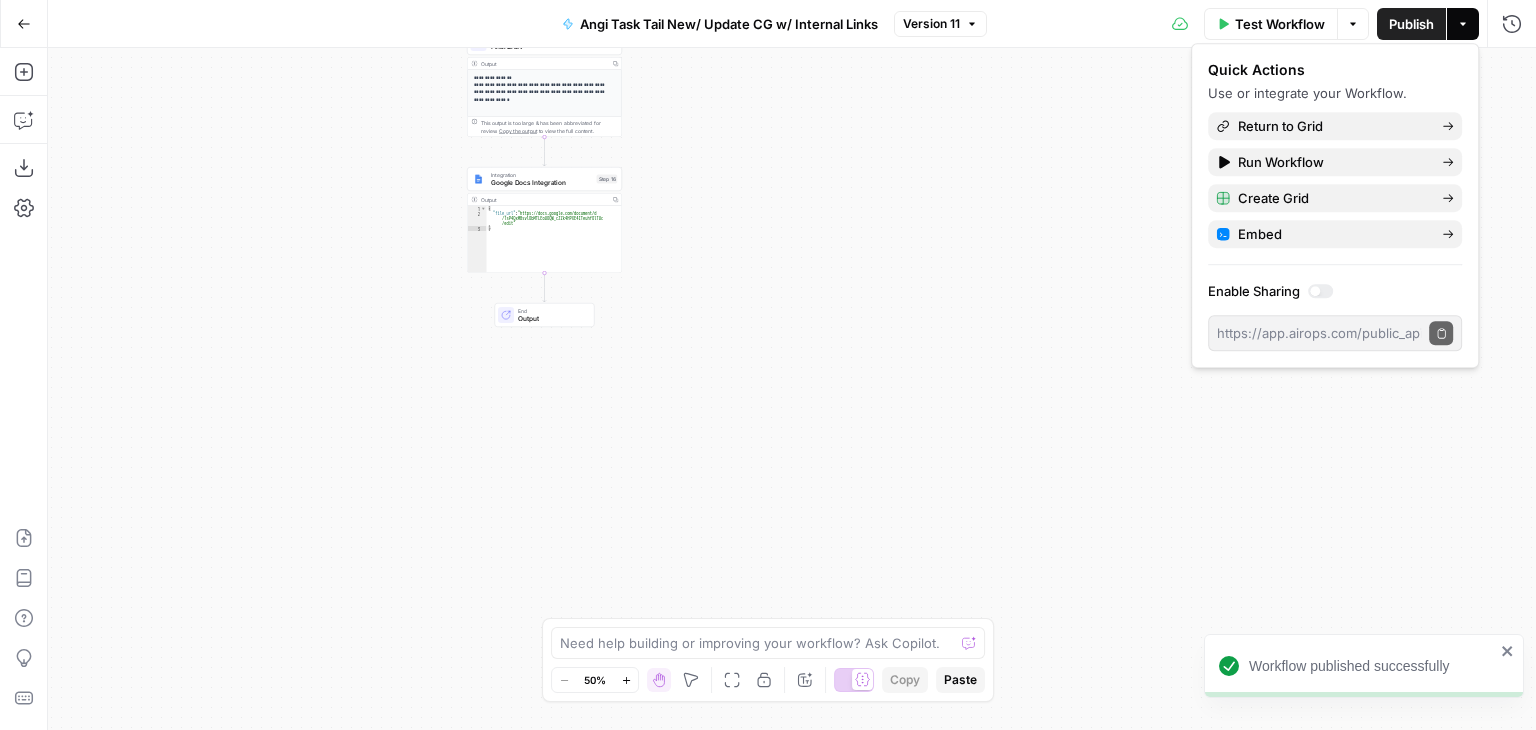 click on "Workflow Set Inputs Inputs Google Search Google Search Step 13 Output Copy 1 2 3 4 5 6 7 [    {      "position" :  1 ,      "title" :  "How Much Does Paint Removal Cost?           [2025 Data]" ,      "link" :  "https://www.angi.com/articles/paint          -removal-cost.htm" ,      "redirect_link" :  "https://www.google.com/url          ?sa=t&source=web&rct=j&opi=89978449&url          =https://www.angi.com/articles/paint          -removal-cost.htm&ved          =2ahUKEwjt84Lyw_SOAxXgRDABHQvgAiEQFnoECC          AQAQ" ,      "displayed_link" :  "https://www.angi.com ›           Solution Center › Home Interiors" ,     LLM · GPT-4.1 Analyze Duplicate Content Step 2 Output Copy 1 2 3 {    "duplicate_exists" :  false ,    "explanation" :  "Among the search results, only         the article titled 'How Much Does Paint         Removal Cost? [2025 Data]' is primarily         focused on the cost of paint stripping, as         ," at bounding box center (792, 389) 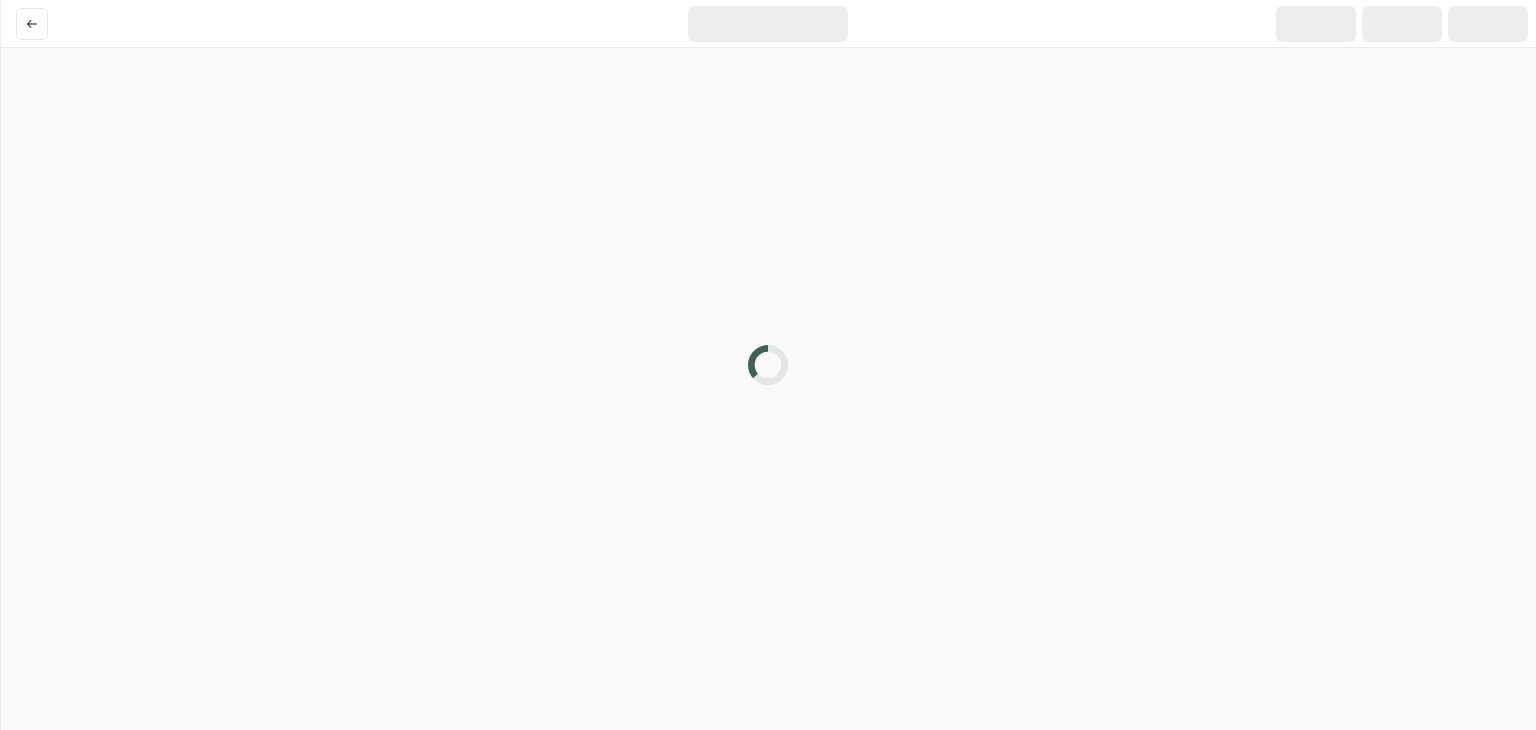 scroll, scrollTop: 0, scrollLeft: 0, axis: both 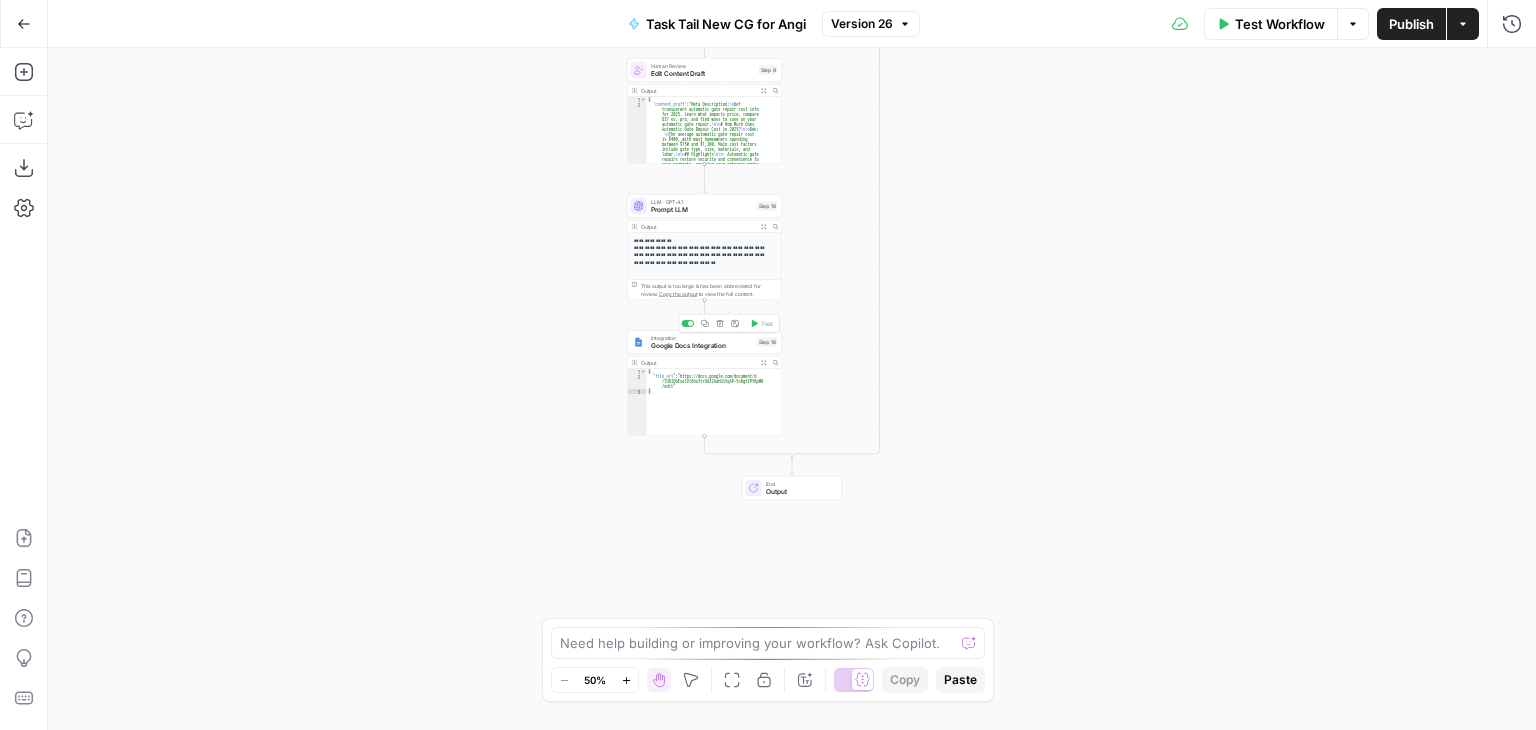 click on "Google Docs Integration" at bounding box center [702, 346] 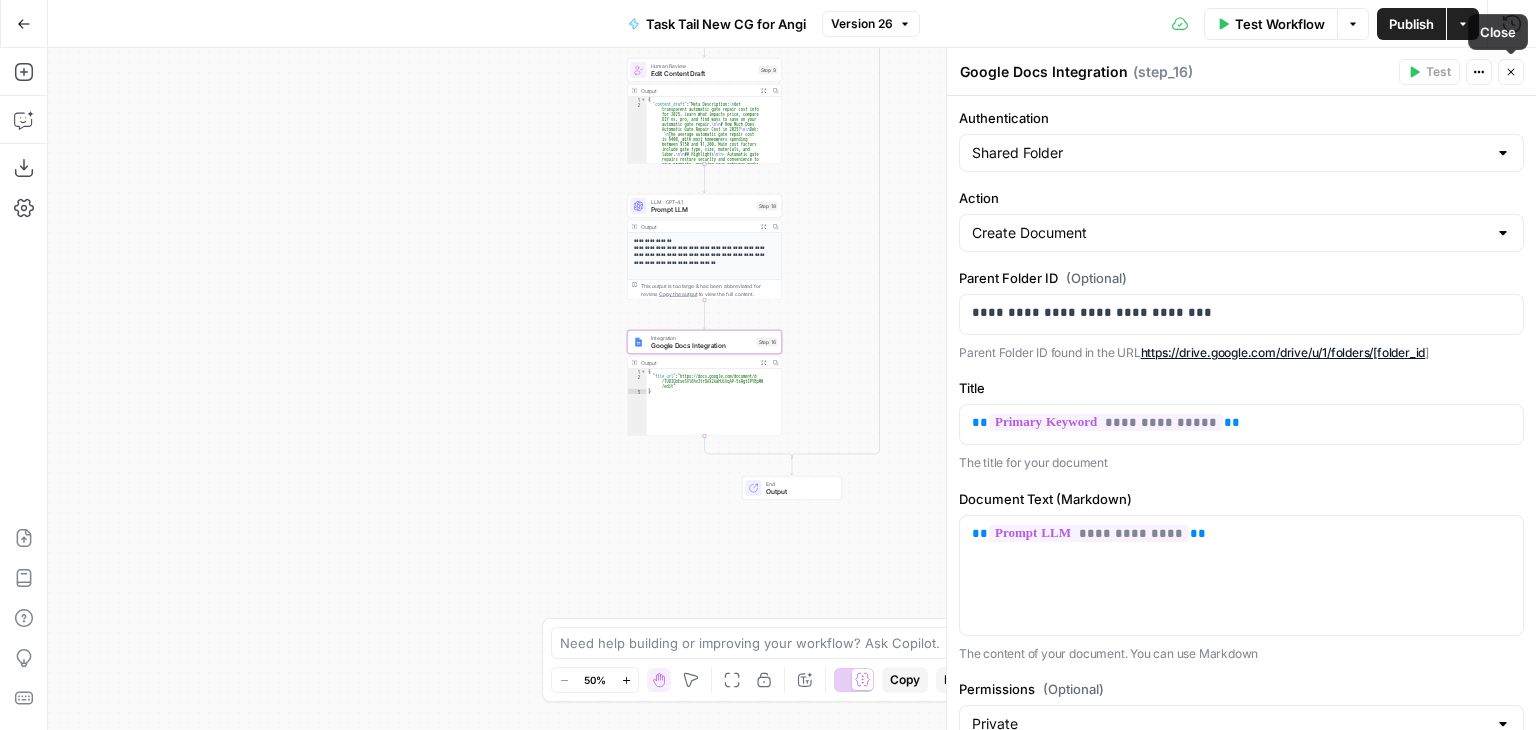click 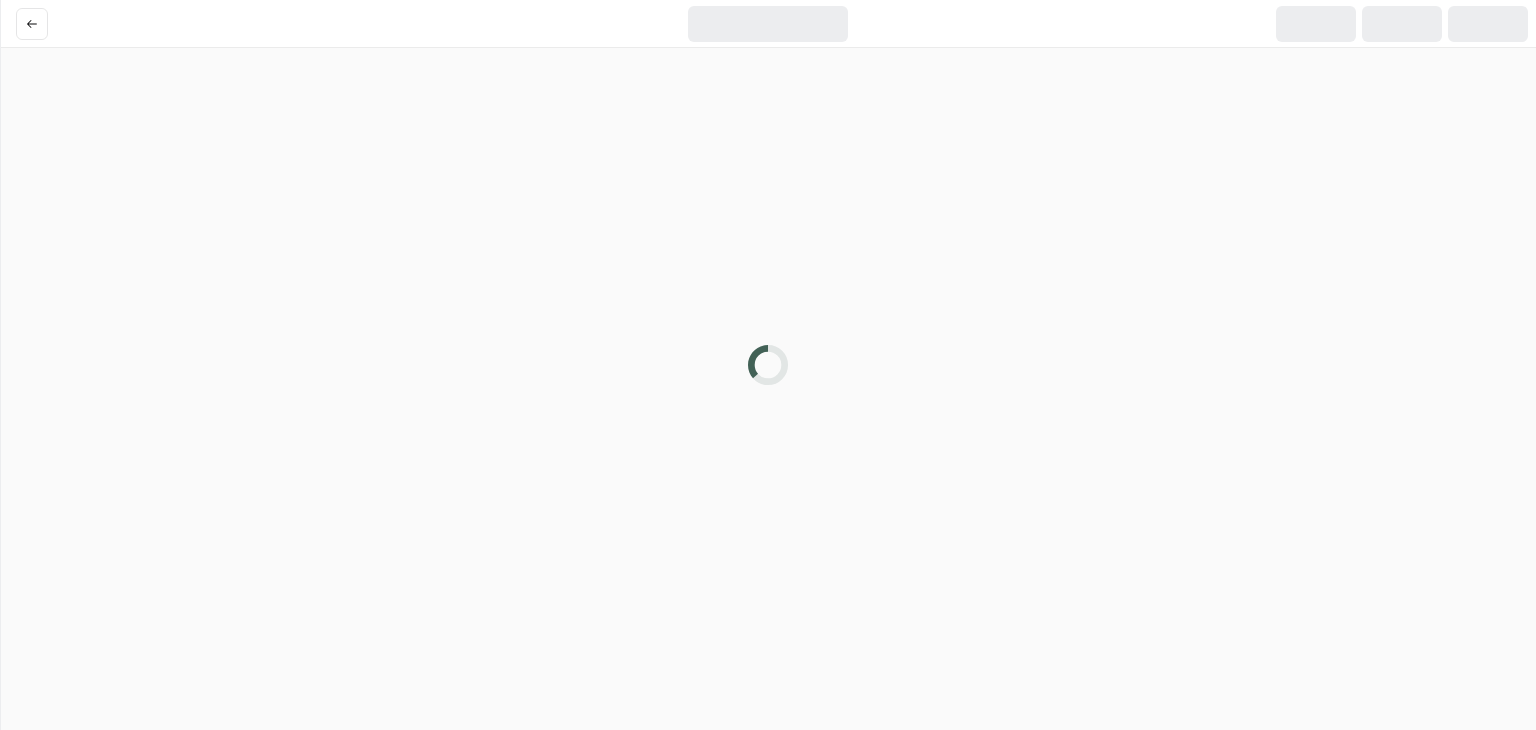 scroll, scrollTop: 0, scrollLeft: 0, axis: both 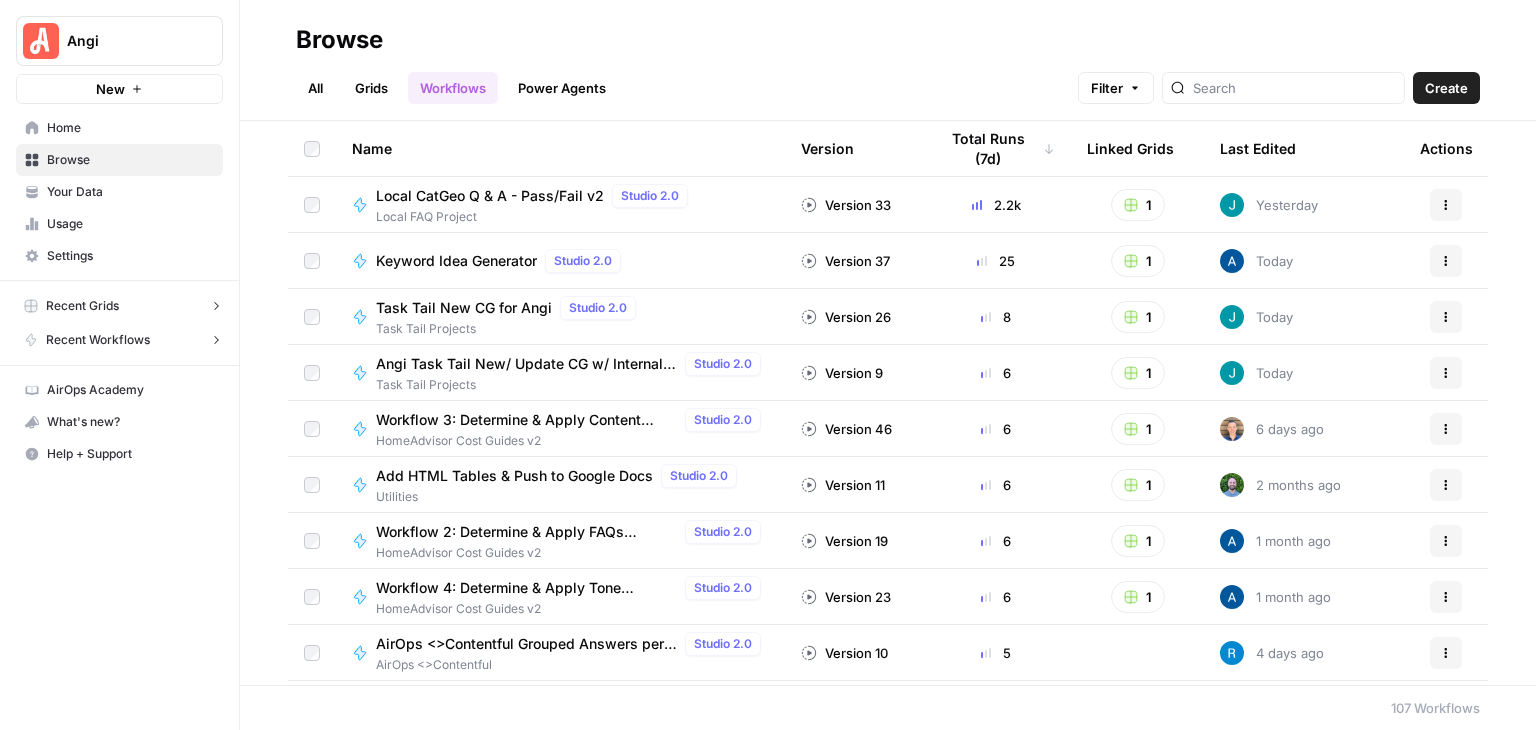 click on "Grids" at bounding box center (371, 88) 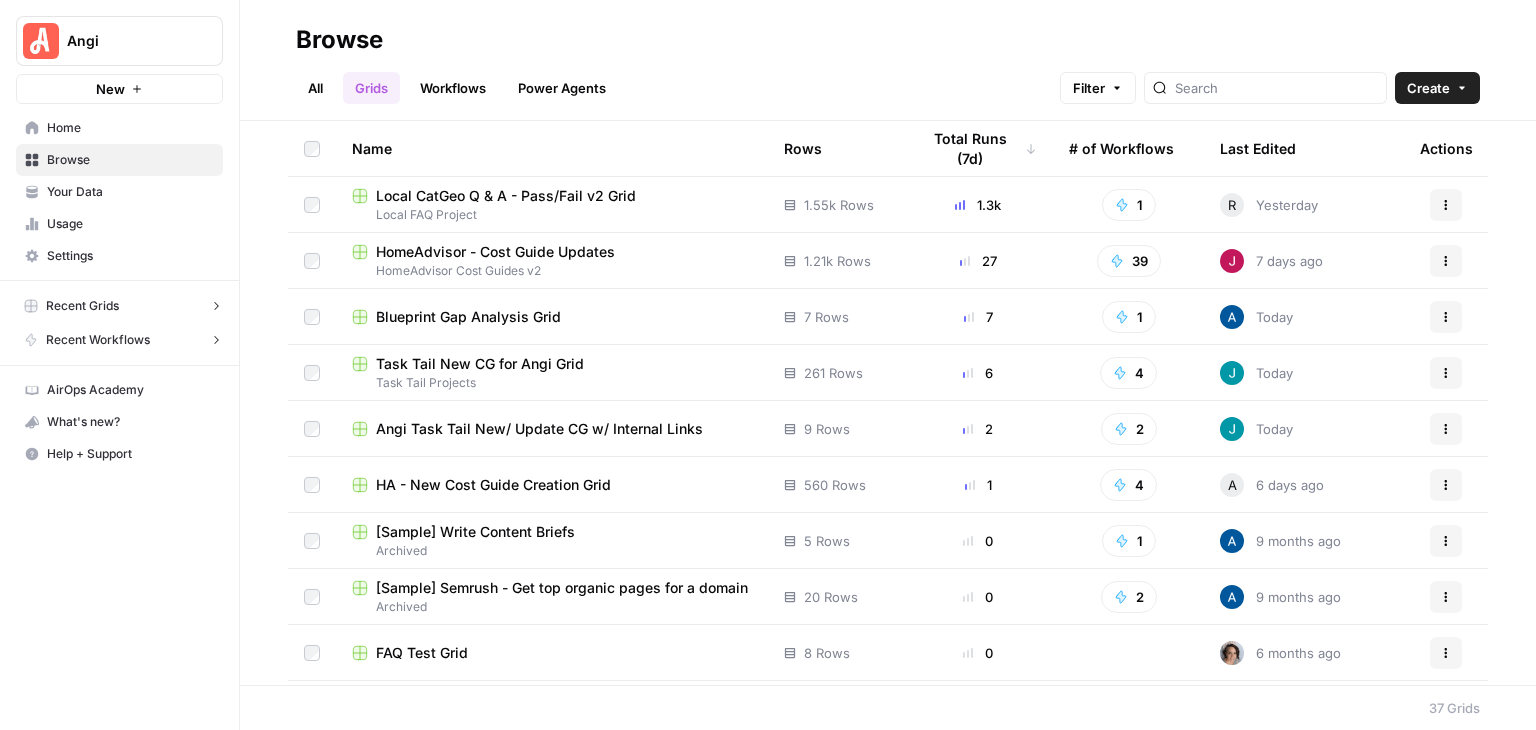 click on "Angi Task Tail New/ Update CG w/ Internal Links" at bounding box center (539, 429) 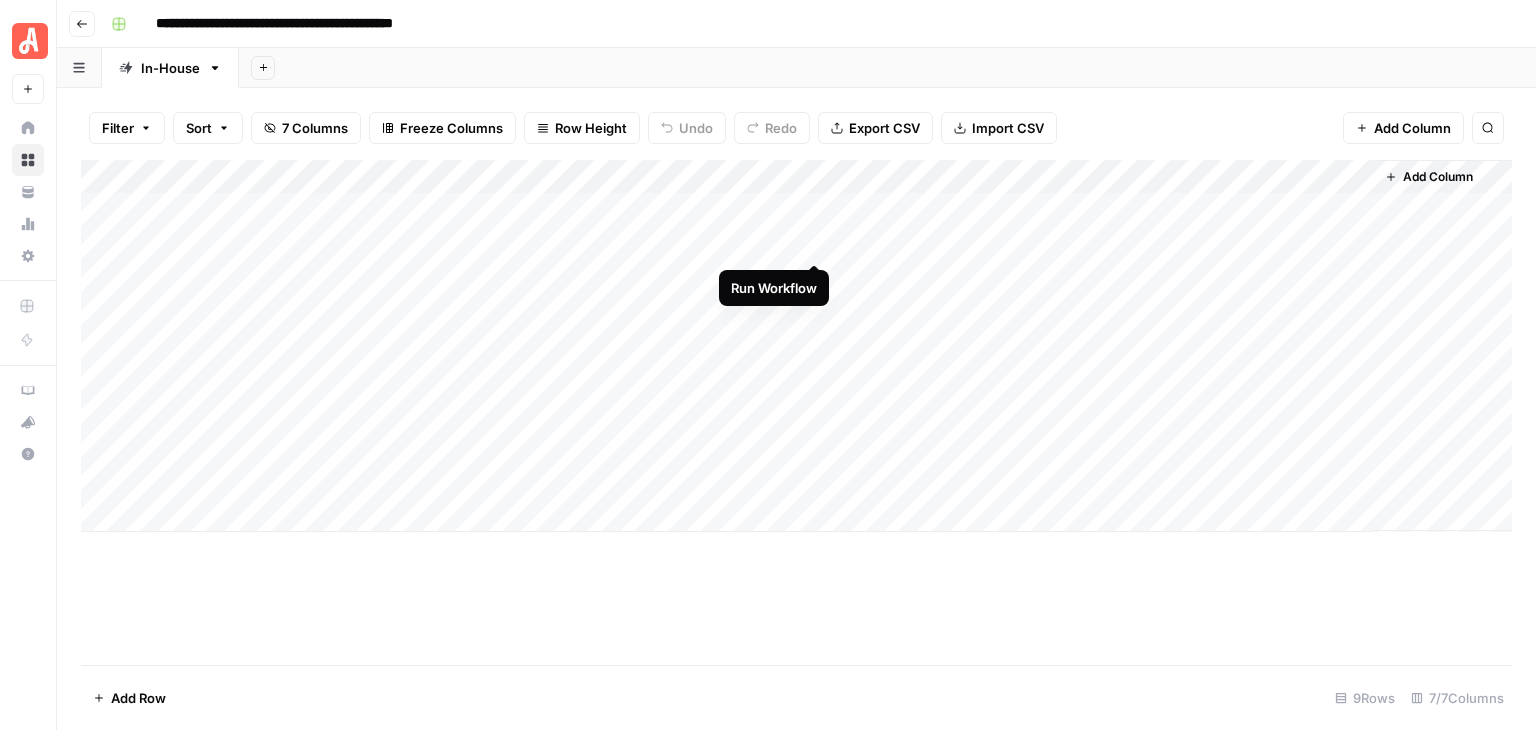 click on "Add Column" at bounding box center (796, 346) 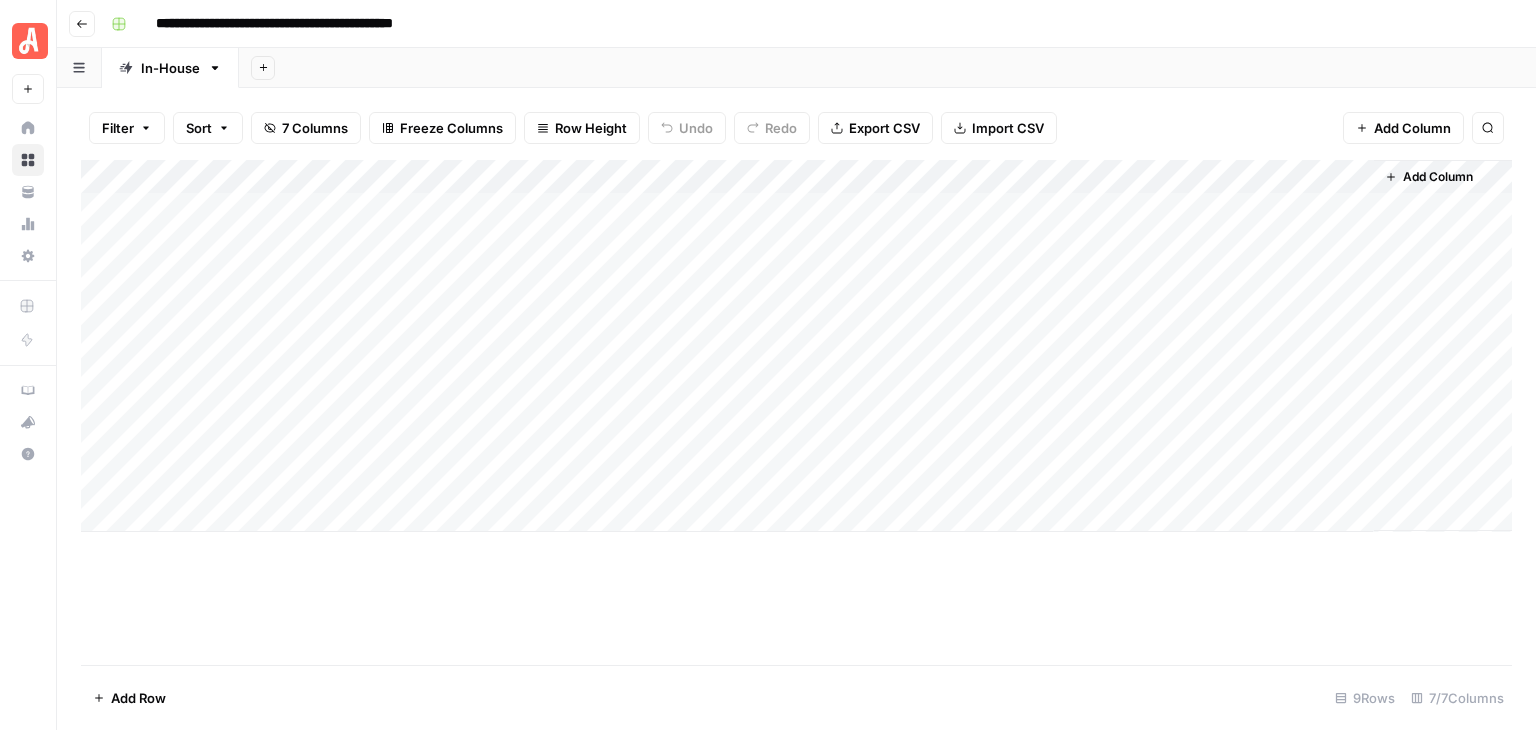 click on "Add Column" at bounding box center [796, 346] 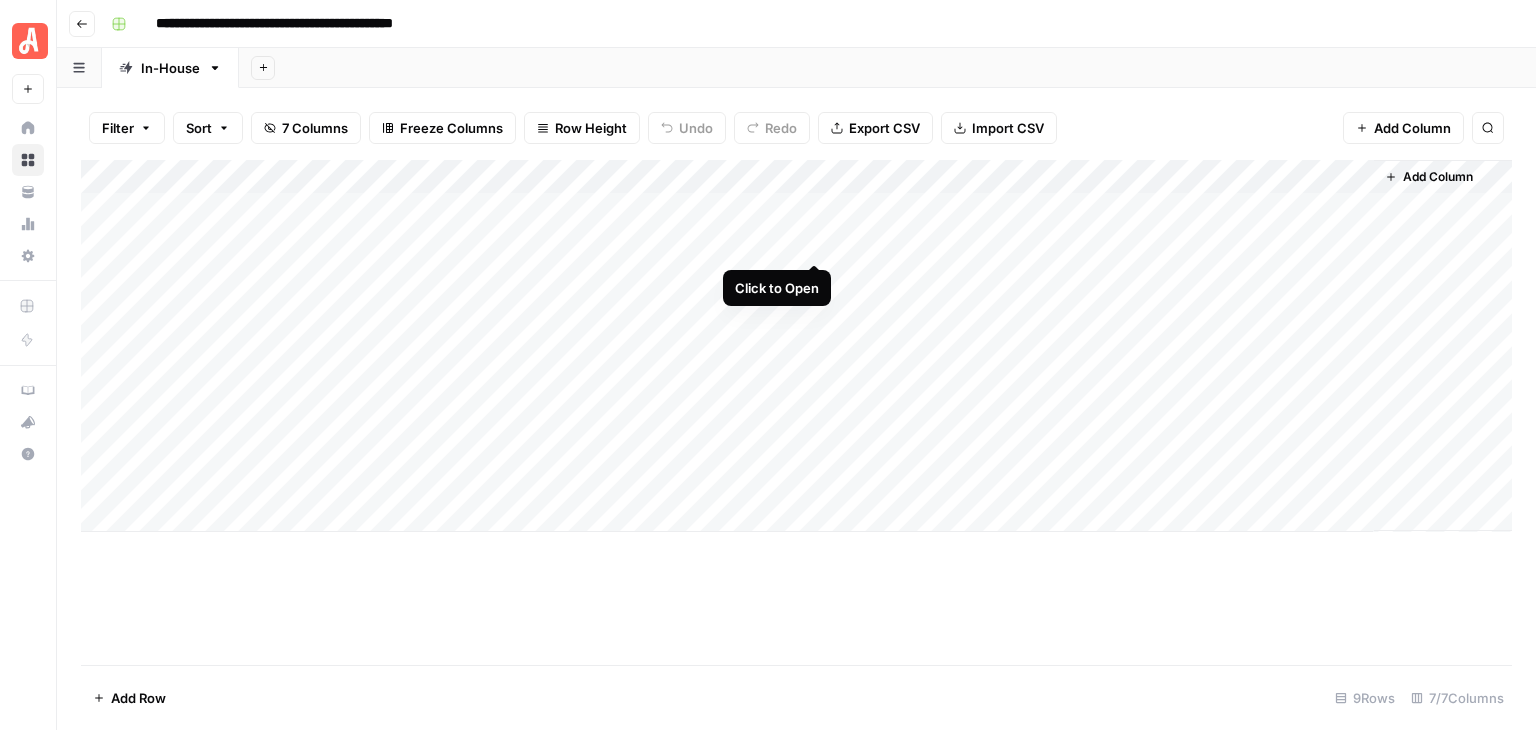 click on "Add Column" at bounding box center (796, 346) 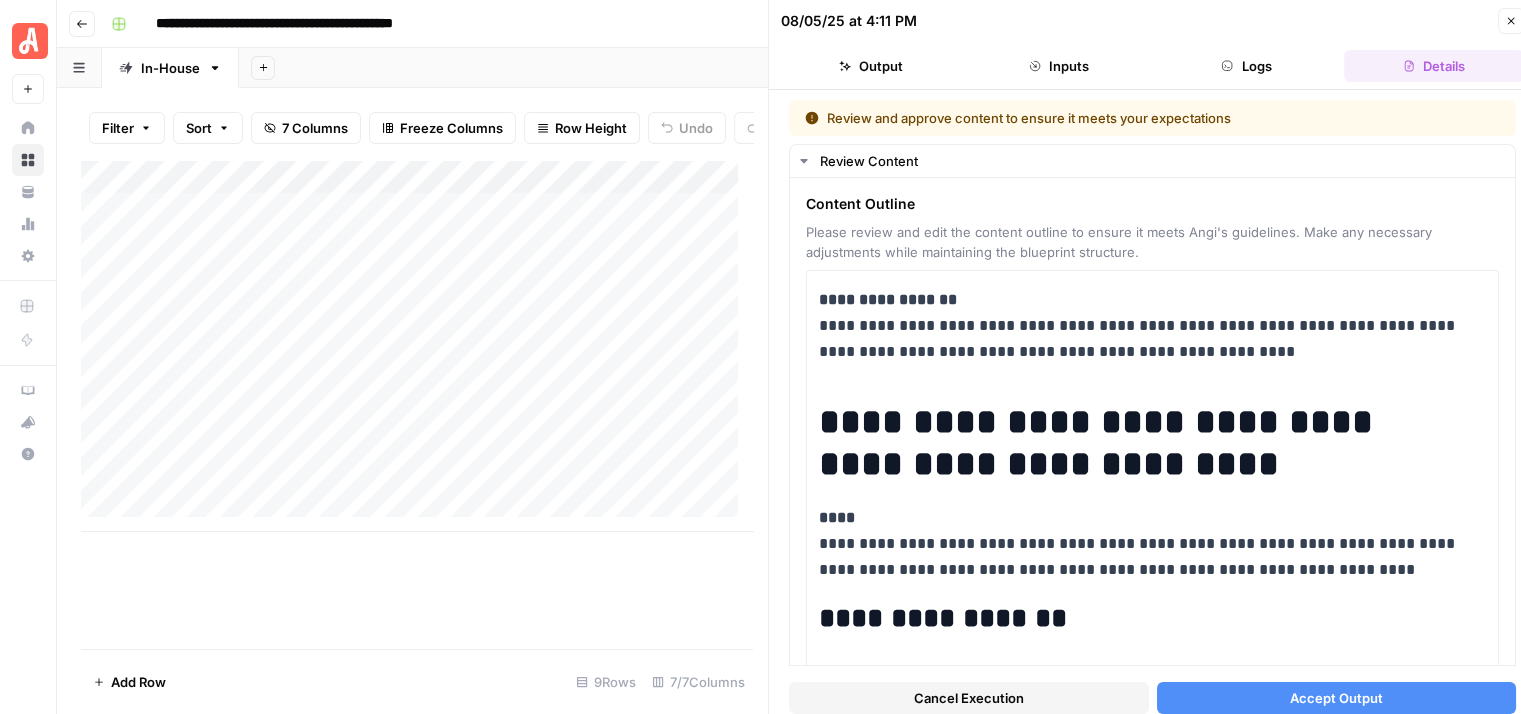click on "Accept Output" at bounding box center [1337, 698] 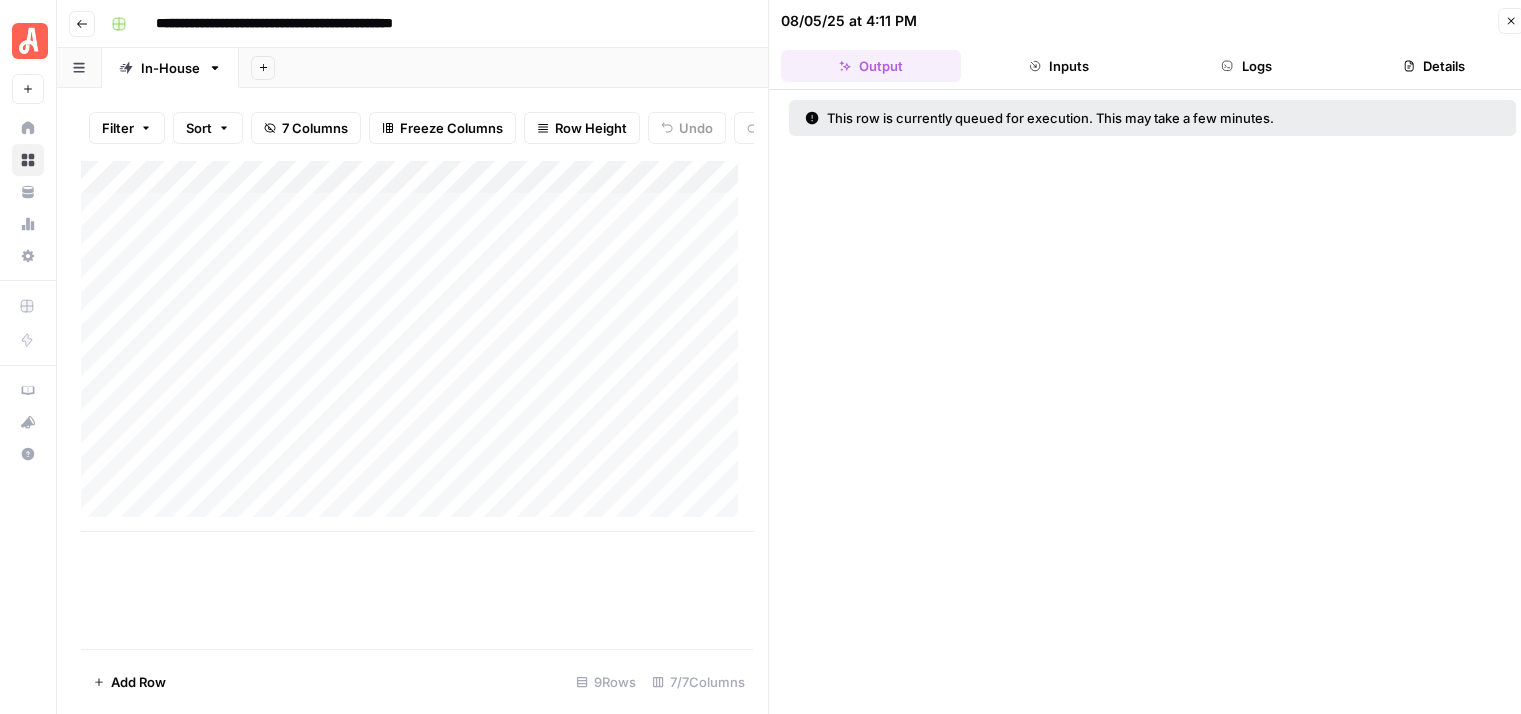 click 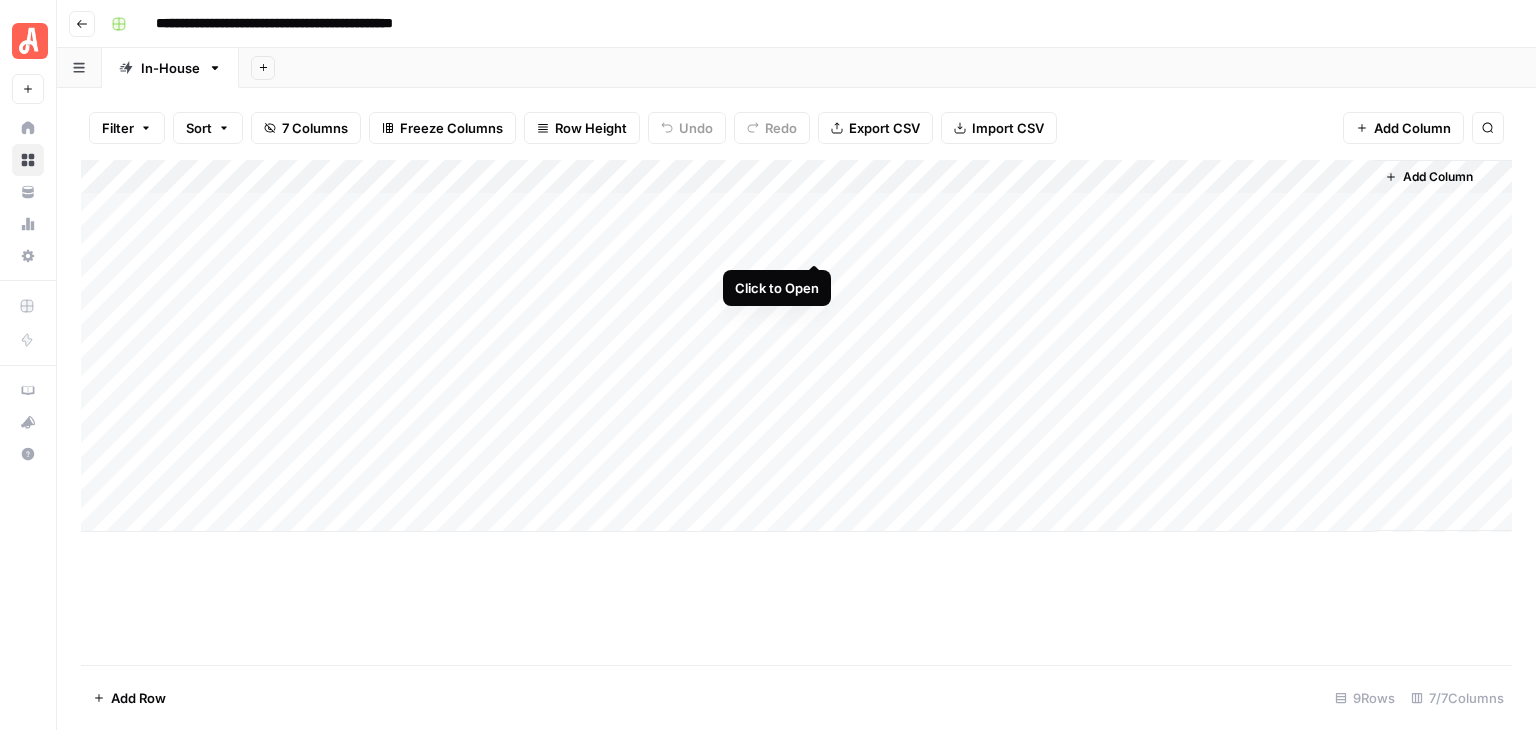 click on "Add Column" at bounding box center (796, 346) 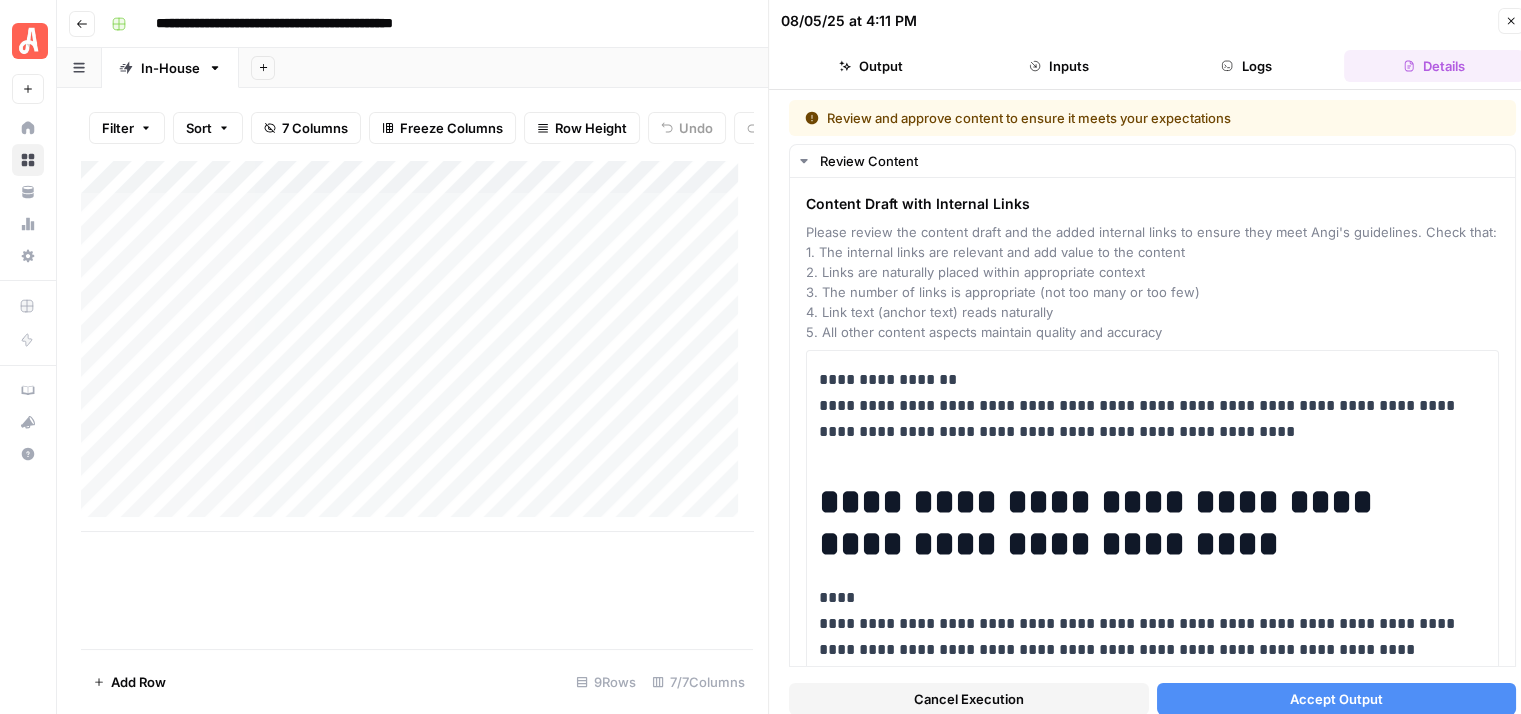 click on "Accept Output" at bounding box center (1337, 698) 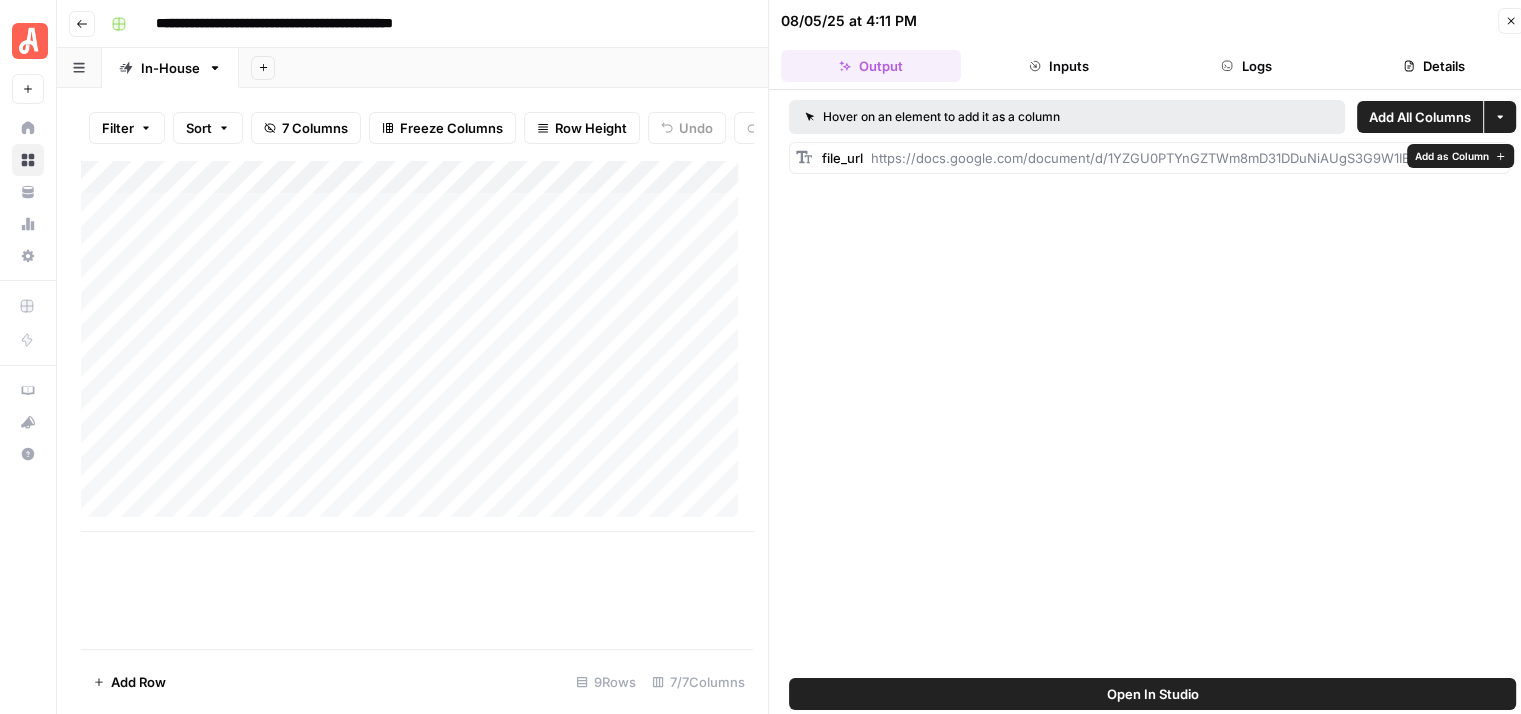 click on "Add as Column" at bounding box center [1452, 156] 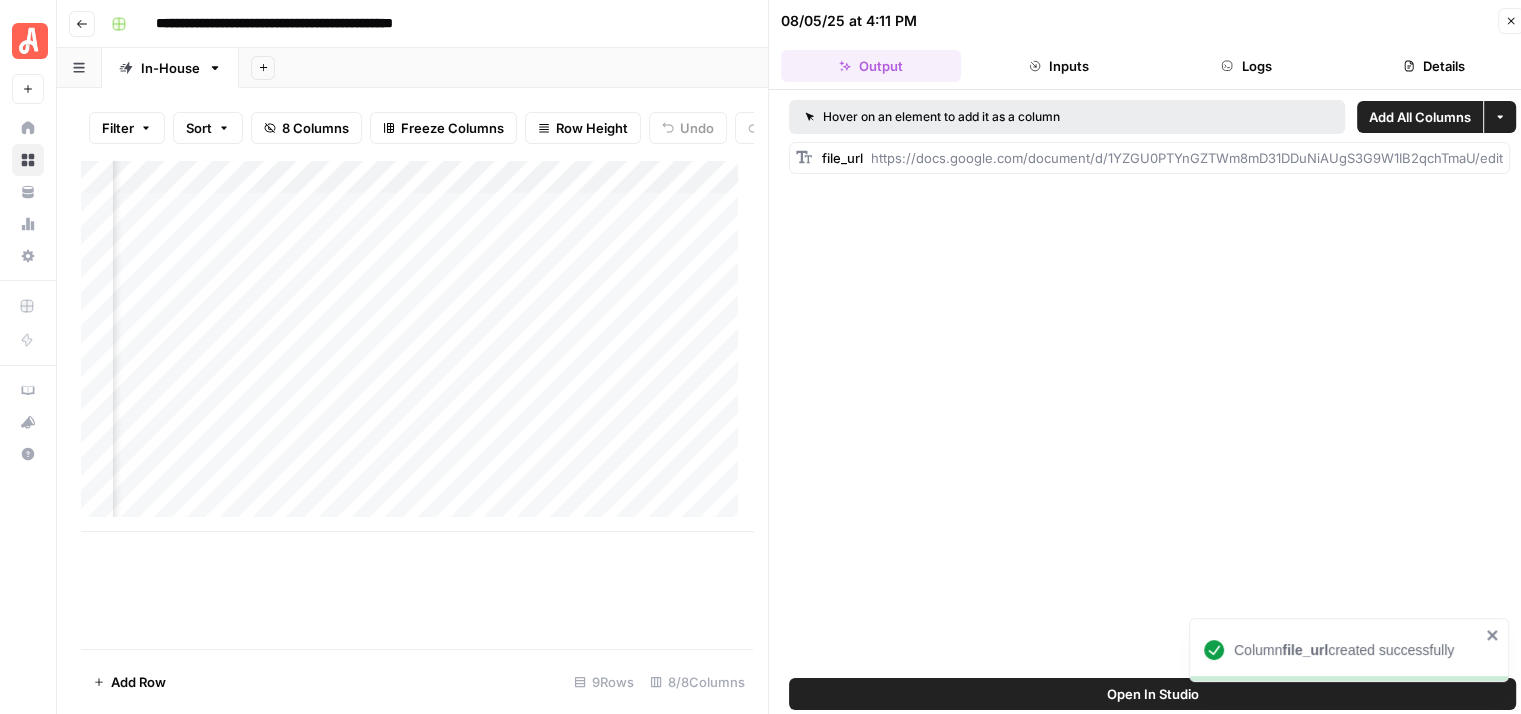 scroll, scrollTop: 0, scrollLeft: 426, axis: horizontal 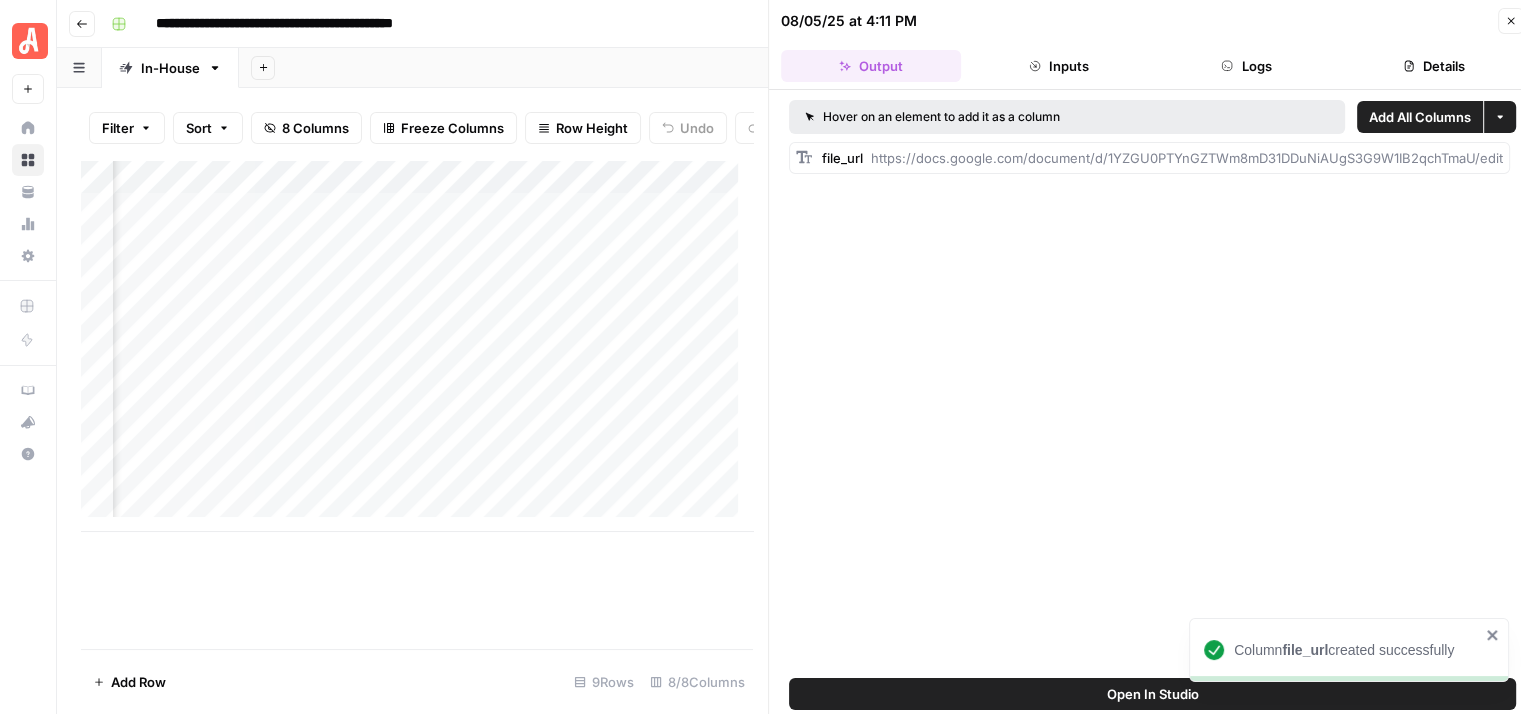 click 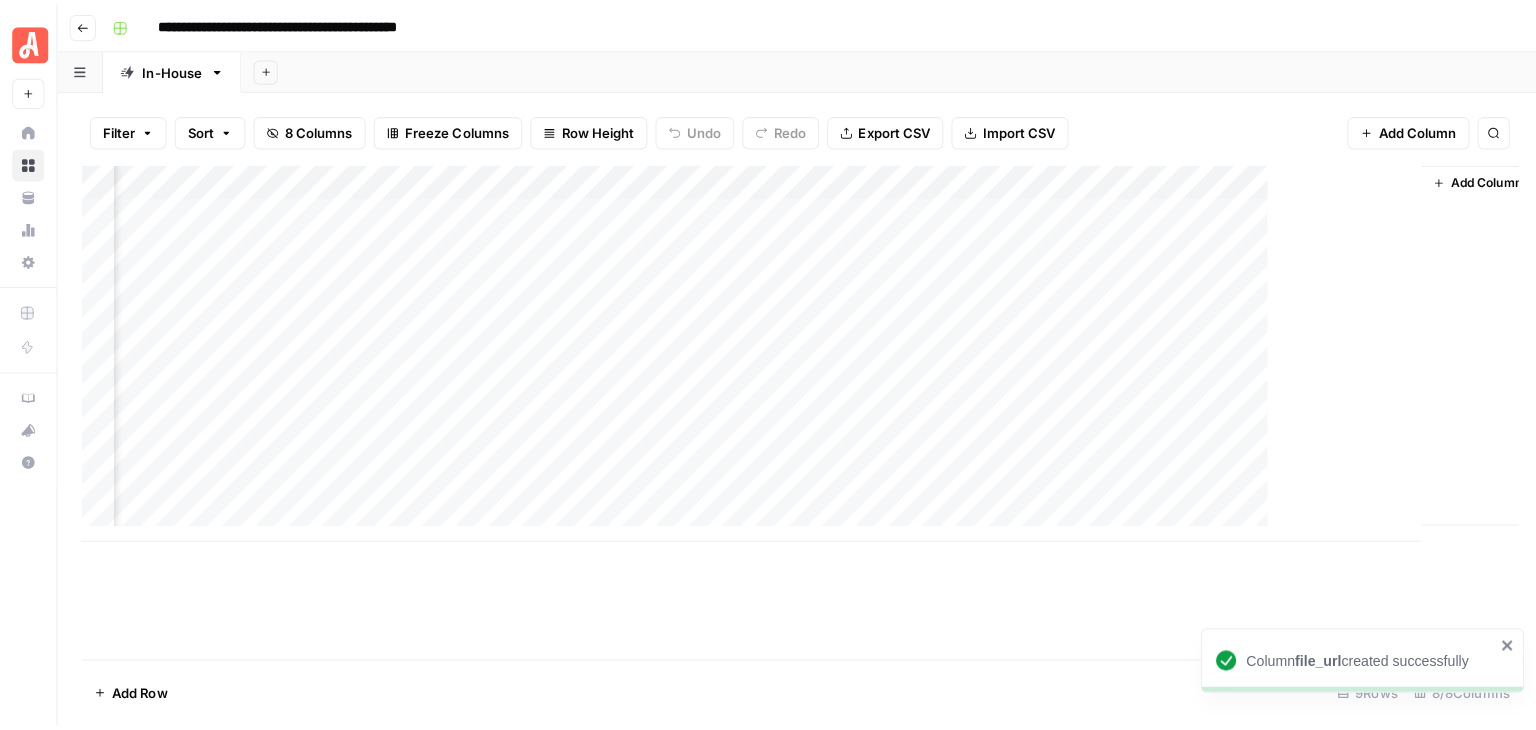scroll, scrollTop: 0, scrollLeft: 144, axis: horizontal 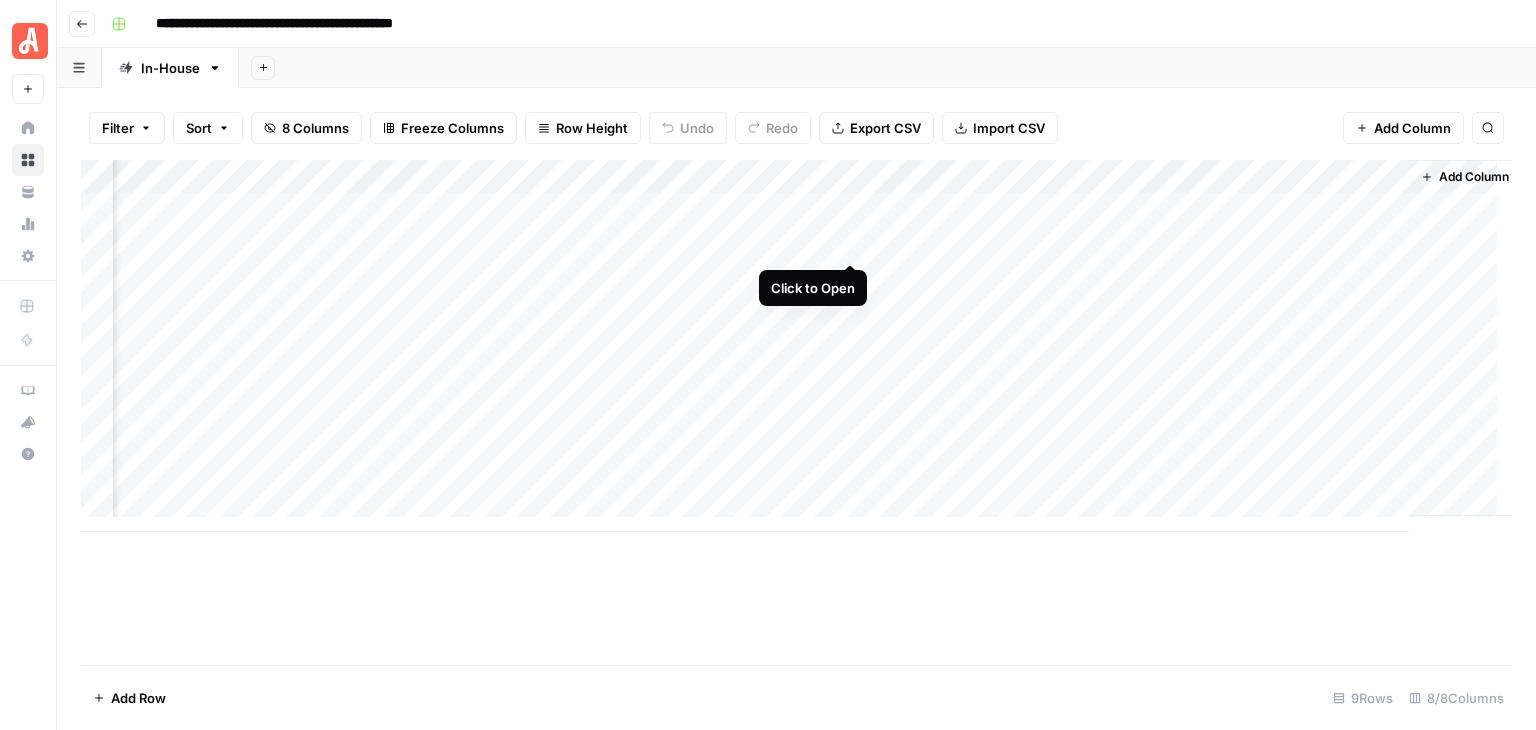 click on "Add Column" at bounding box center [796, 346] 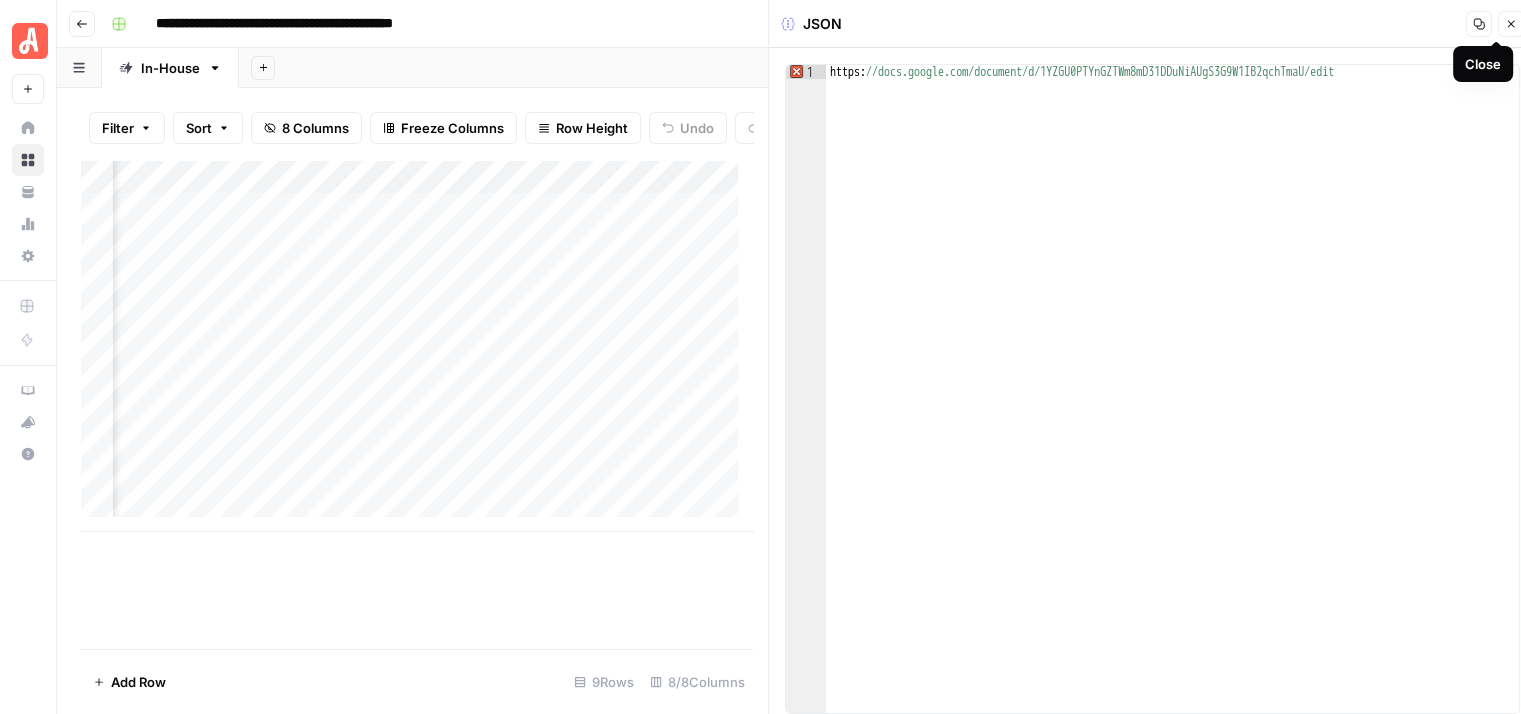 click 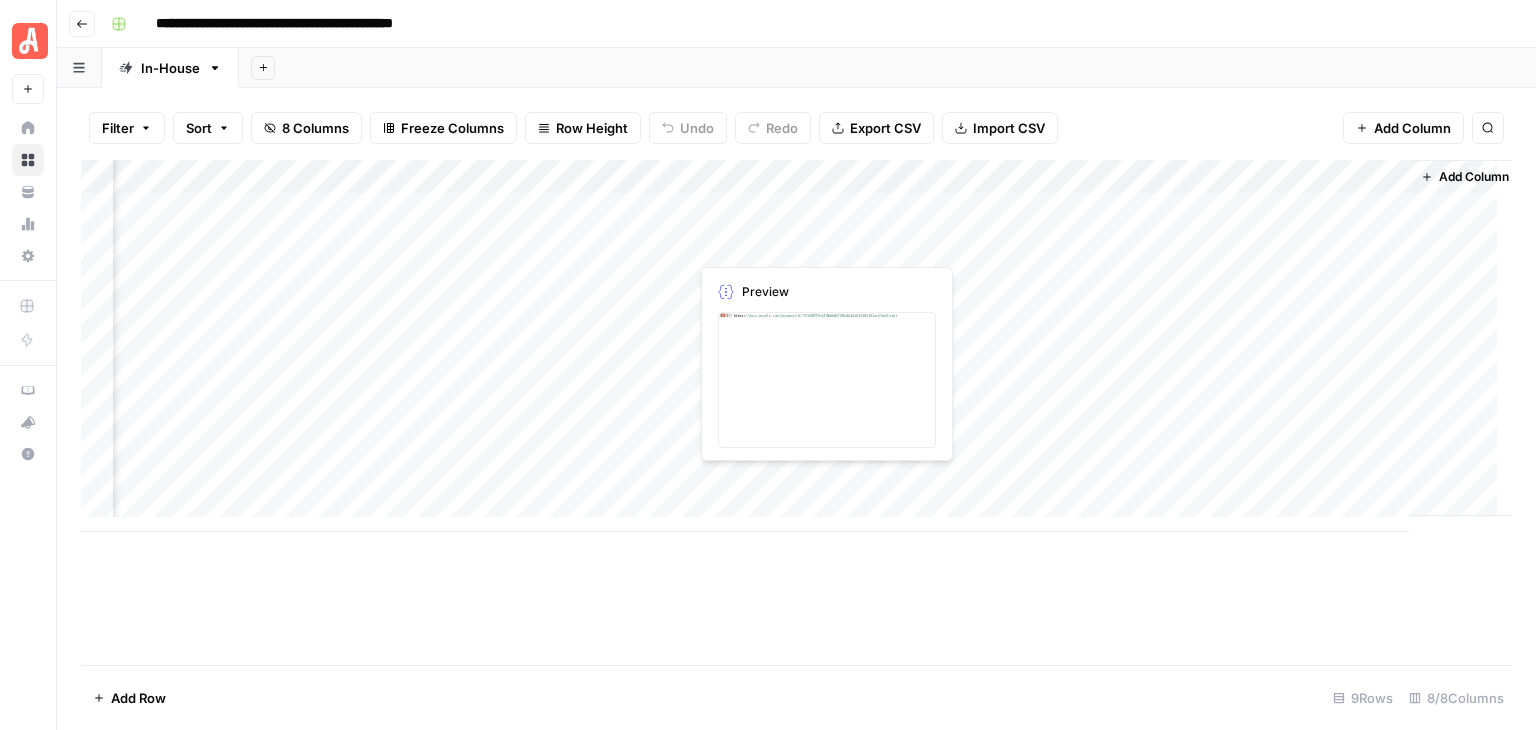 click on "Add Column" at bounding box center [796, 346] 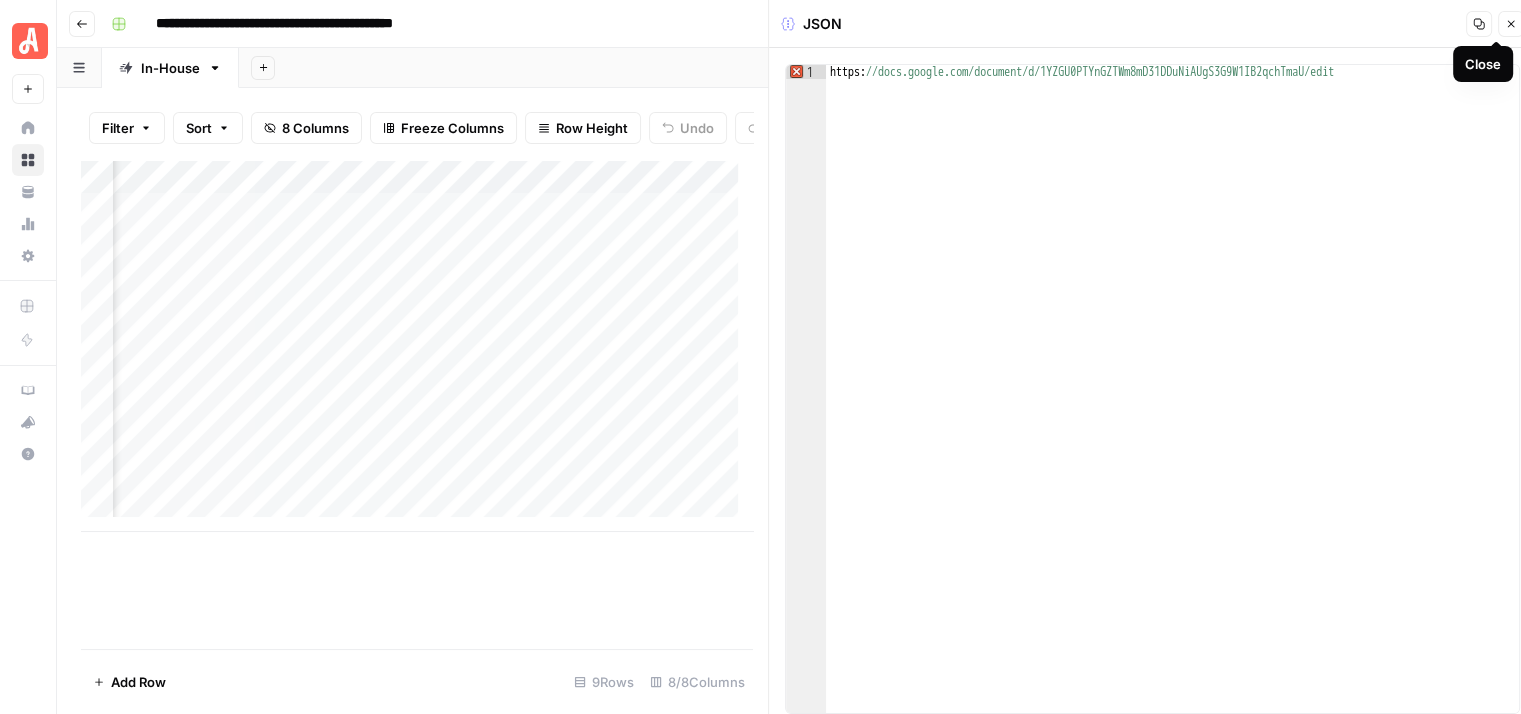click 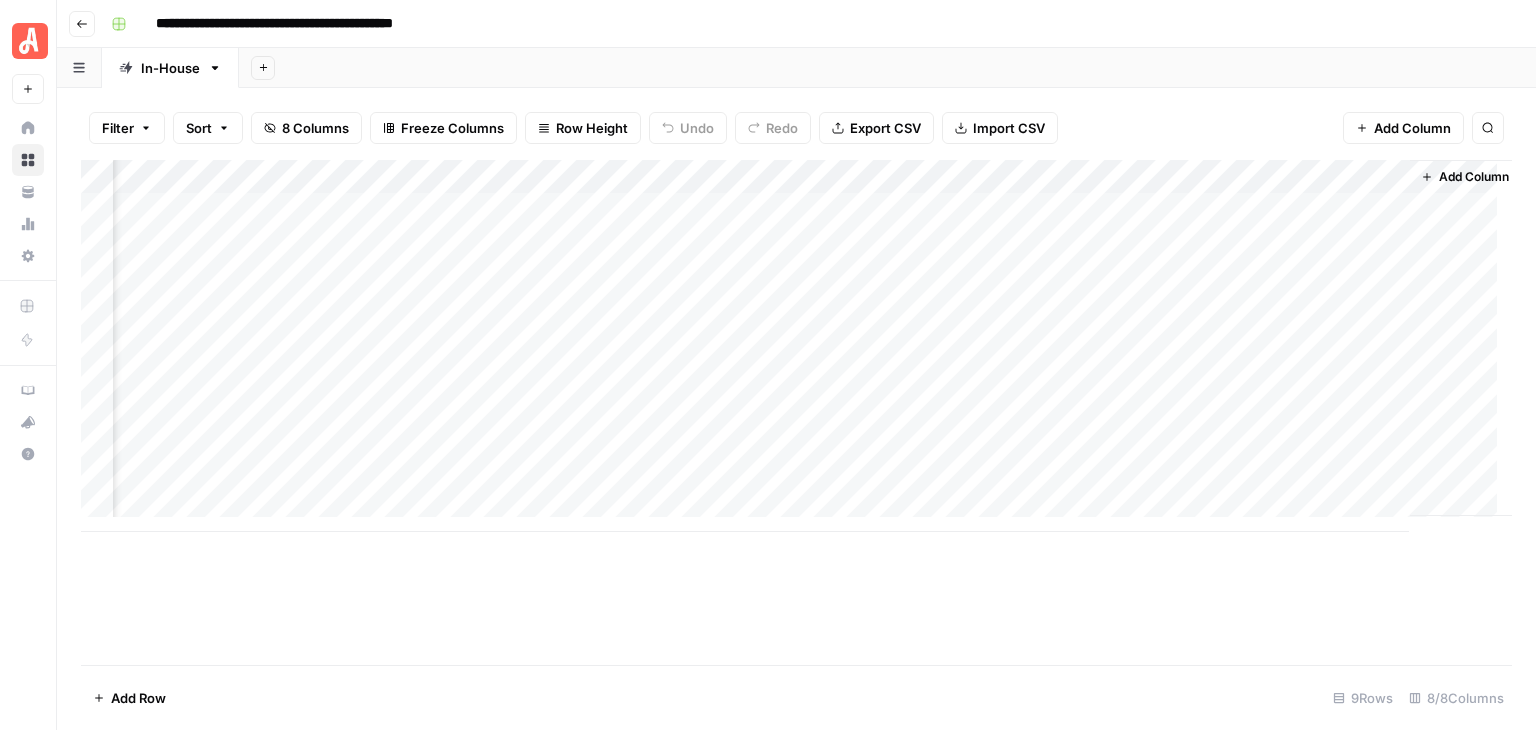 click on "Add Column" at bounding box center (796, 346) 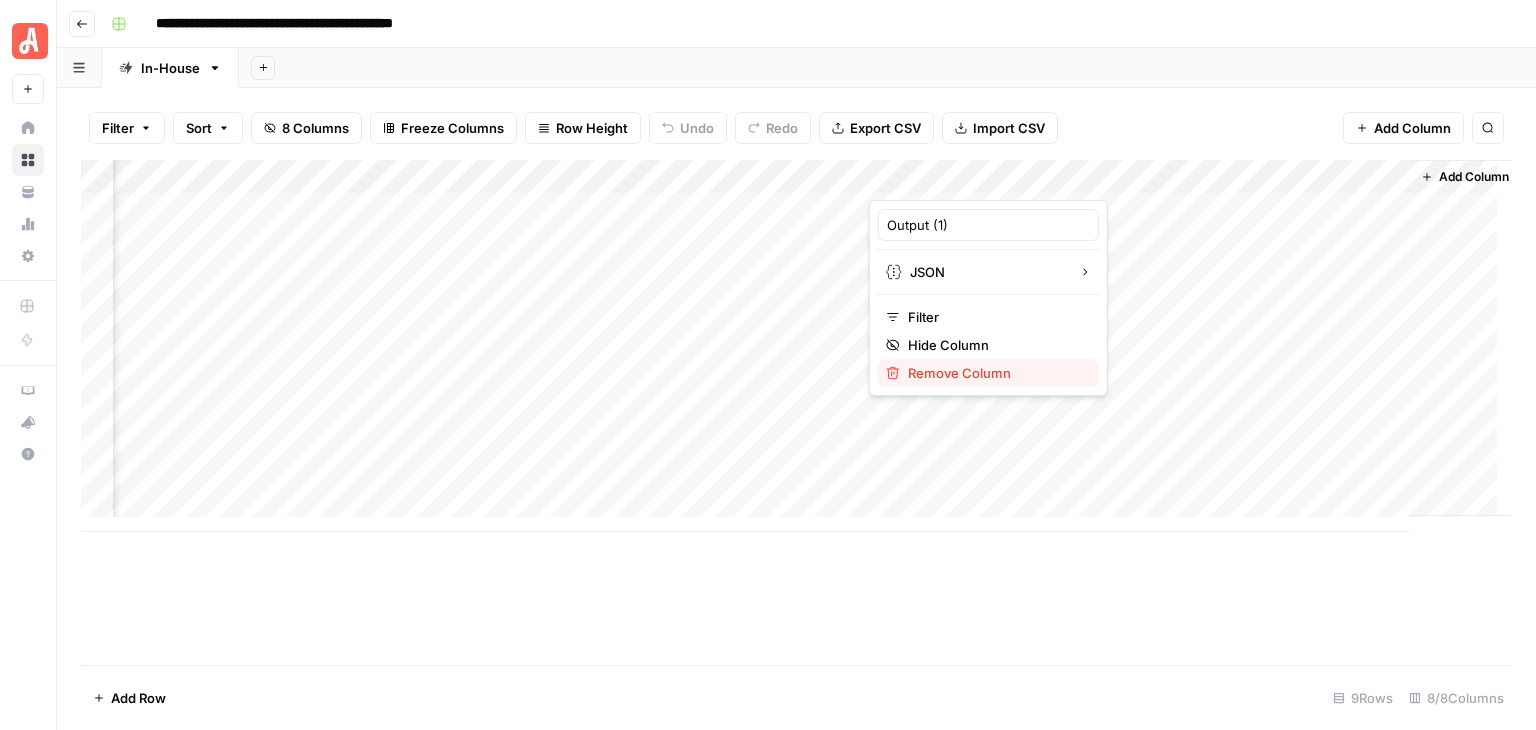click on "Remove Column" at bounding box center [995, 373] 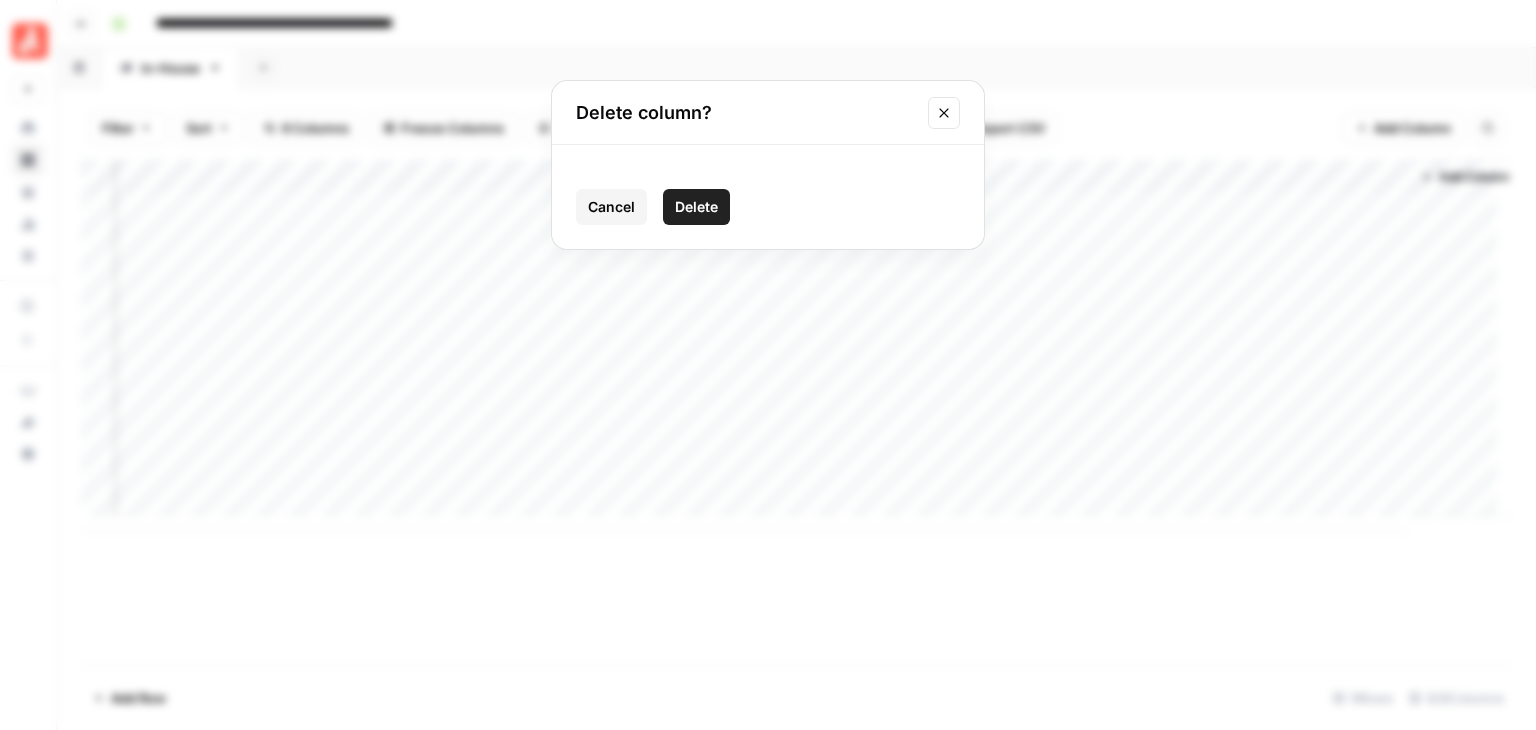 click on "Delete" at bounding box center [696, 207] 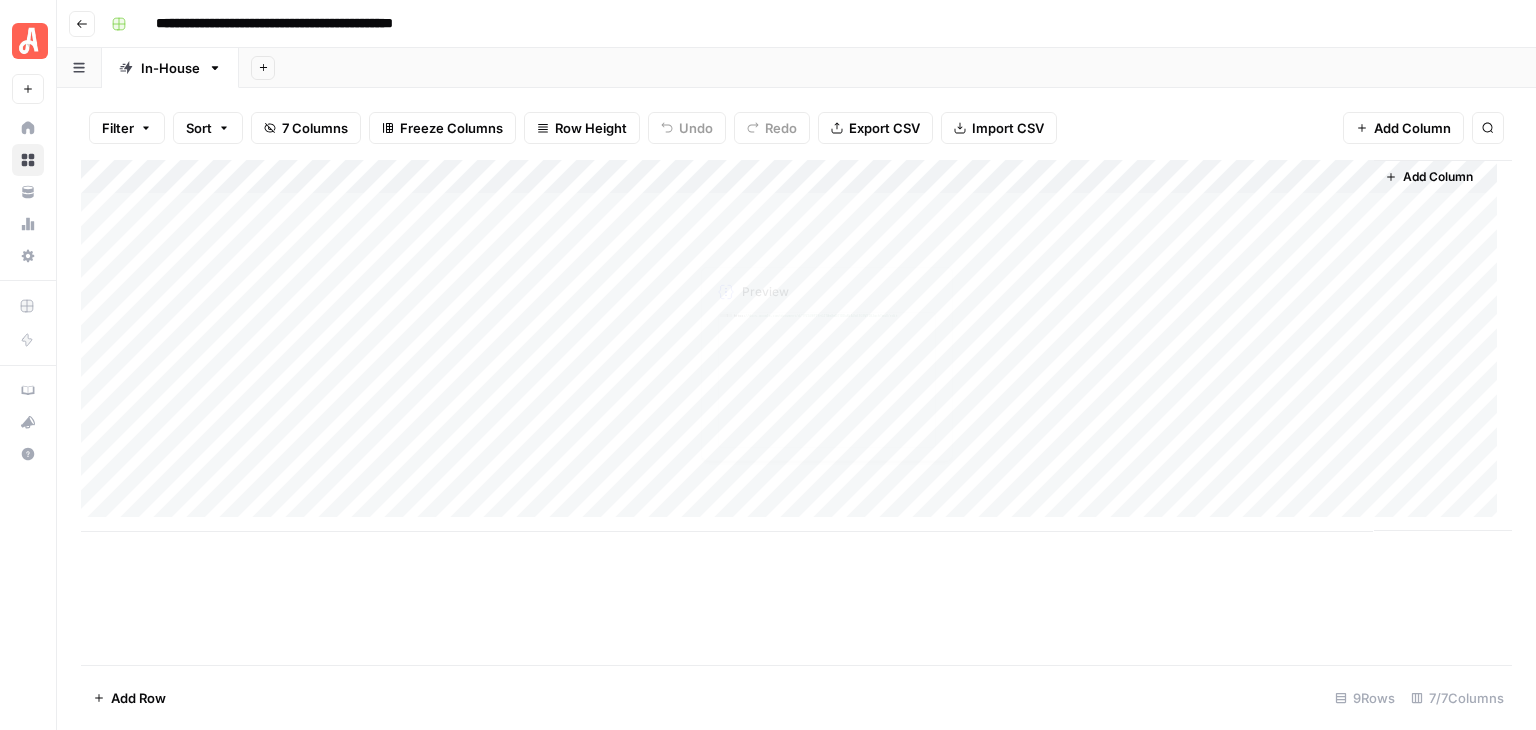 scroll, scrollTop: 0, scrollLeft: 0, axis: both 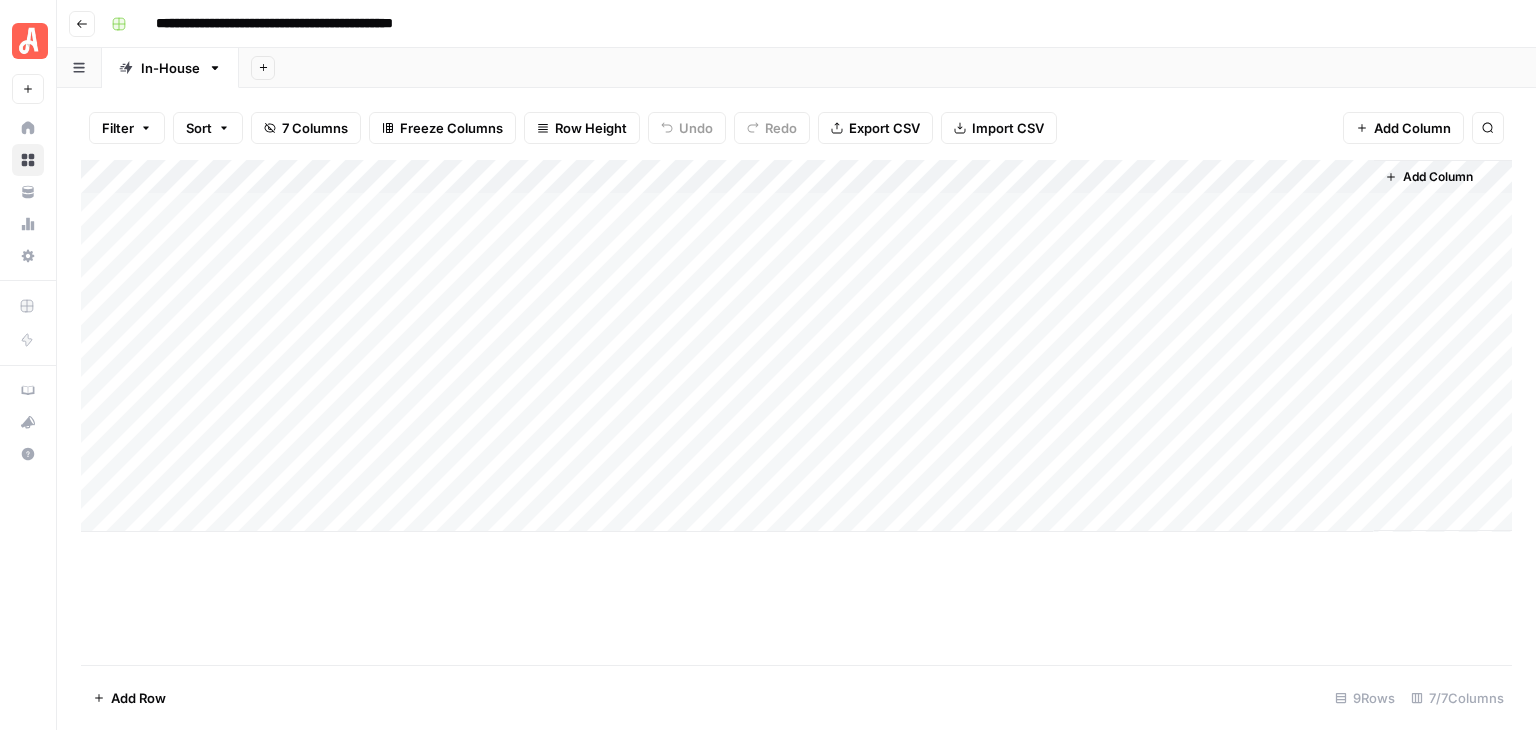 click on "Add Column" at bounding box center [796, 346] 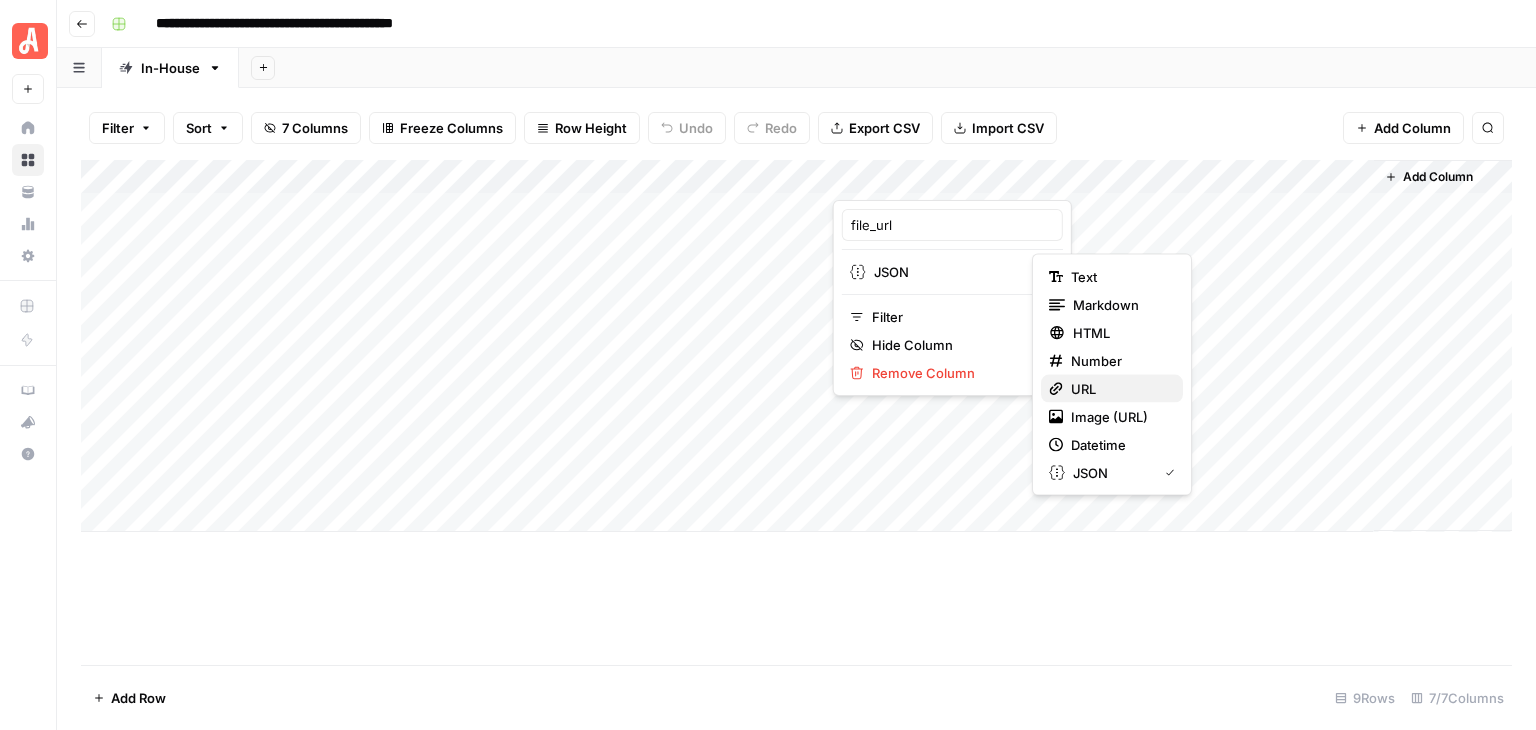 click on "URL" at bounding box center (1119, 389) 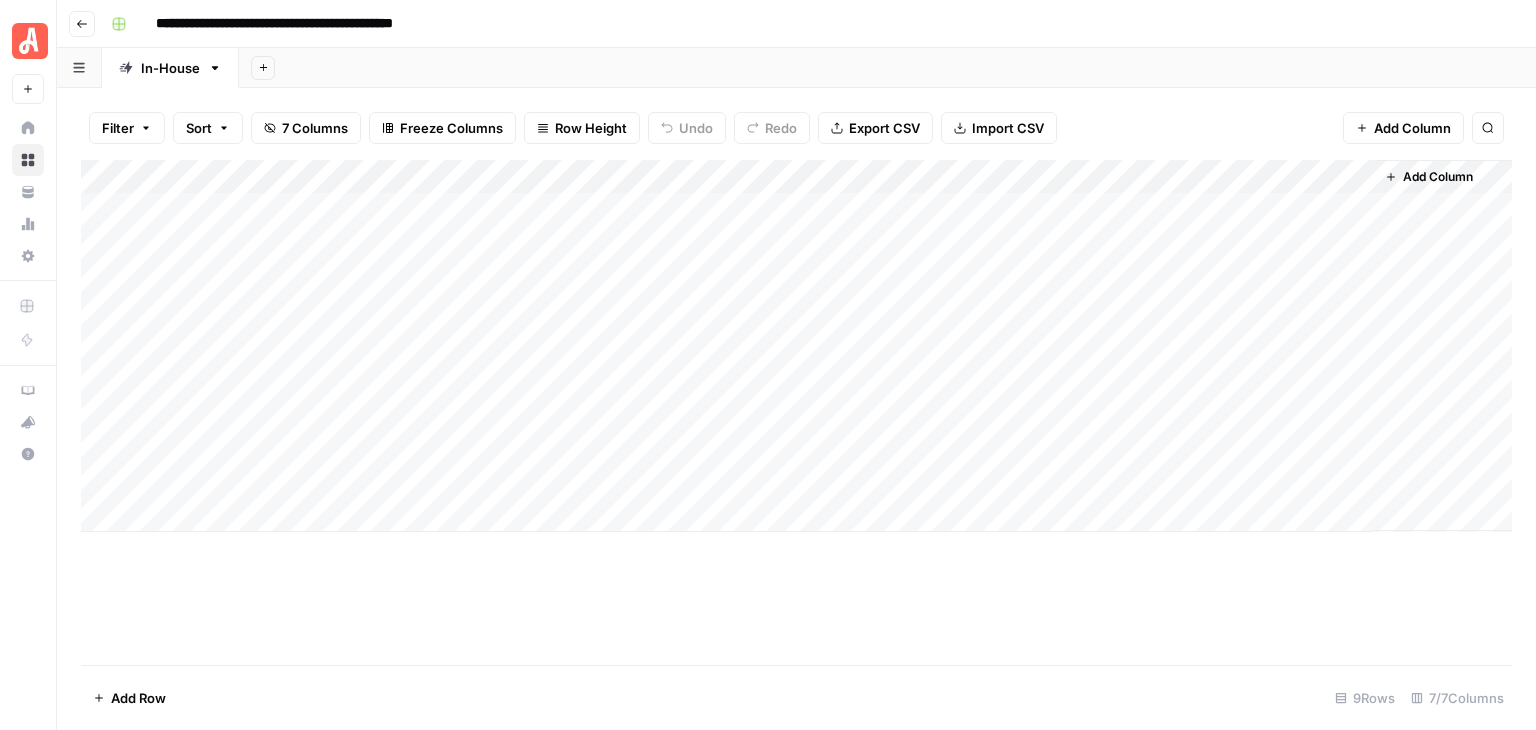 click on "Add Column" at bounding box center [796, 346] 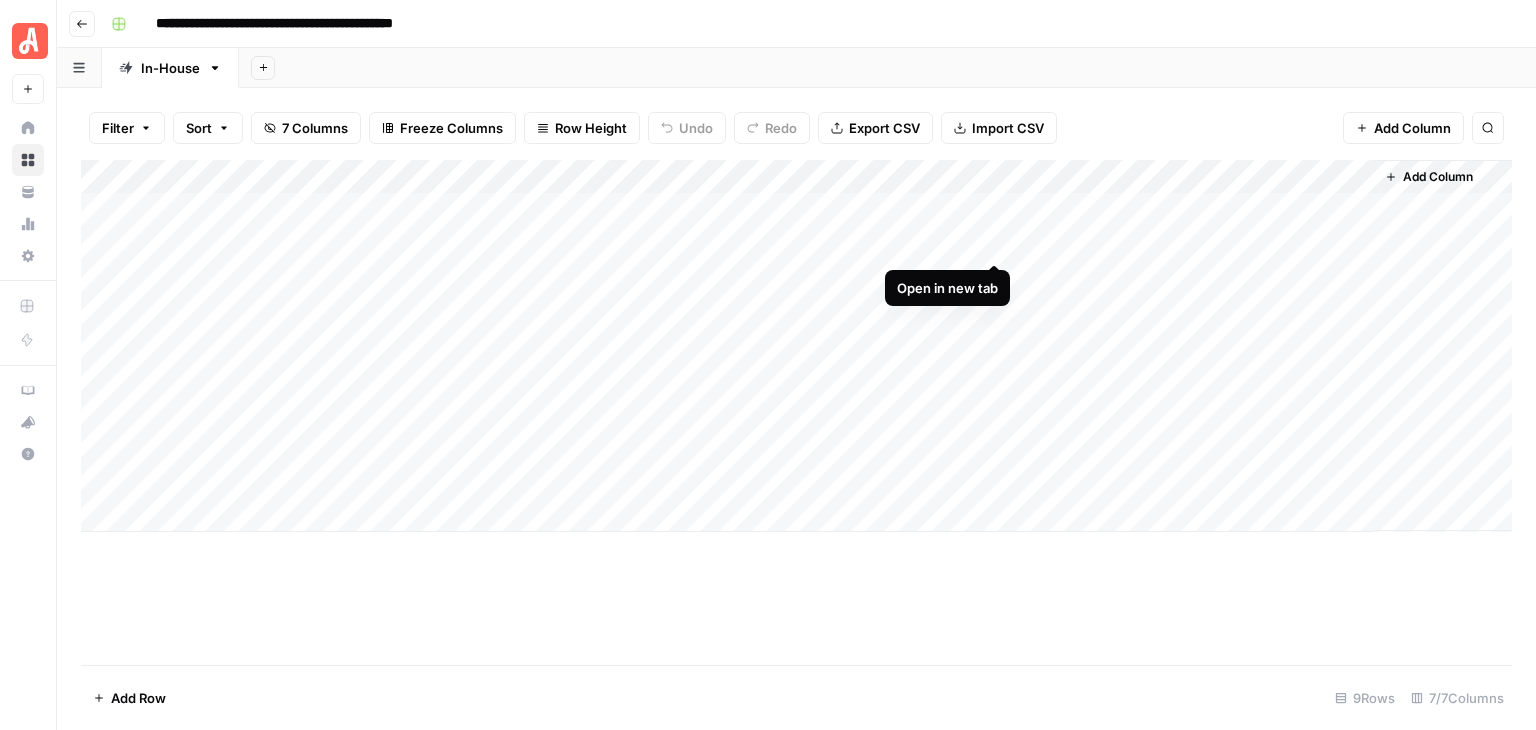 click on "Add Column" at bounding box center (796, 346) 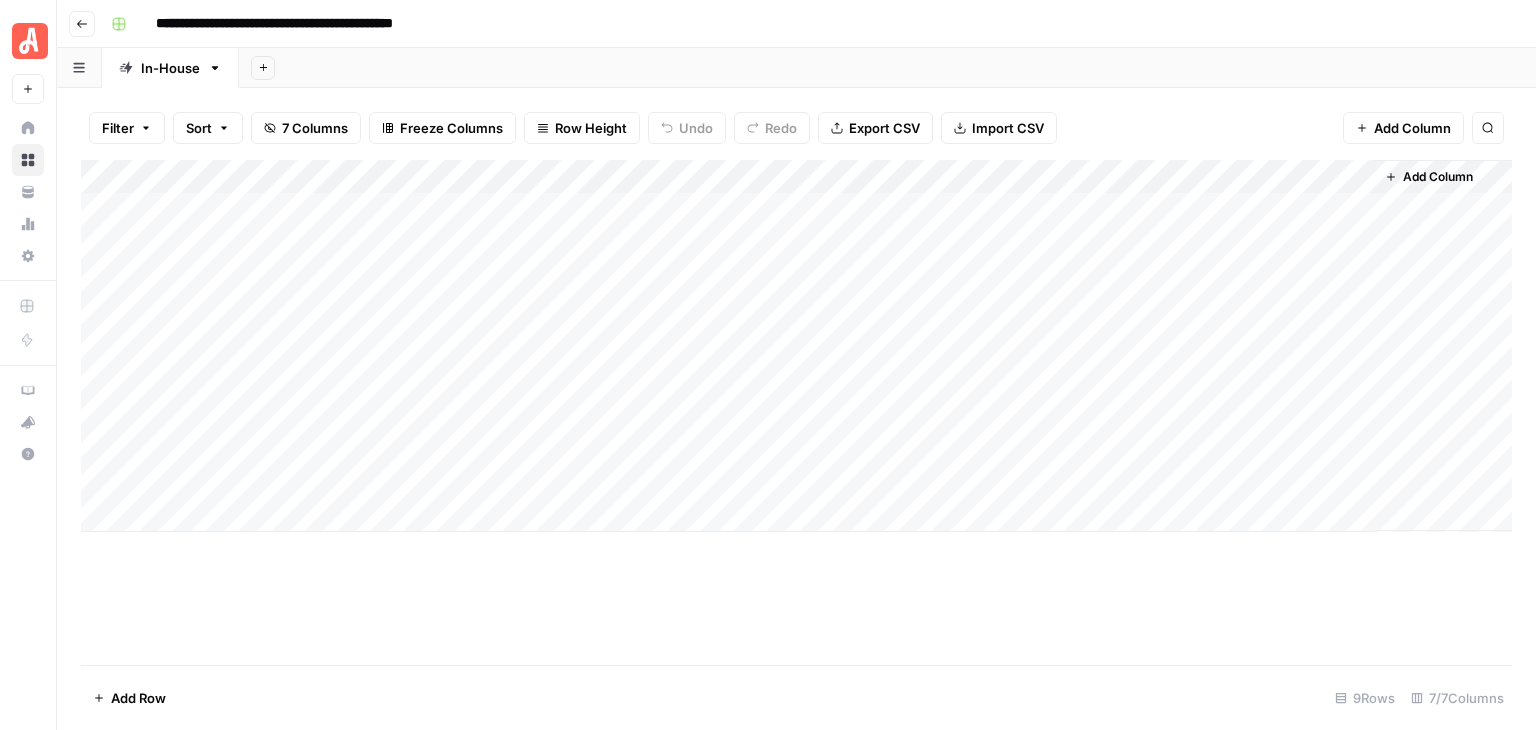 click on "Add Column" at bounding box center (796, 346) 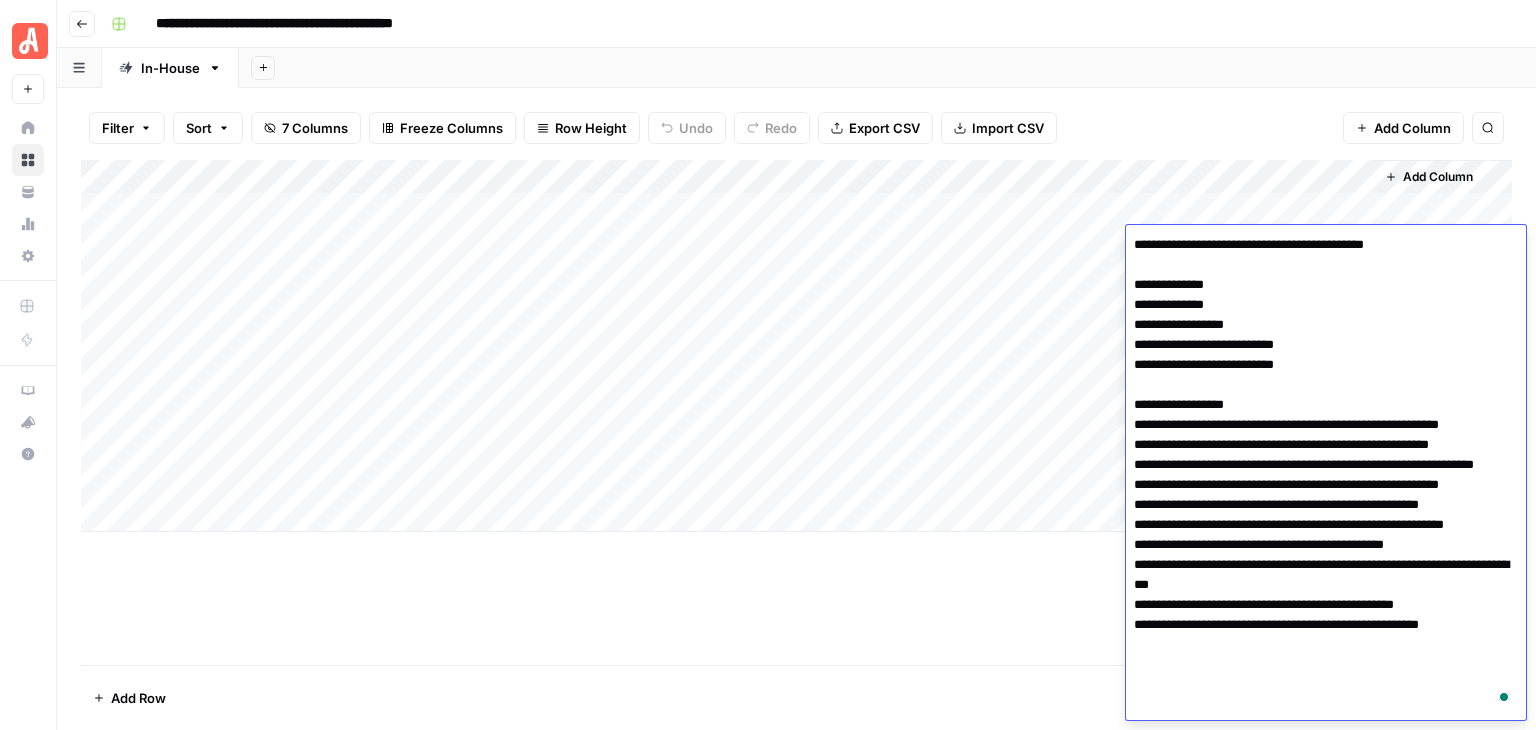 click on "**********" at bounding box center [809, 24] 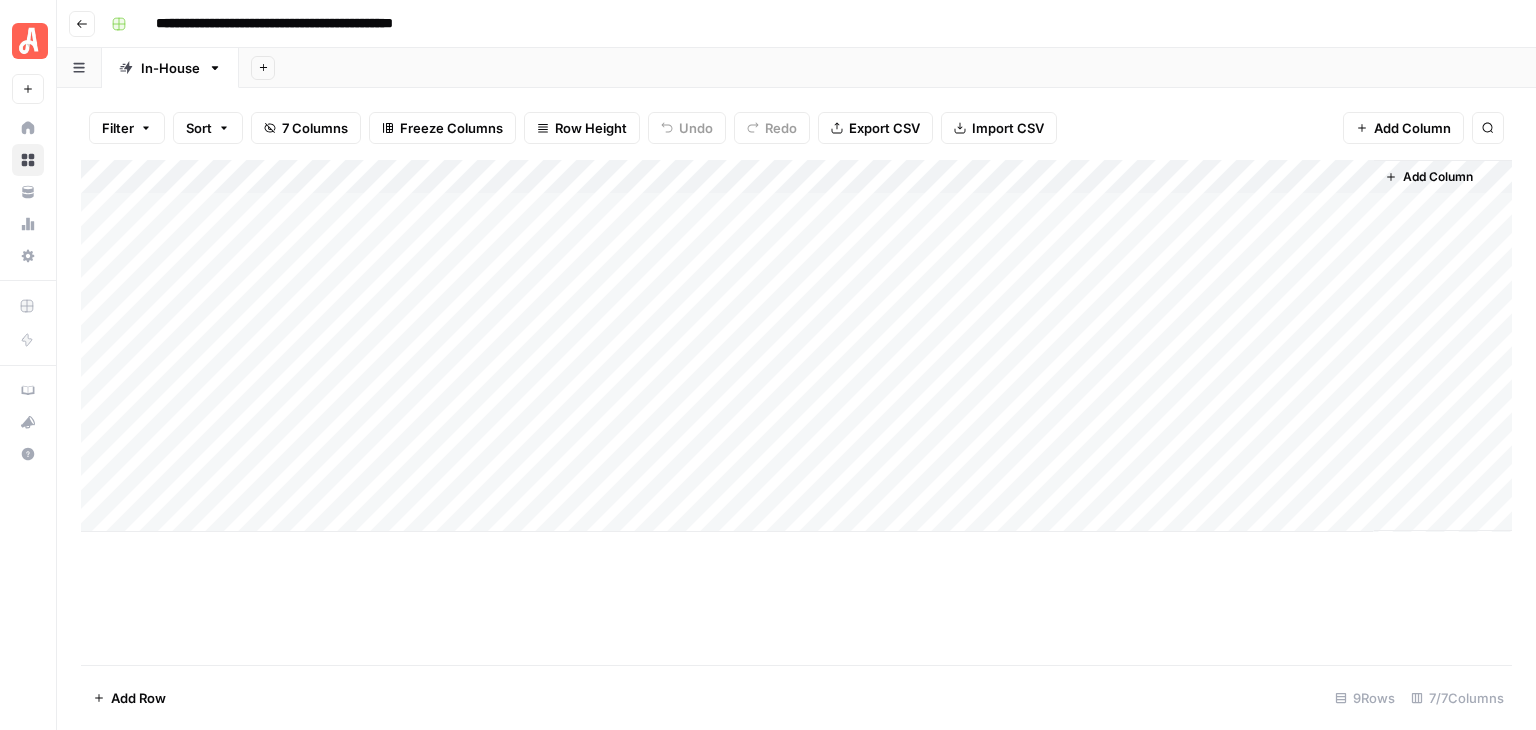click on "Add Column" at bounding box center [796, 346] 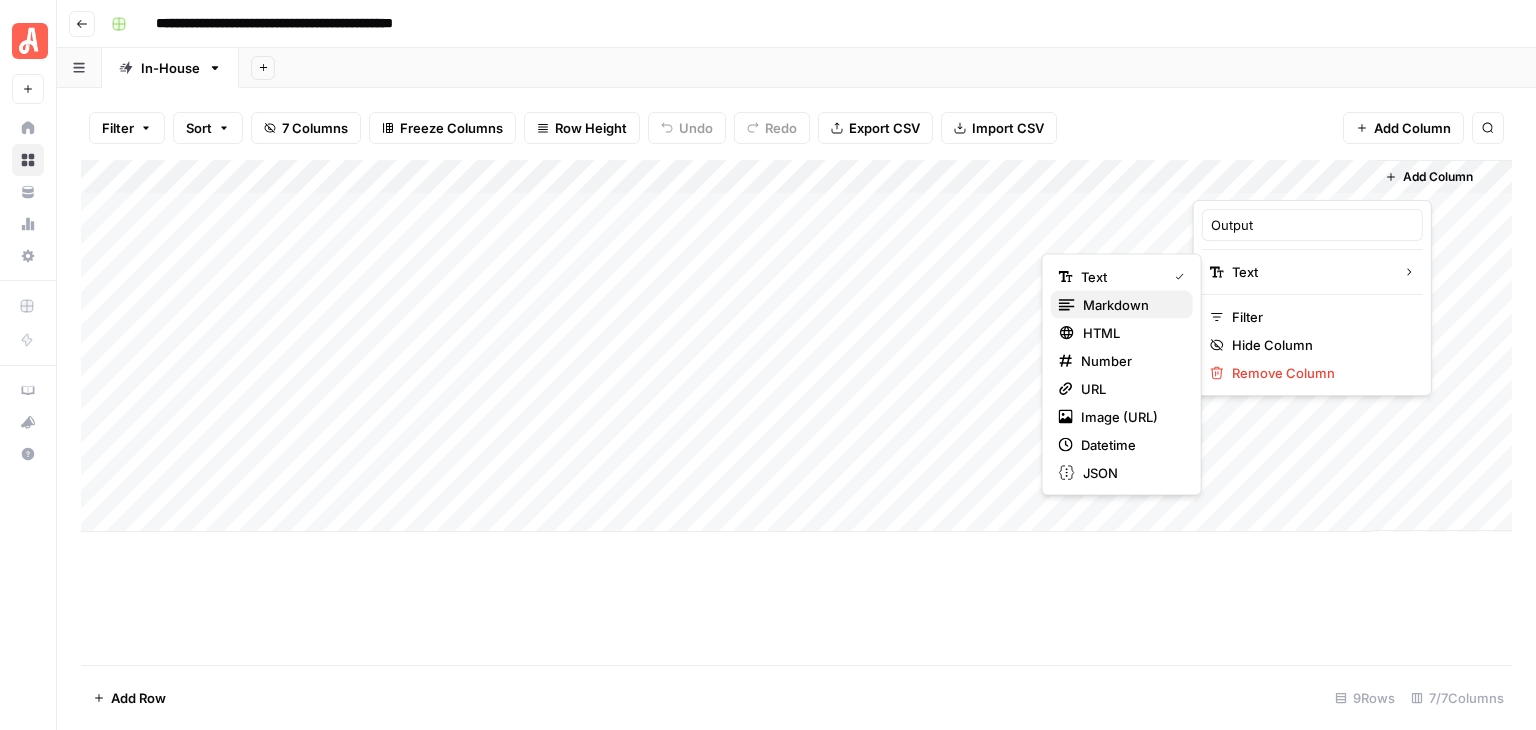 click on "Markdown" at bounding box center (1130, 305) 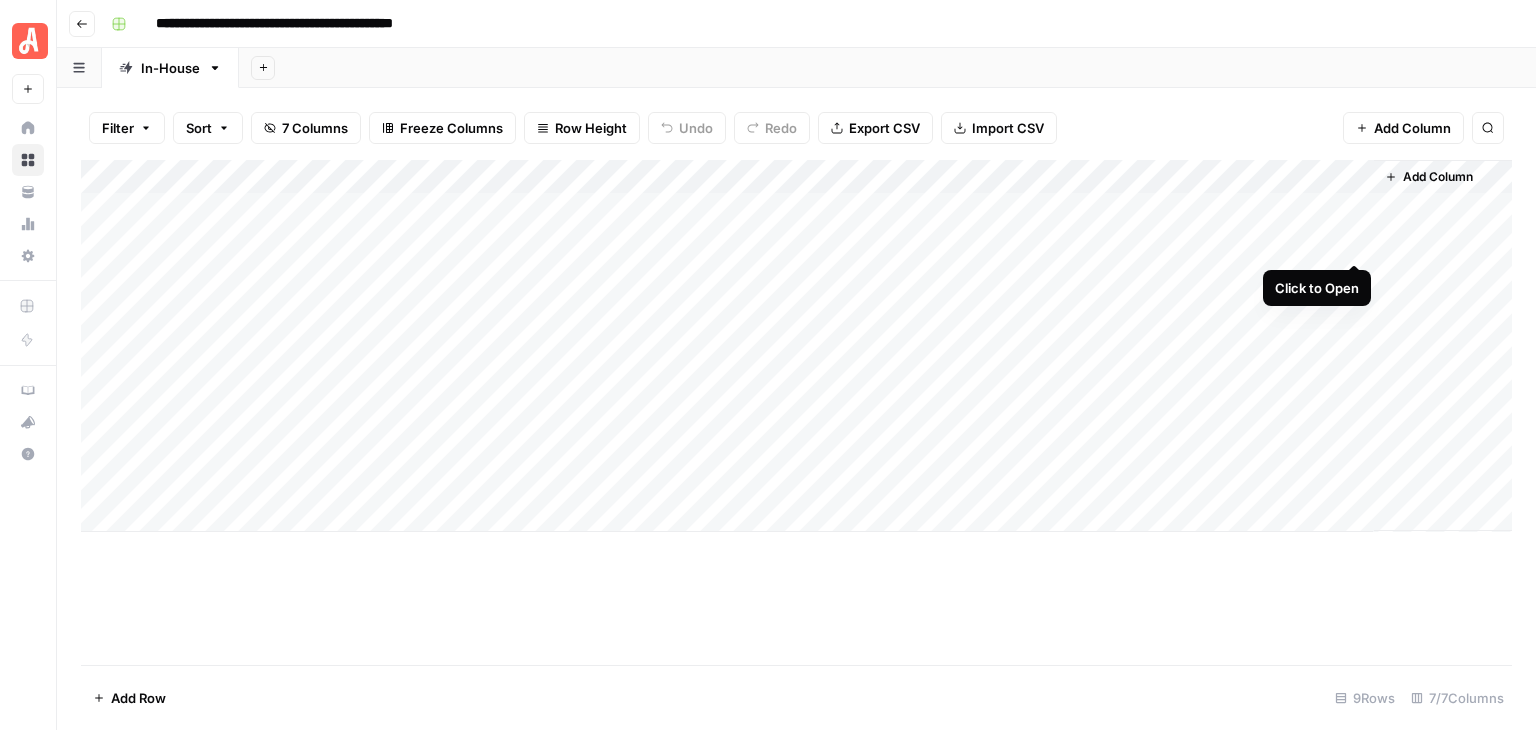 click on "Add Column" at bounding box center (796, 346) 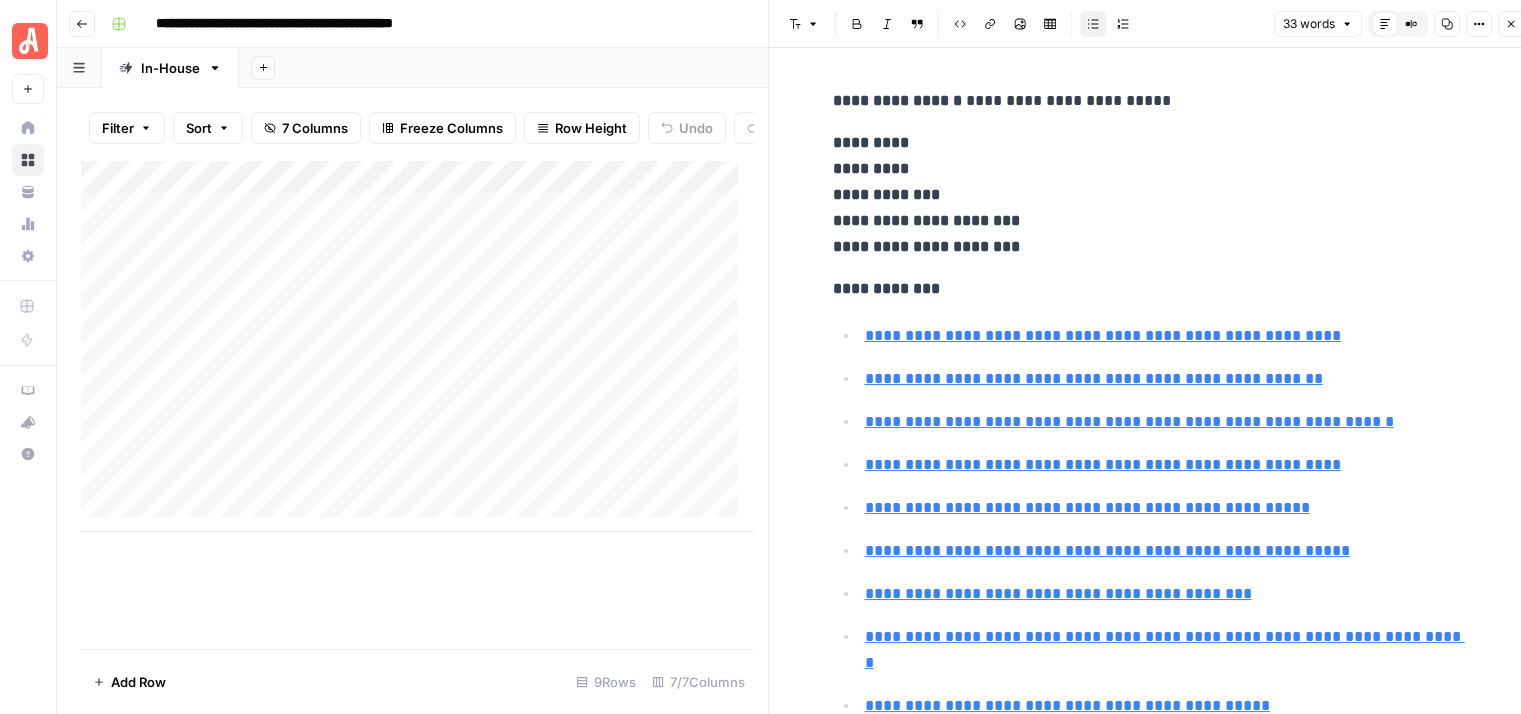 click 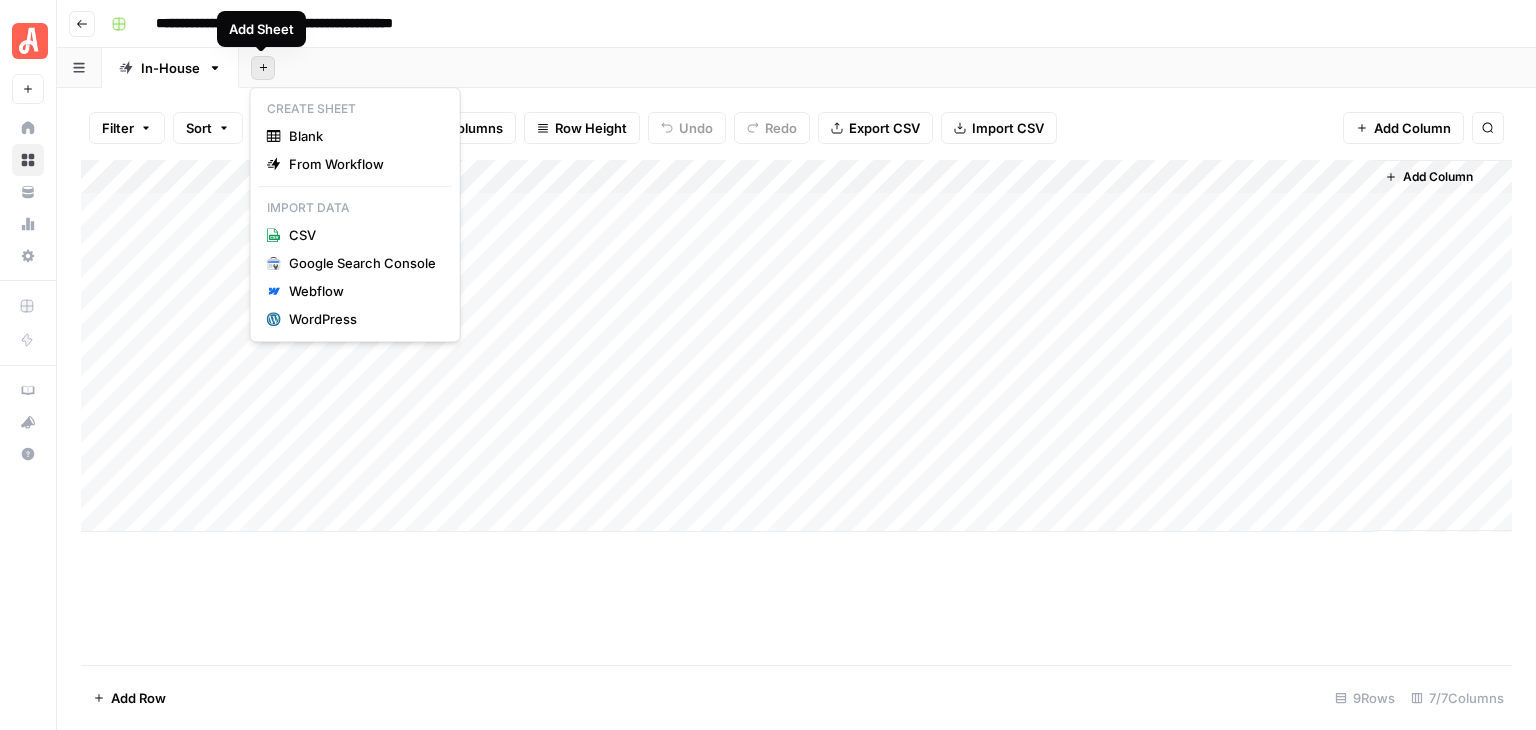 click 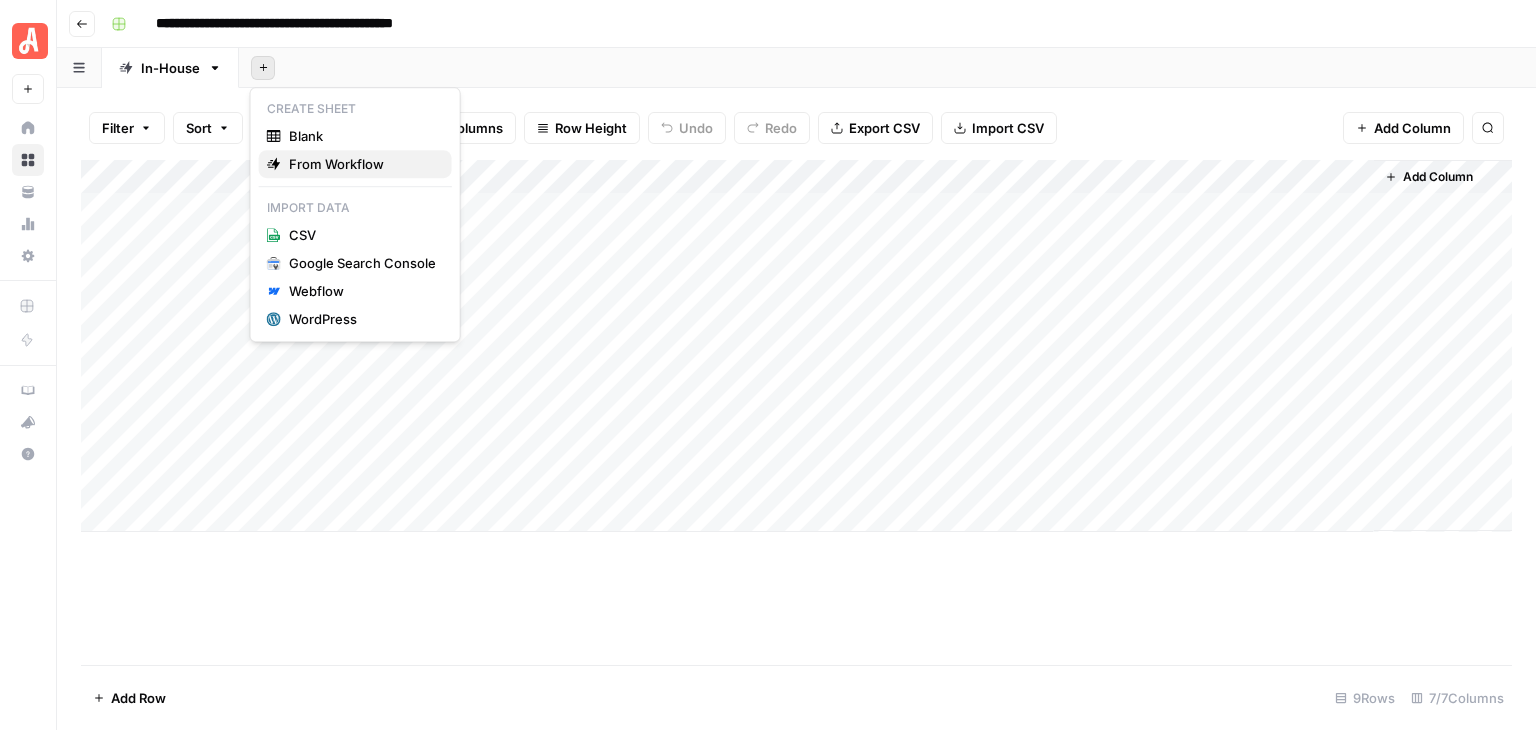 click on "From Workflow" at bounding box center [362, 164] 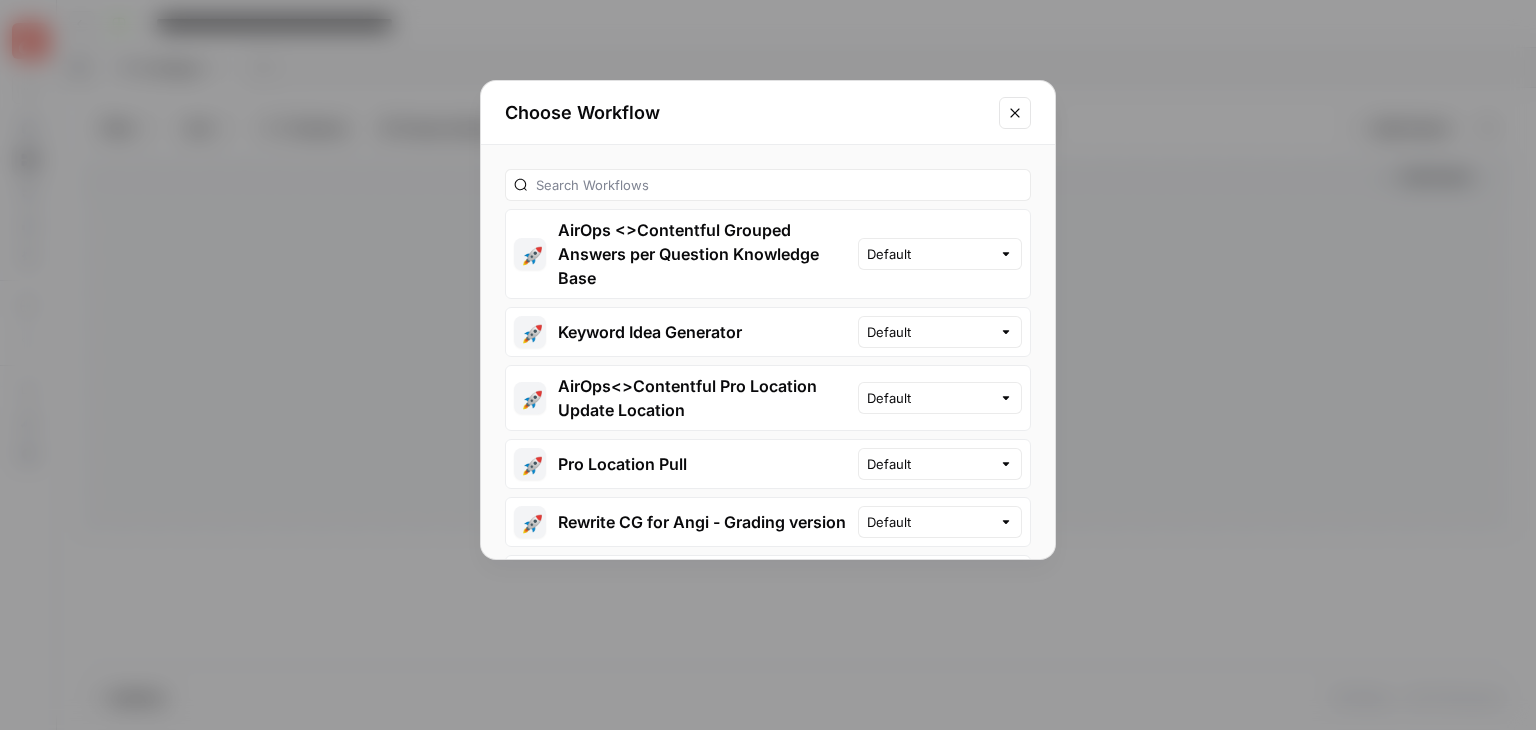 click at bounding box center (1015, 113) 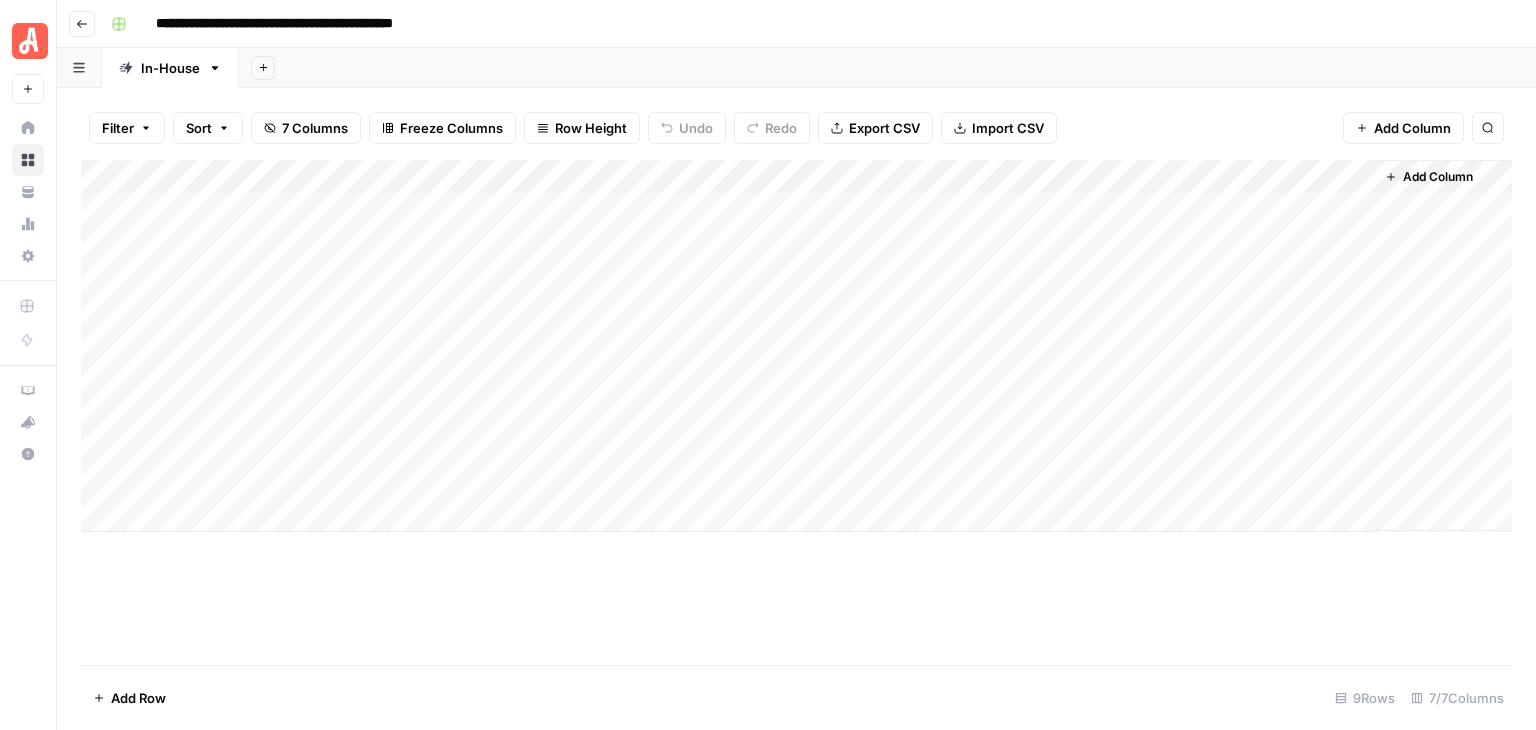 click 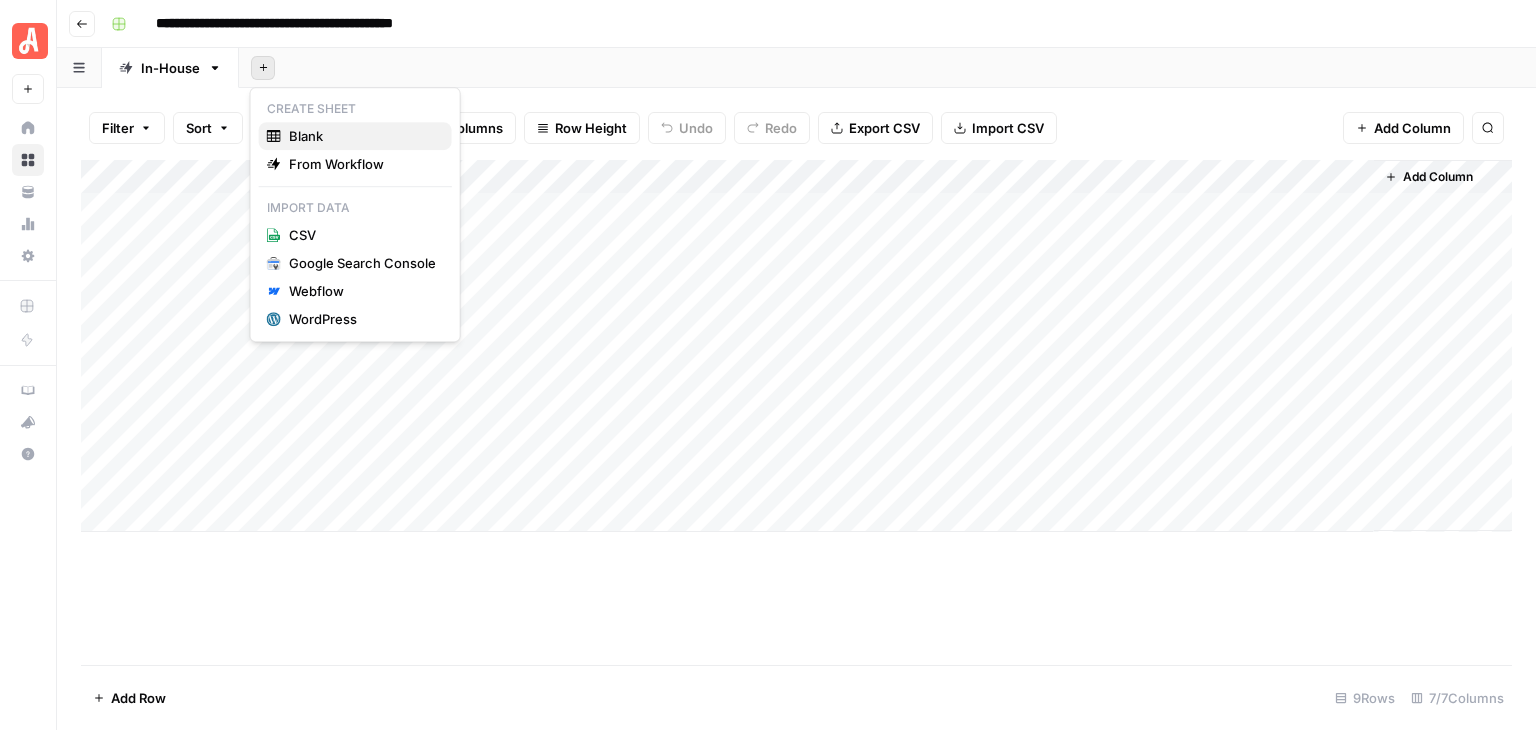 click on "Blank" at bounding box center [362, 136] 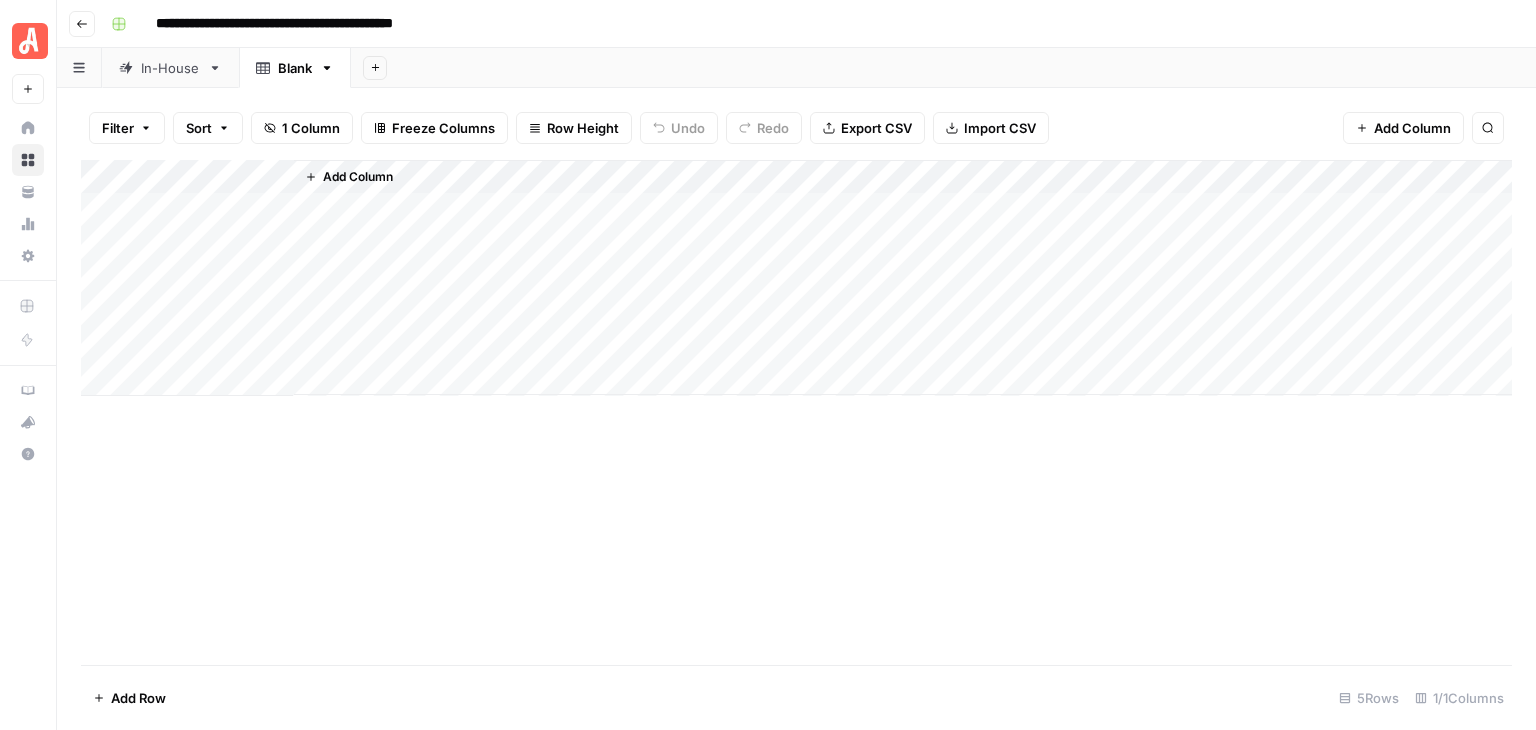 click 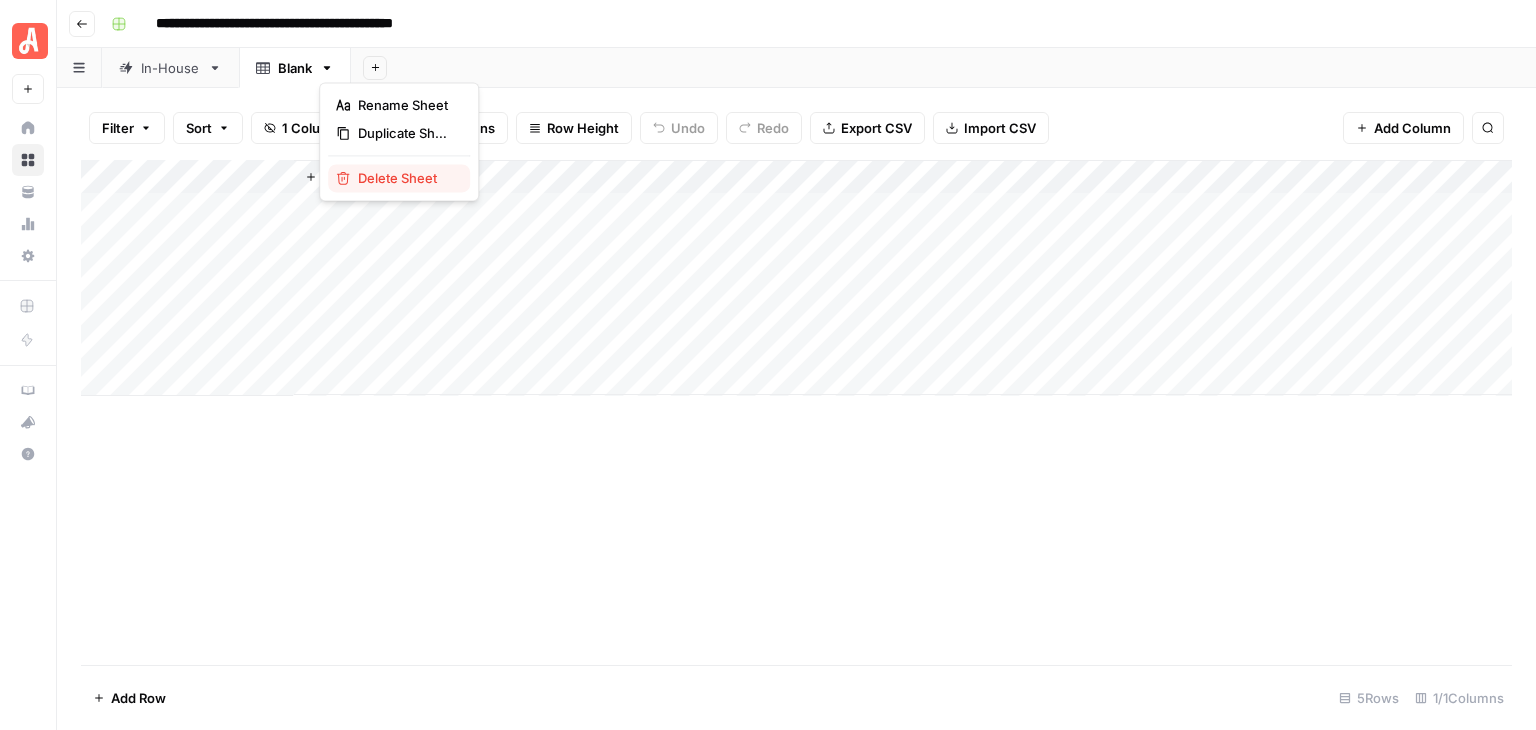 click on "Delete Sheet" at bounding box center (406, 178) 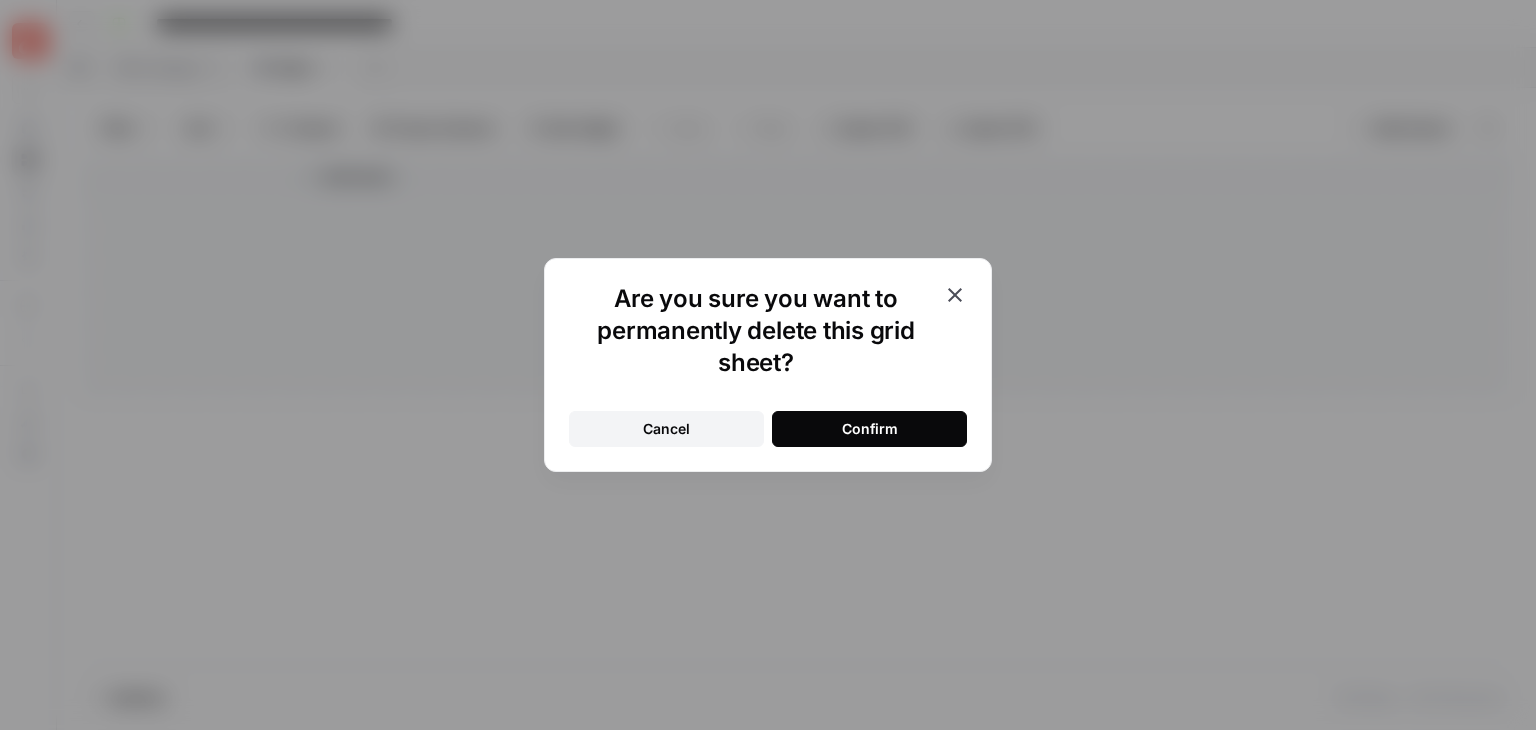 click on "Confirm" at bounding box center (869, 429) 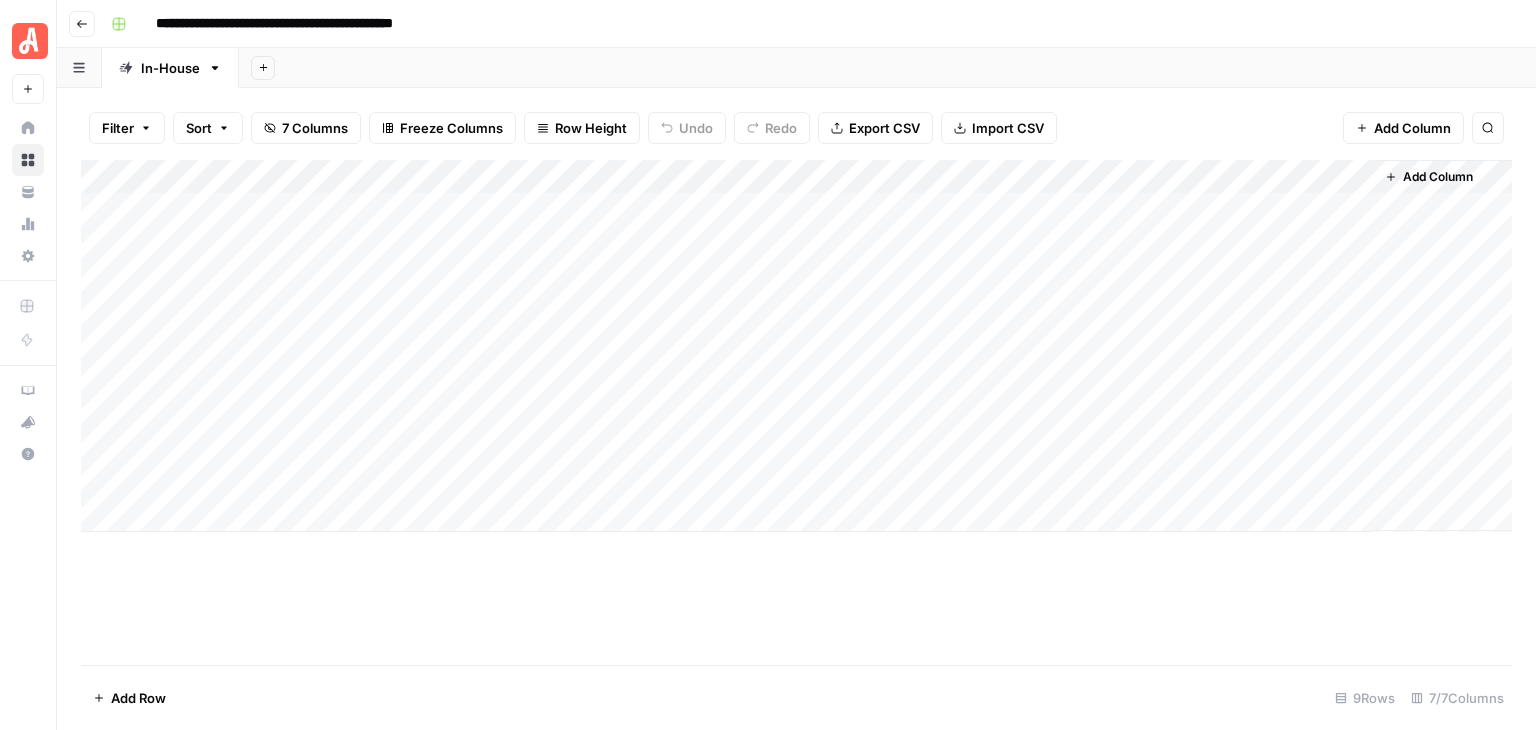 click 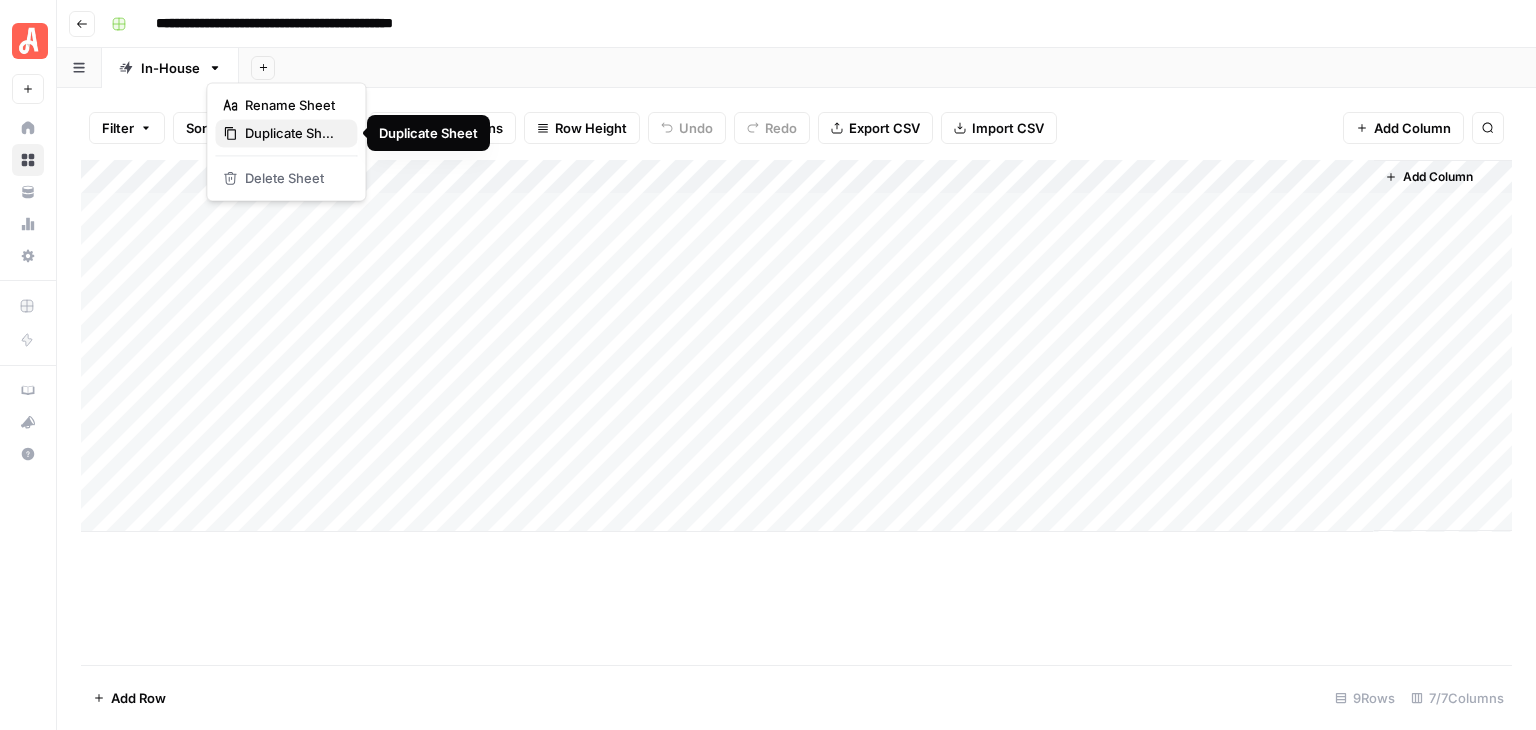 click on "Duplicate Sheet" at bounding box center (293, 133) 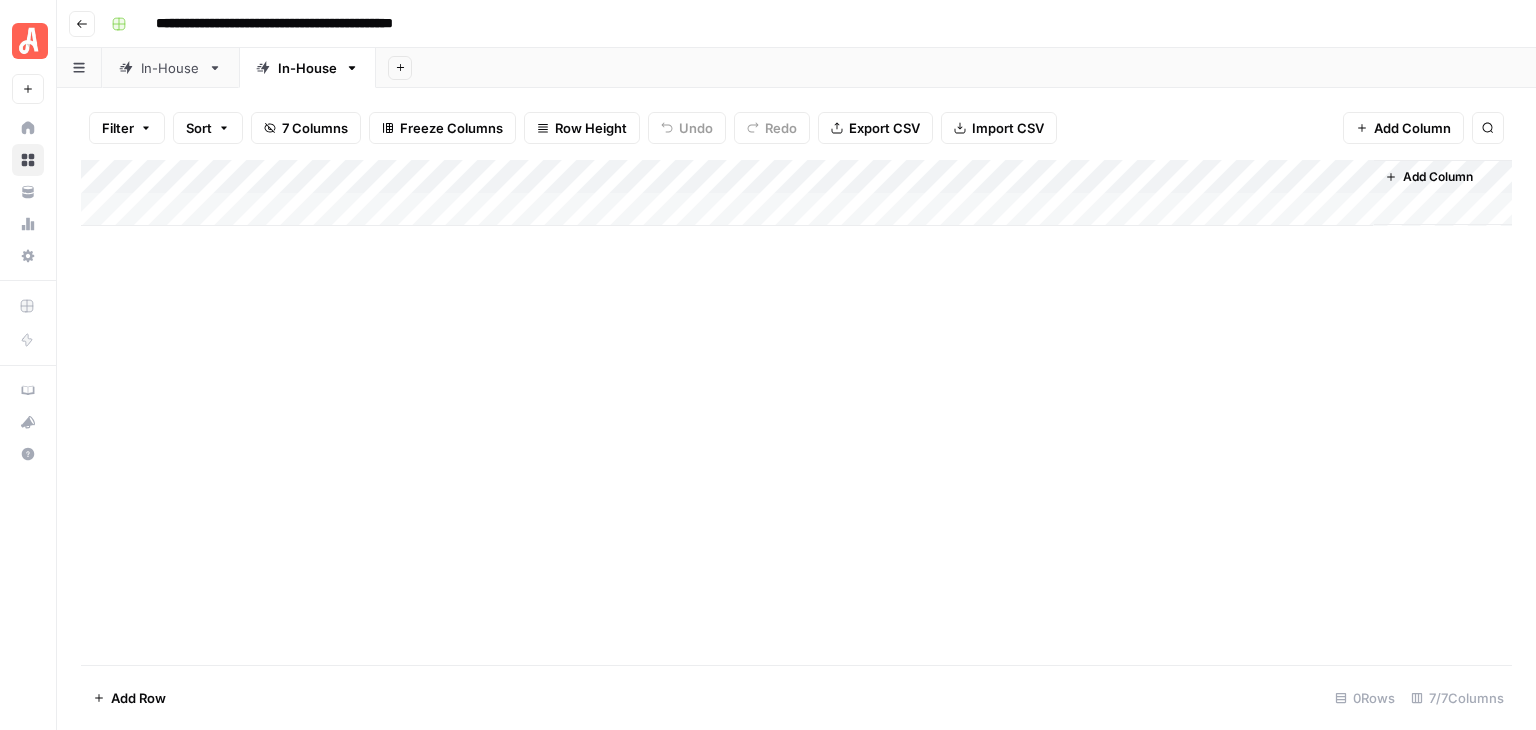 click on "In-House" at bounding box center [307, 68] 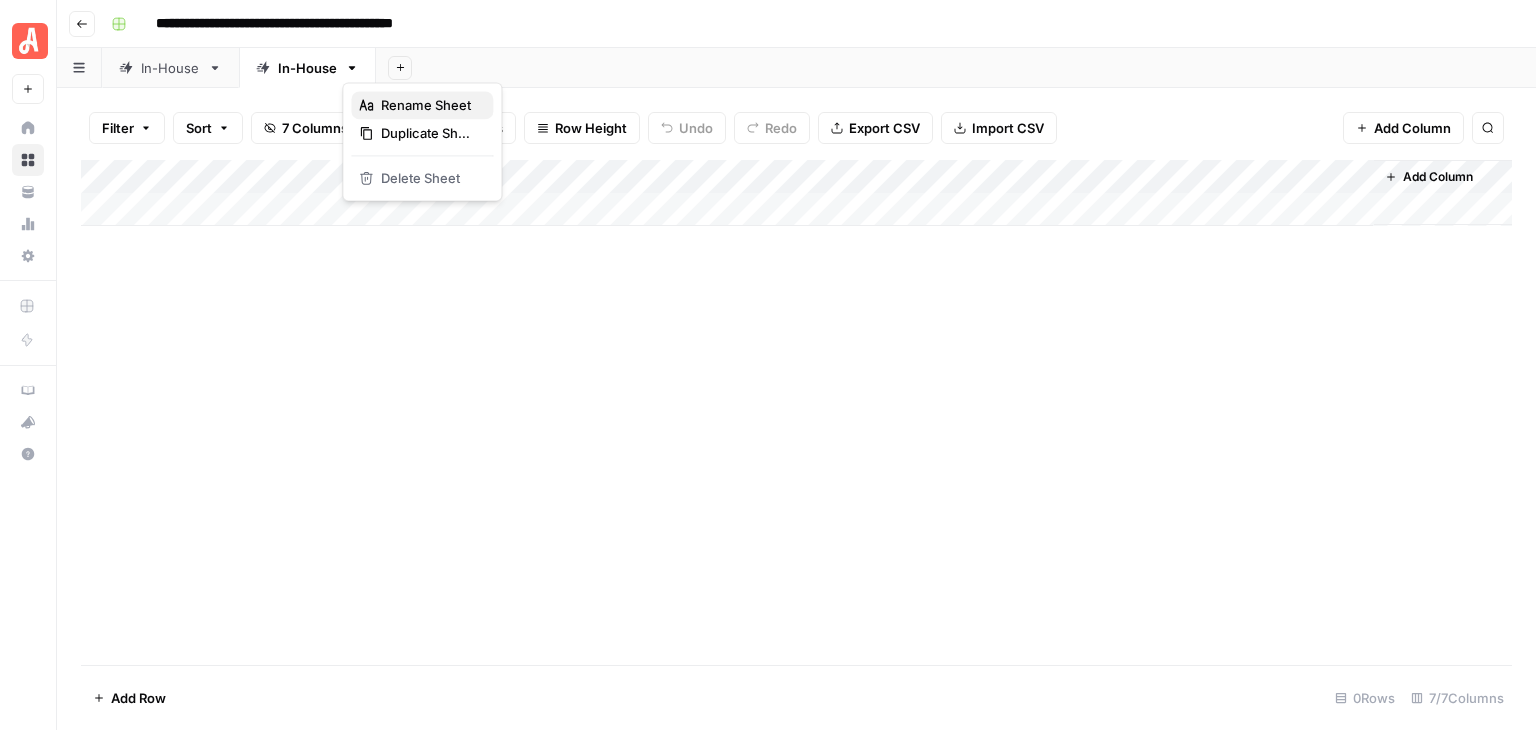 click on "Rename Sheet" at bounding box center (429, 105) 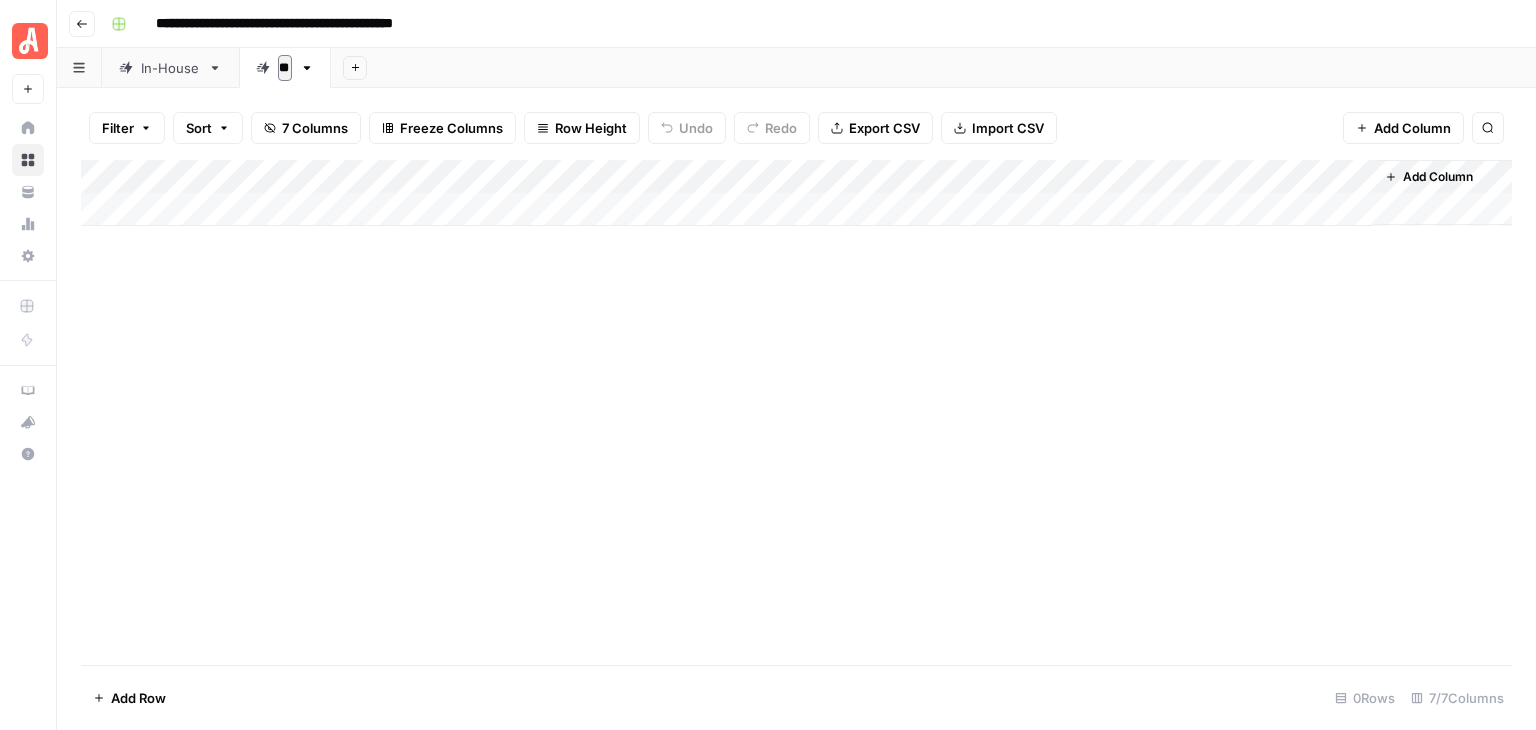 type on "*" 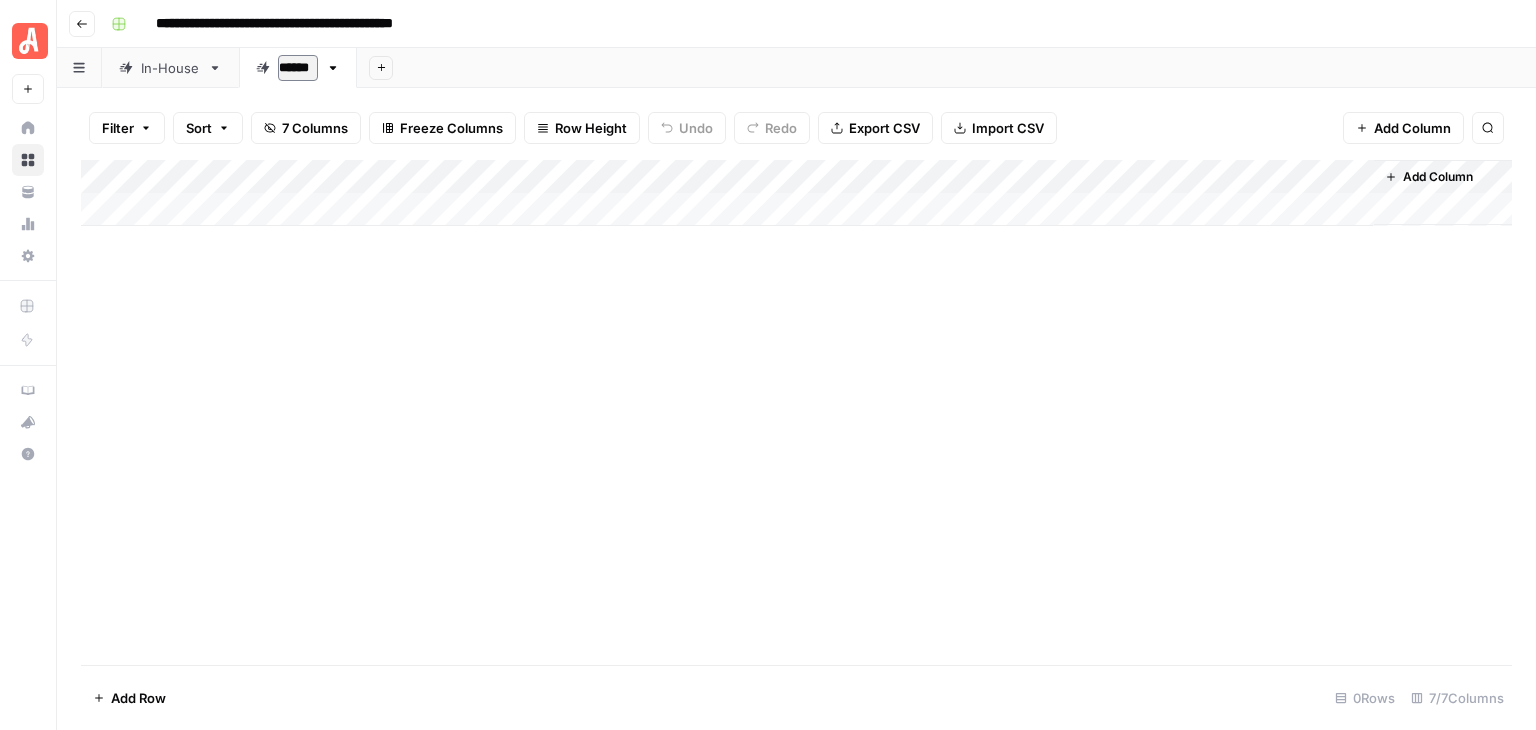 type on "*******" 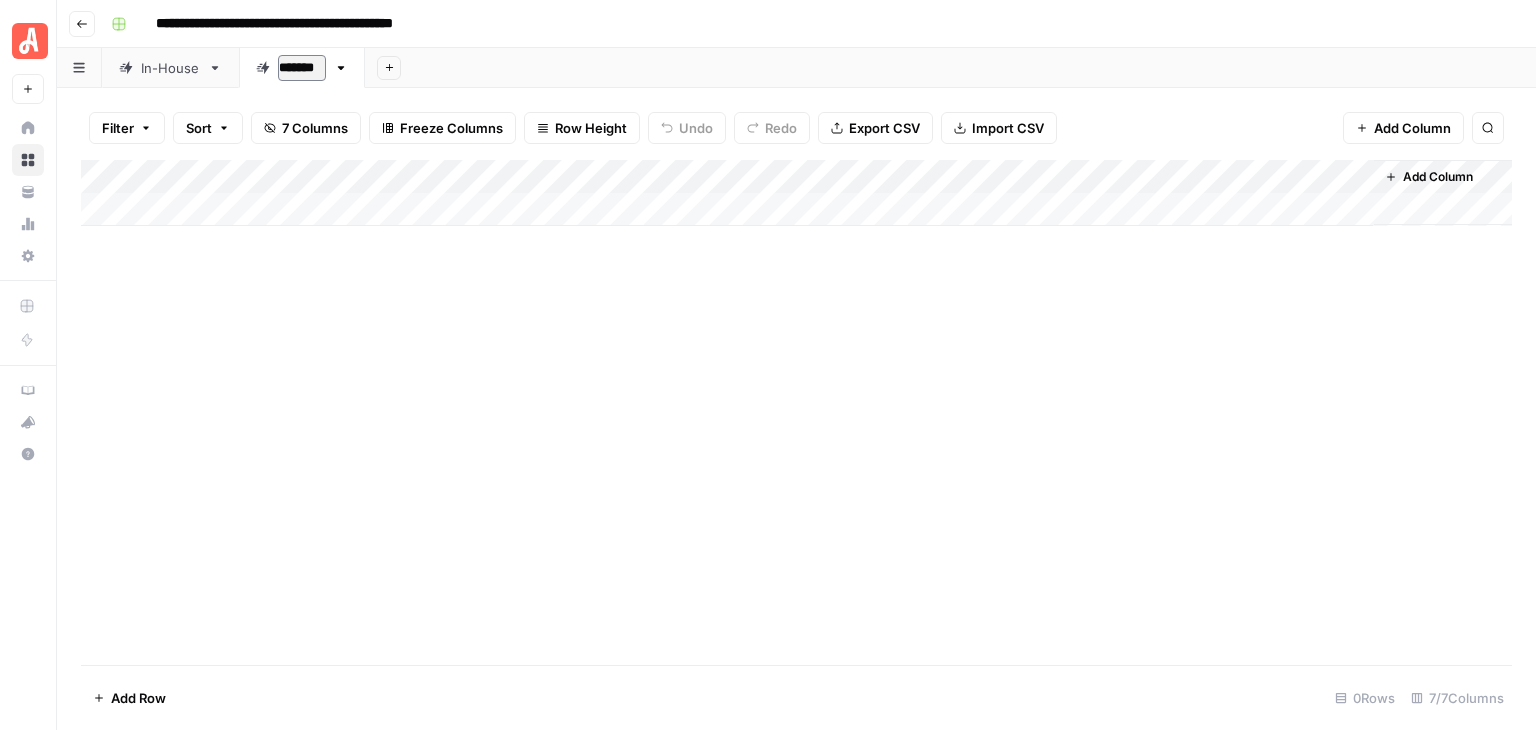 click on "Add Column" at bounding box center [796, 412] 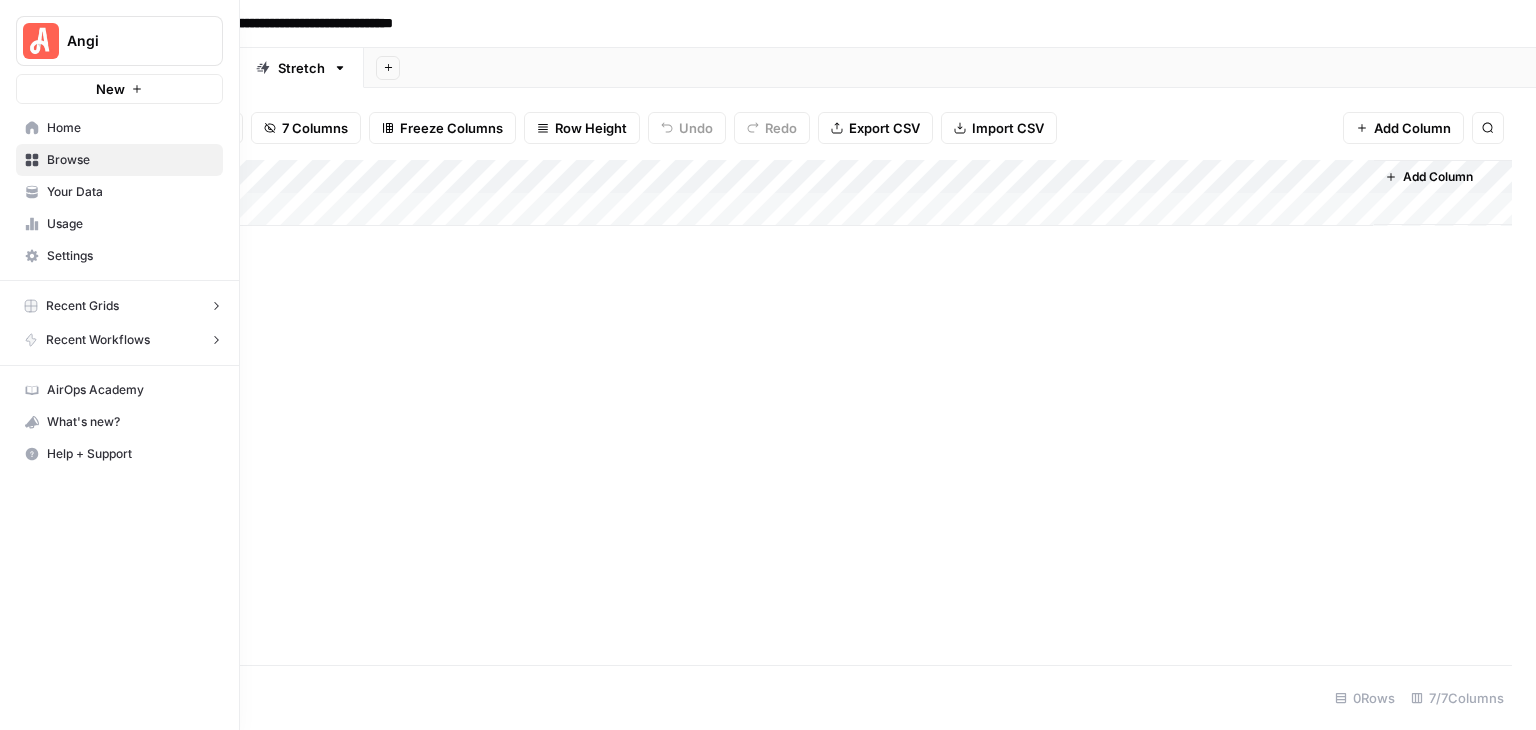 click at bounding box center (41, 41) 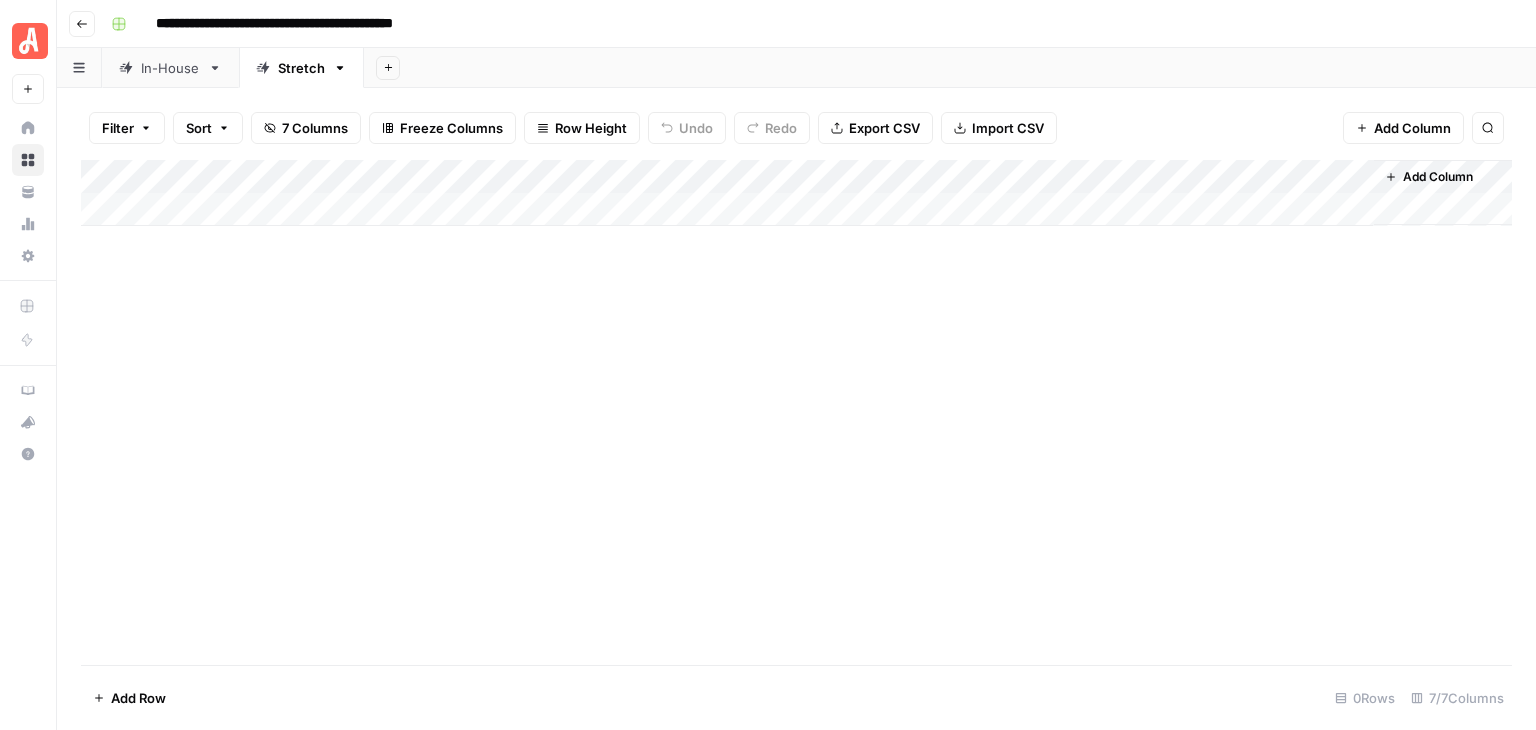 click on "Go back" at bounding box center (82, 24) 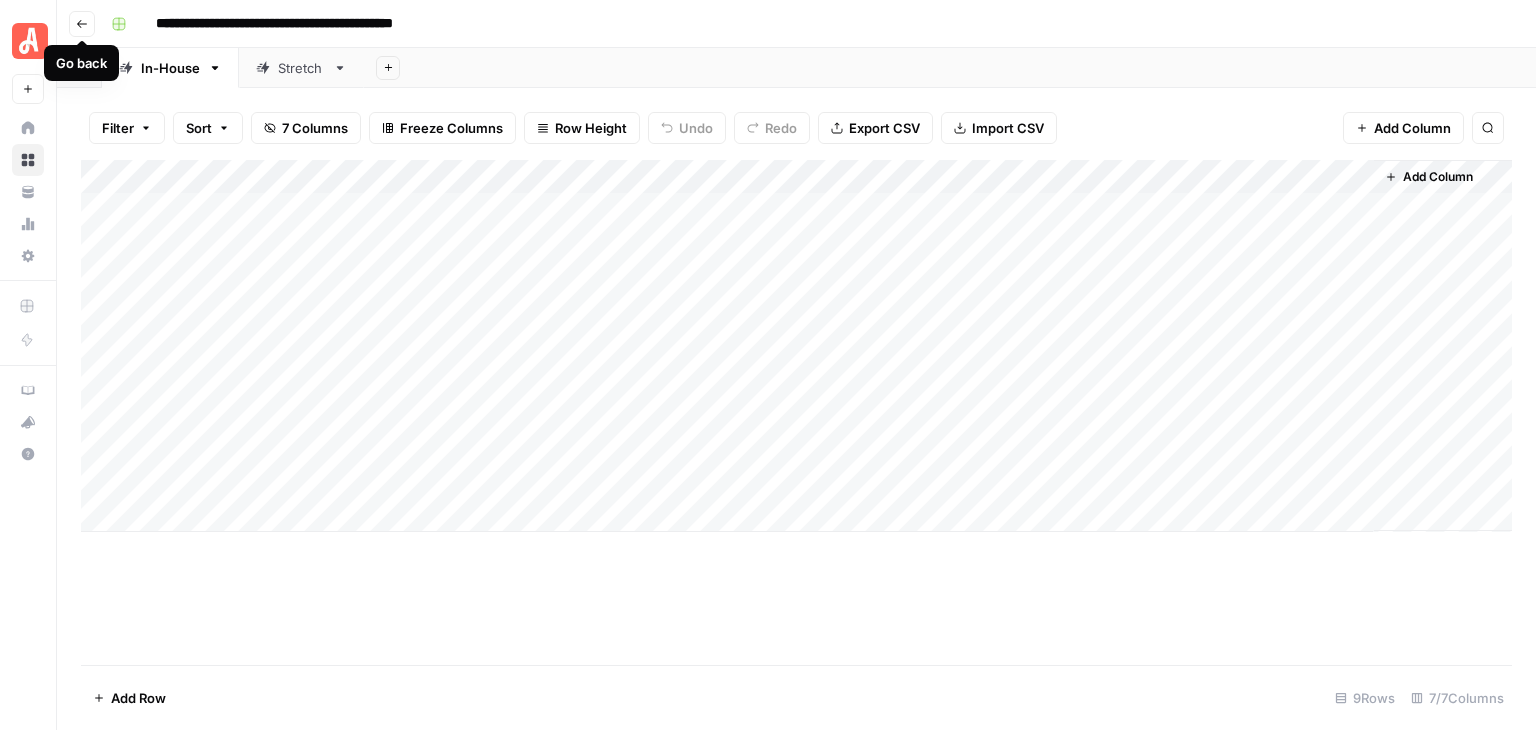click on "Go back" at bounding box center [82, 24] 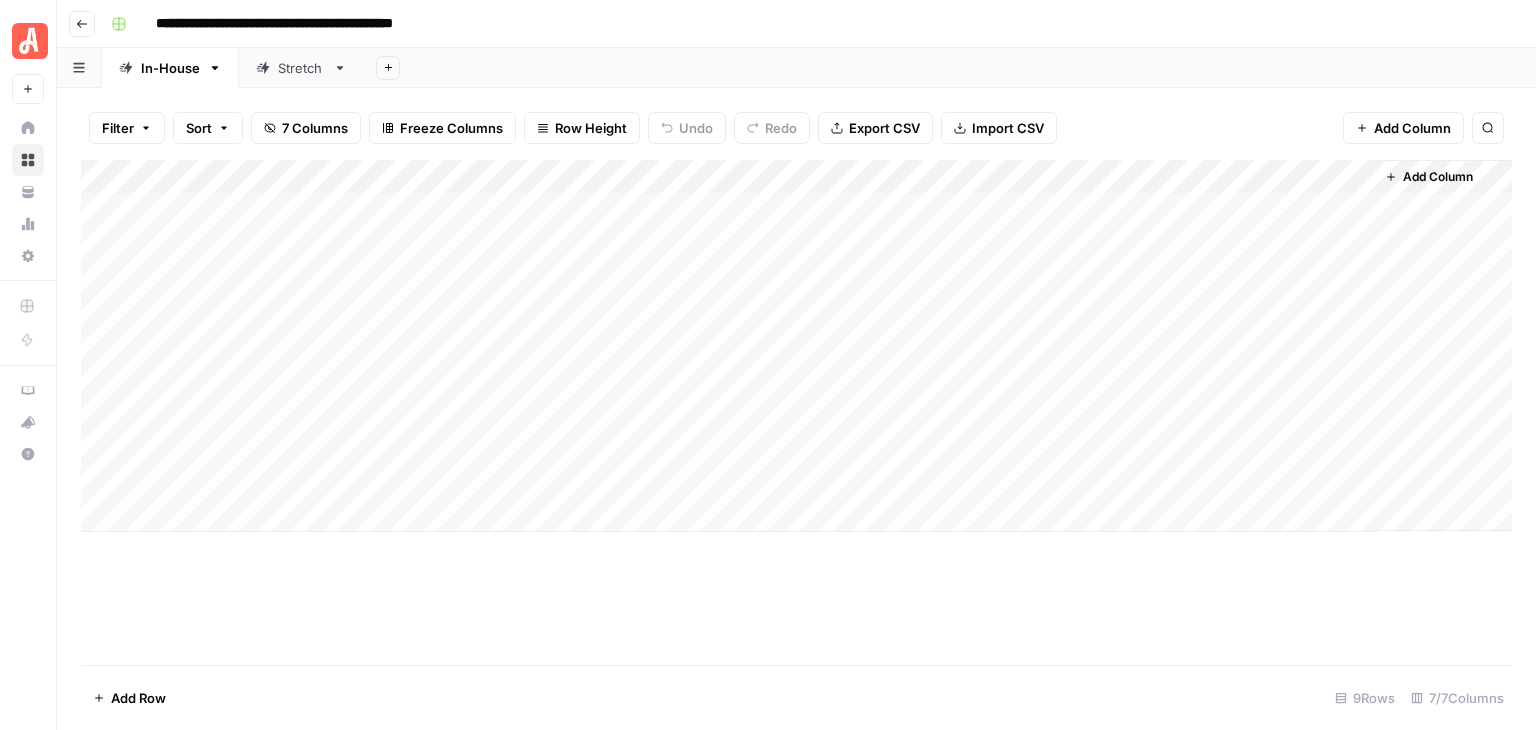 click 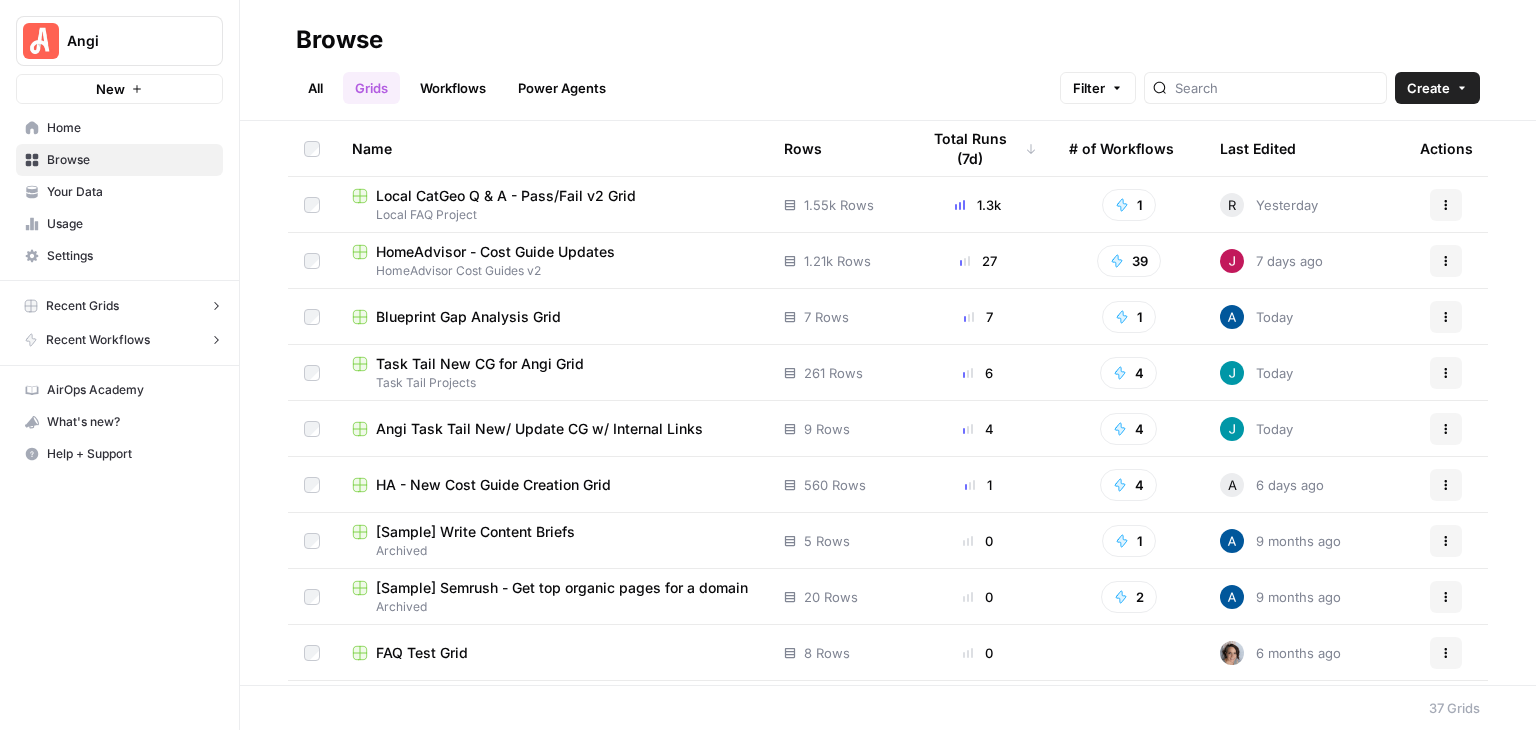 click on "Angi Task Tail New/ Update CG w/ Internal Links" at bounding box center (539, 429) 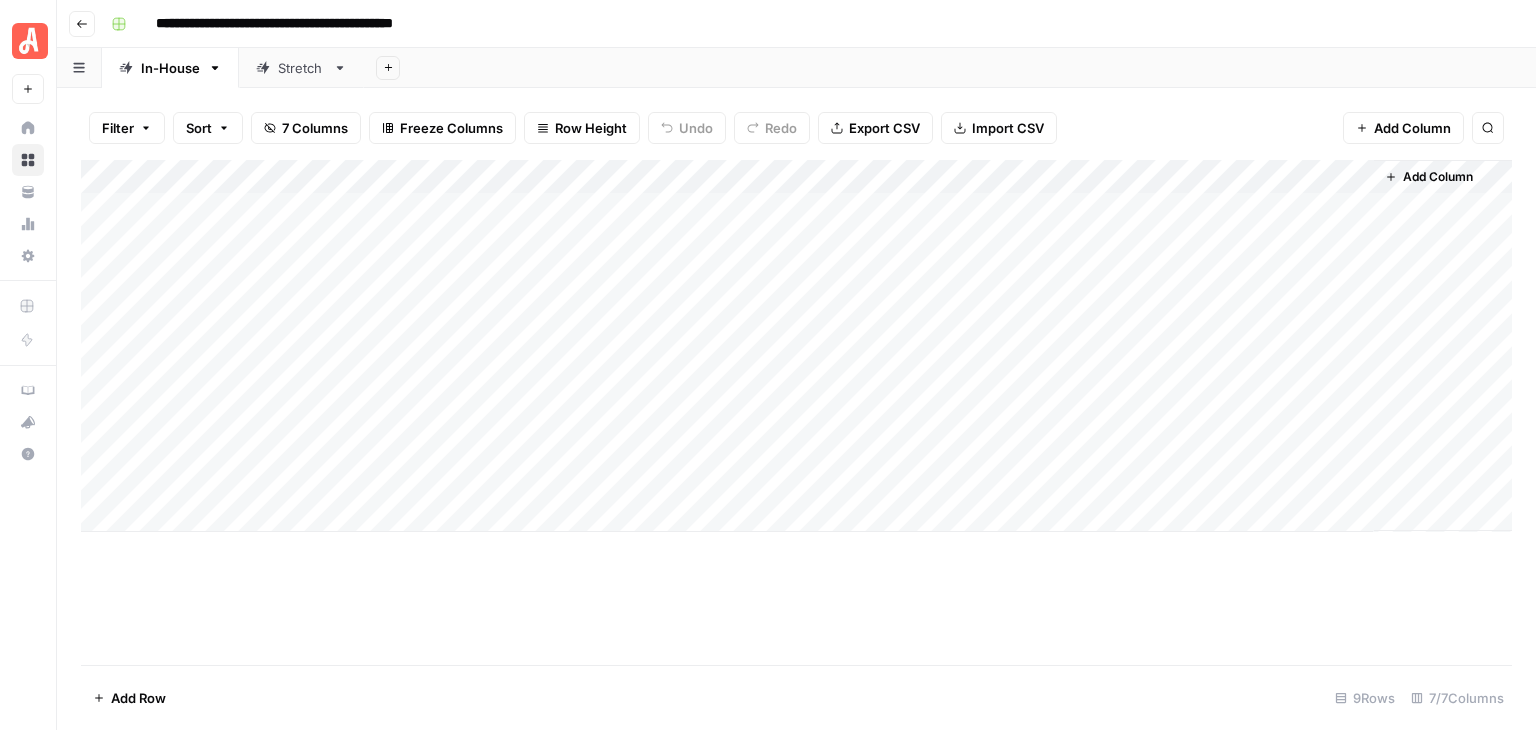 click on "Stretch" at bounding box center (301, 68) 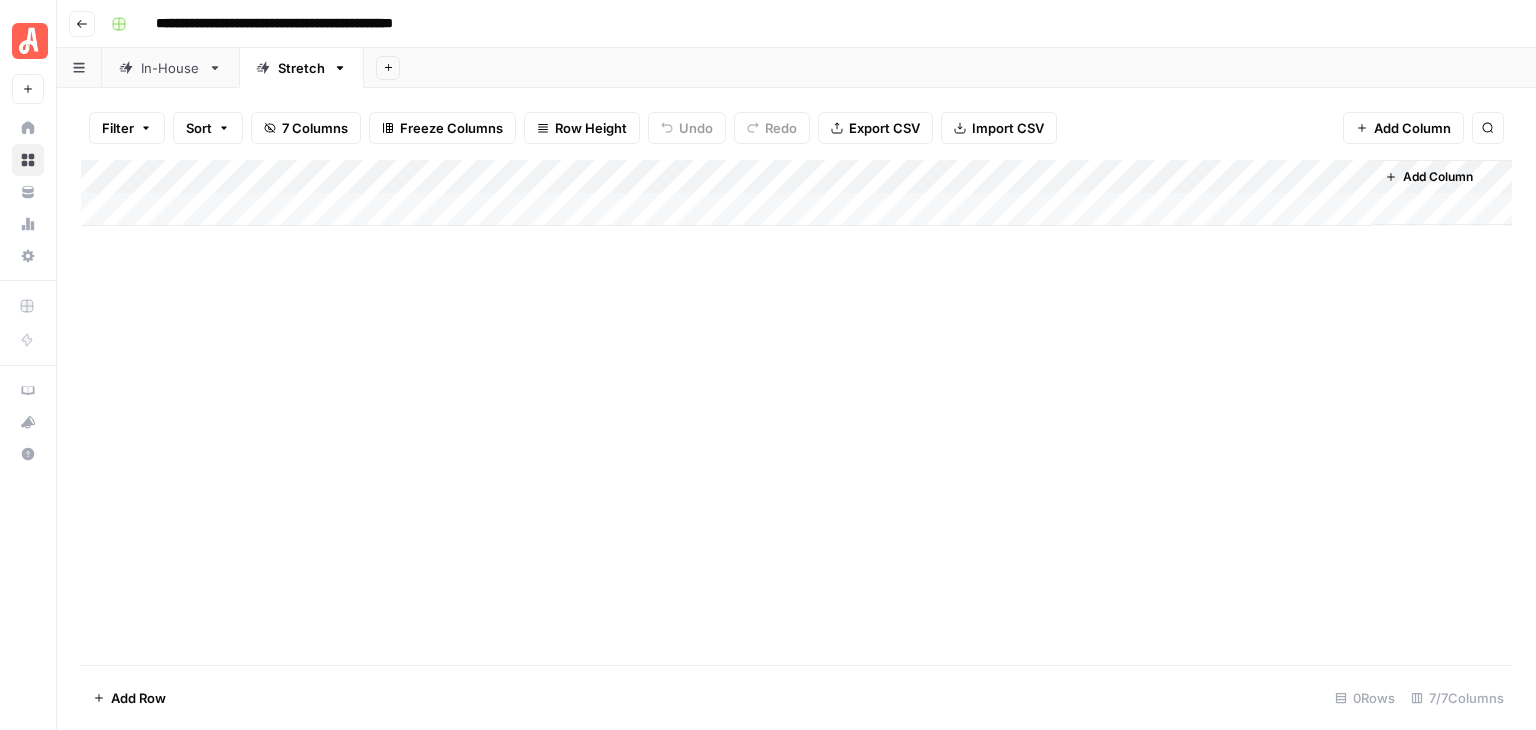 click on "Add Column" at bounding box center (796, 193) 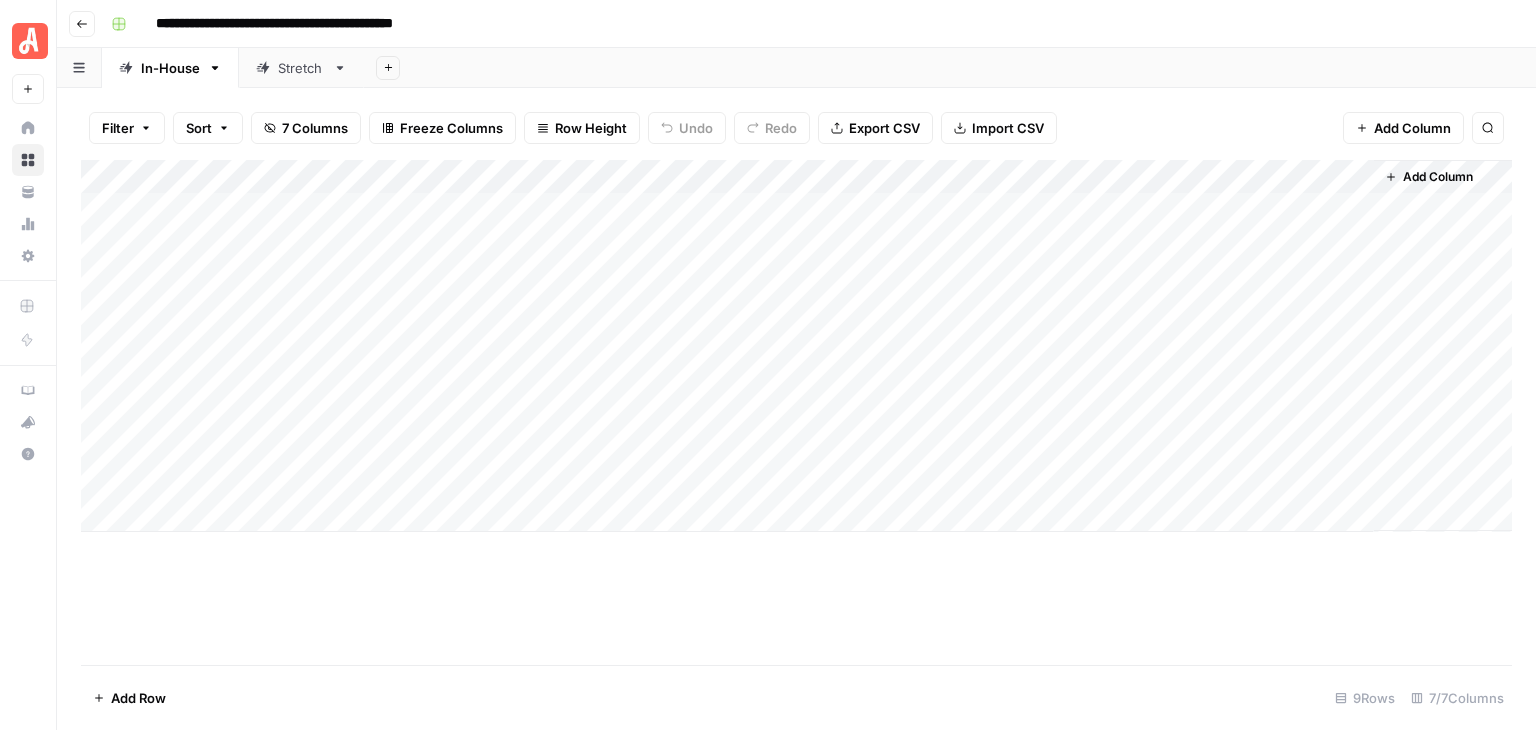 click on "Add Column" at bounding box center (796, 346) 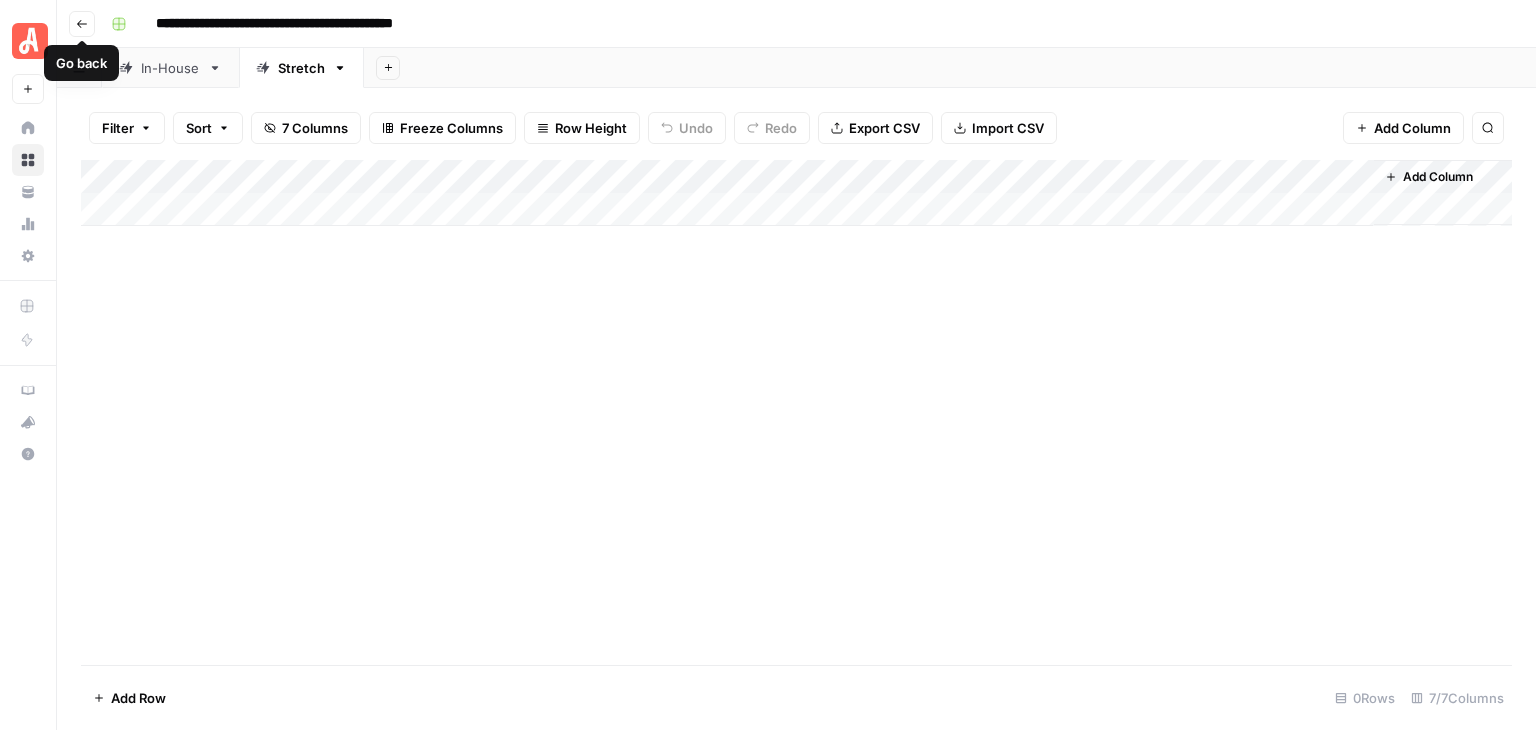 click on "Go back" at bounding box center (82, 24) 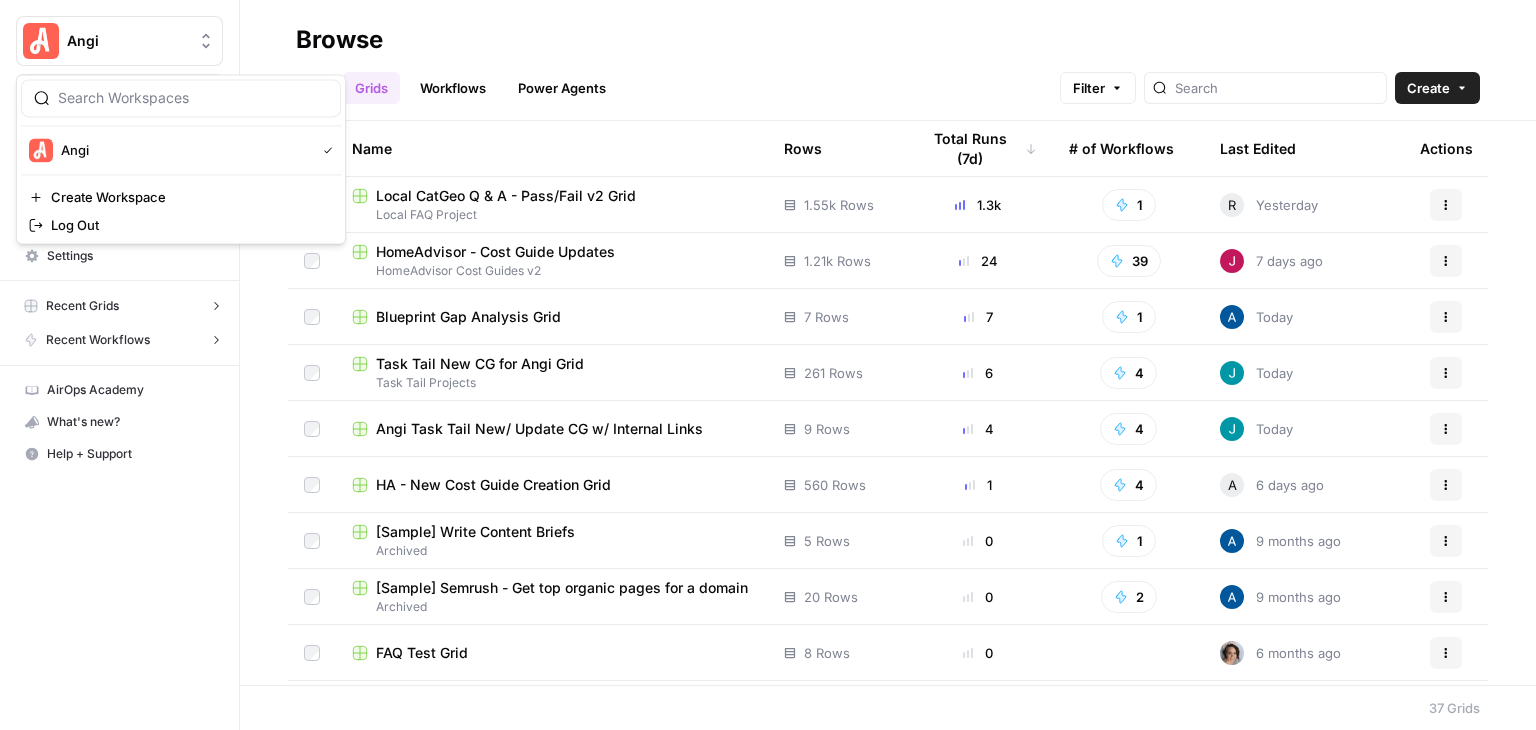 click at bounding box center [41, 41] 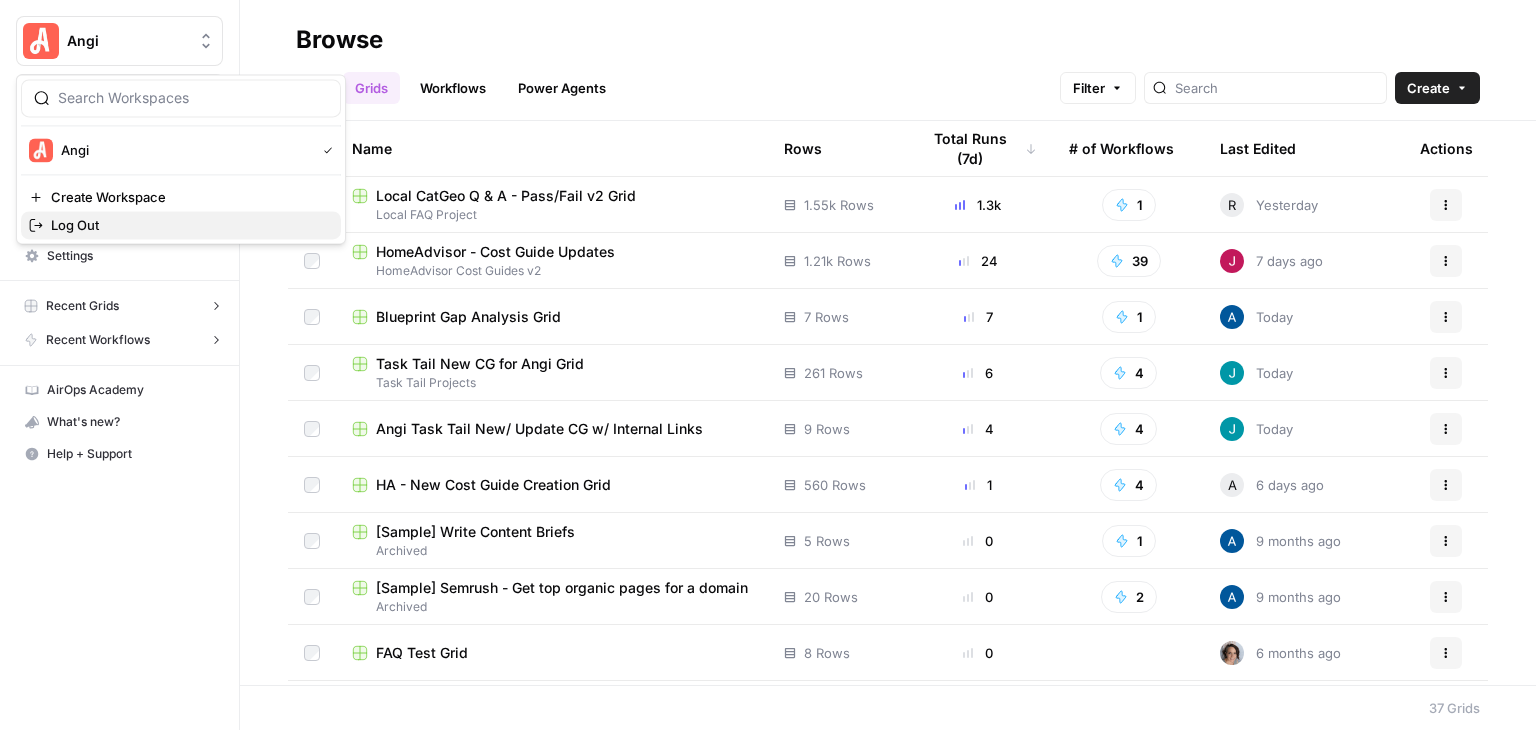 click on "Log Out" at bounding box center (188, 225) 